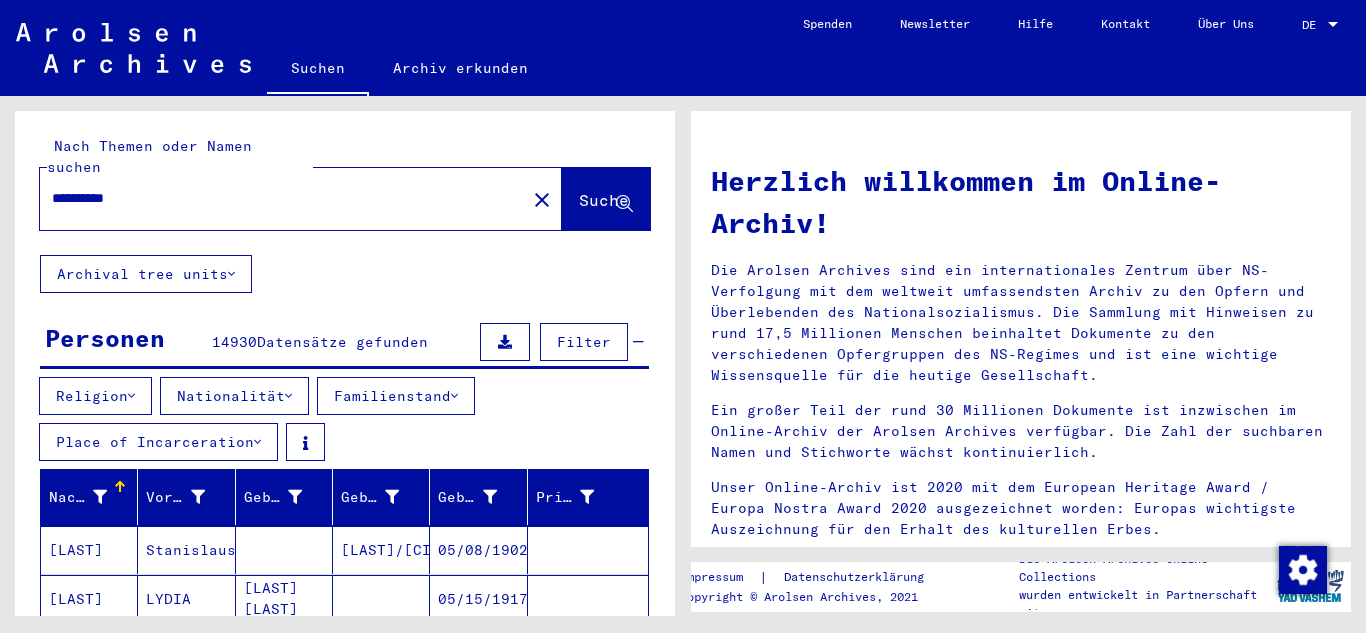 scroll, scrollTop: 0, scrollLeft: 0, axis: both 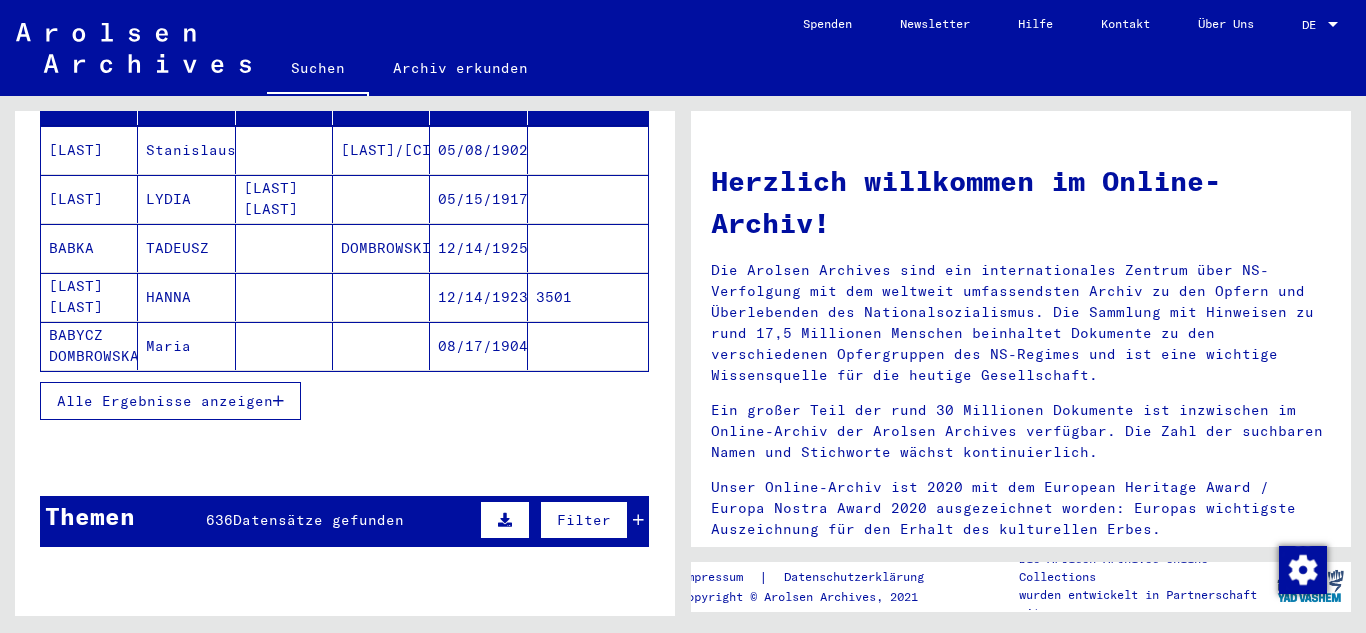 click on "Alle Ergebnisse anzeigen" at bounding box center (170, 401) 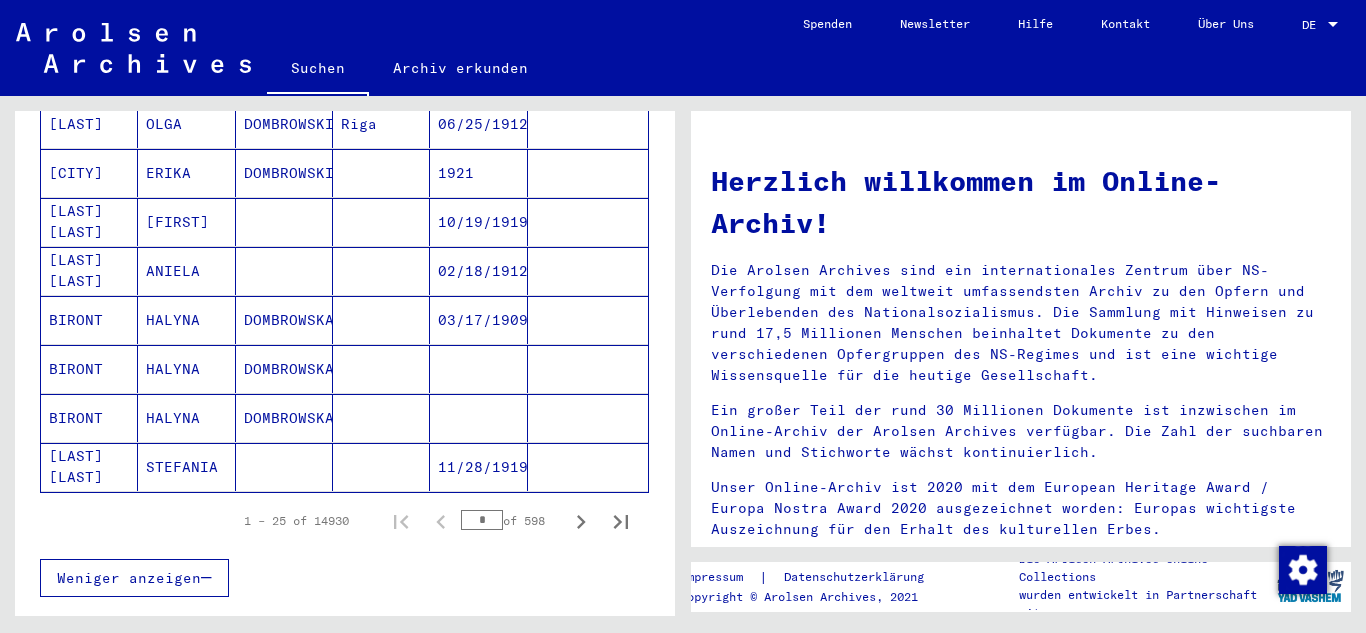 scroll, scrollTop: 1264, scrollLeft: 0, axis: vertical 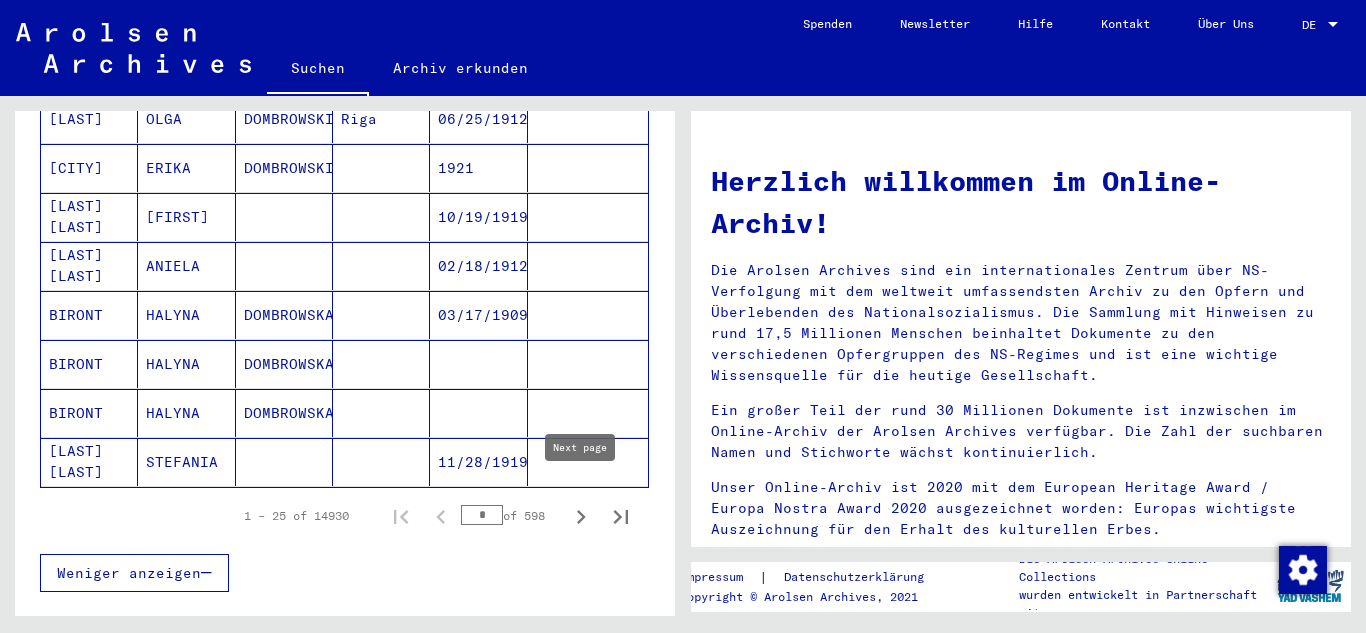 click 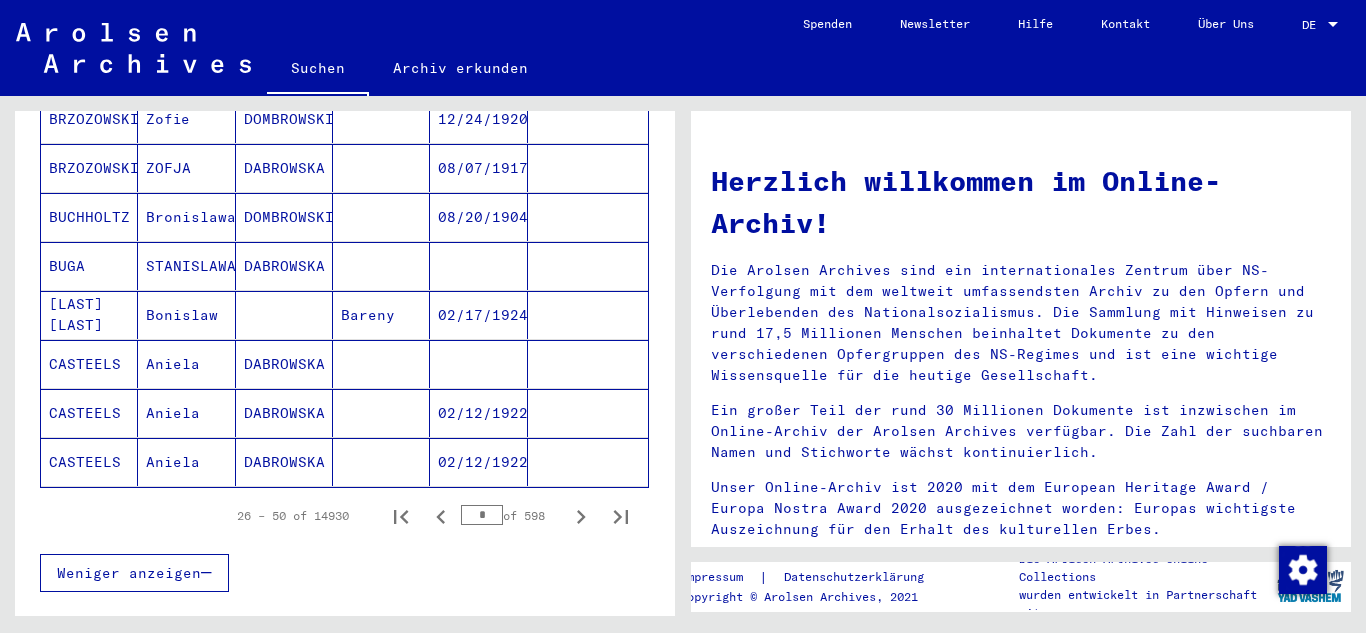 click 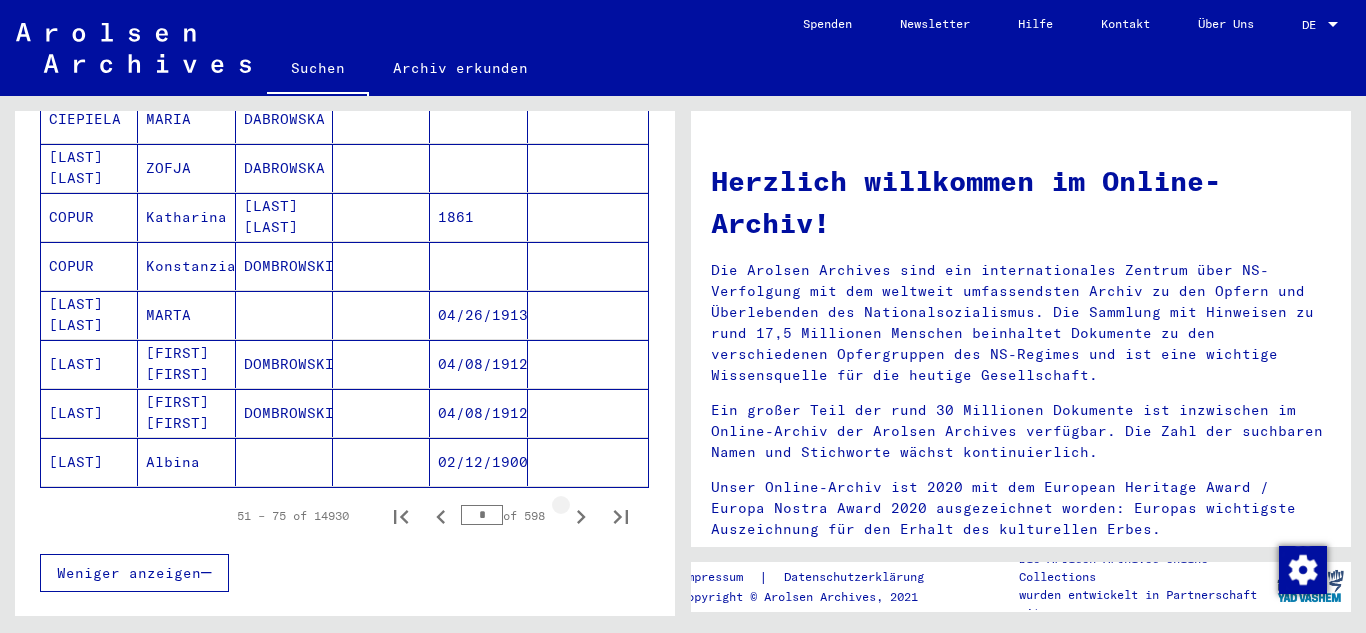 click 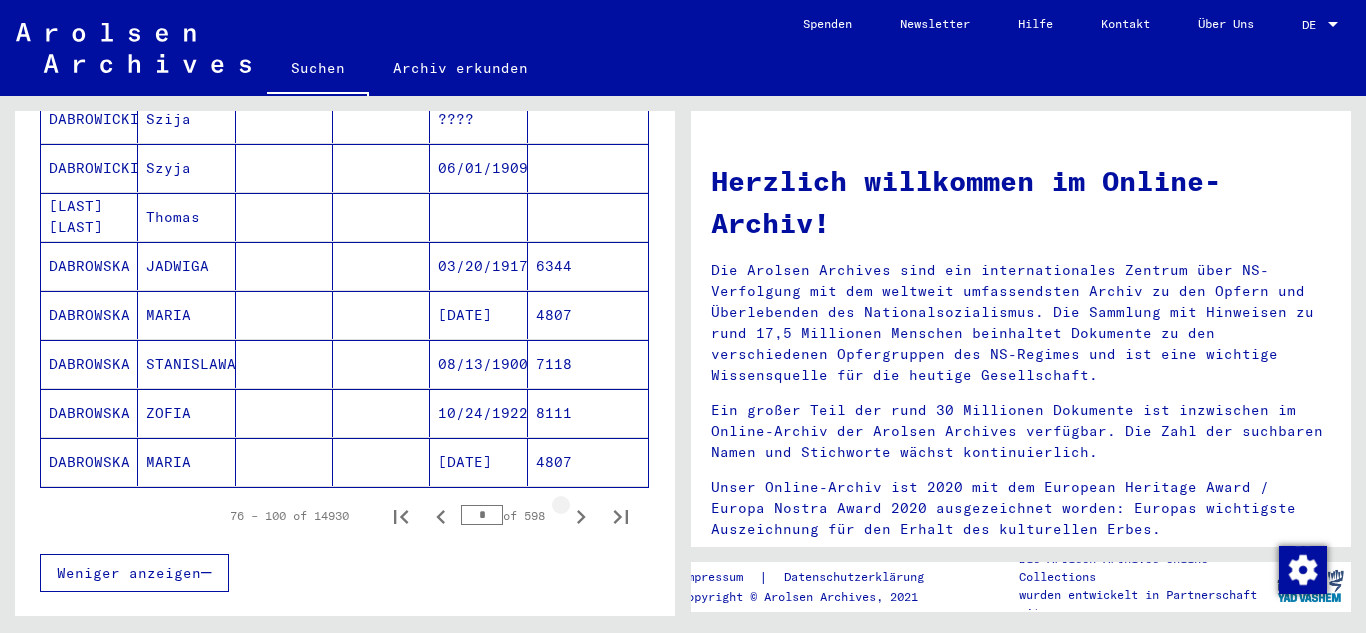 click 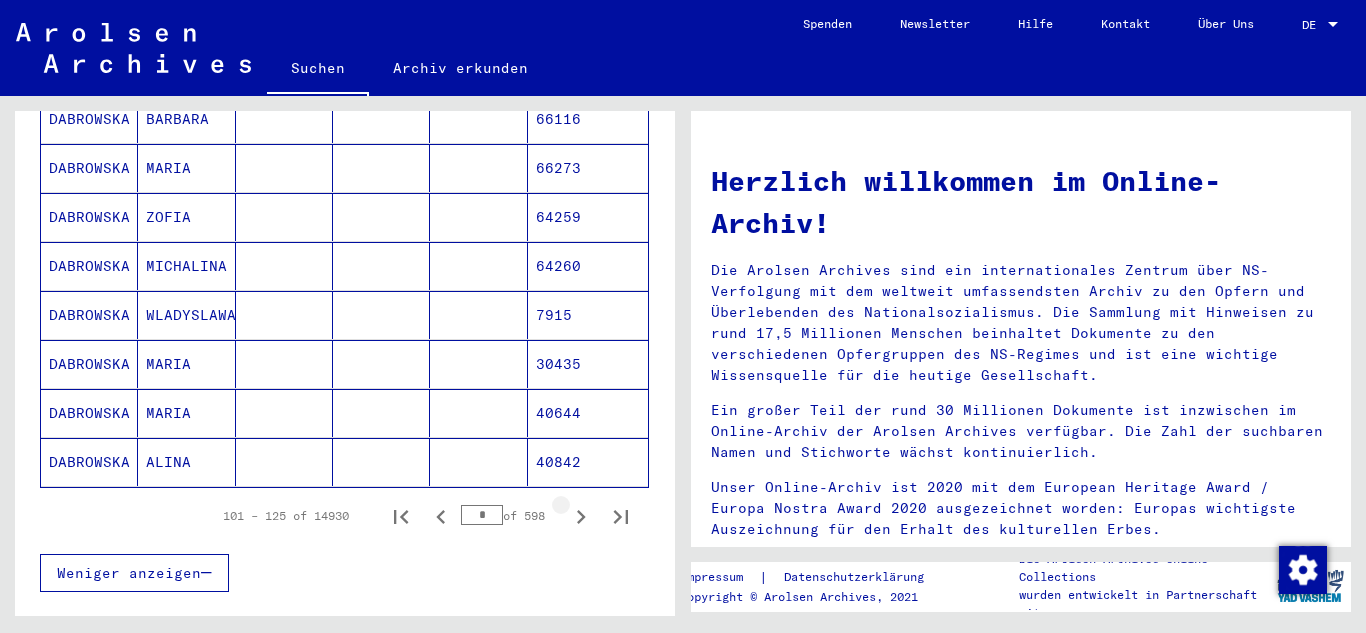 click 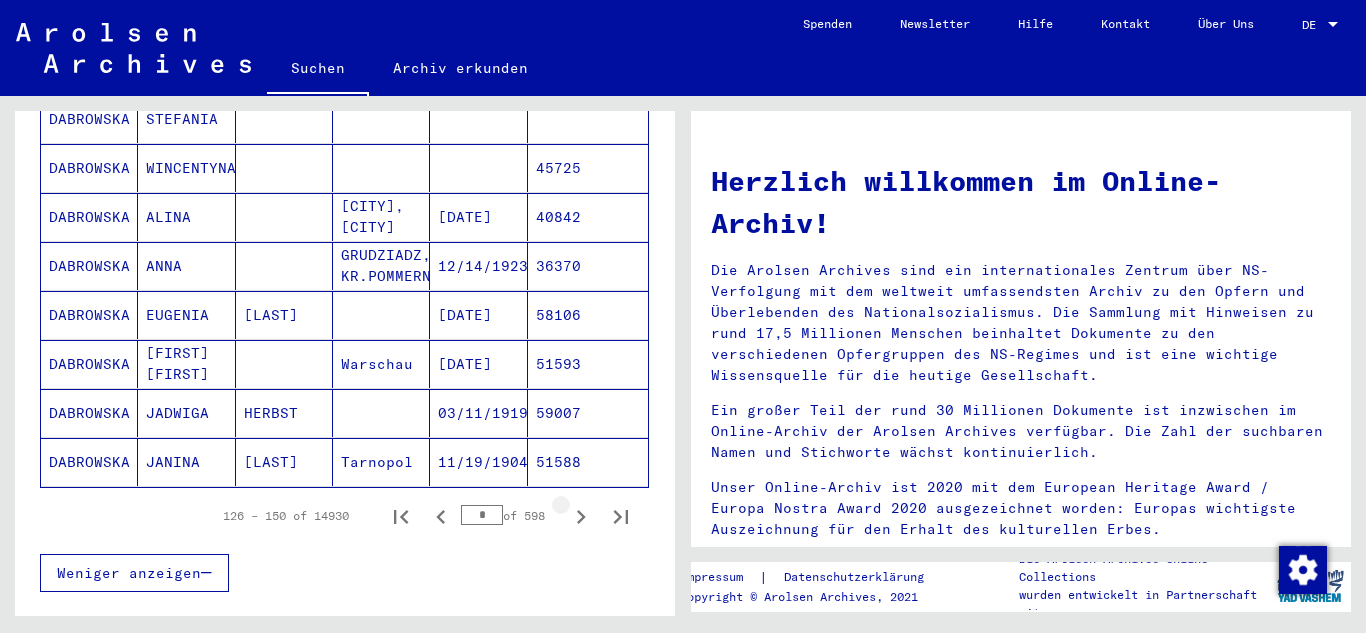 click 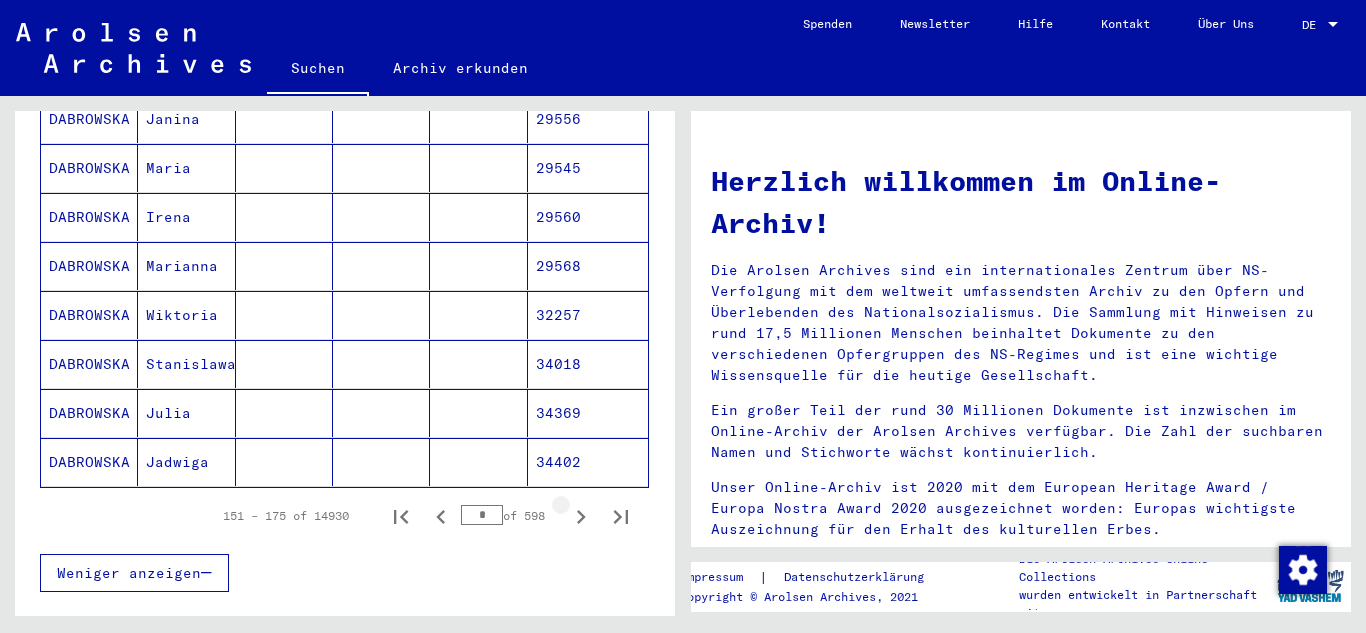click 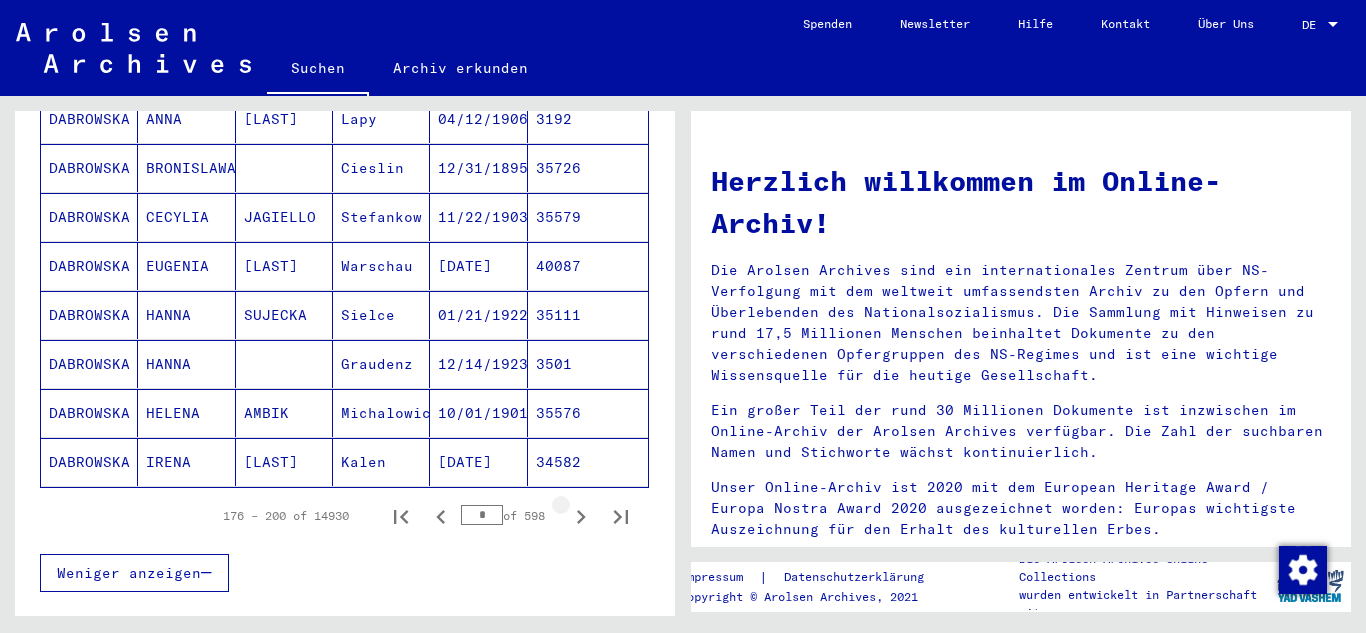 click 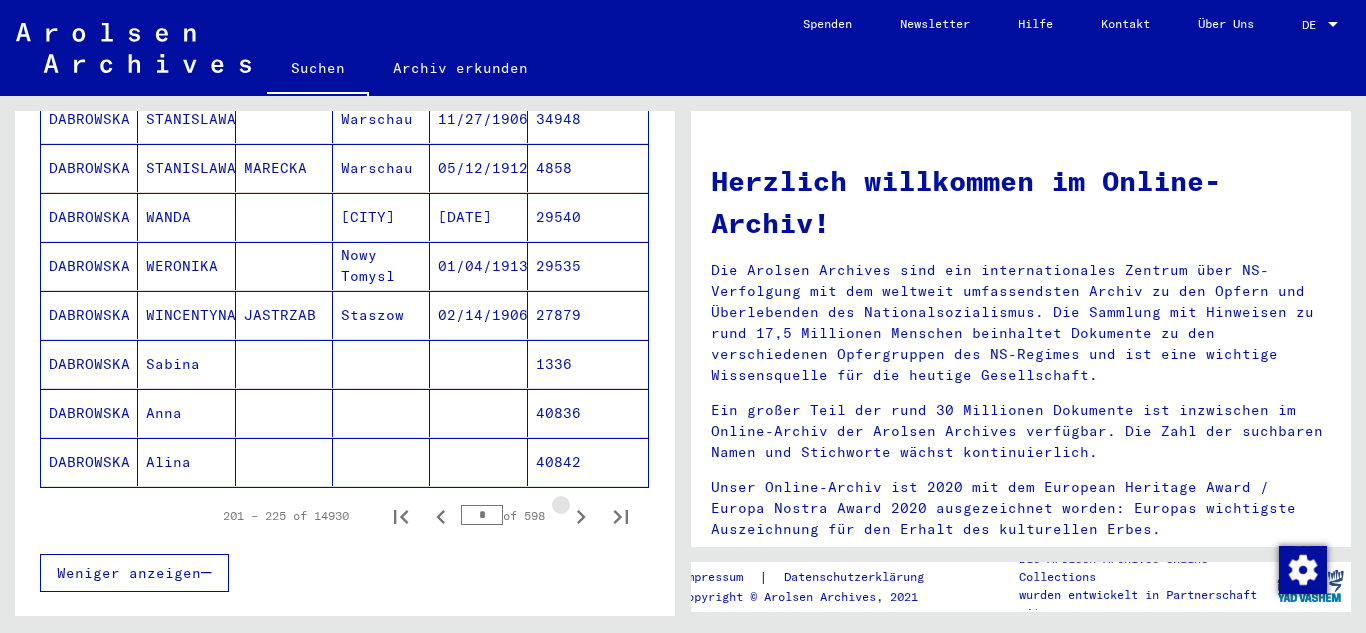 click 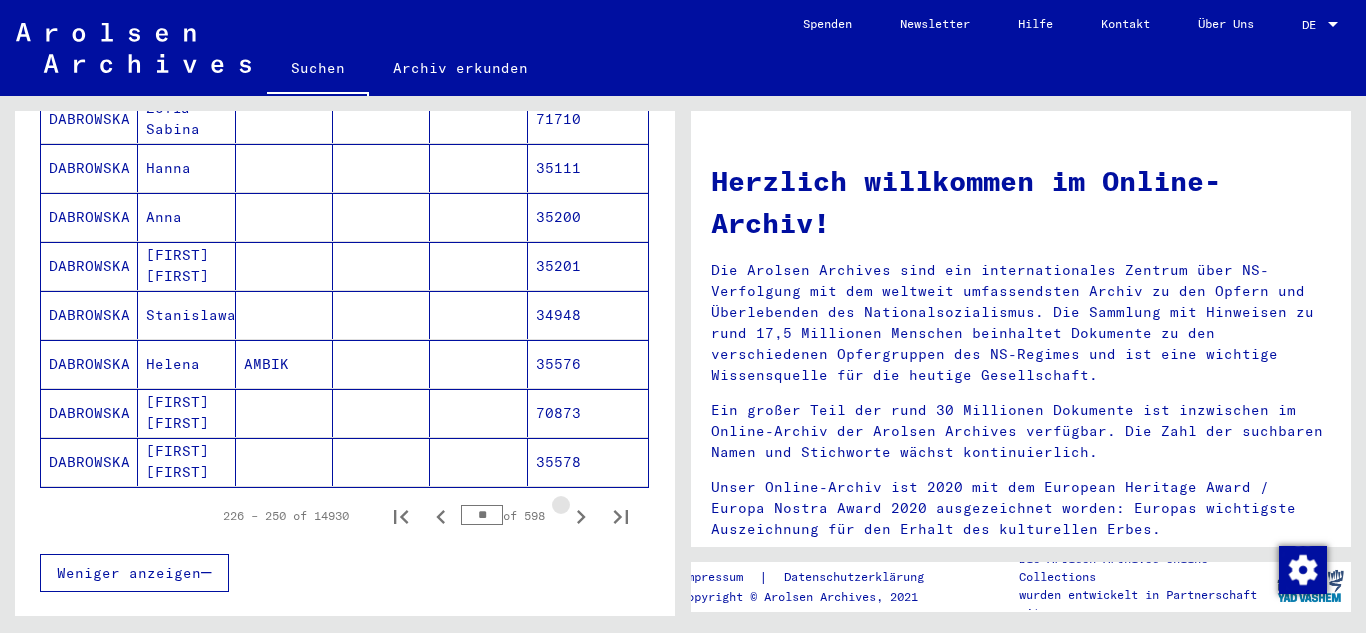 click 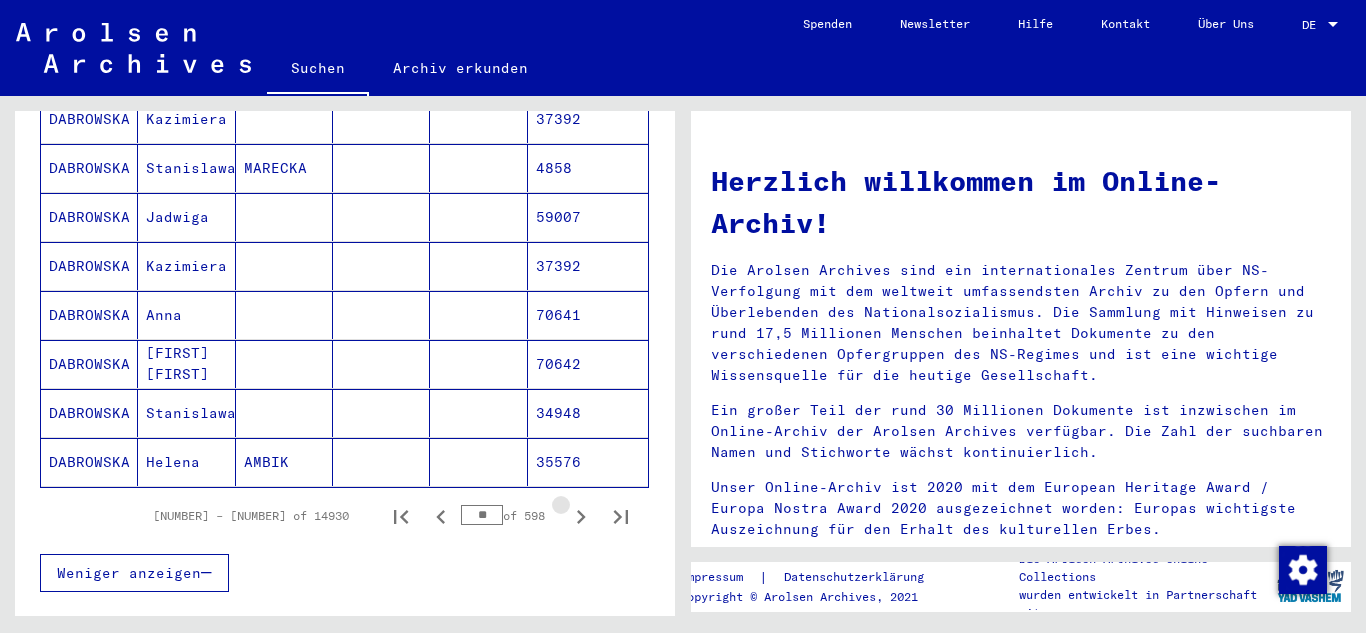 click 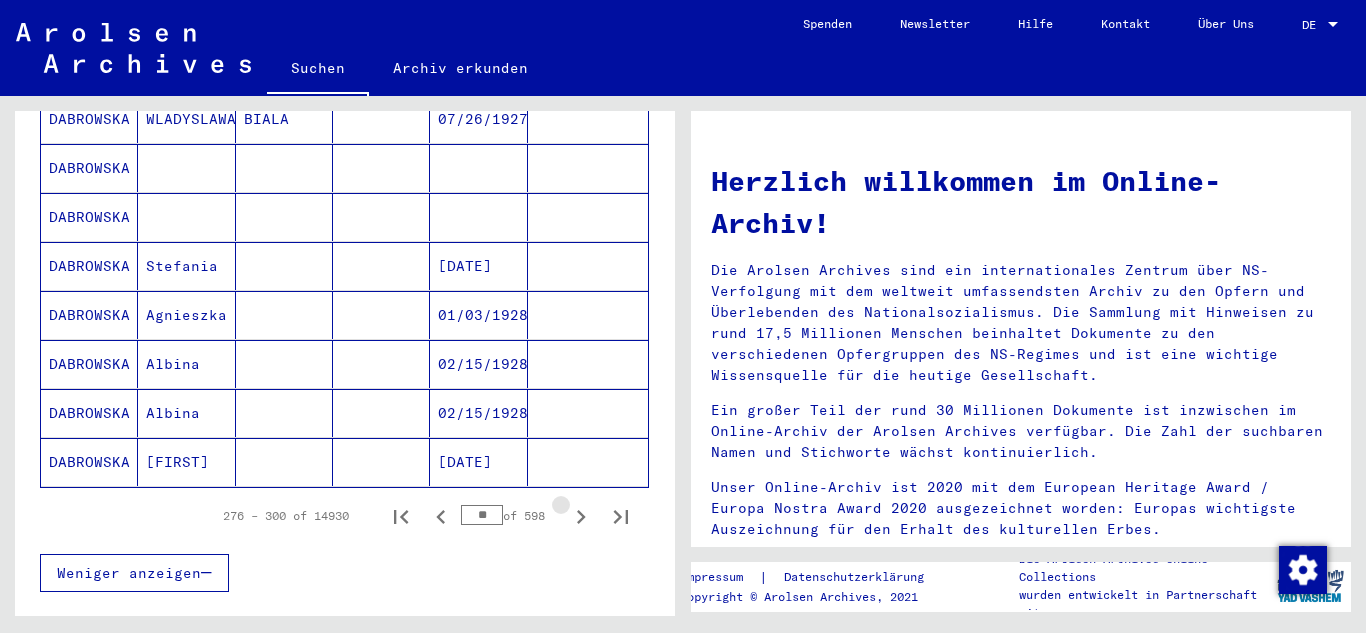 click 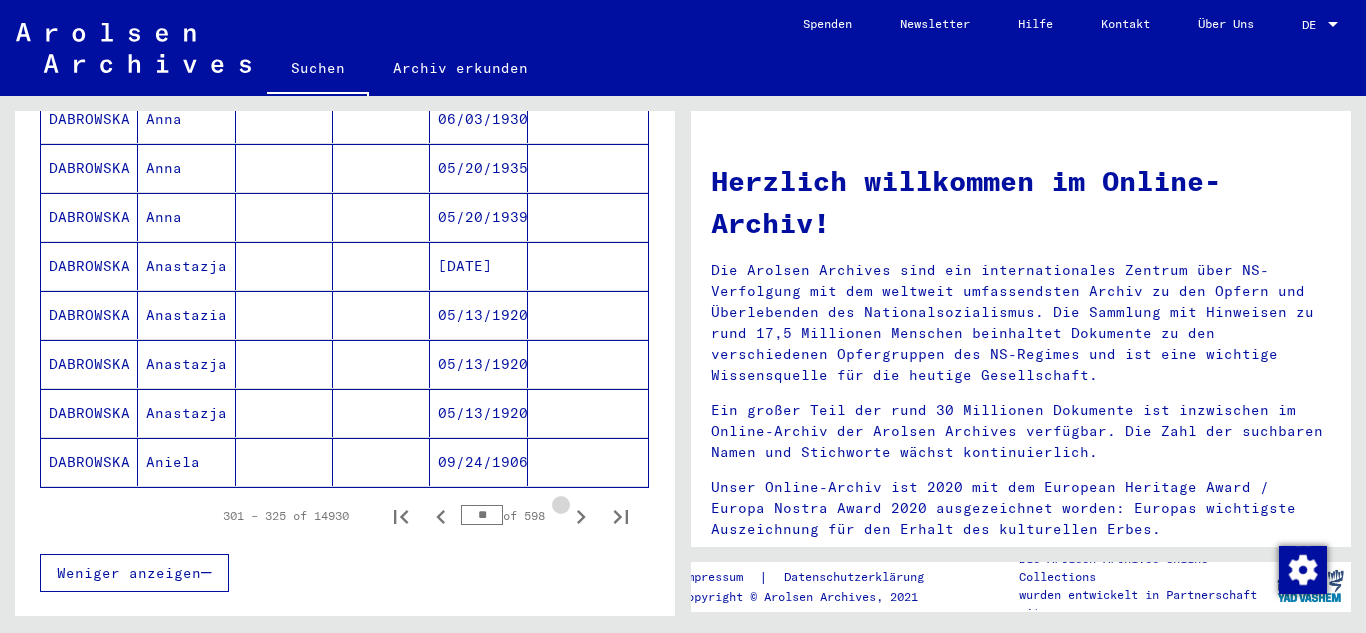 click 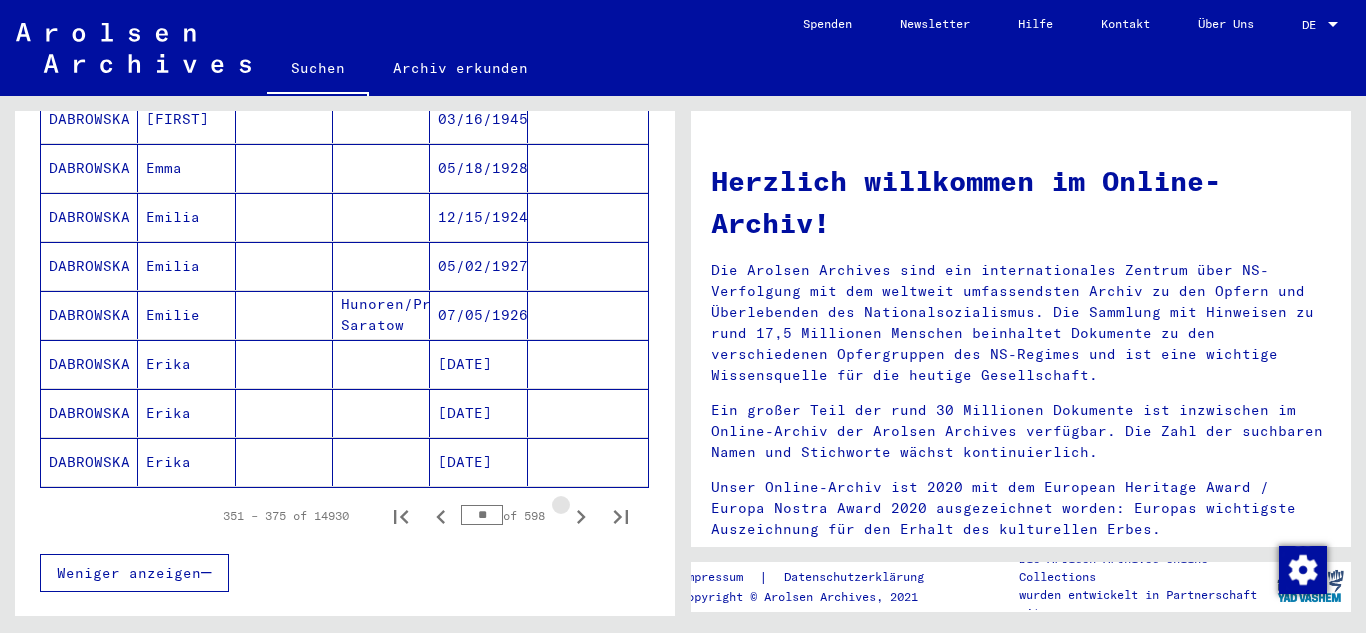click 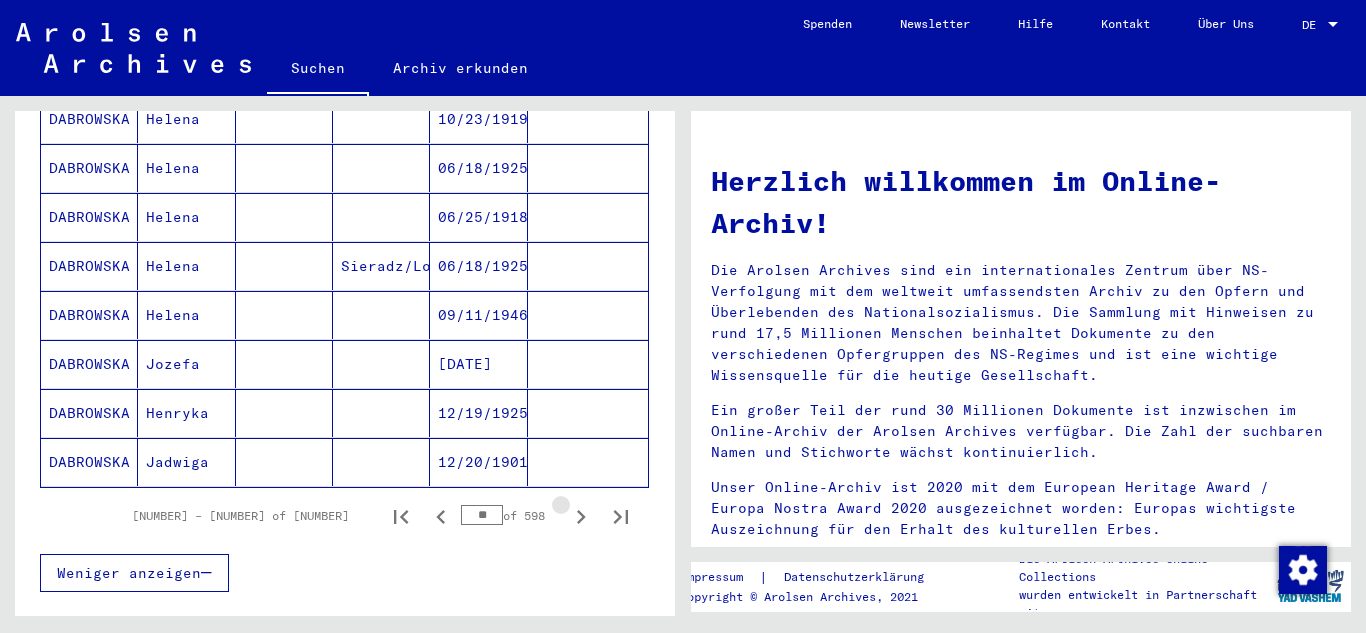 click 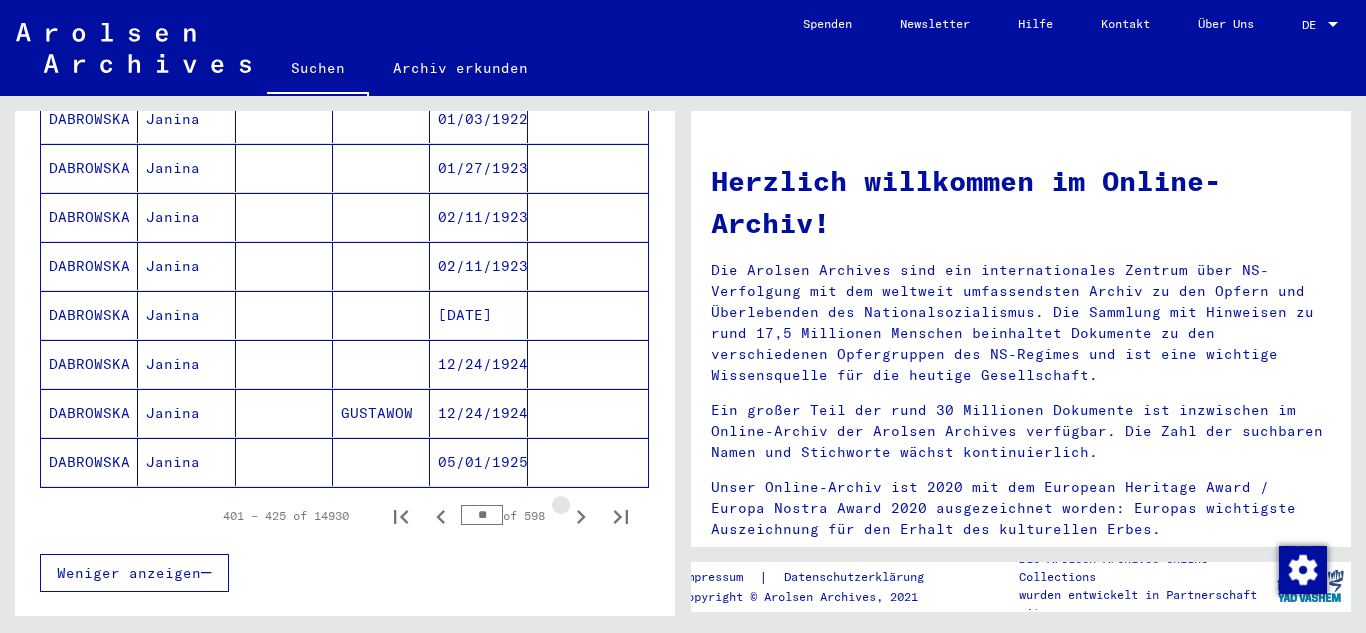 click 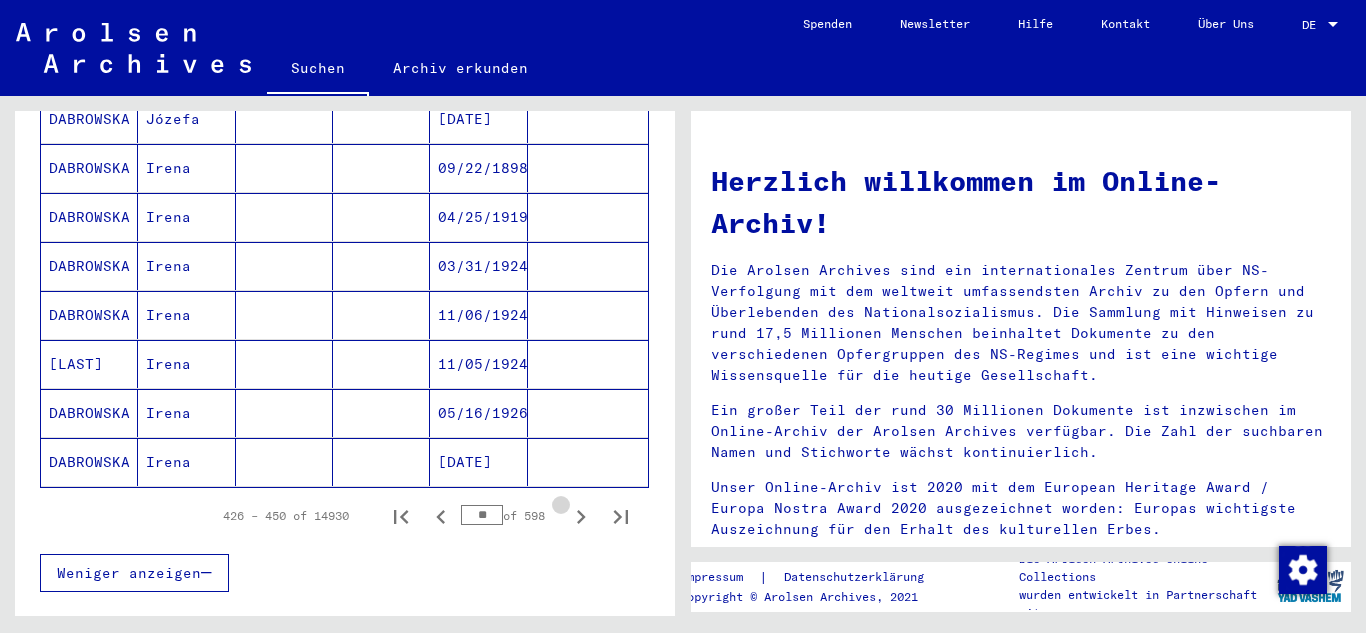click 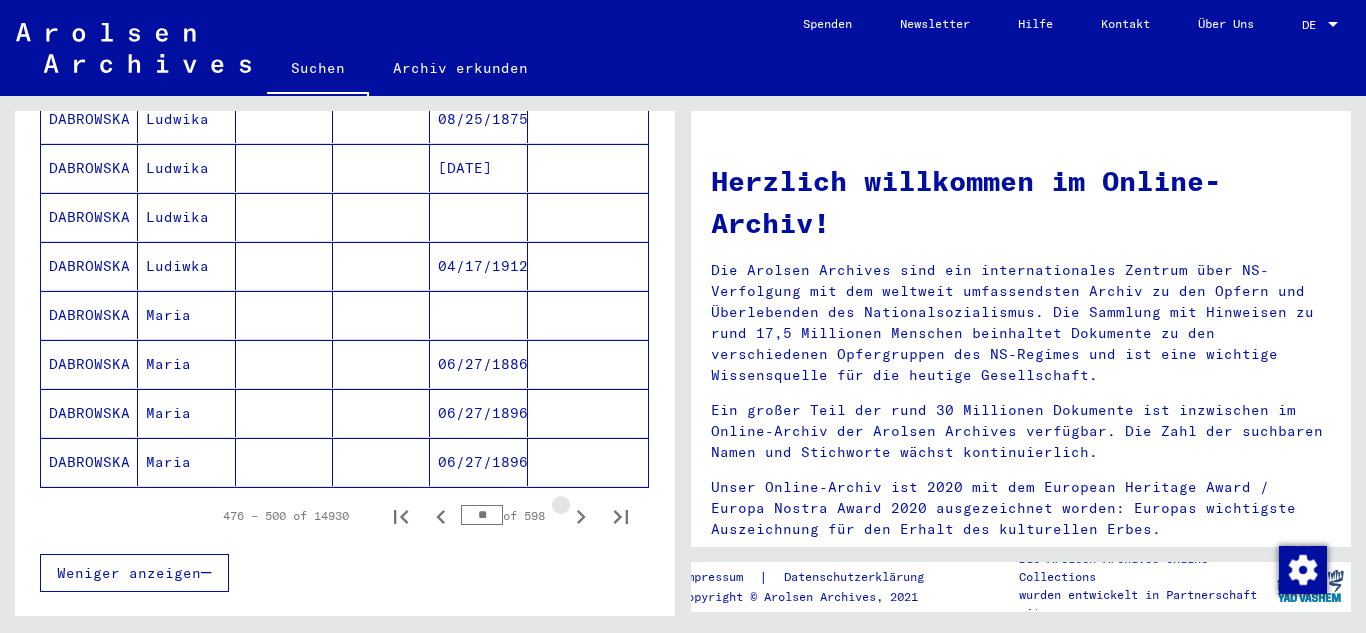 click 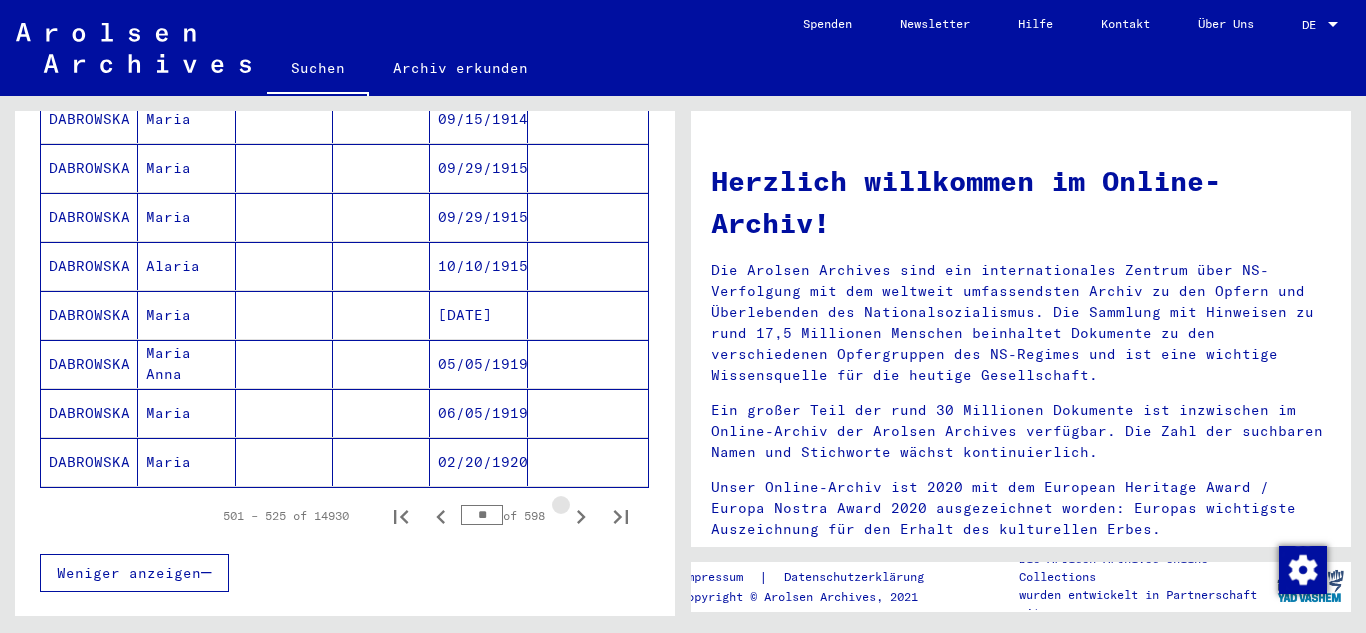 click 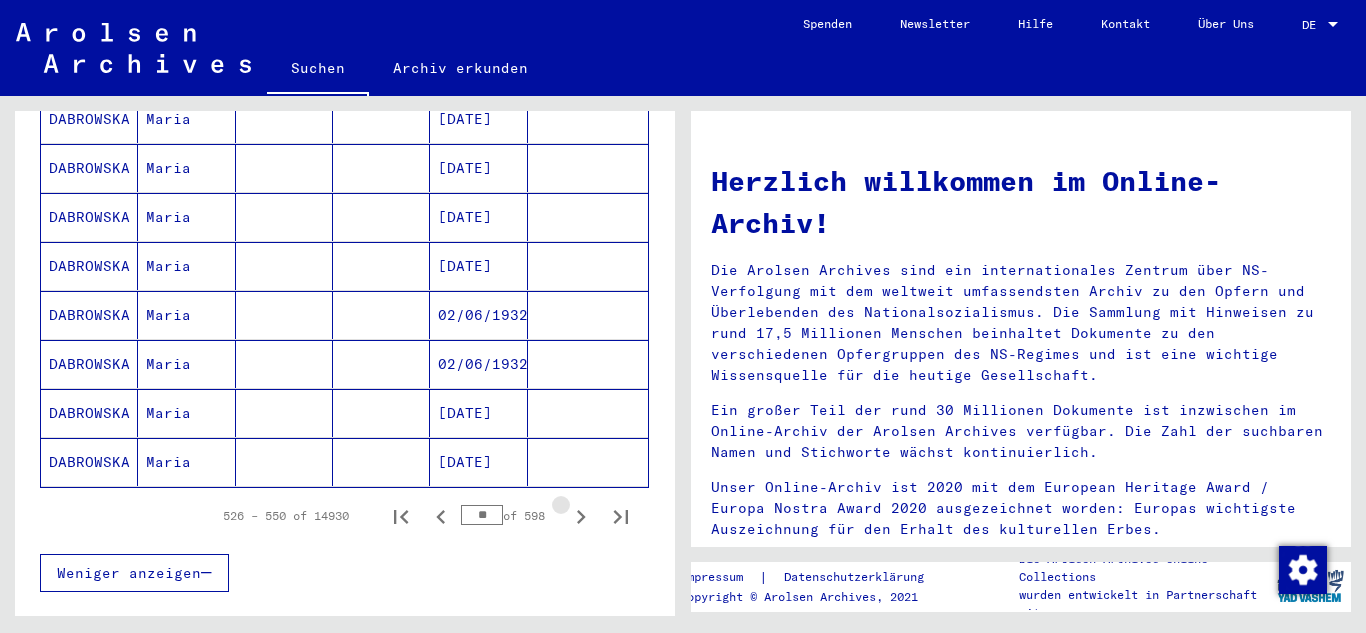 click 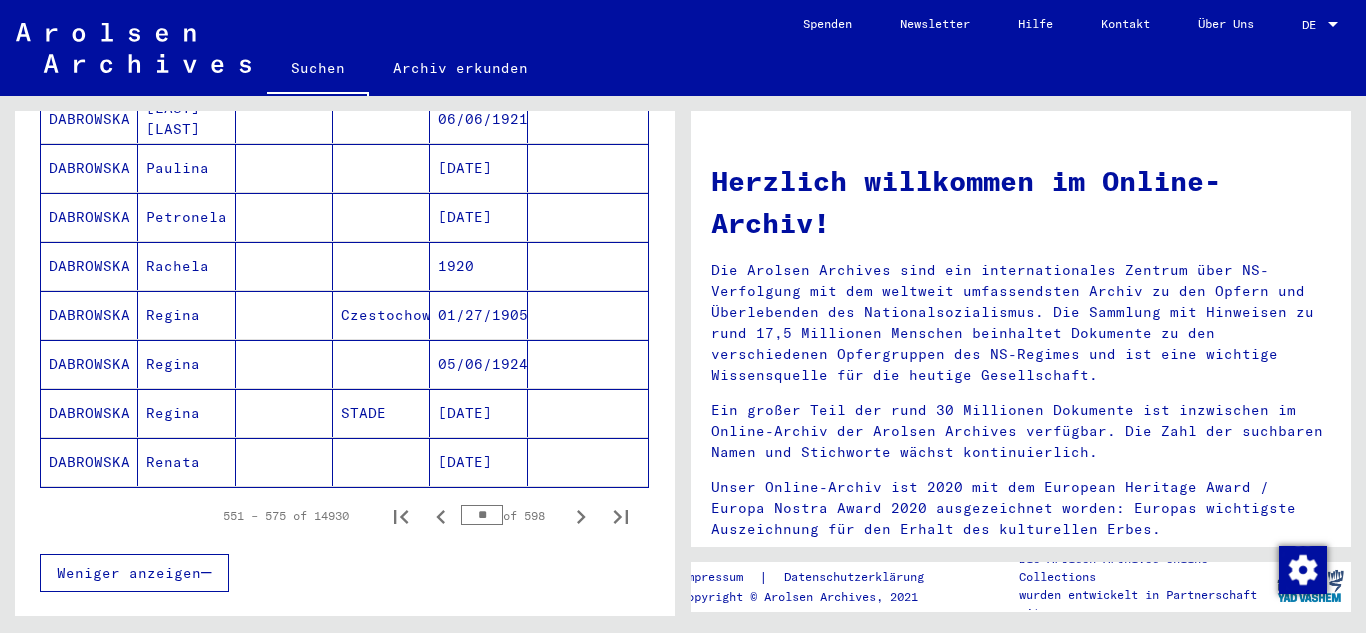 click 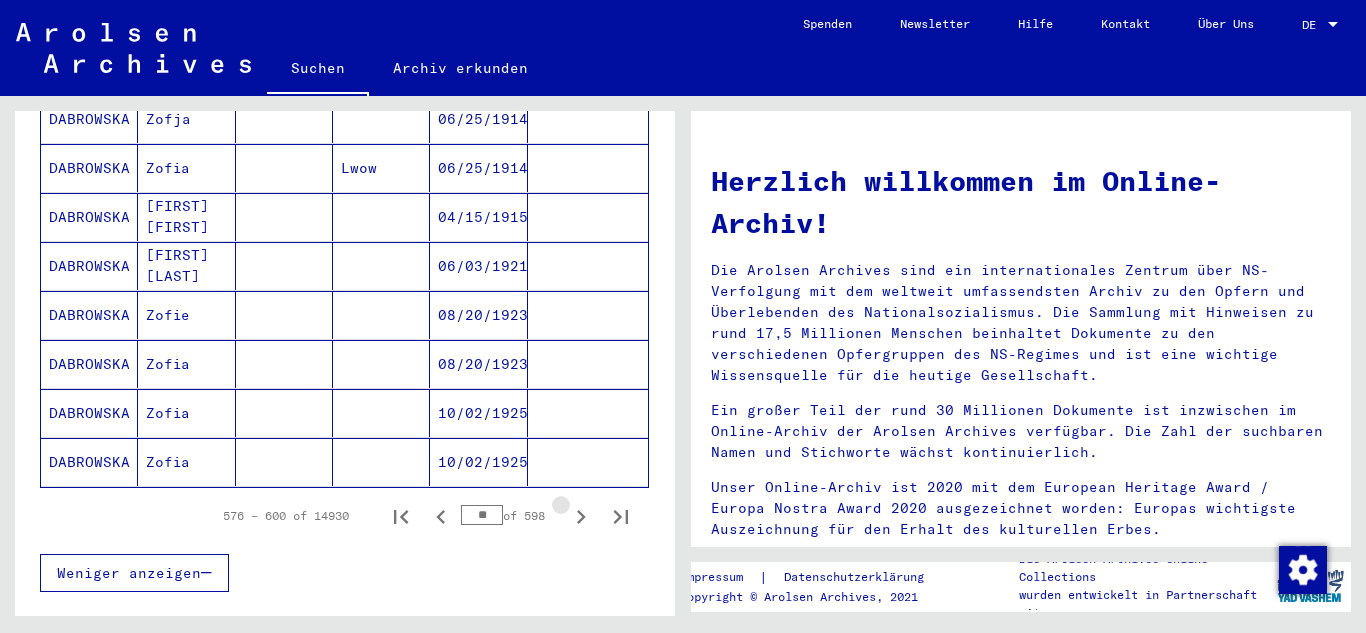 click 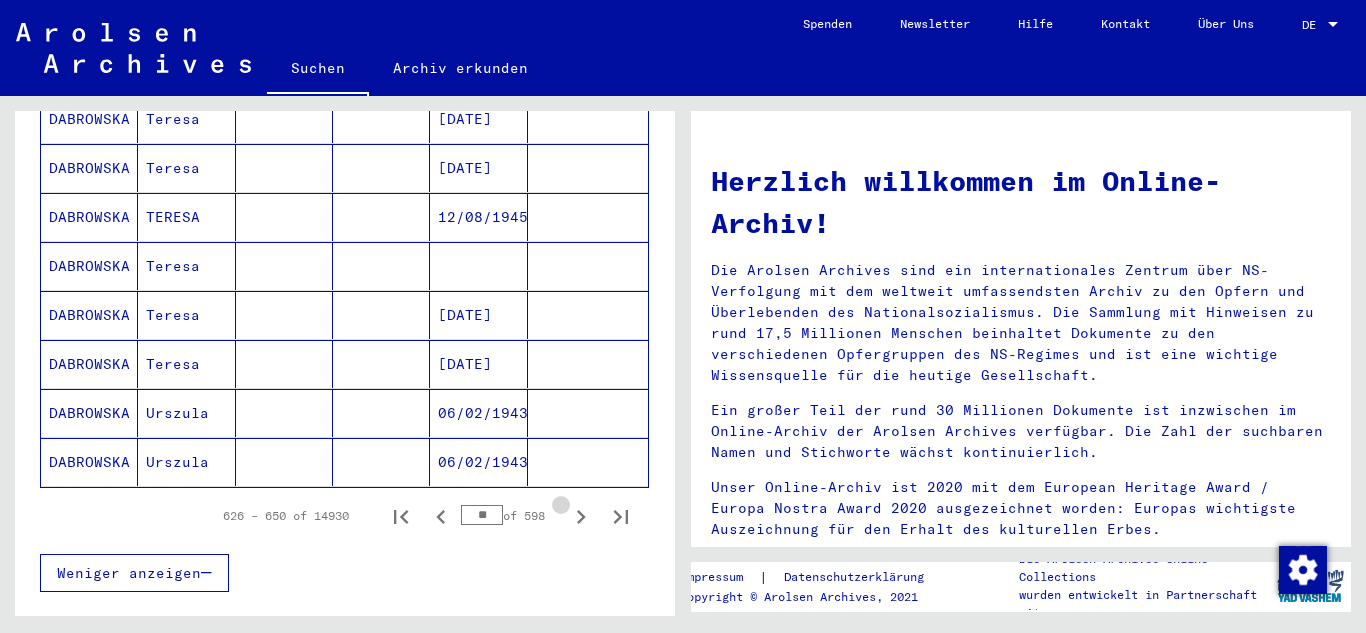 click 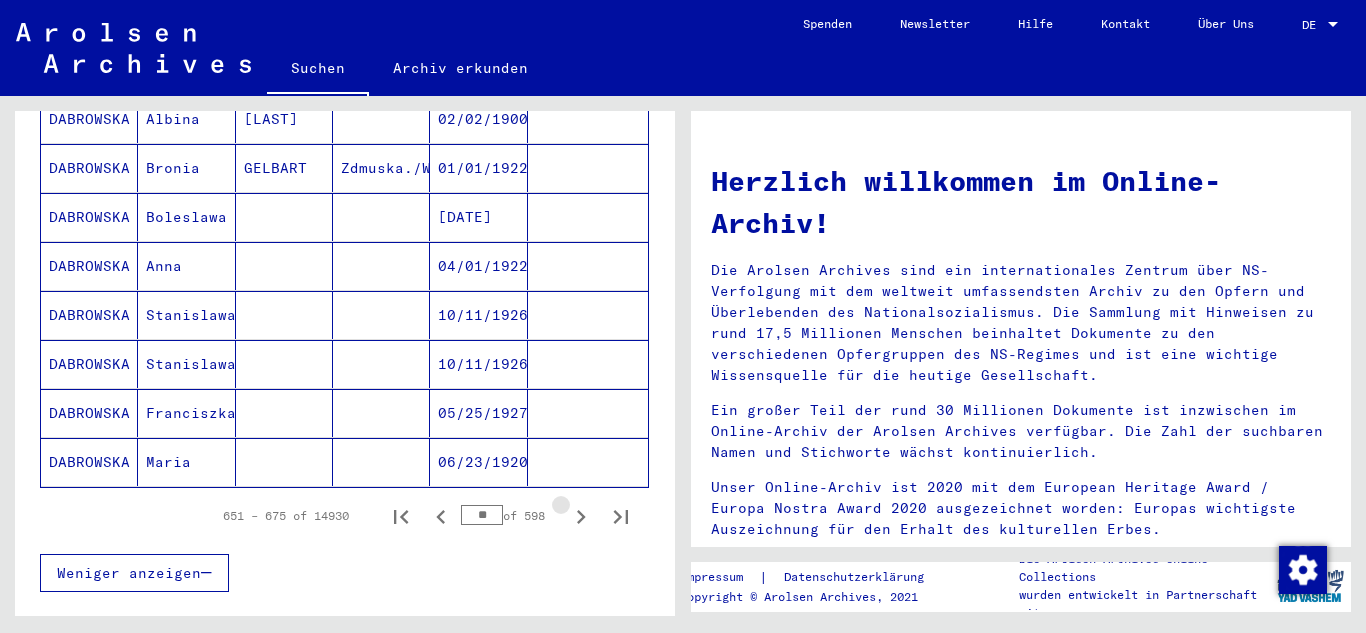 click 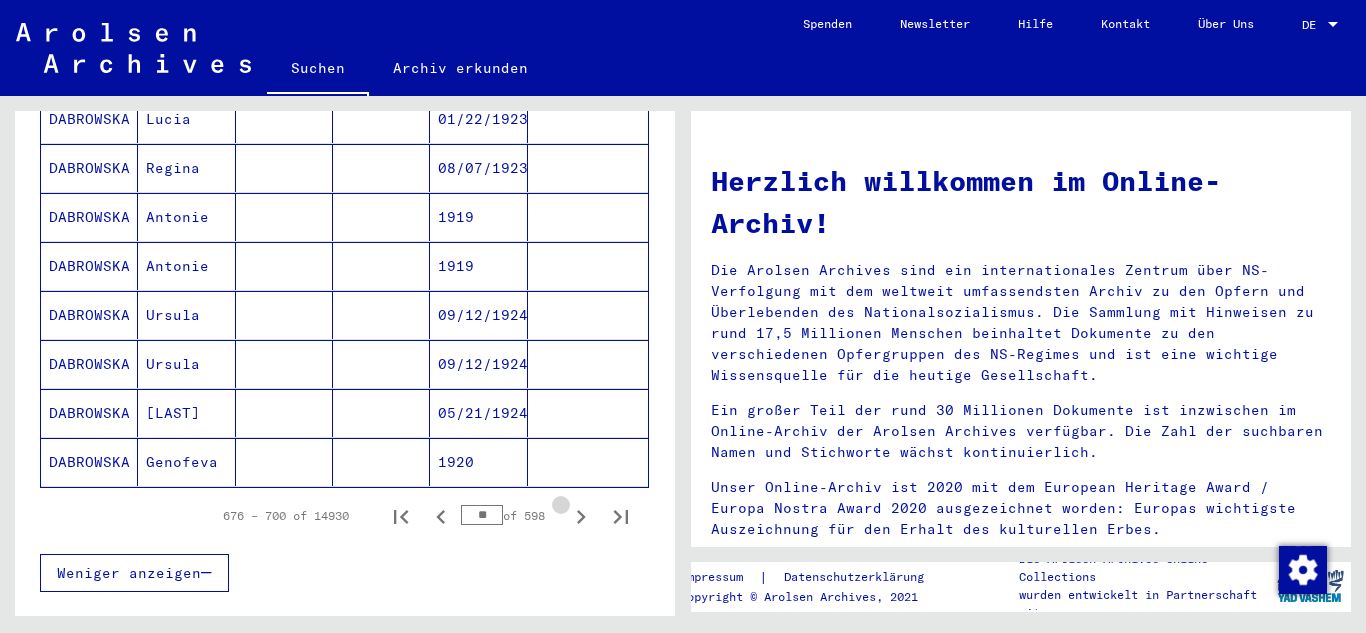 click 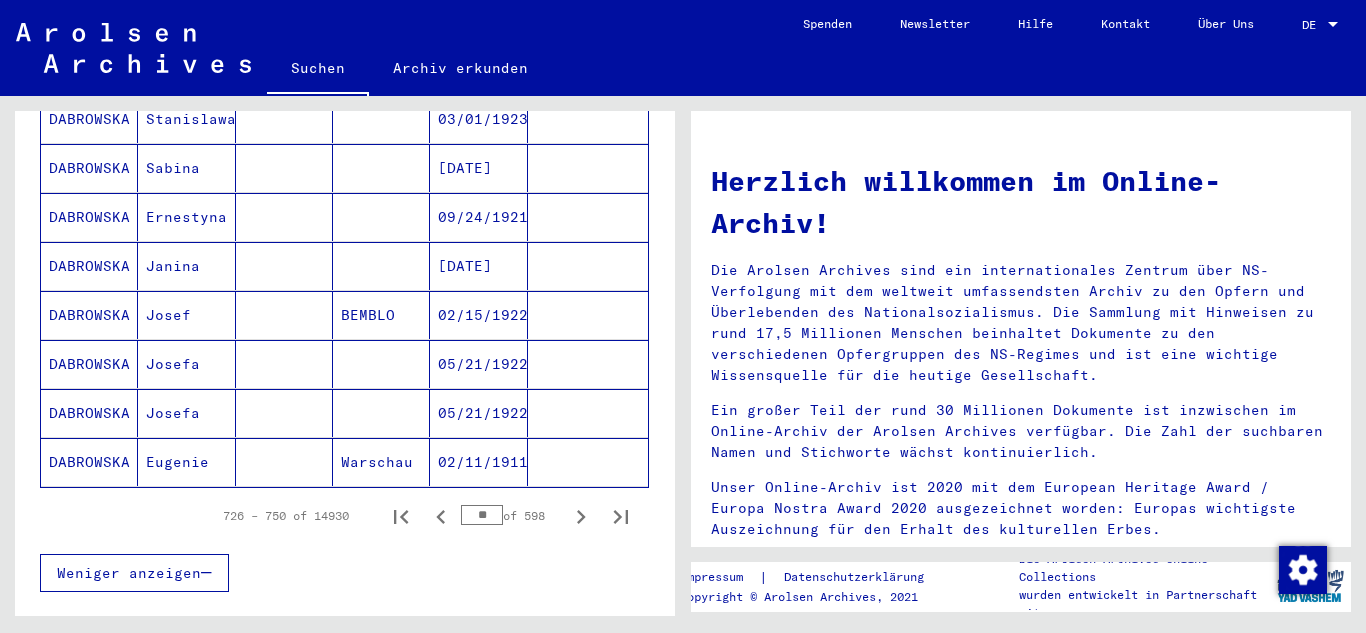 click on "**" at bounding box center [482, 515] 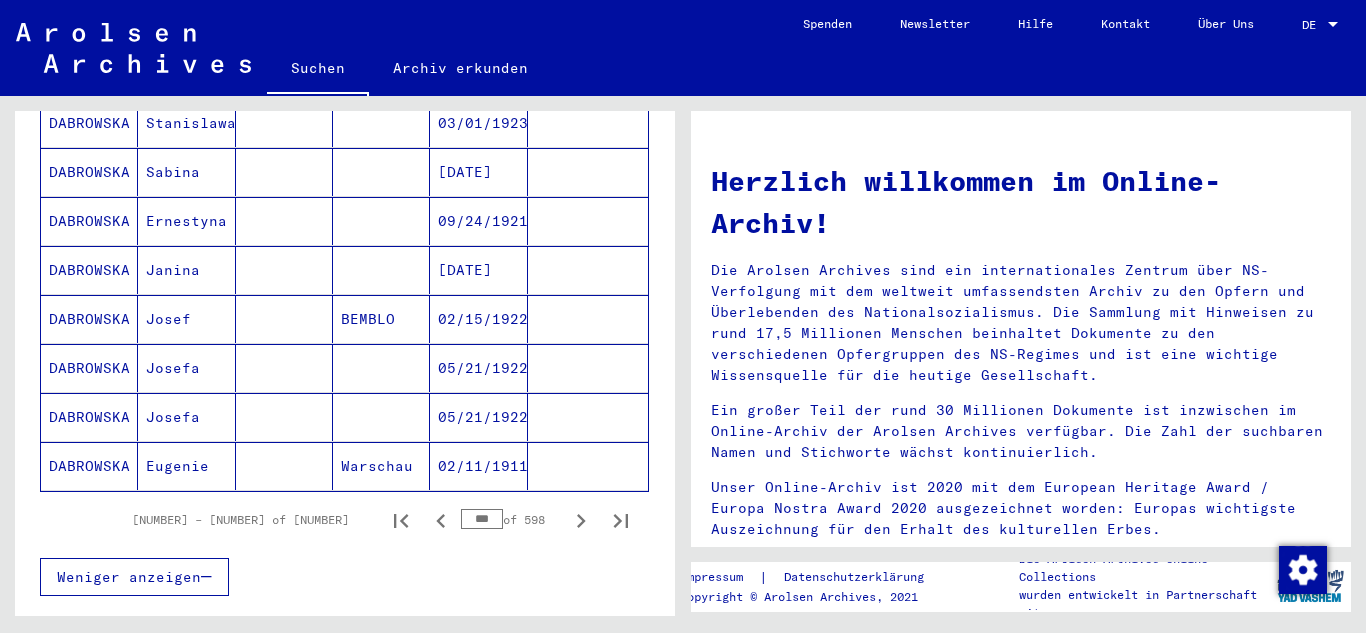 scroll, scrollTop: 1268, scrollLeft: 0, axis: vertical 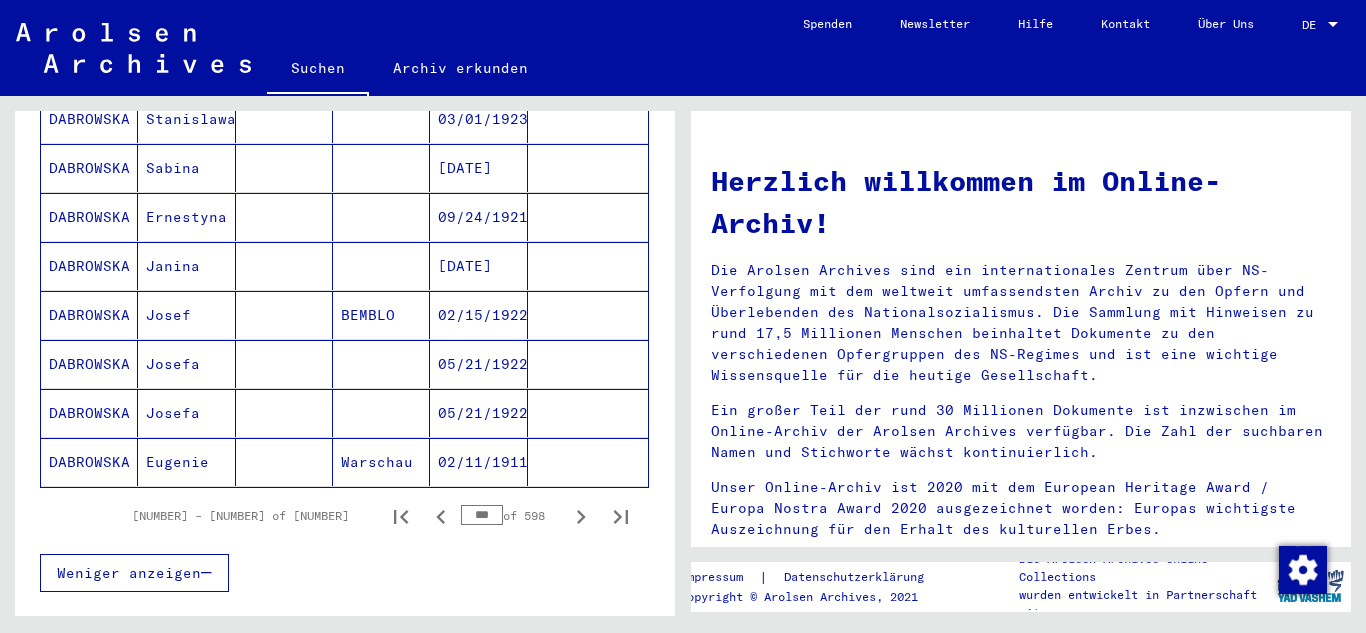 click on "***" at bounding box center (482, 515) 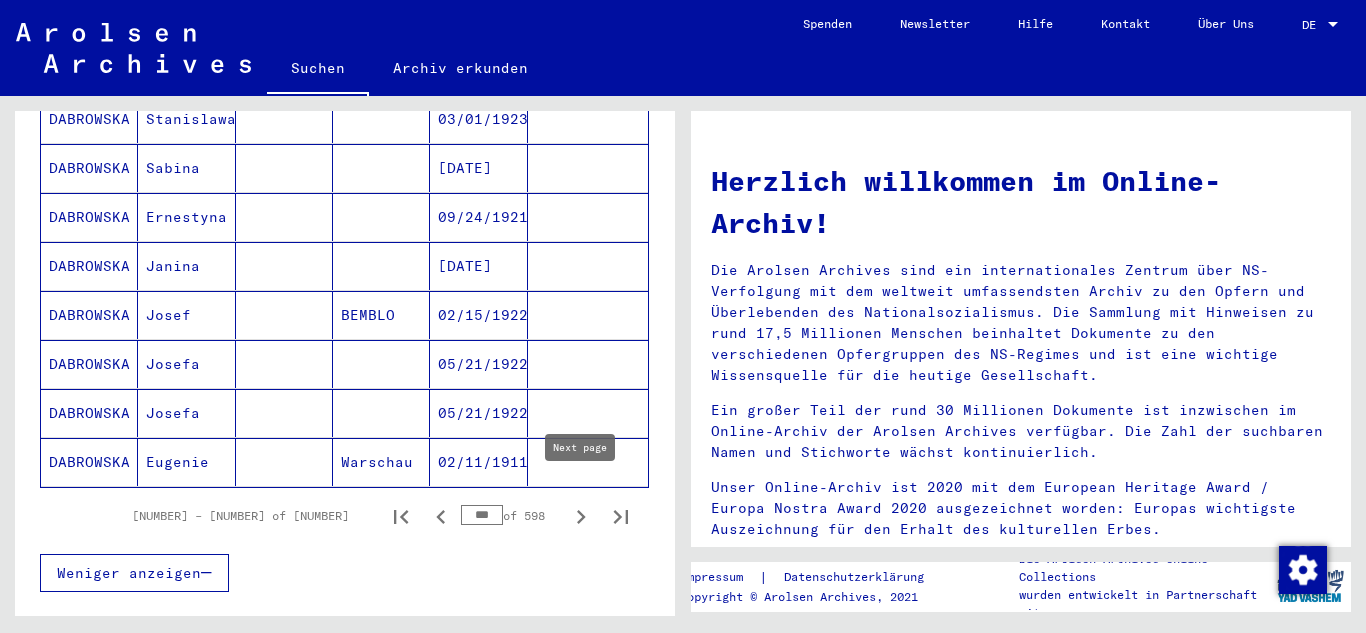 click 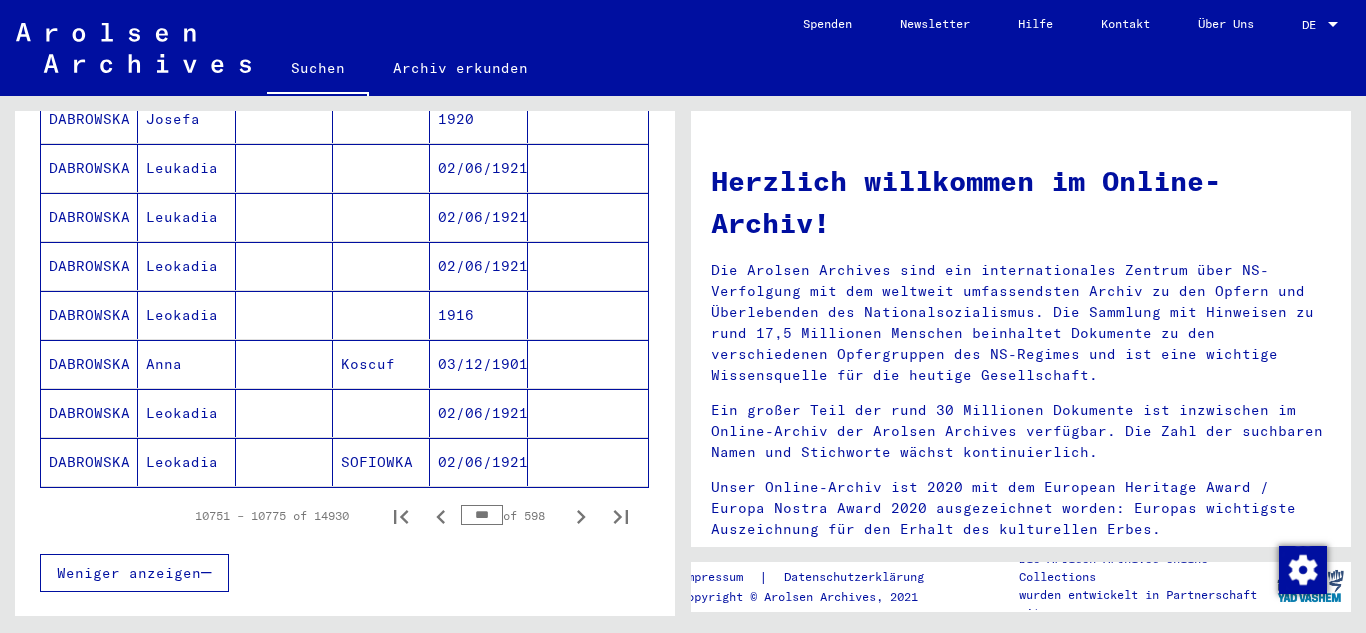 click 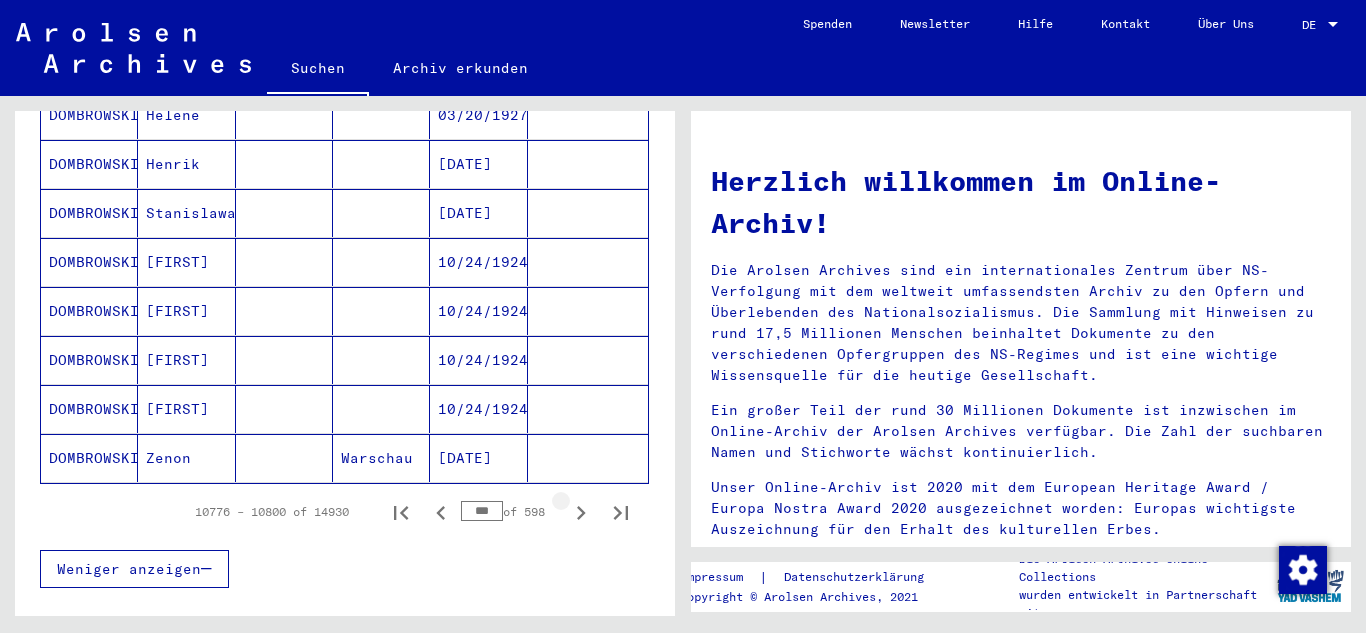 click 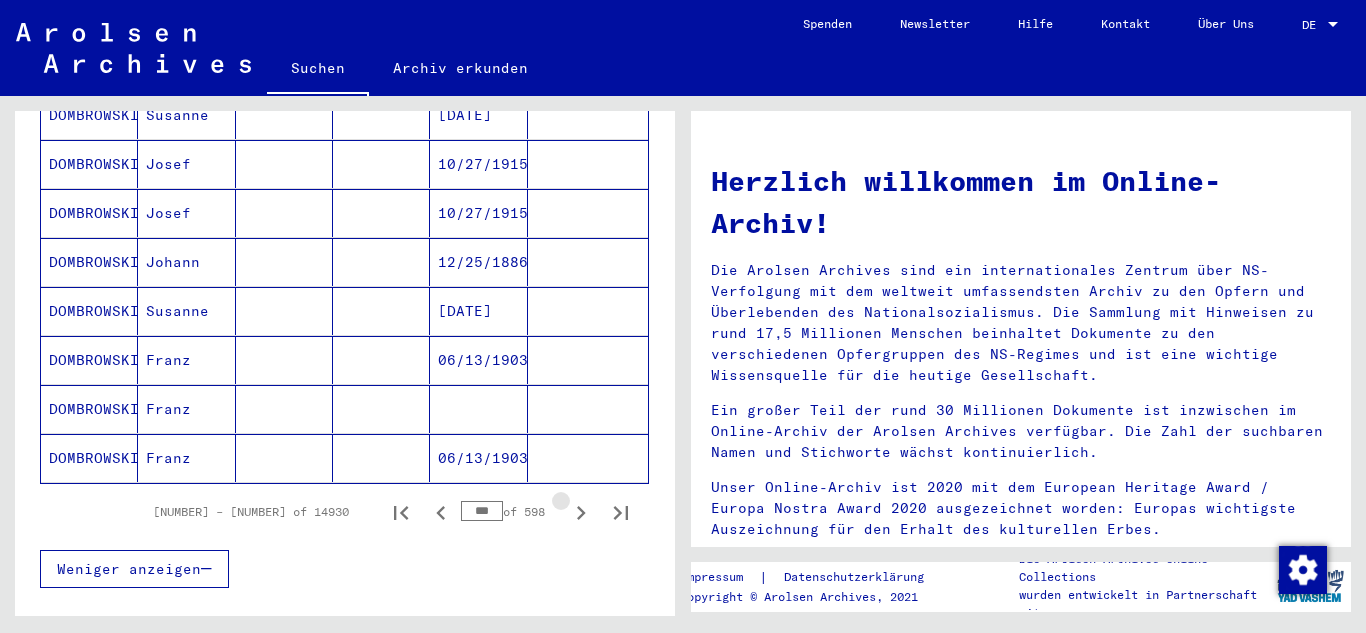 scroll, scrollTop: 1264, scrollLeft: 0, axis: vertical 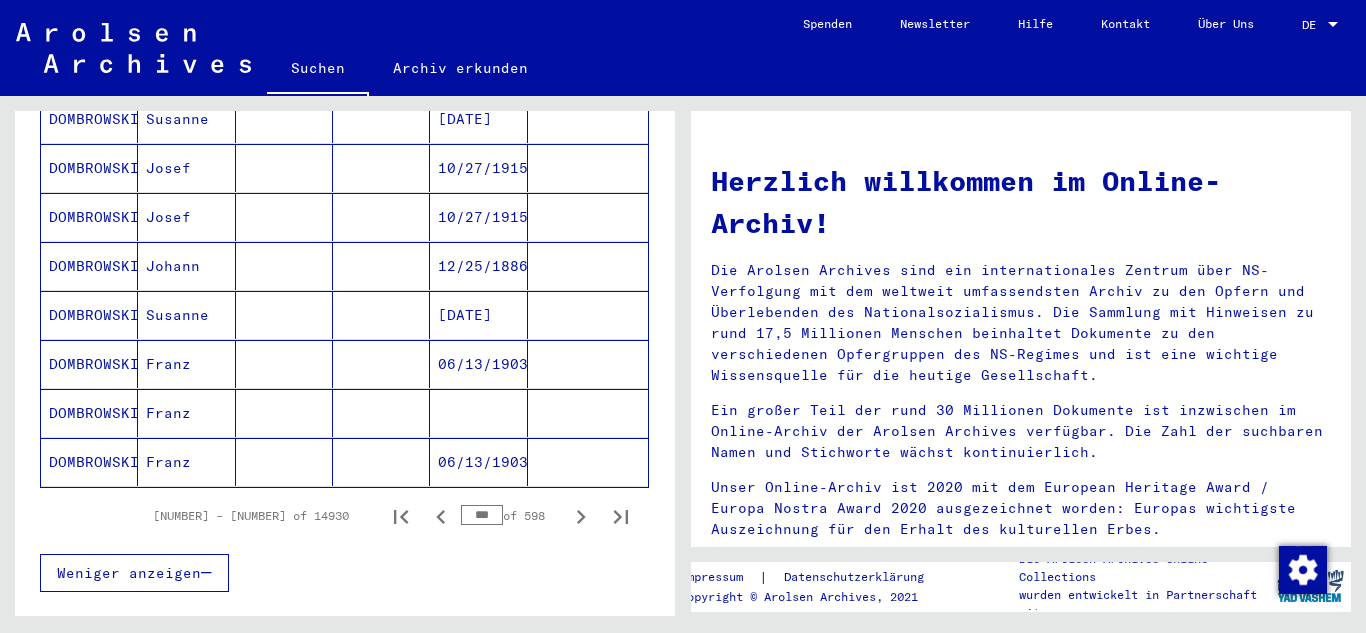 click at bounding box center (381, 462) 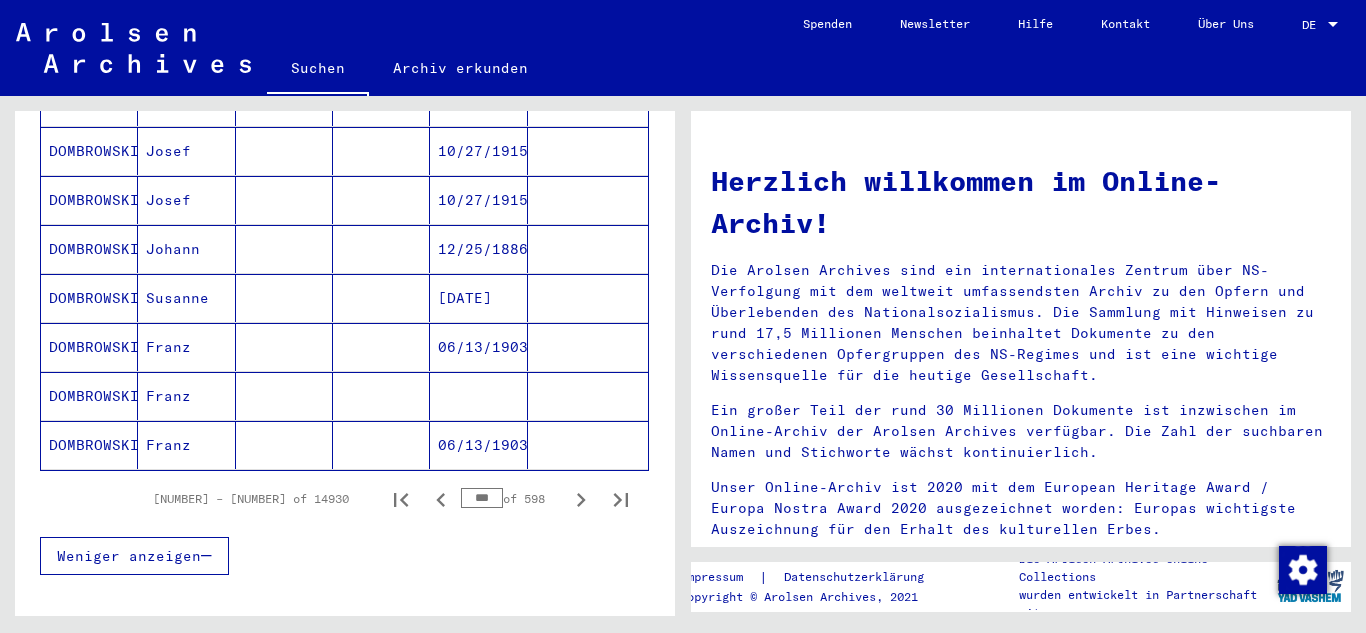 click at bounding box center [381, 445] 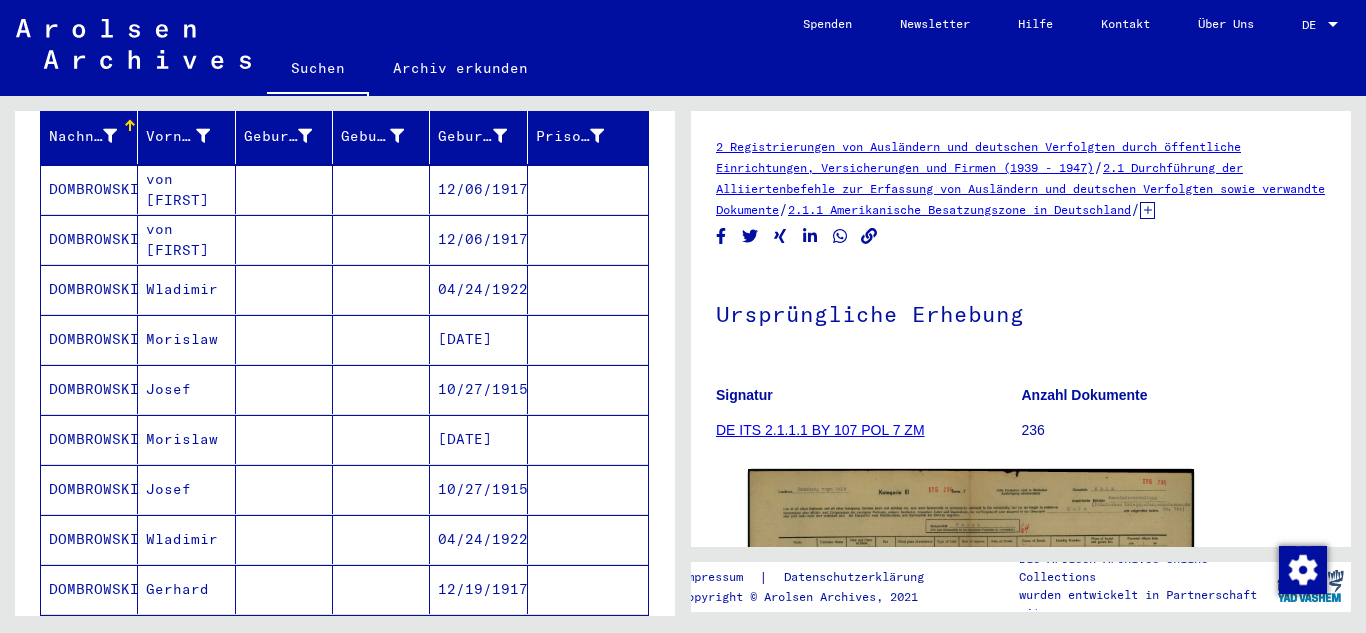 scroll, scrollTop: 321, scrollLeft: 0, axis: vertical 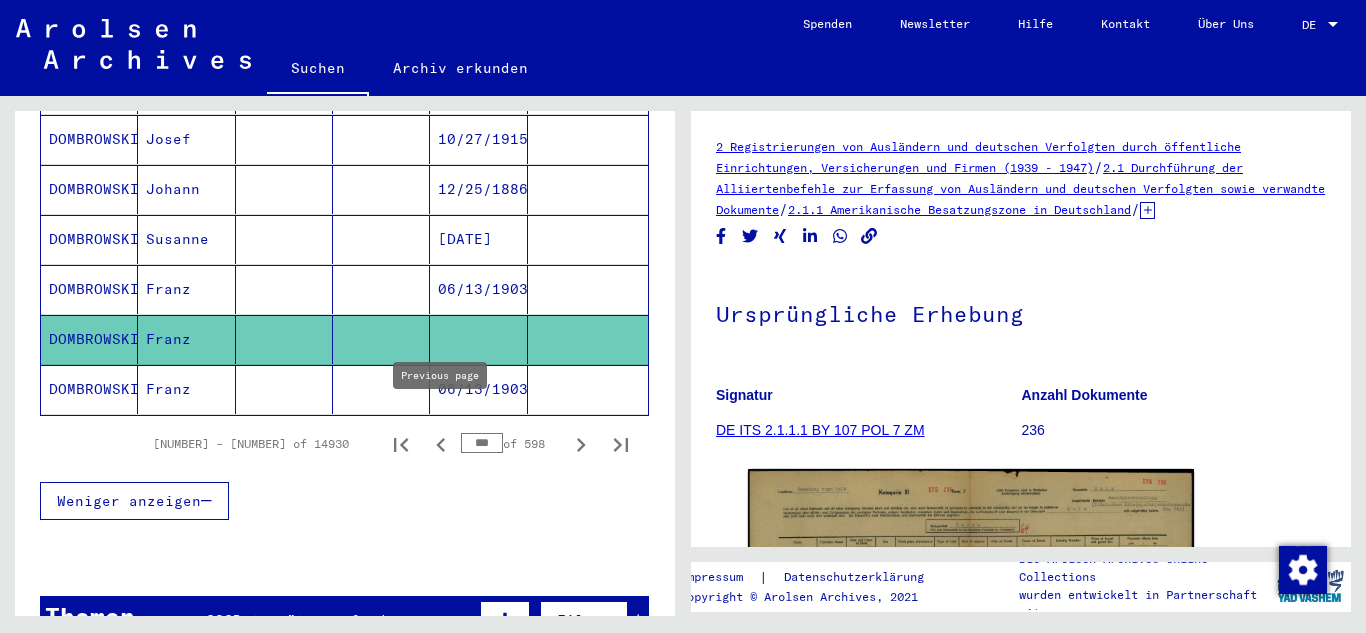 click 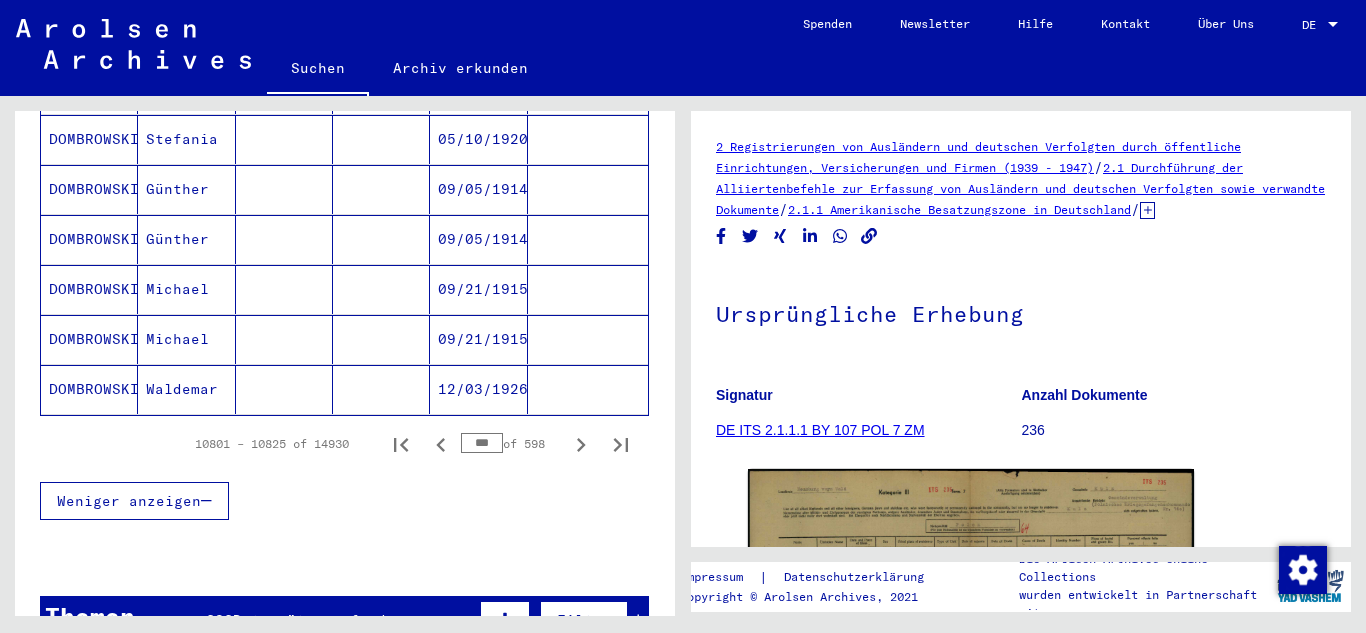 type 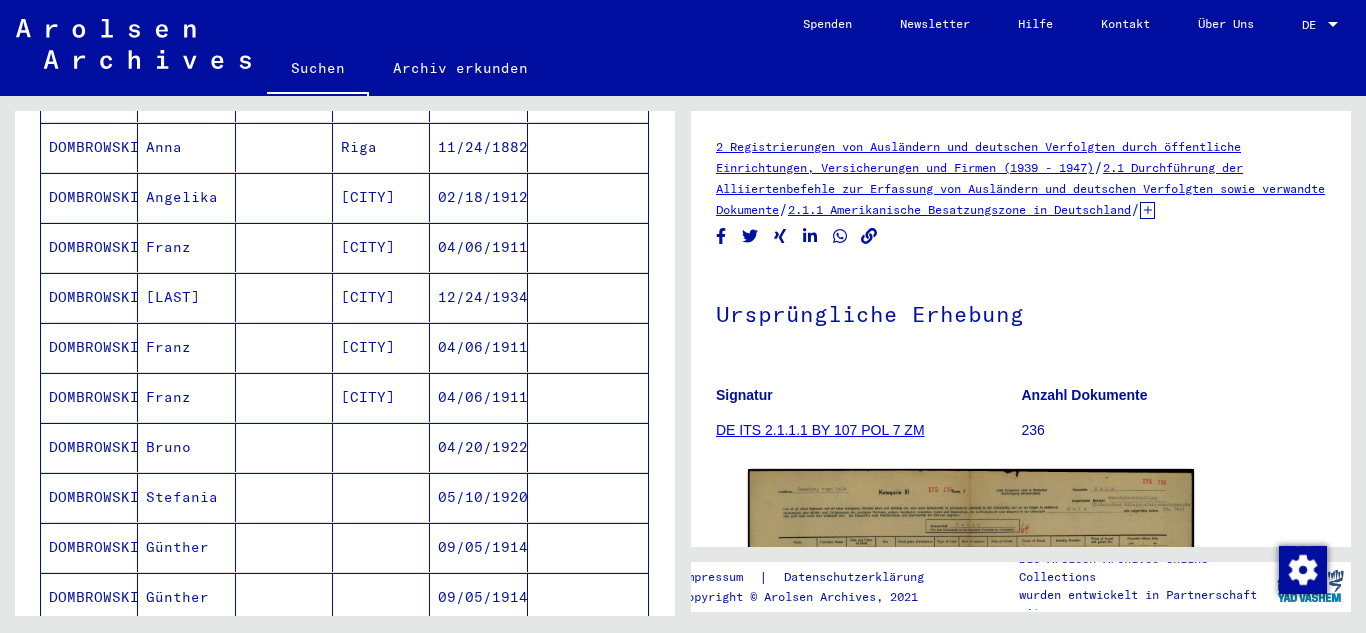 scroll, scrollTop: 1001, scrollLeft: 0, axis: vertical 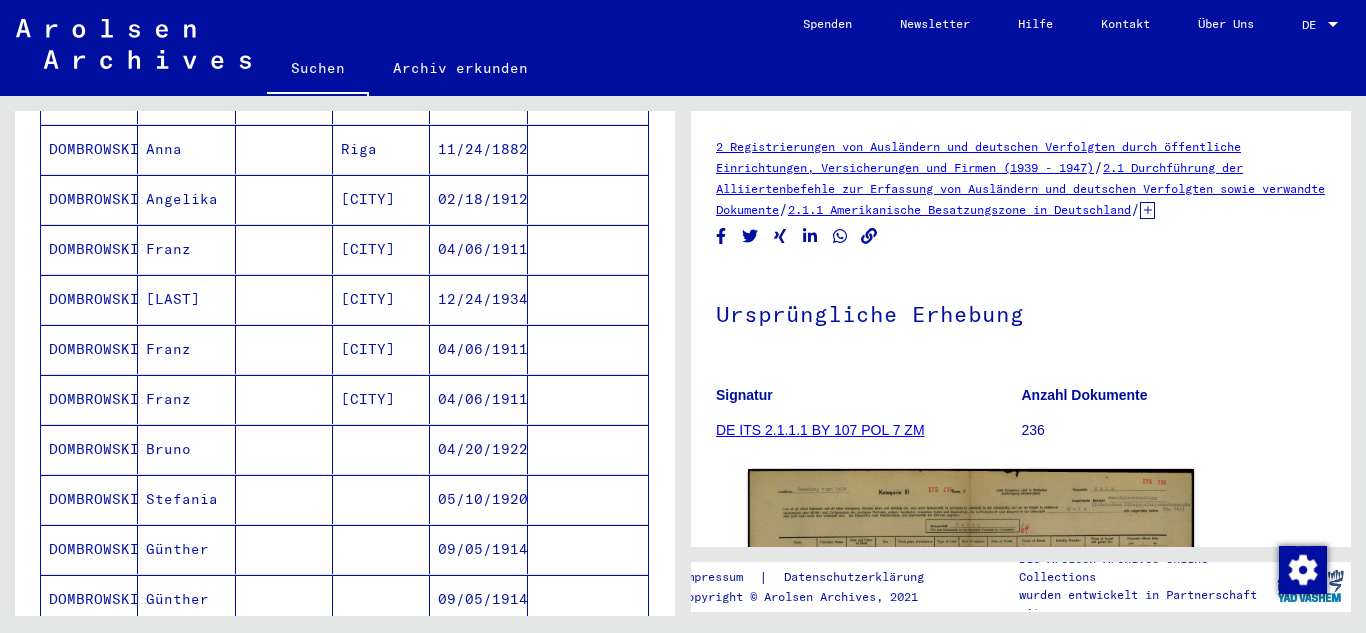 click at bounding box center (284, 499) 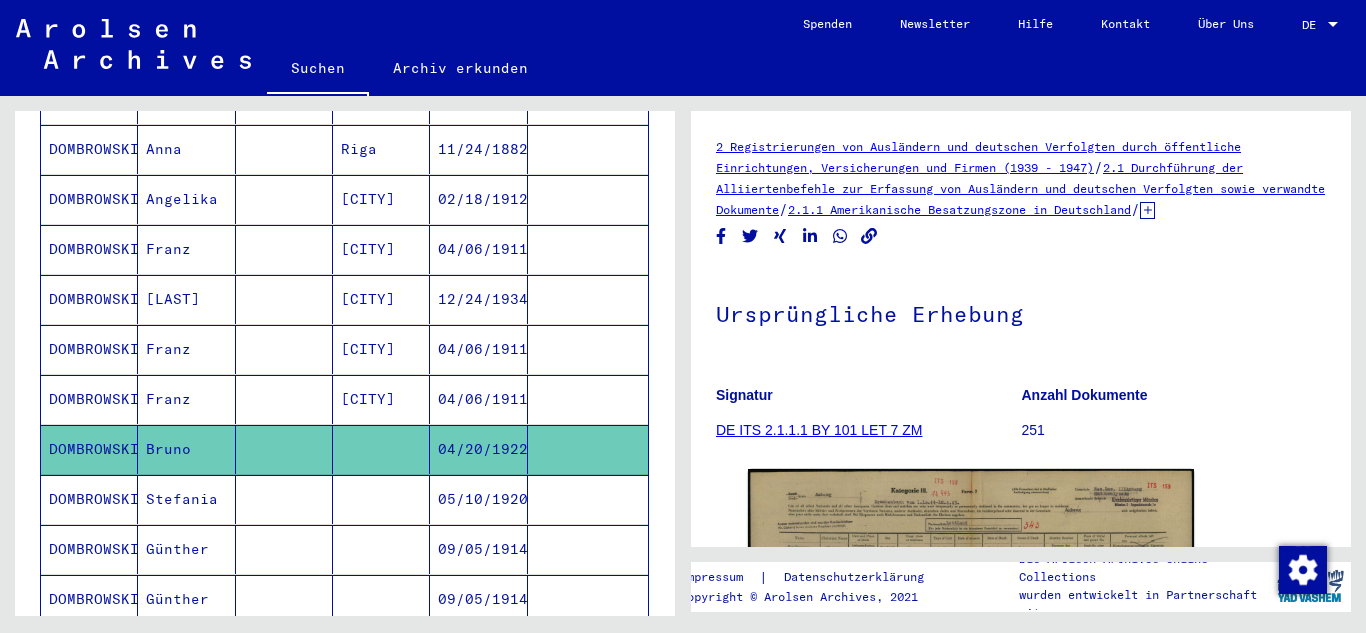 scroll, scrollTop: 0, scrollLeft: 0, axis: both 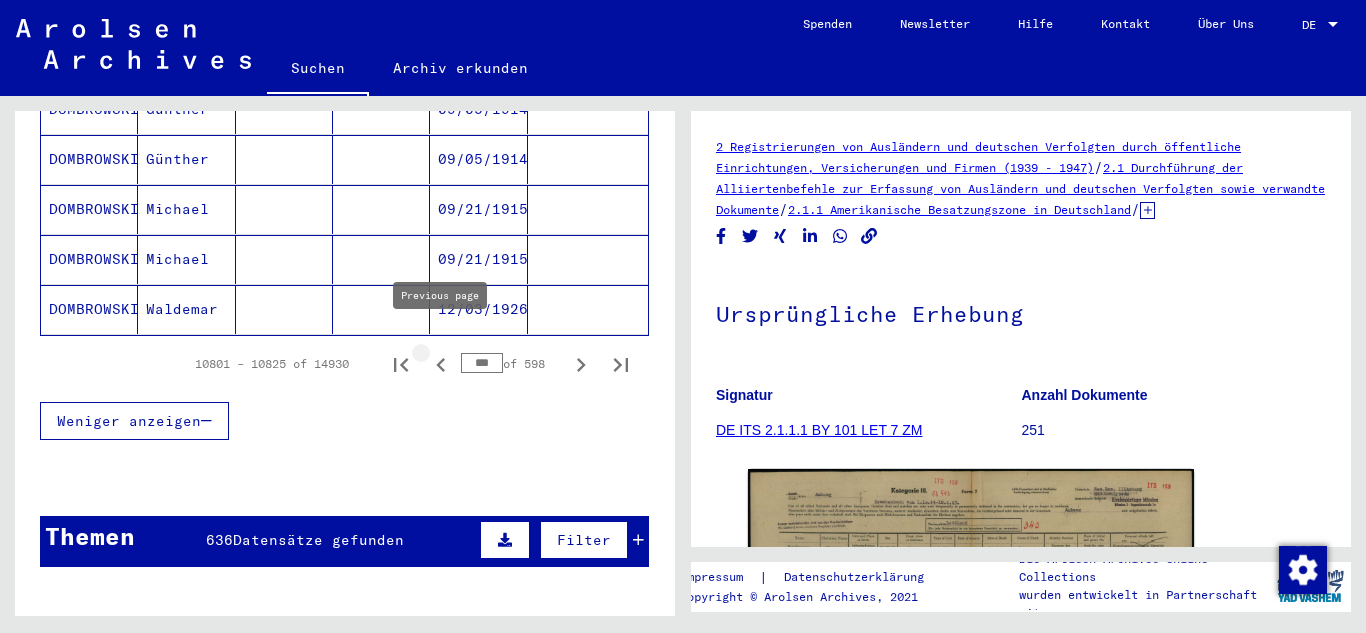 click 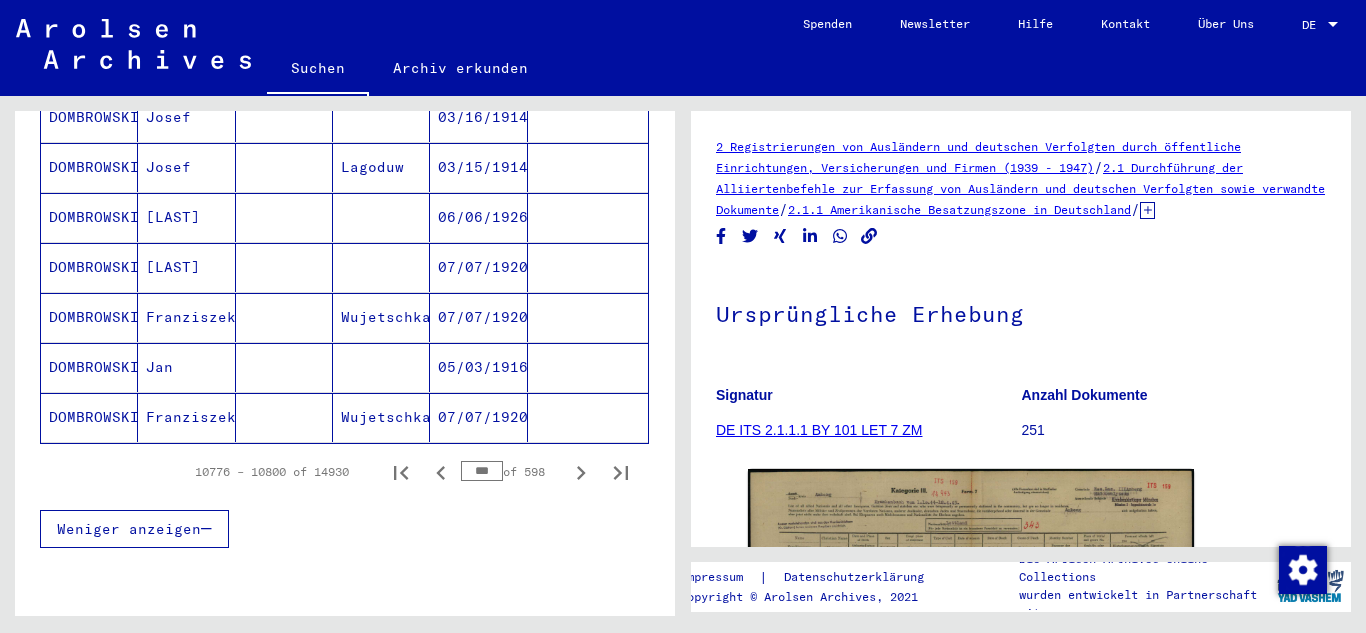 scroll, scrollTop: 1361, scrollLeft: 0, axis: vertical 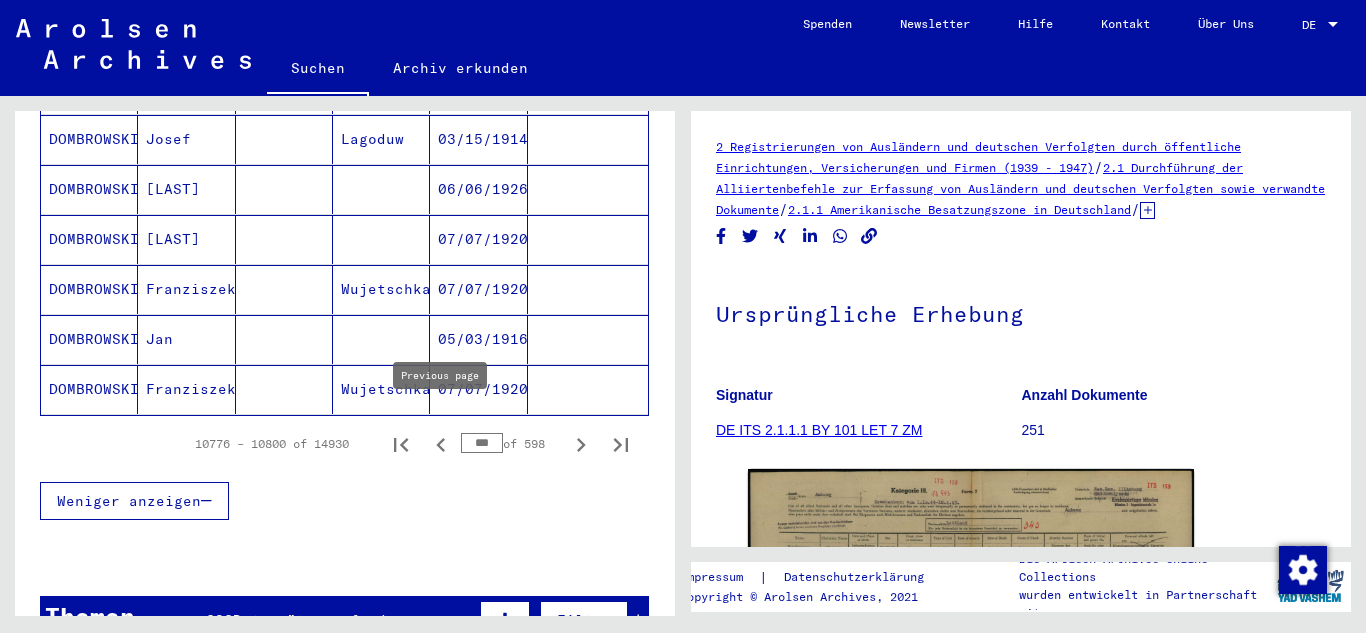 click at bounding box center [441, 444] 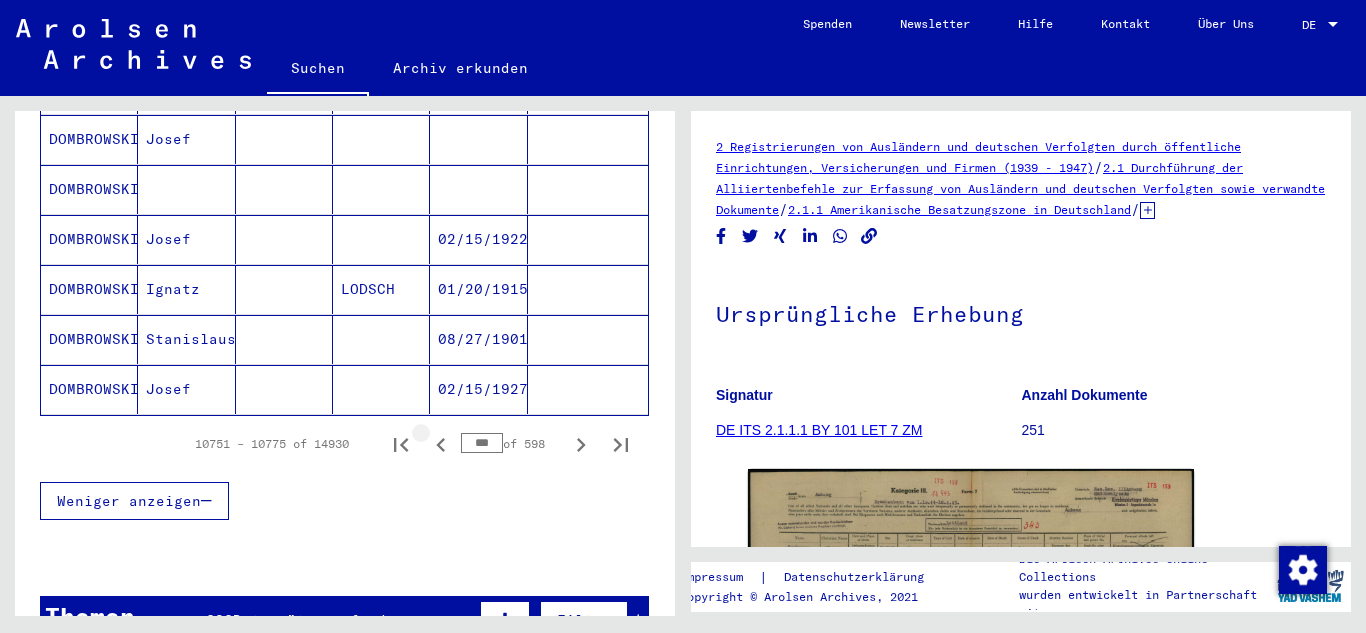 click at bounding box center (441, 444) 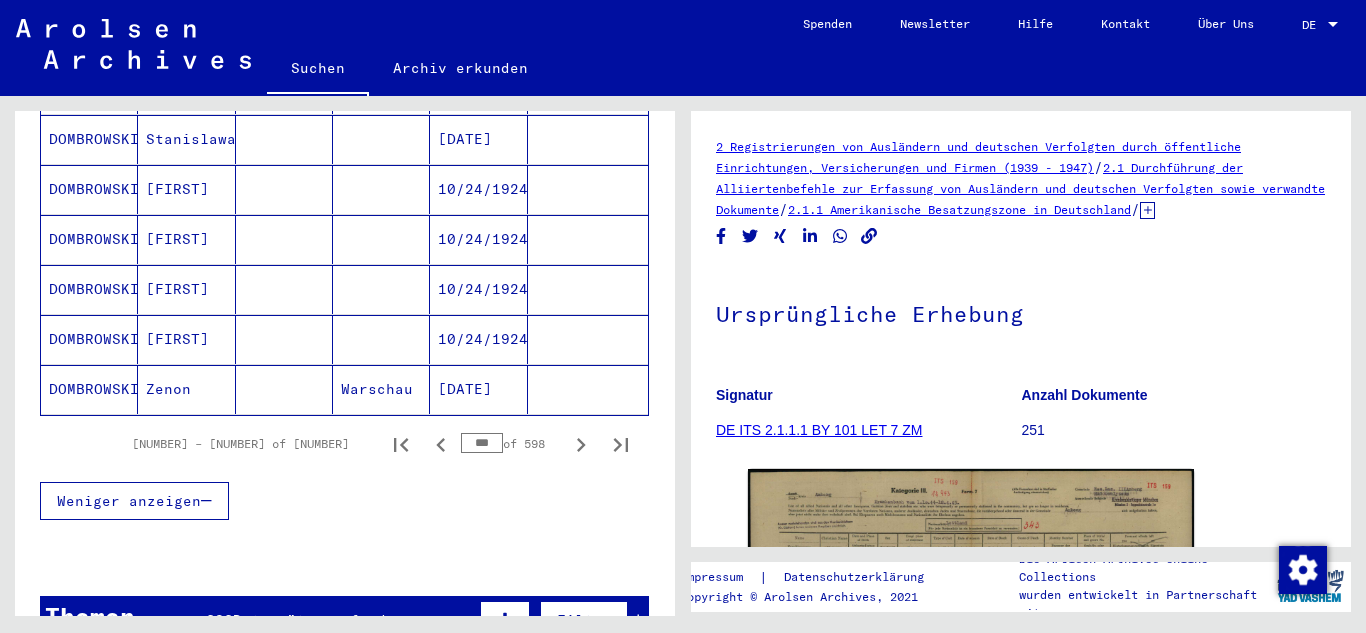 click 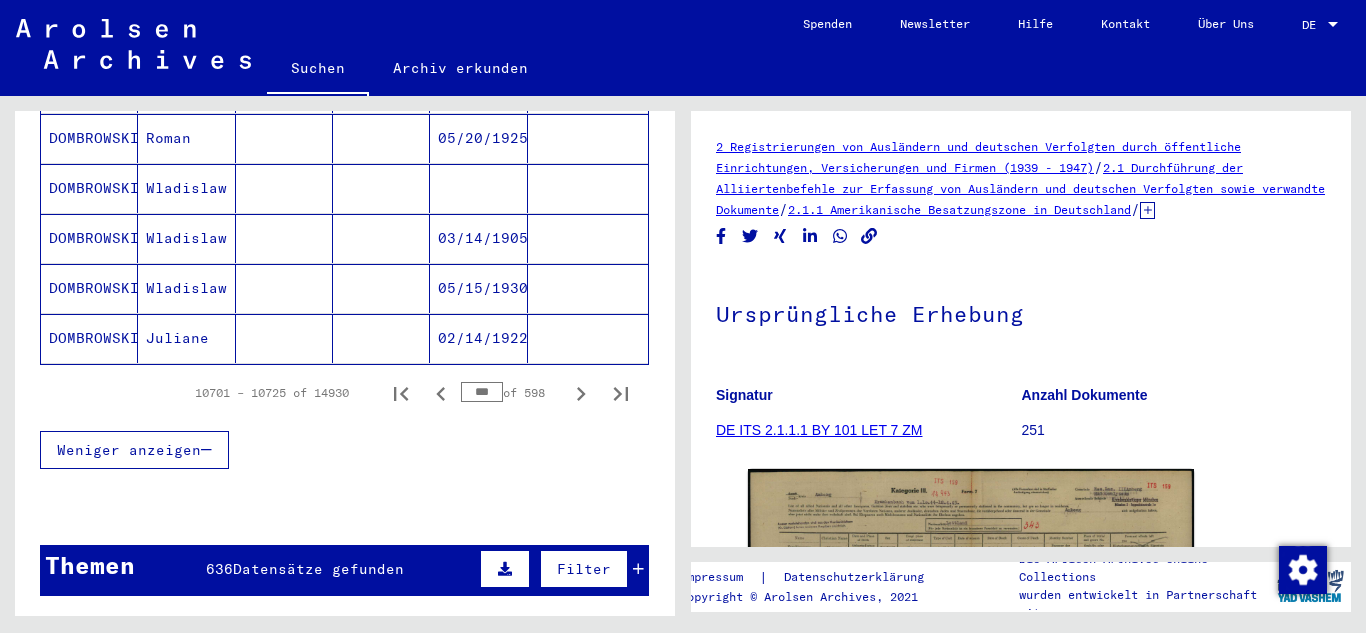 scroll, scrollTop: 1441, scrollLeft: 0, axis: vertical 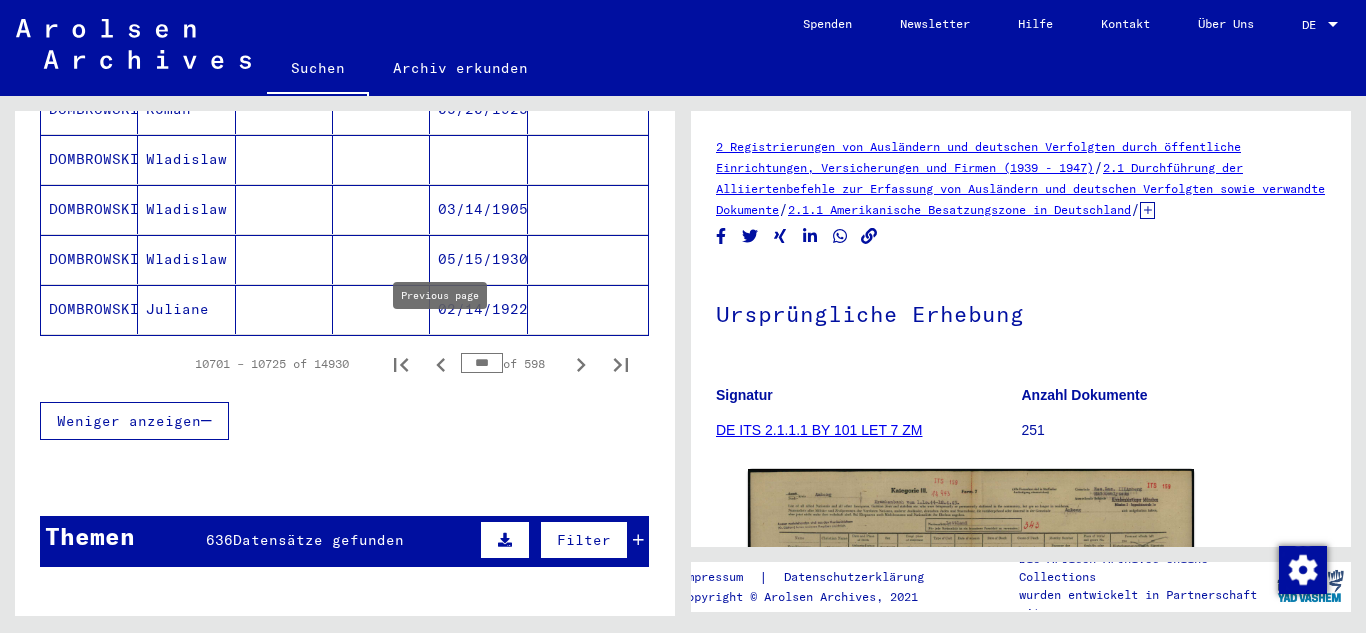 click 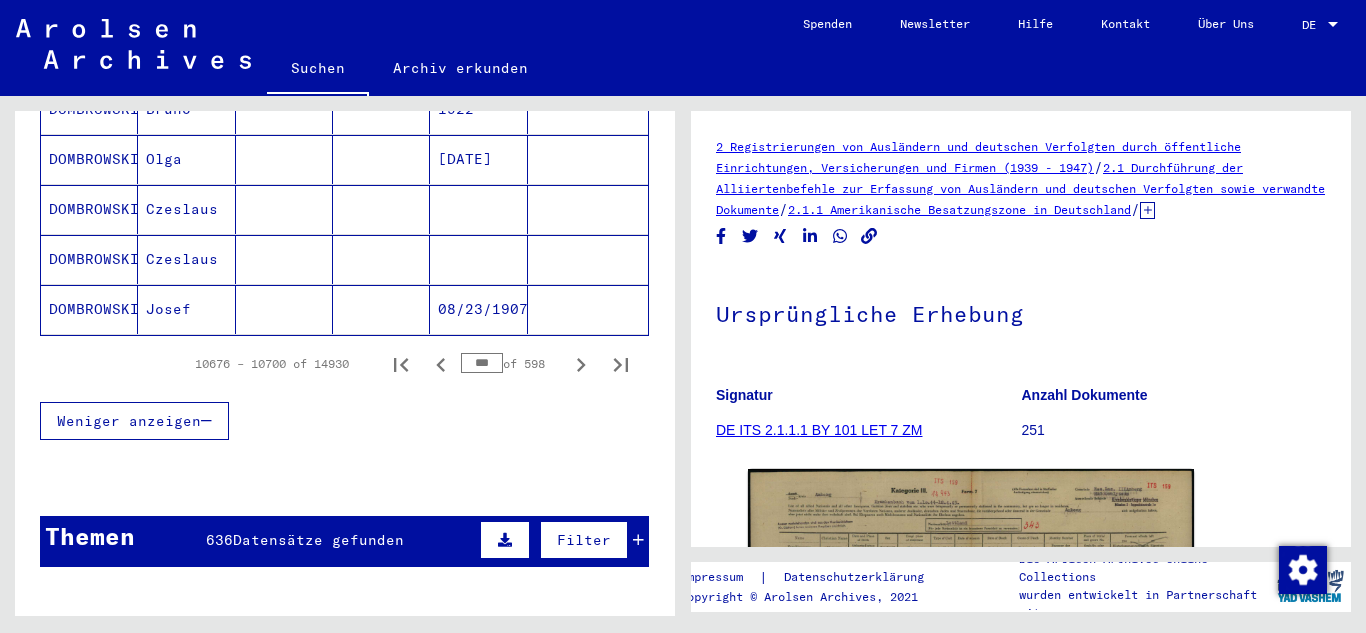 click 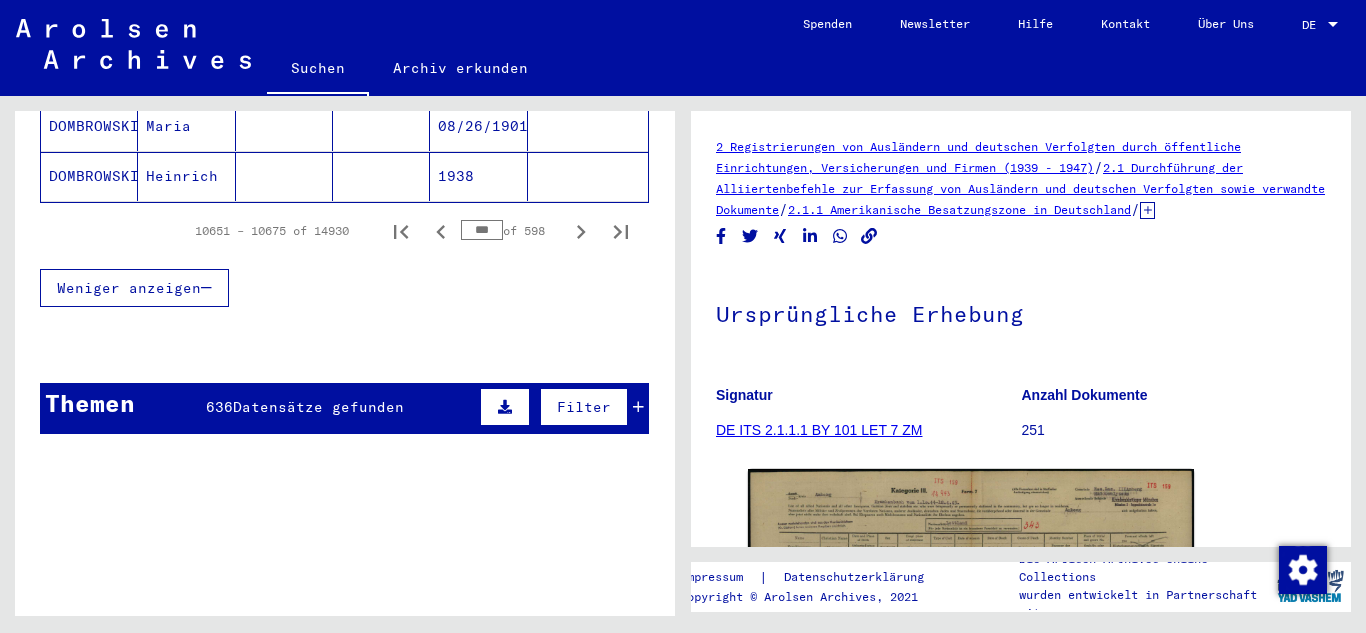 scroll, scrollTop: 1601, scrollLeft: 0, axis: vertical 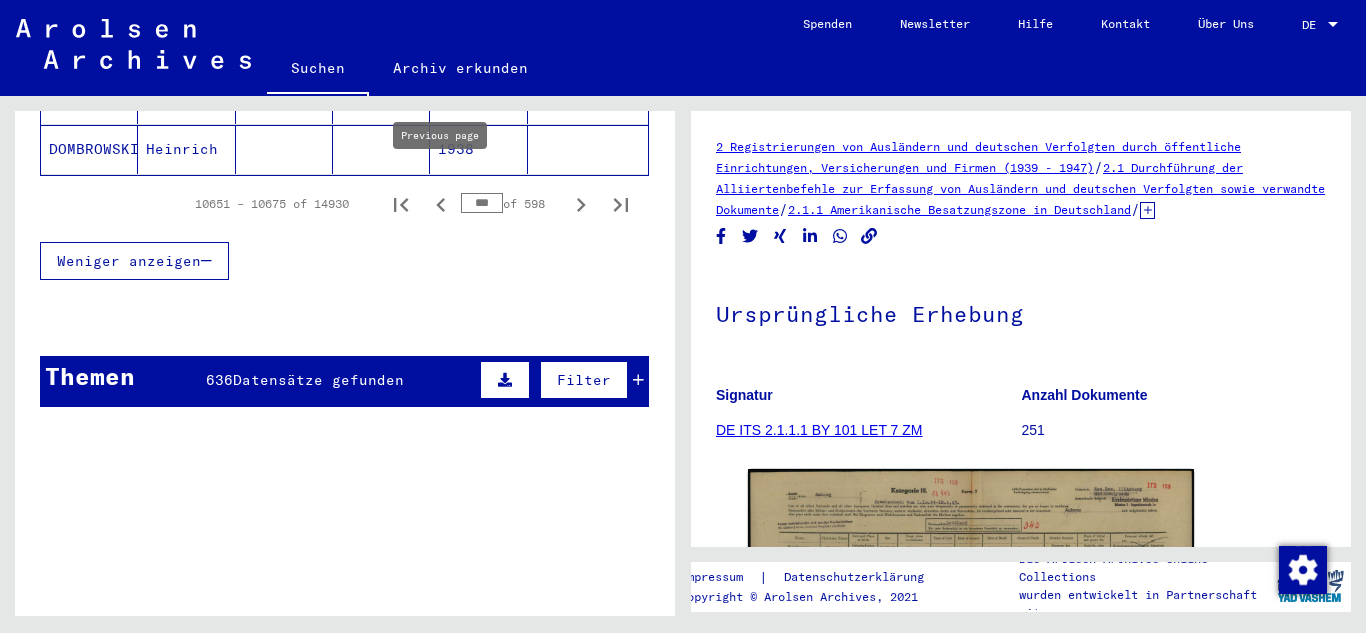 click 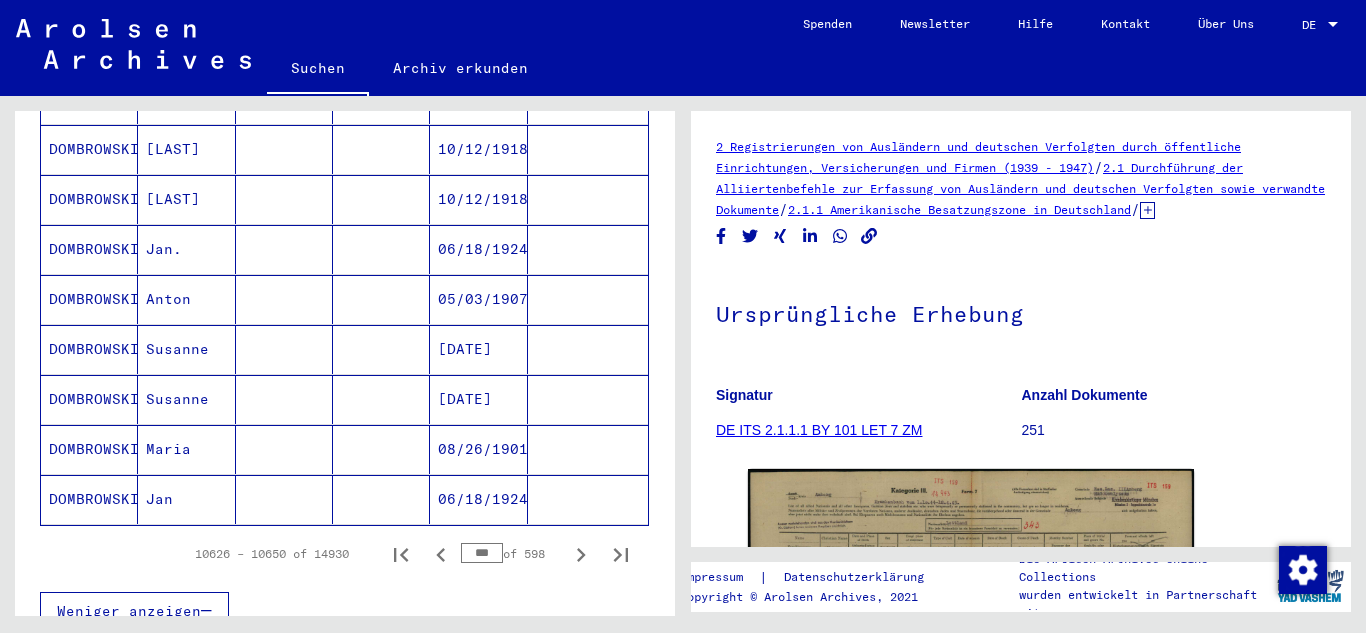 scroll, scrollTop: 1401, scrollLeft: 0, axis: vertical 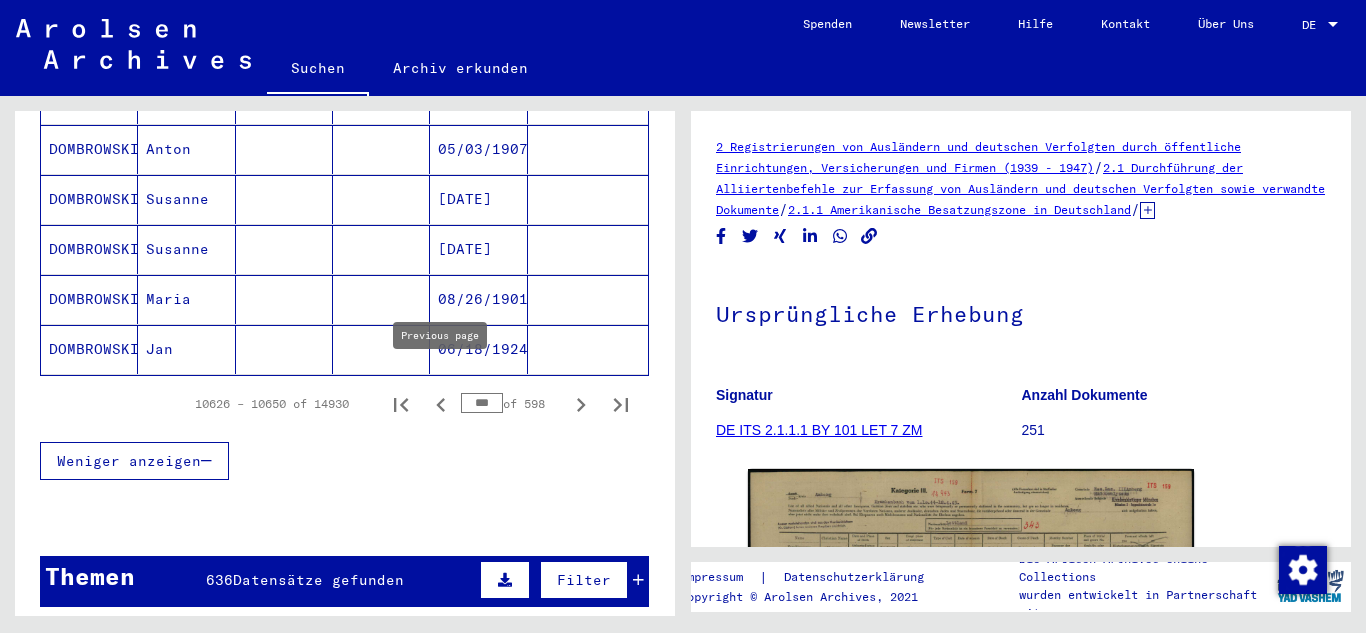 click 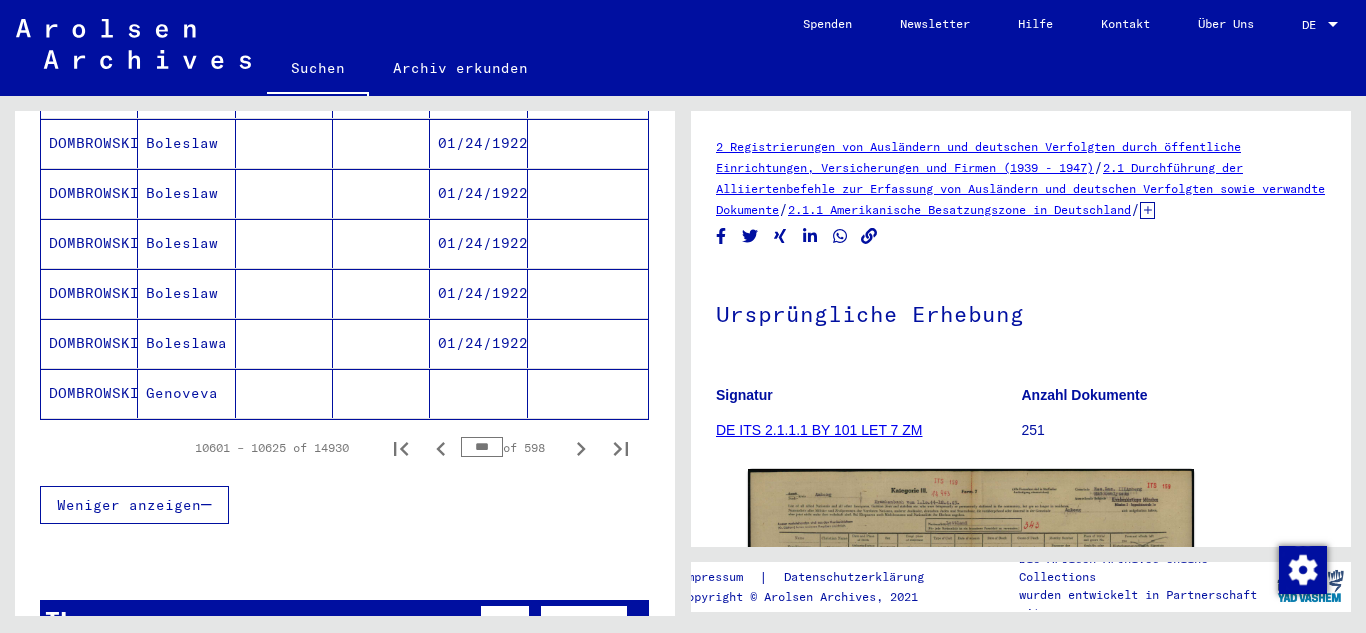 scroll, scrollTop: 1361, scrollLeft: 0, axis: vertical 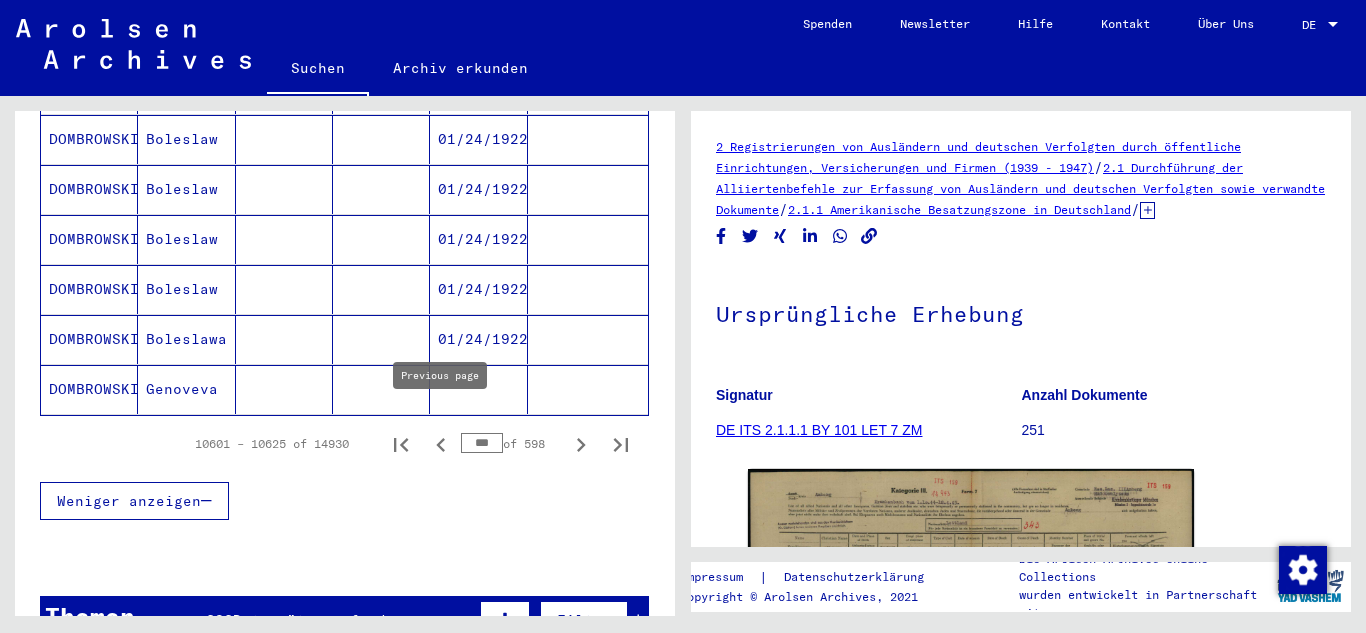 click 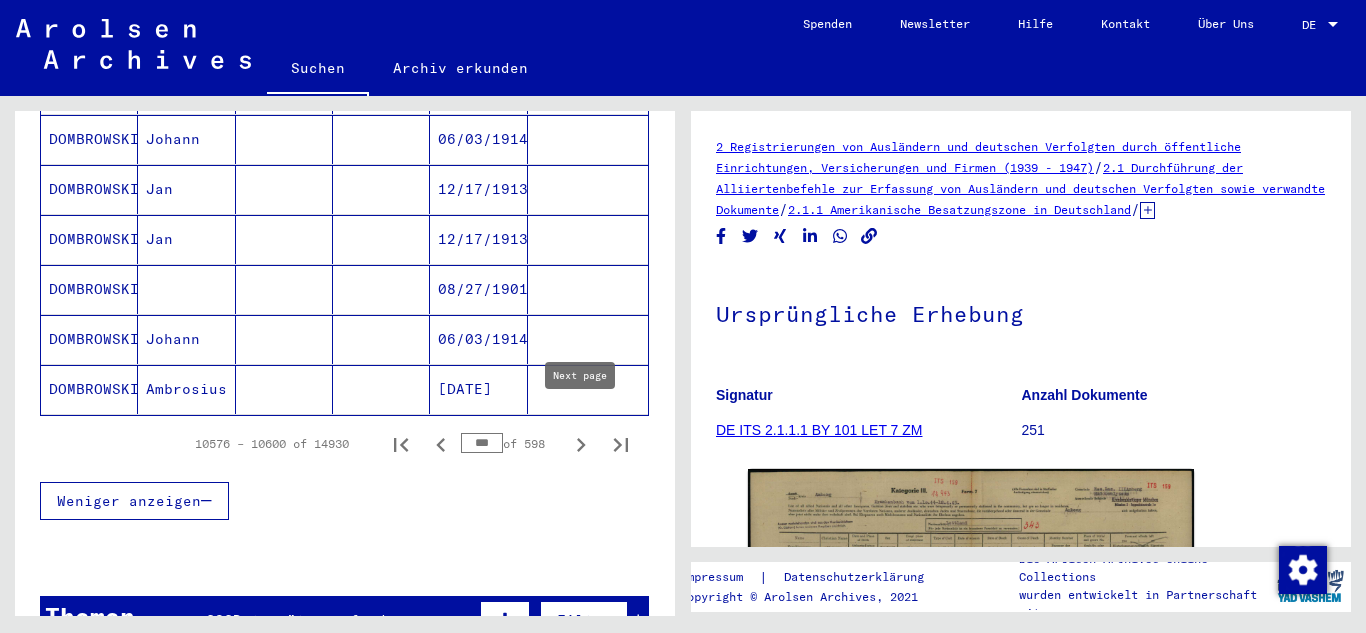 click 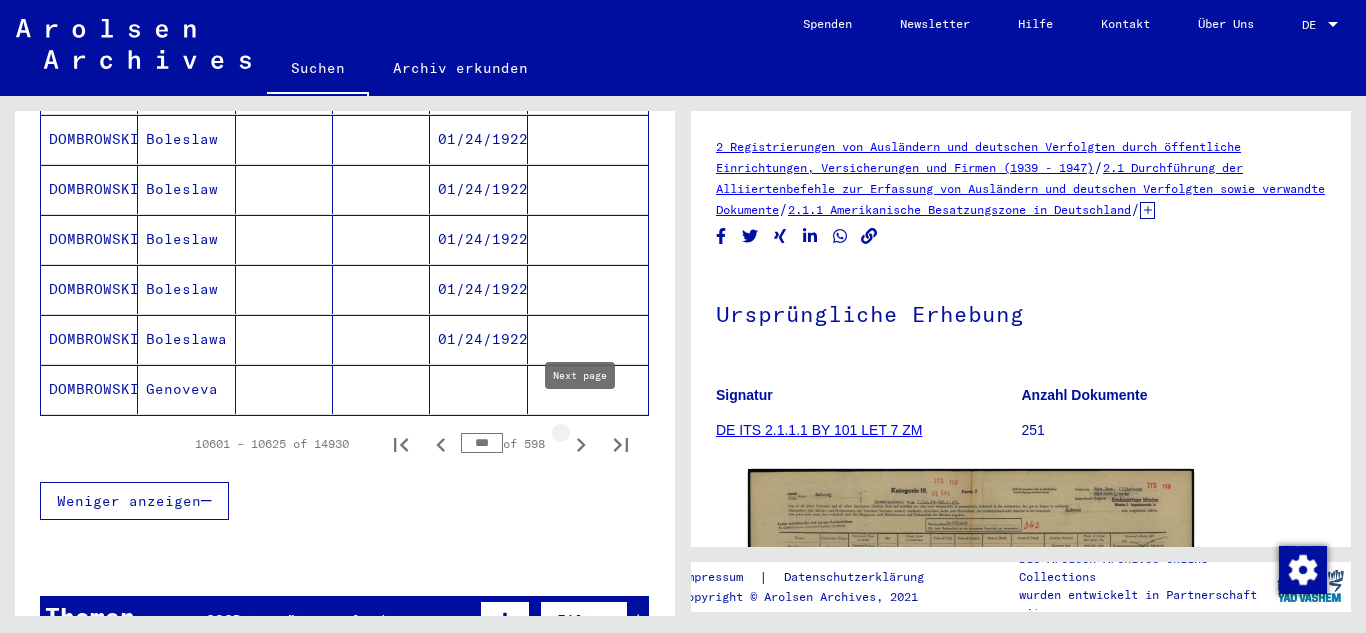 click 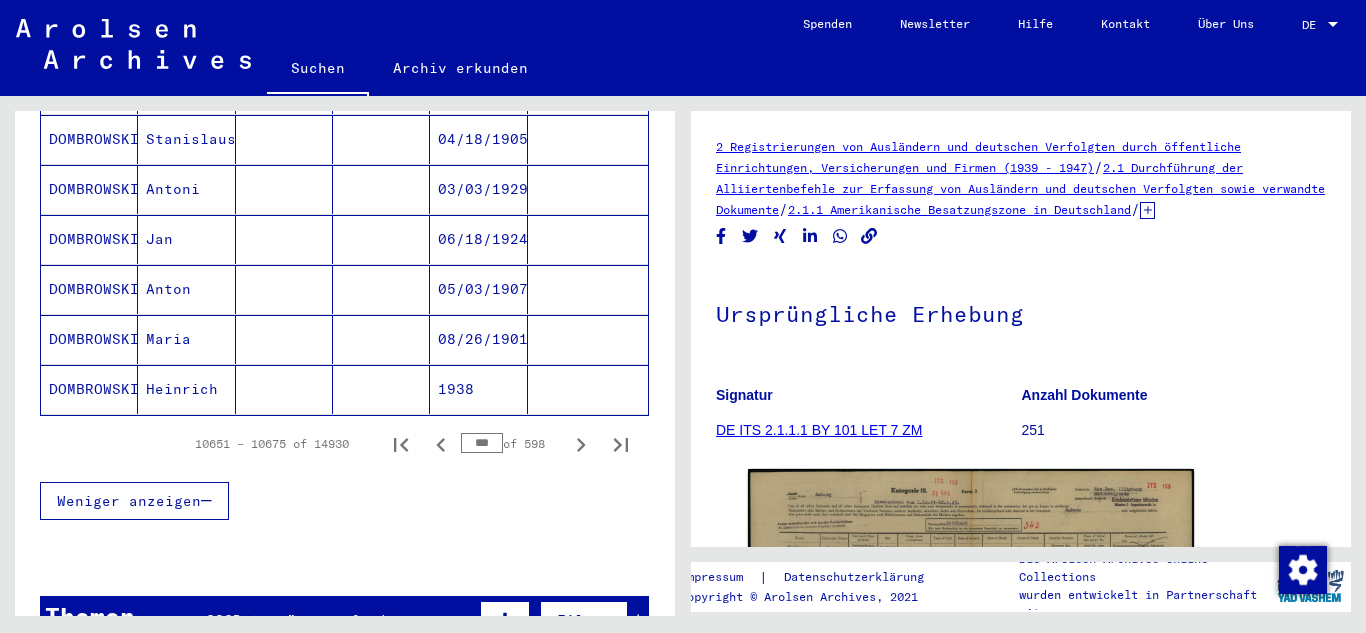 click 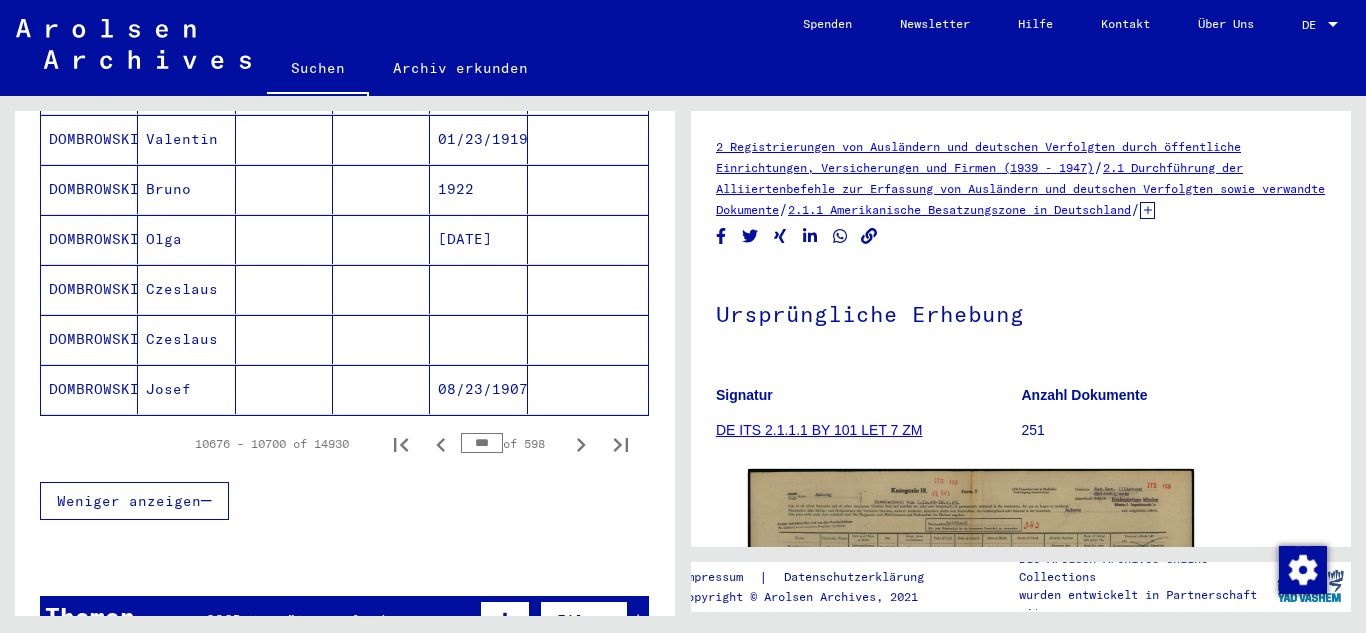 click 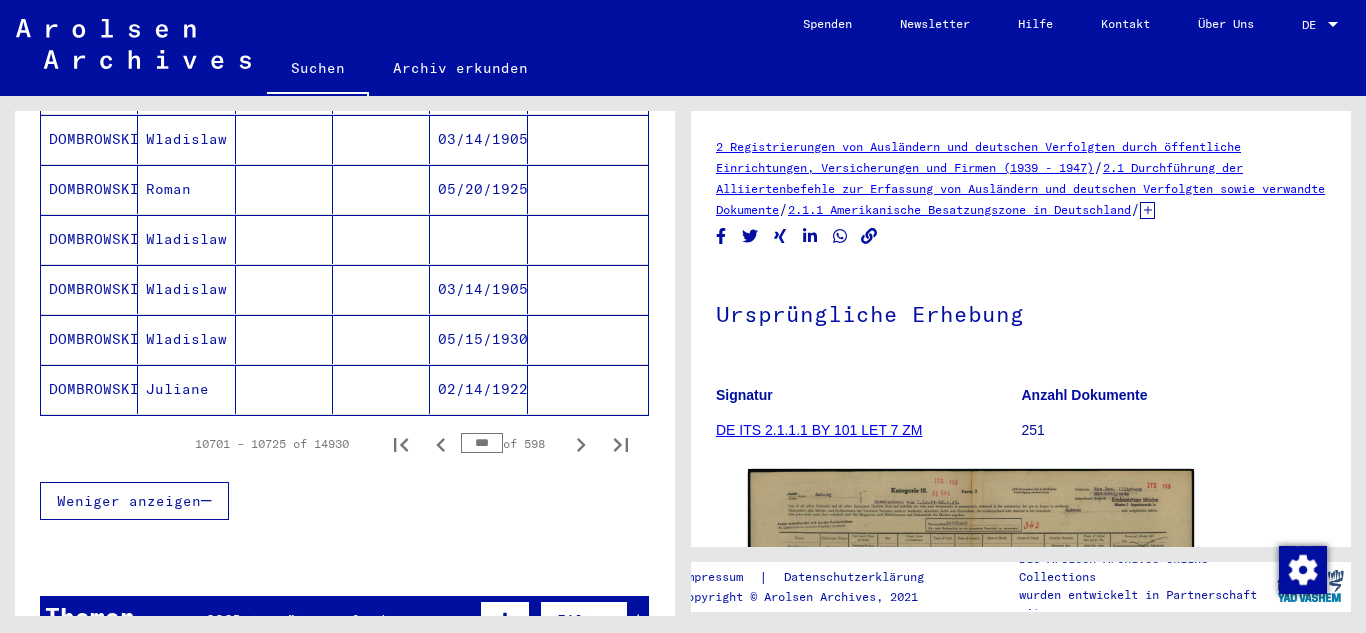 click 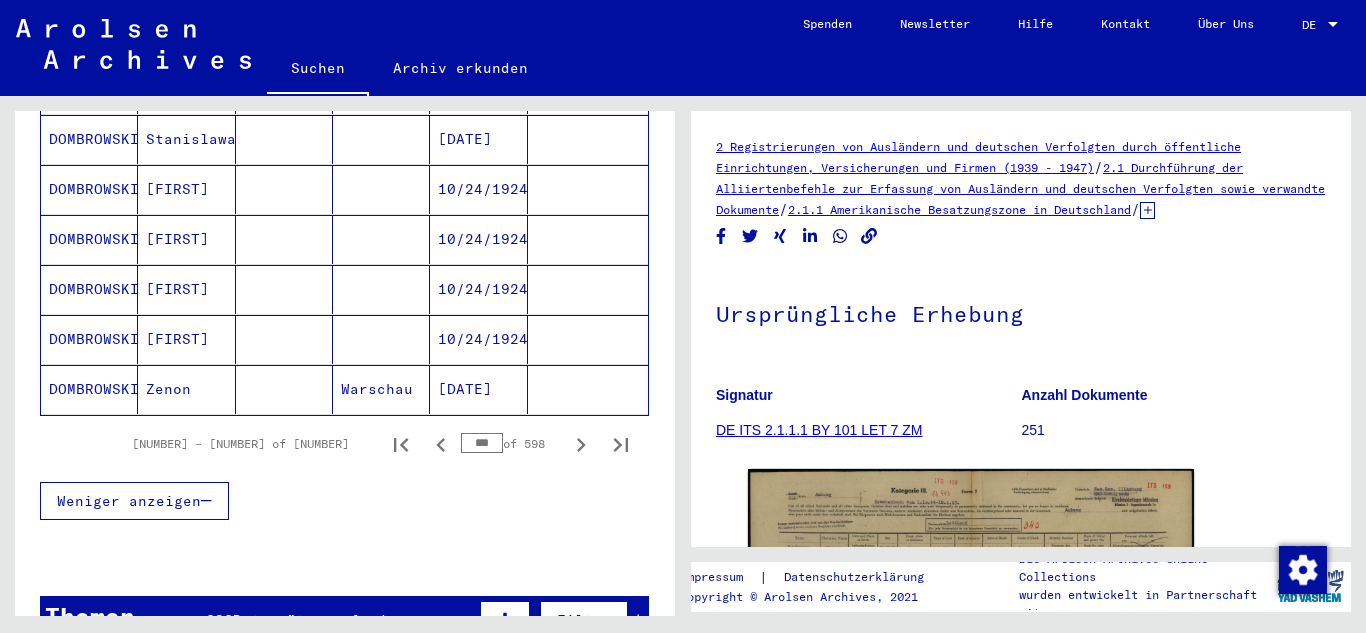 click 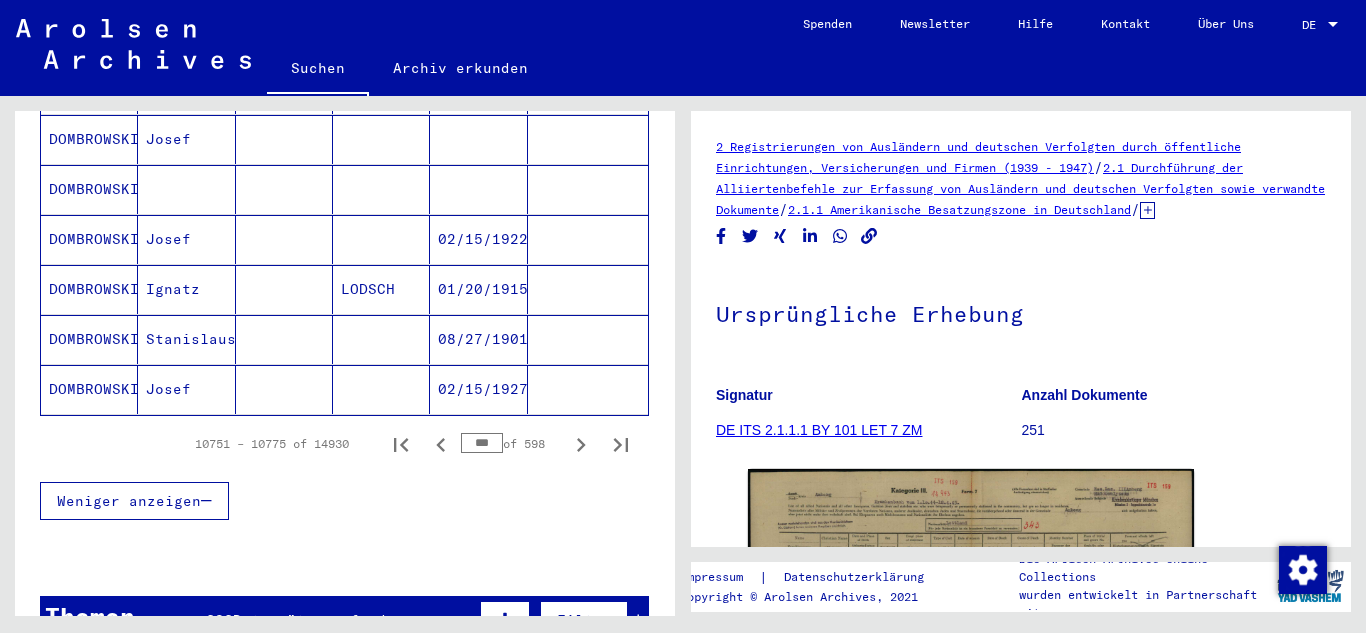click 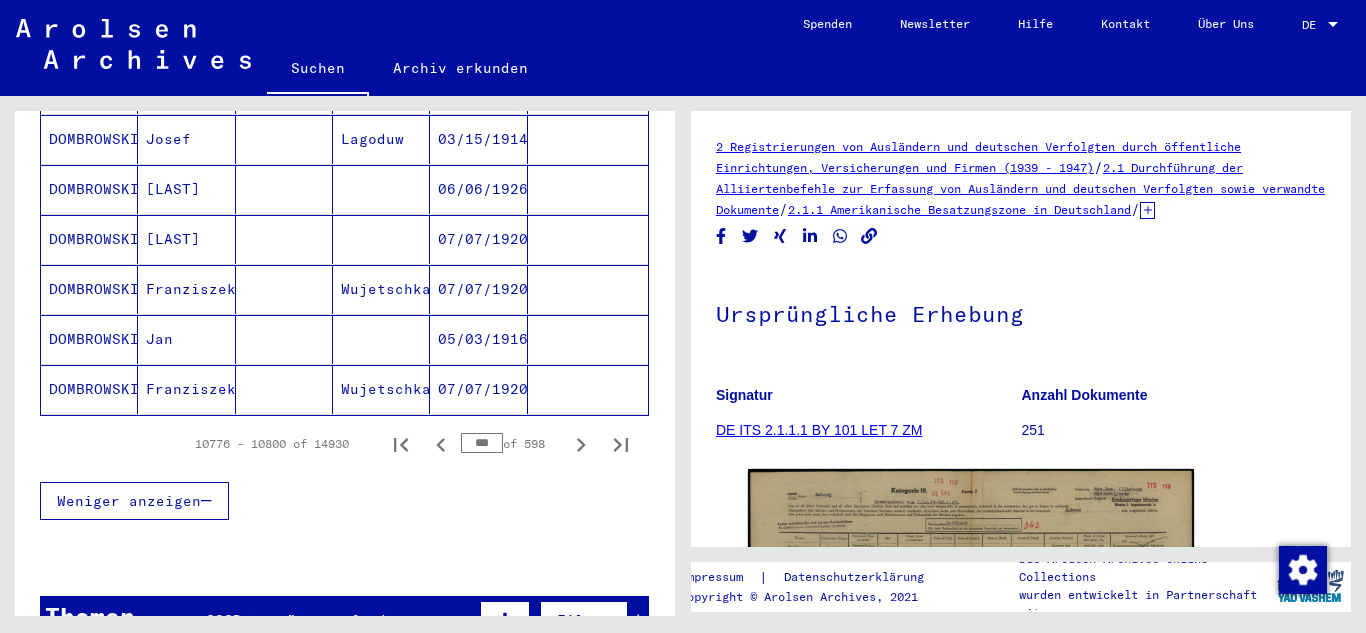 type 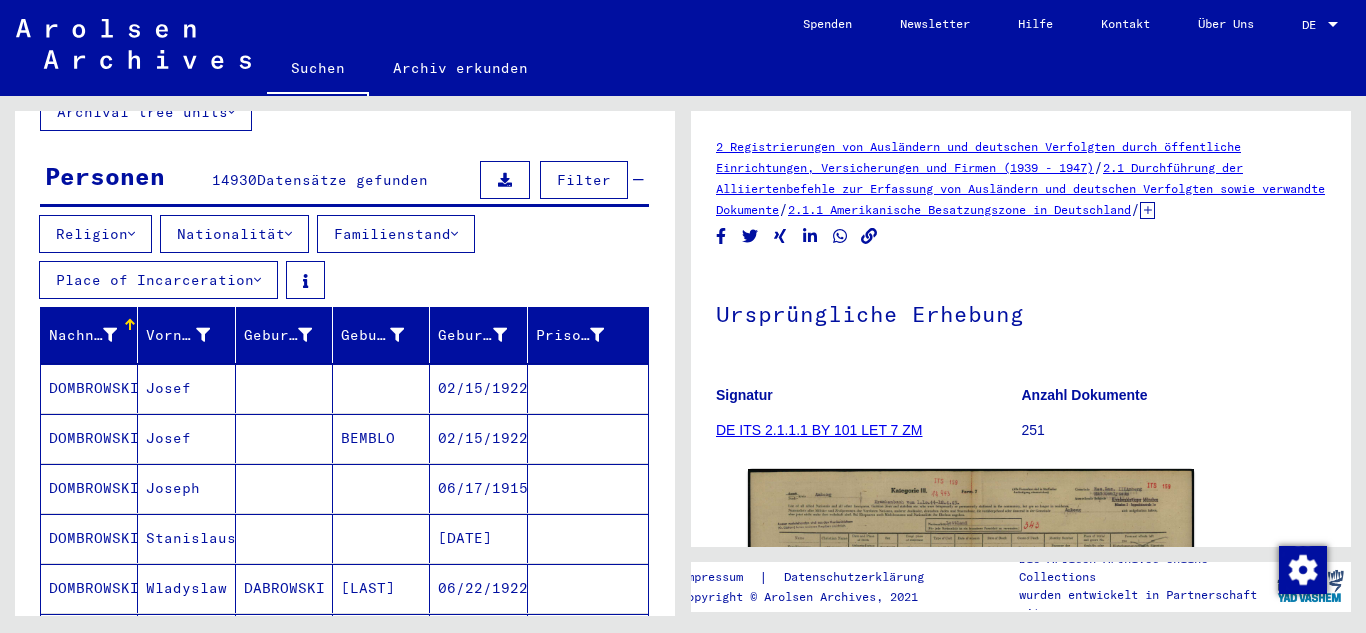 scroll, scrollTop: 121, scrollLeft: 0, axis: vertical 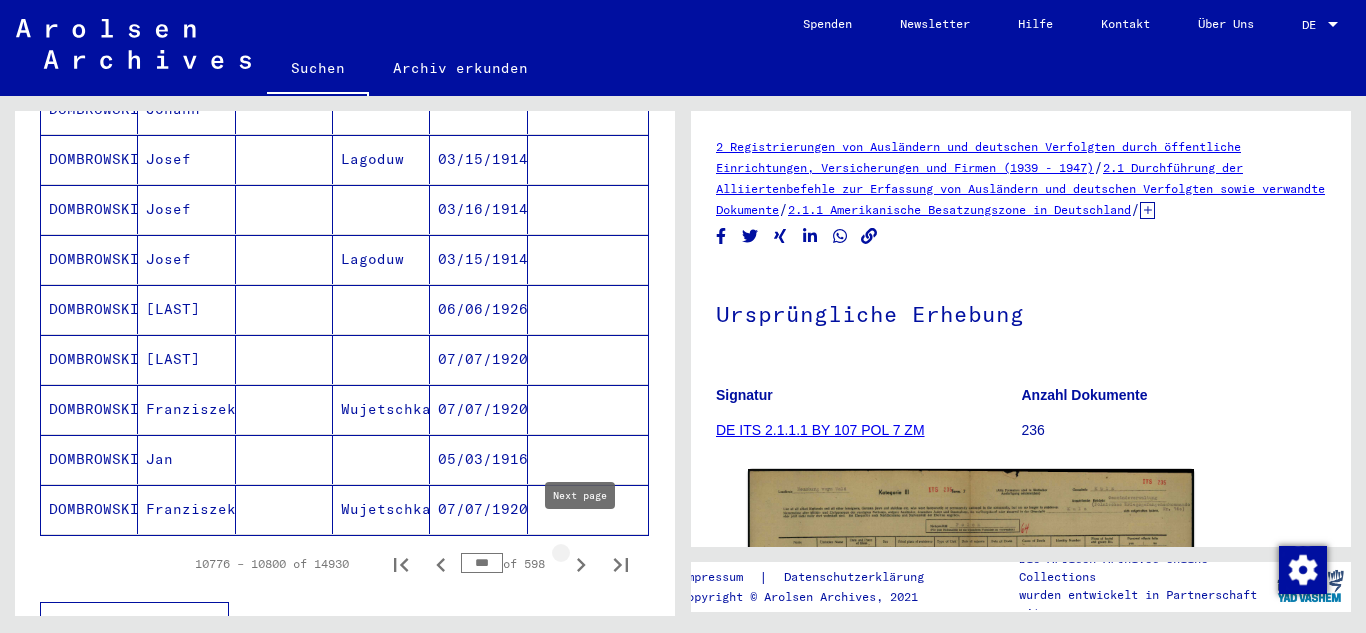 click 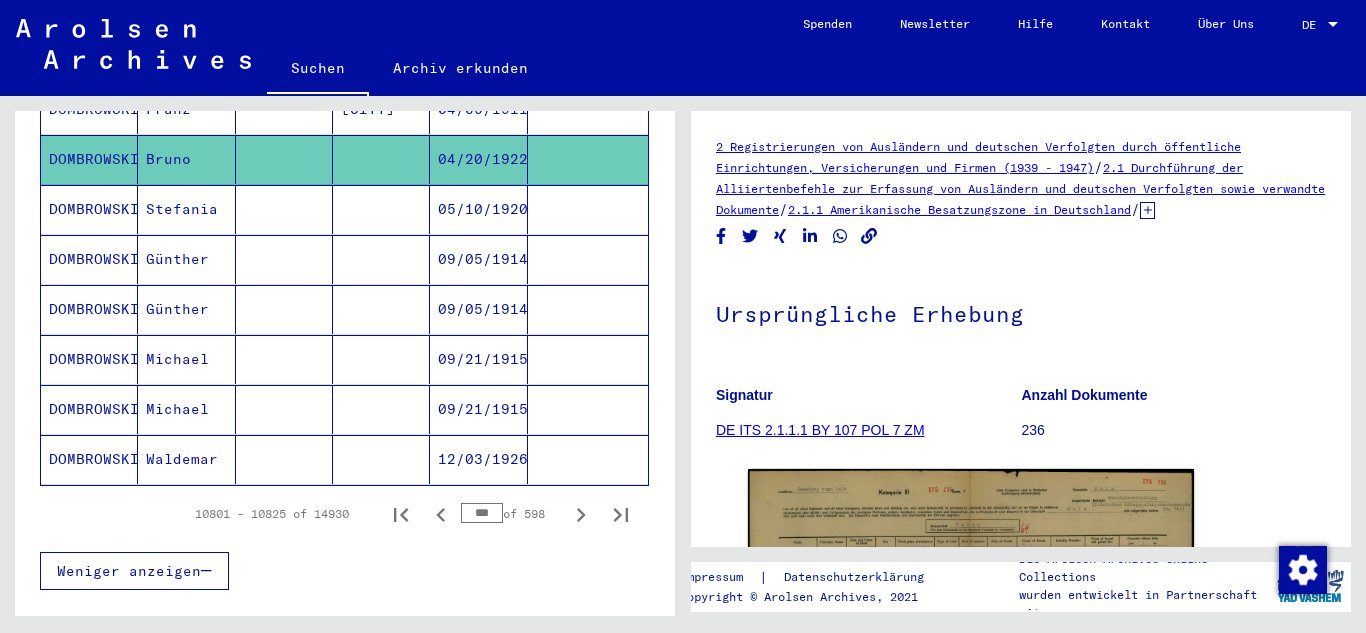 scroll, scrollTop: 1401, scrollLeft: 0, axis: vertical 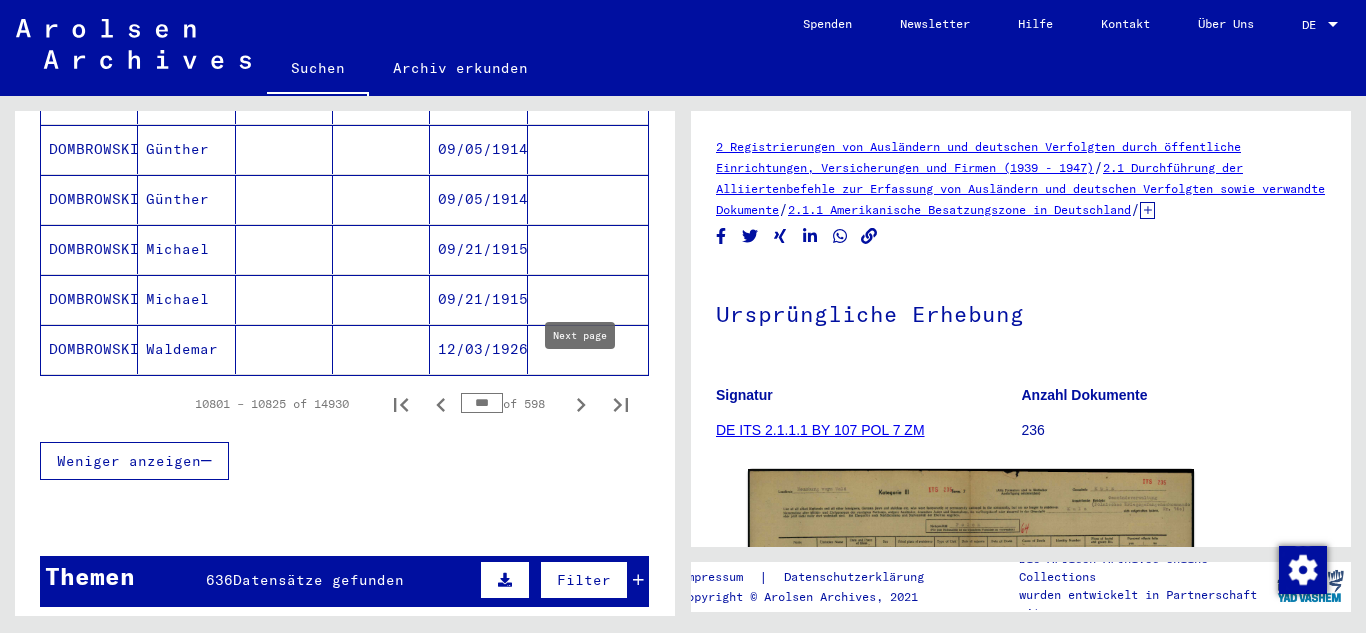 click 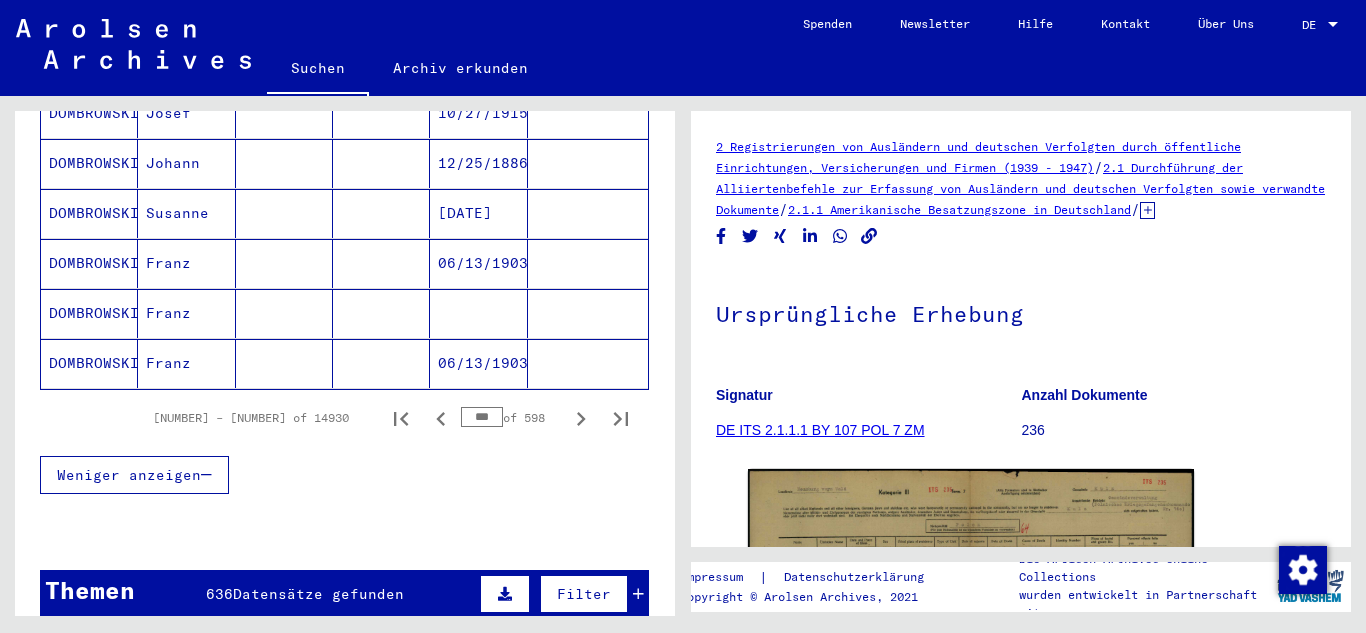 scroll, scrollTop: 1521, scrollLeft: 0, axis: vertical 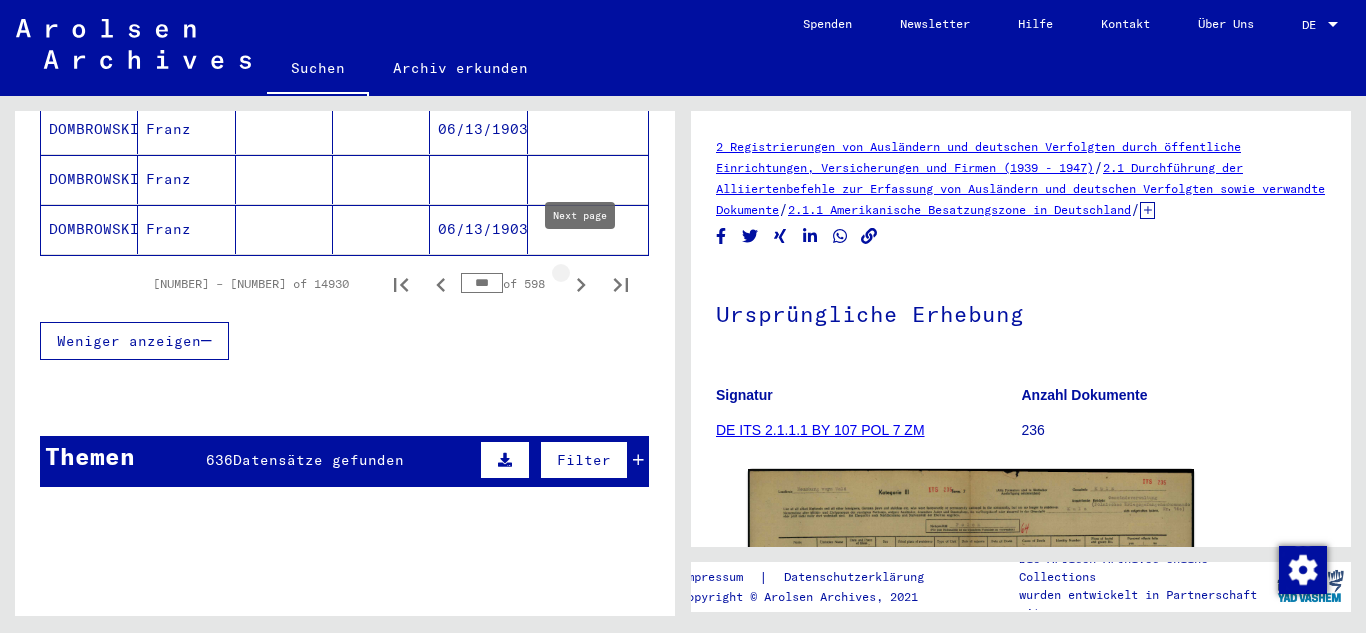 click 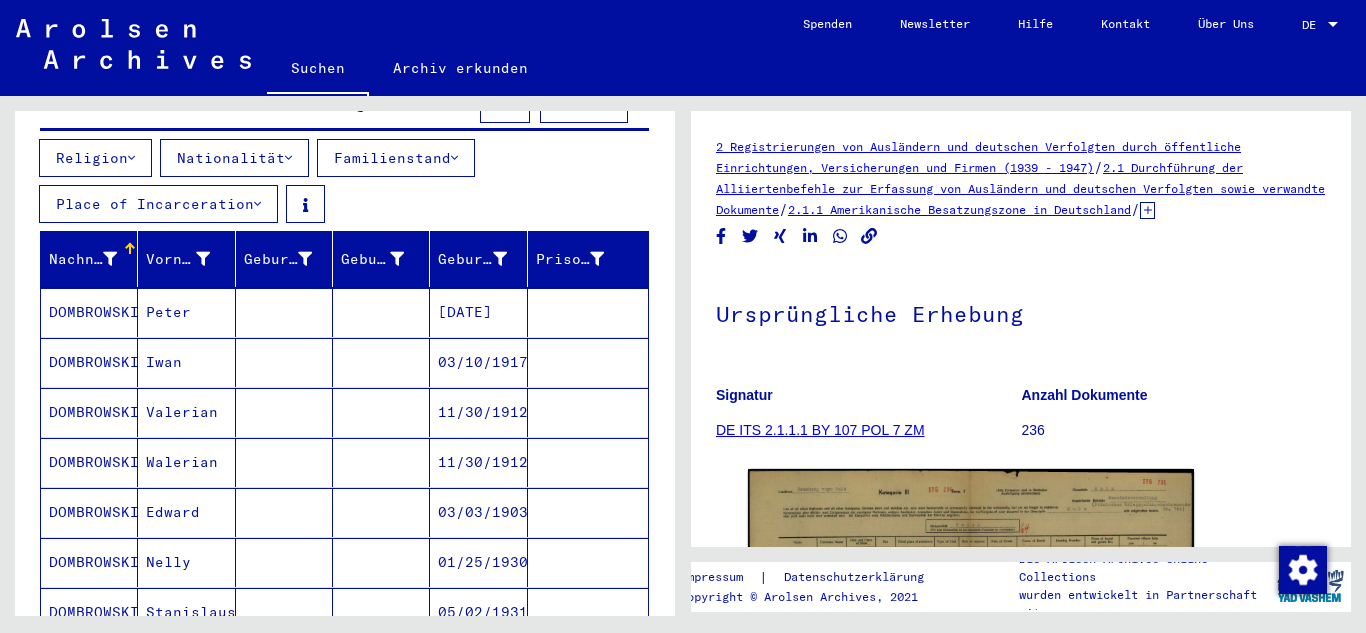 scroll, scrollTop: 241, scrollLeft: 0, axis: vertical 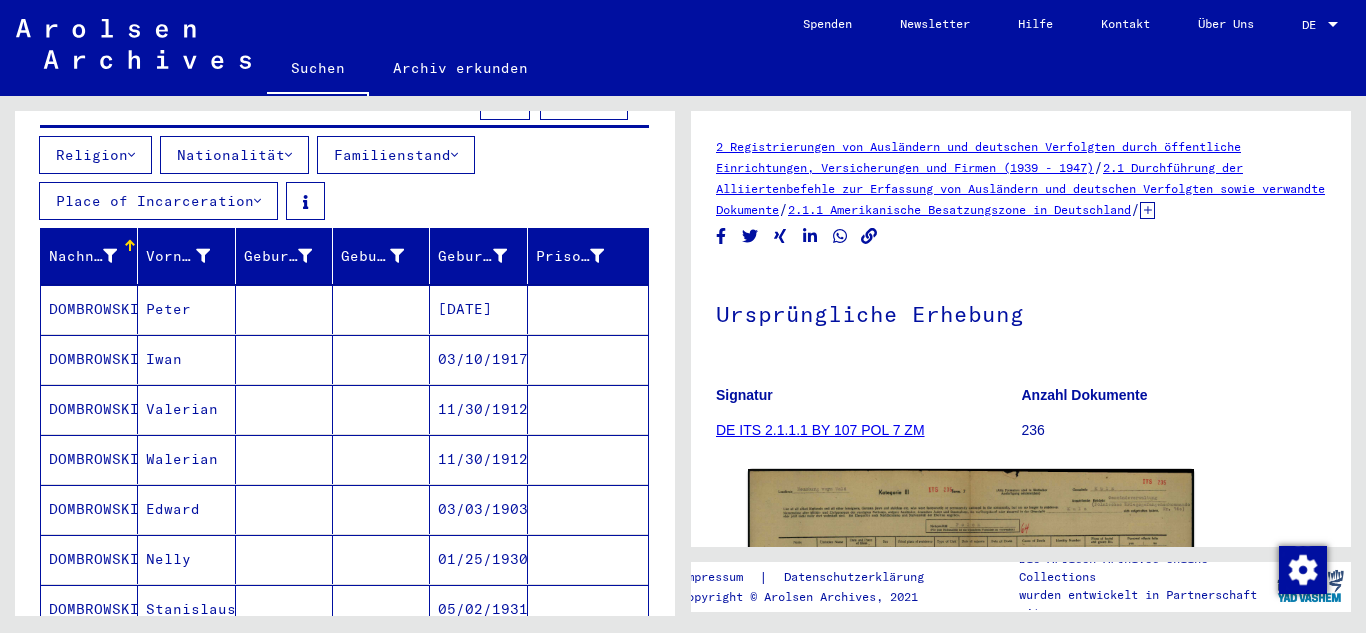 click on "[DATE]" at bounding box center (478, 359) 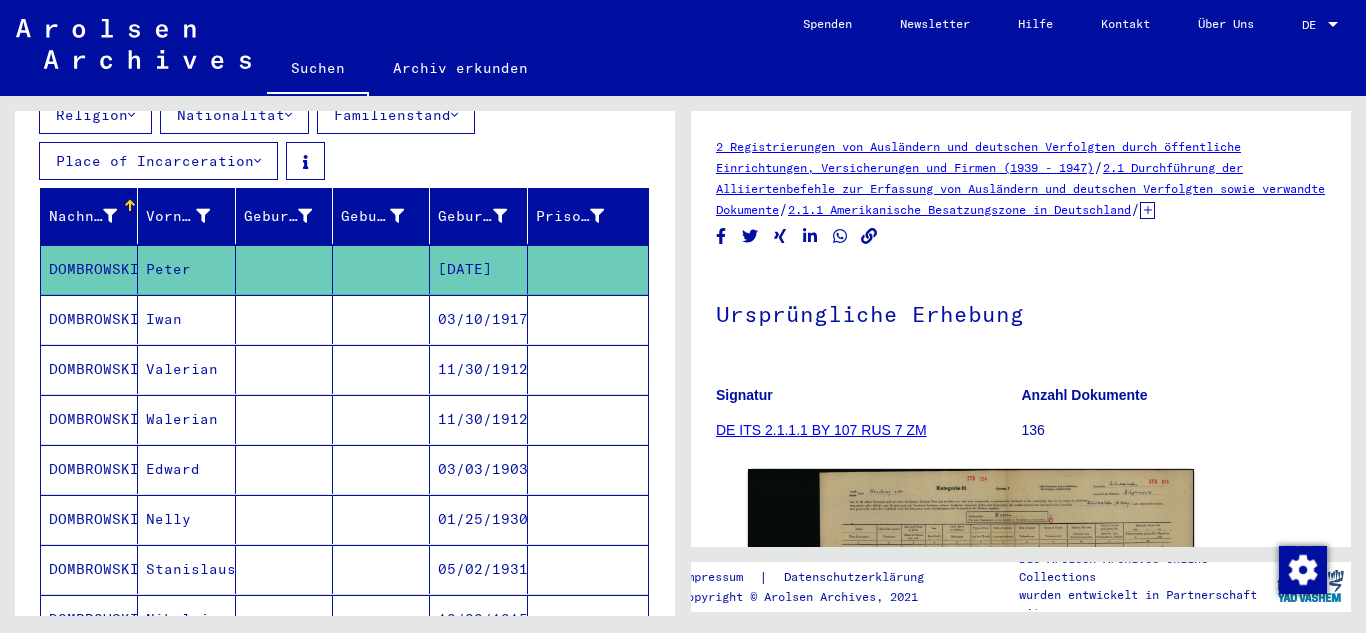 scroll, scrollTop: 321, scrollLeft: 0, axis: vertical 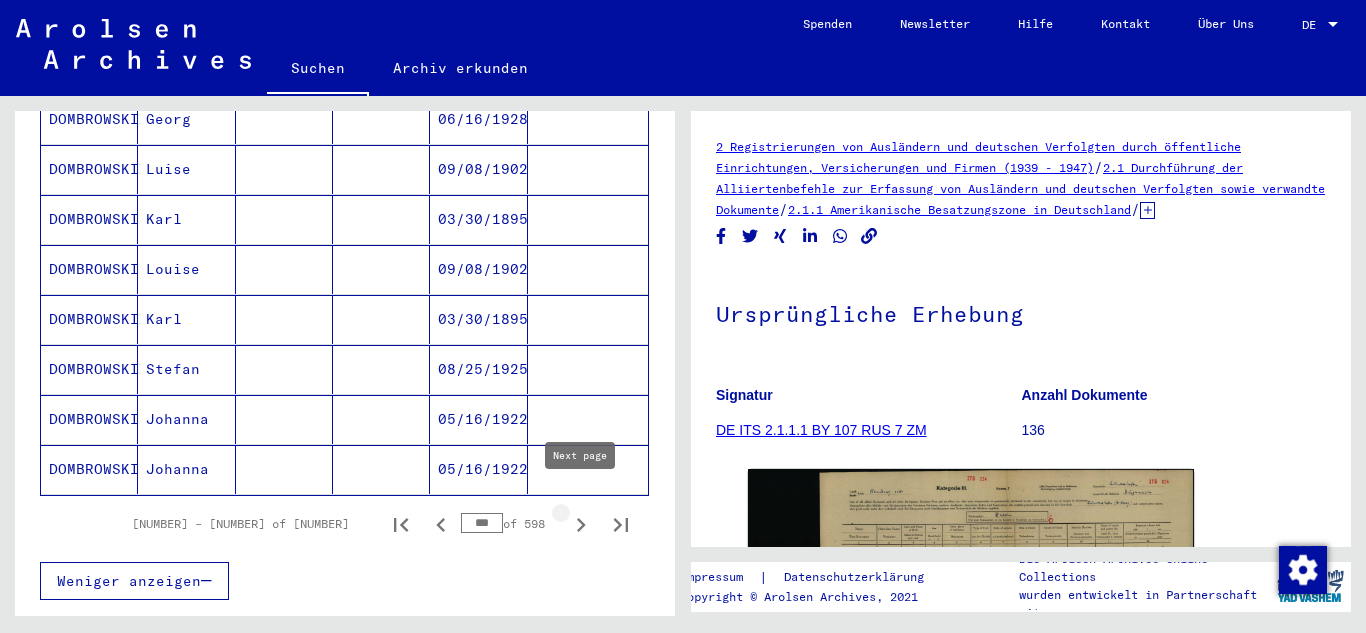 click 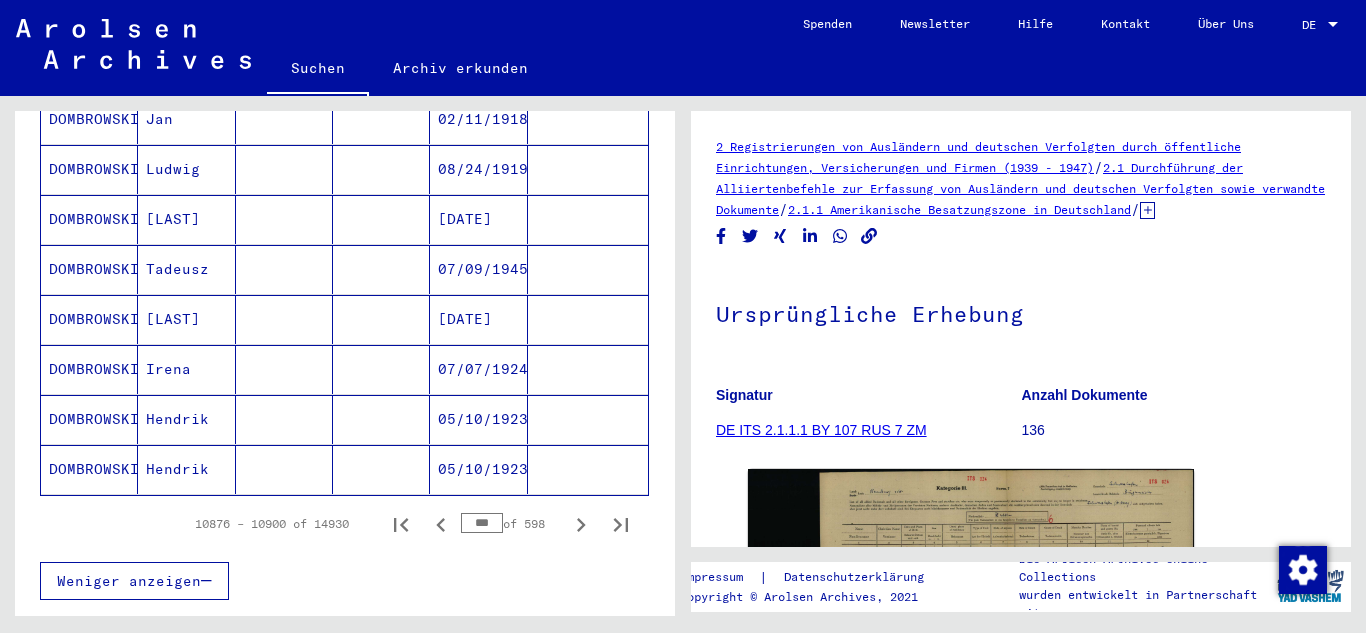 click 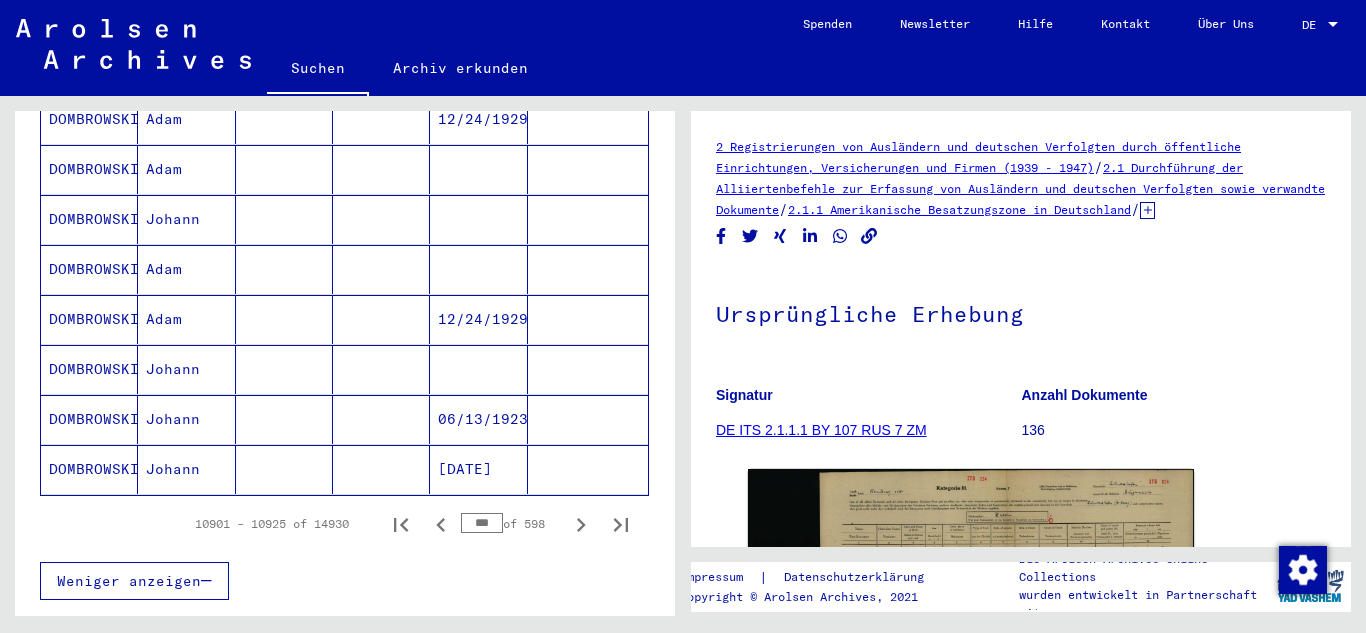 click 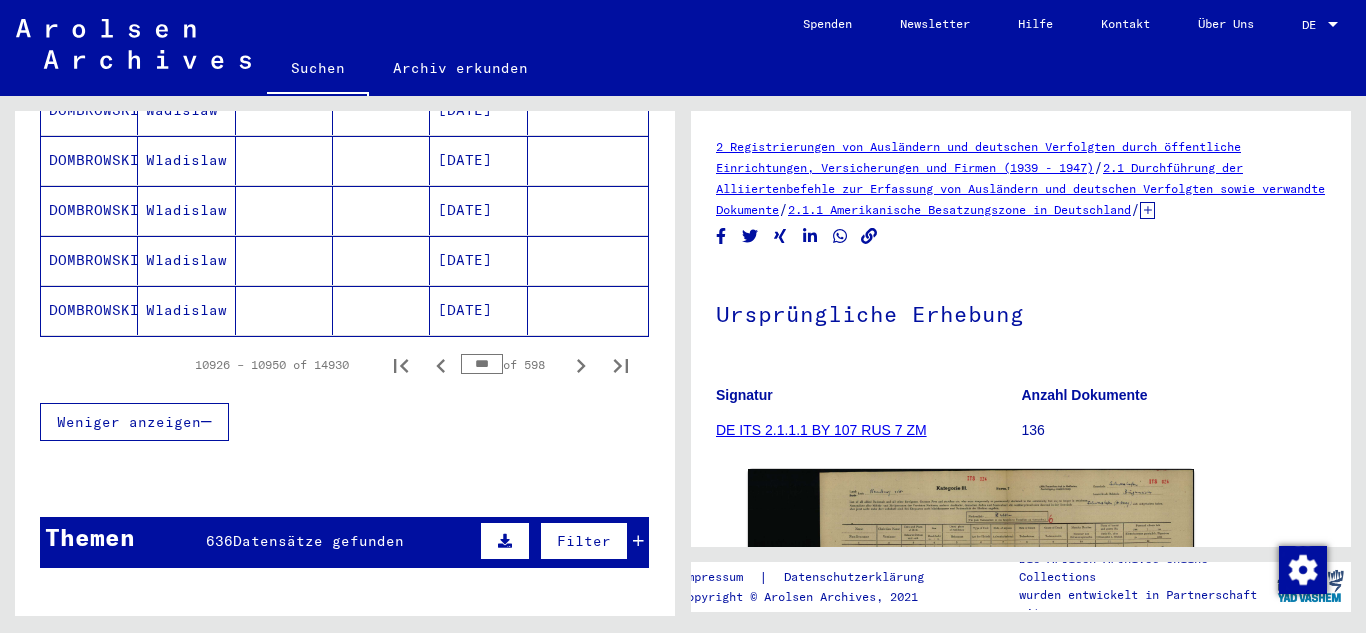 scroll, scrollTop: 1441, scrollLeft: 0, axis: vertical 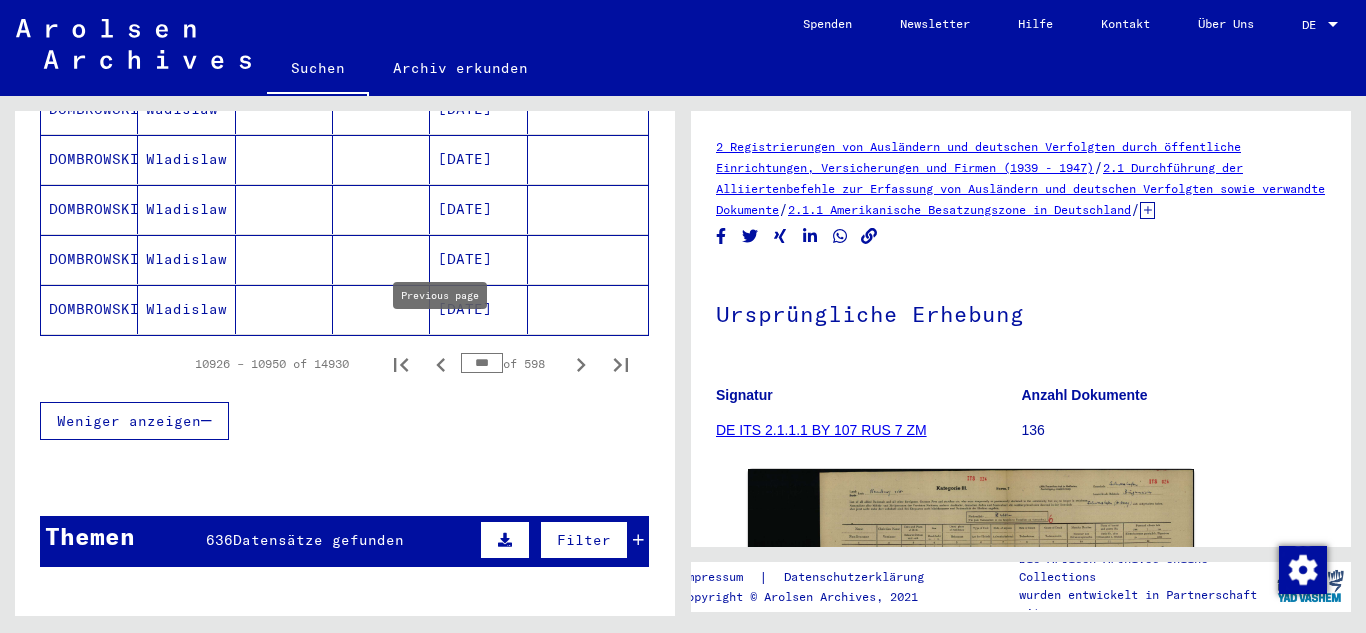 click 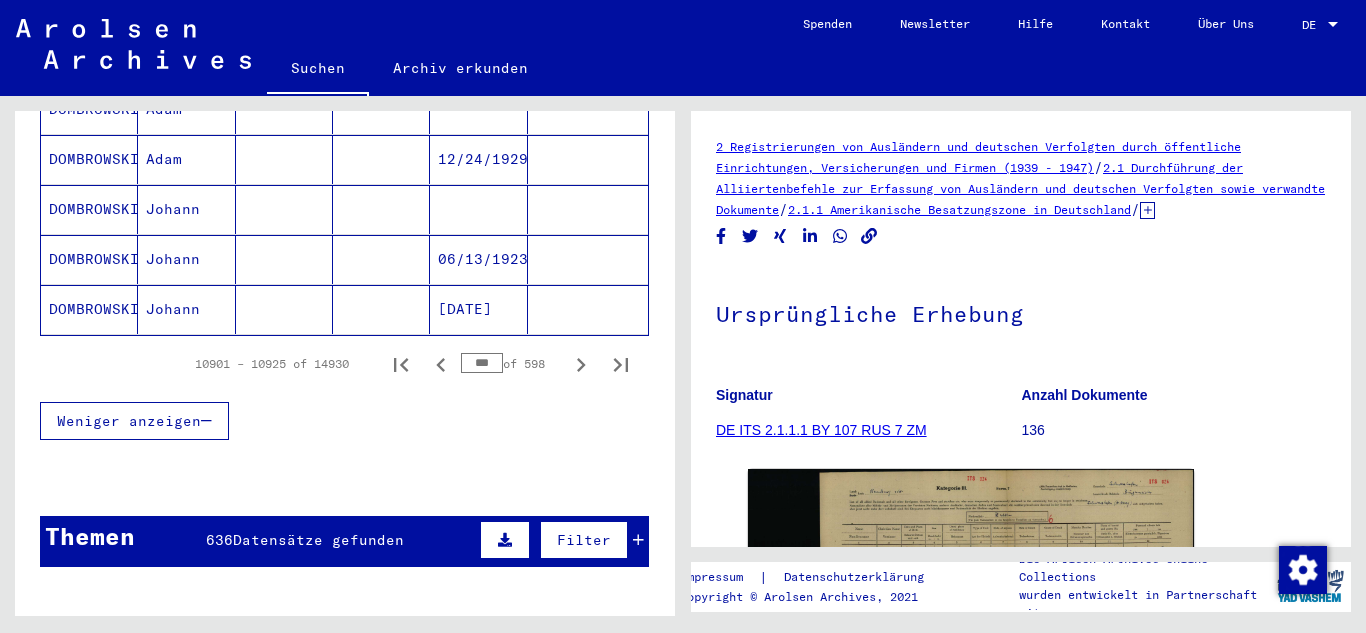 click 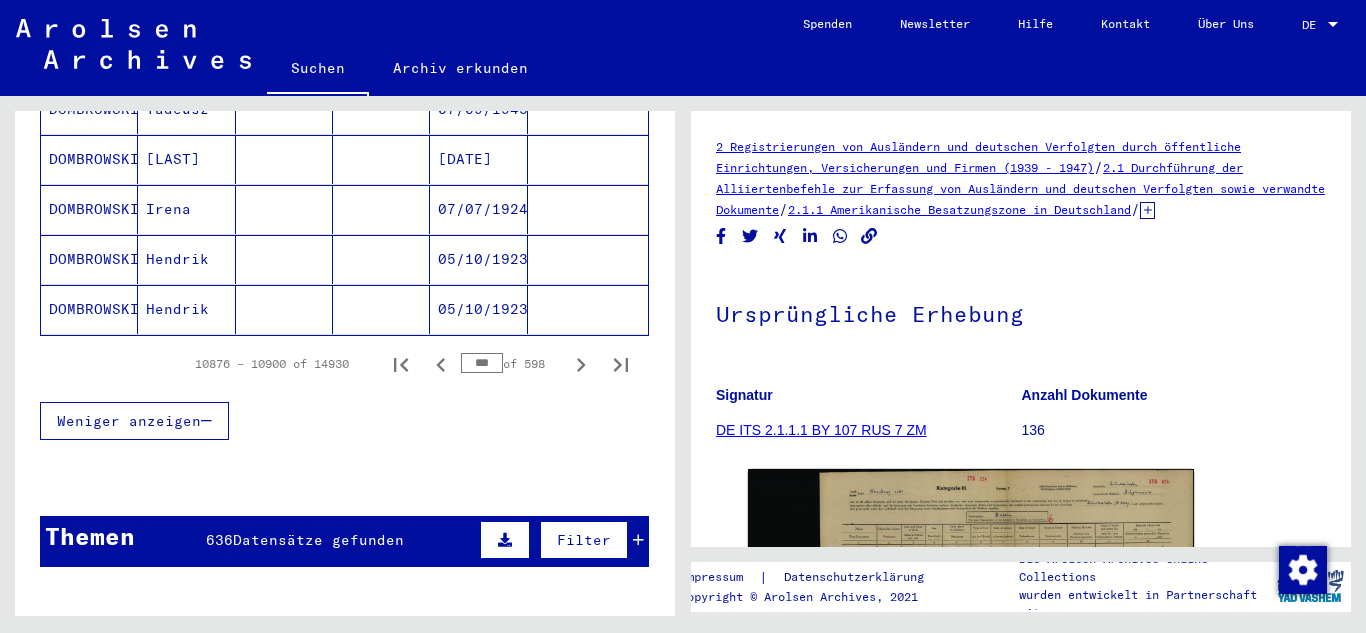 click 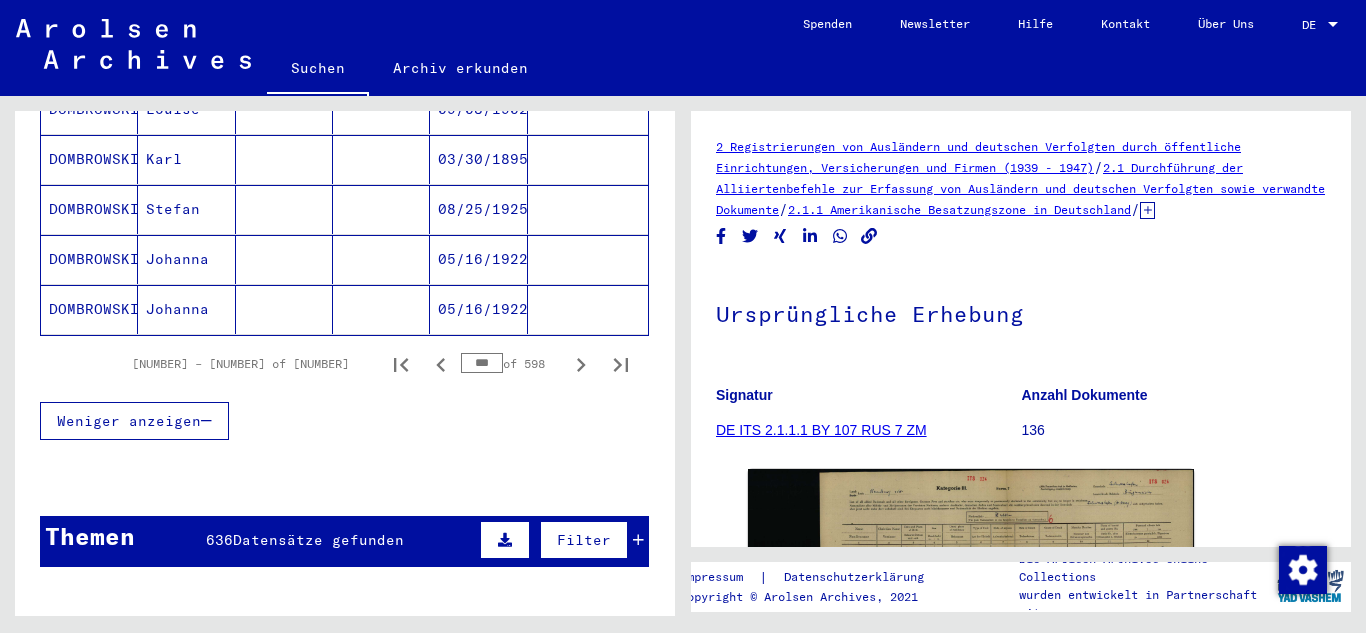 click 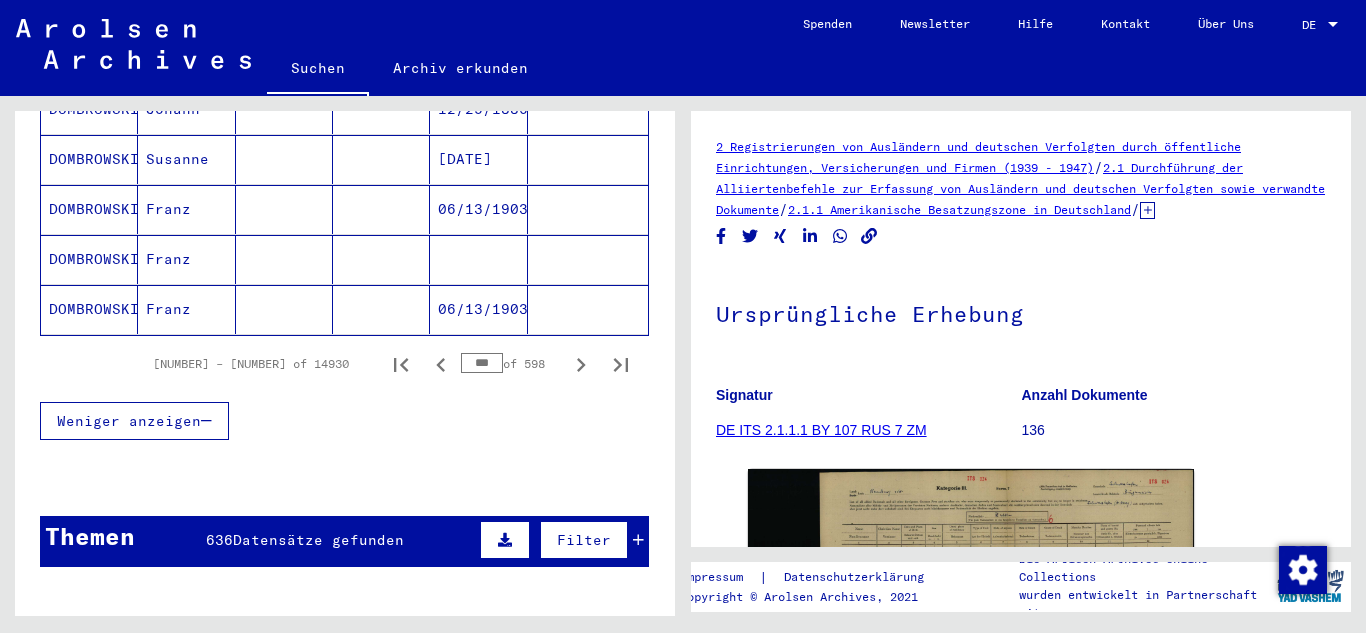 click 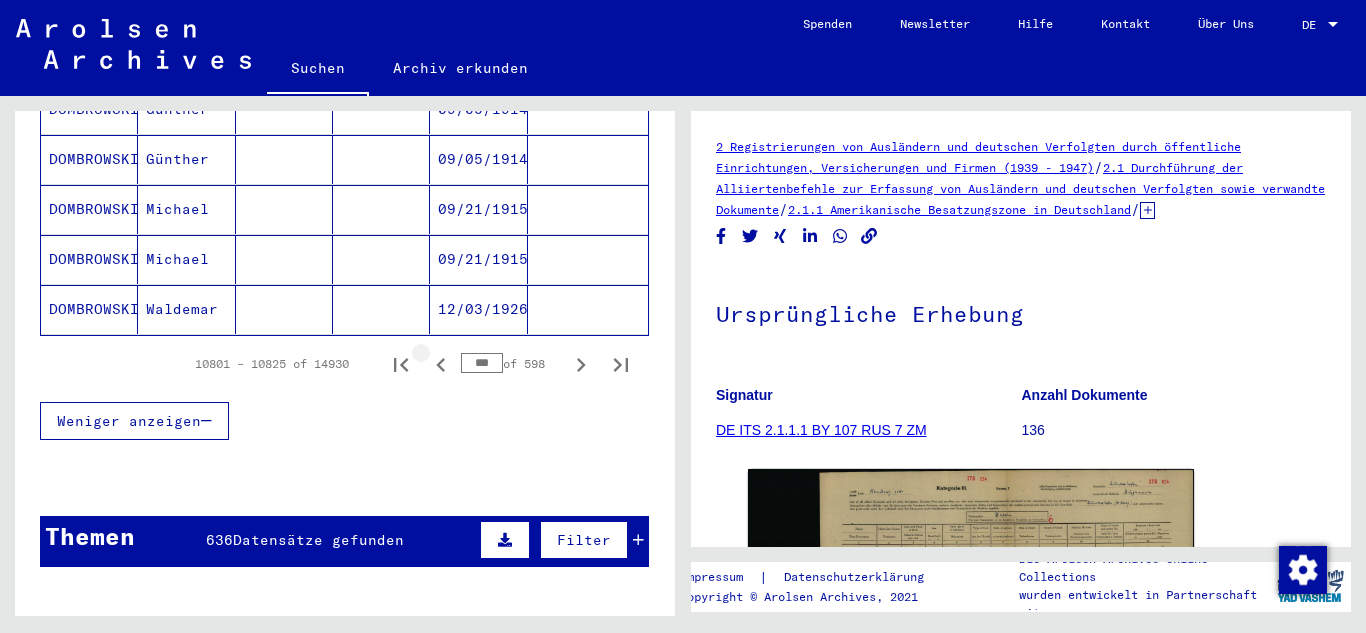 click 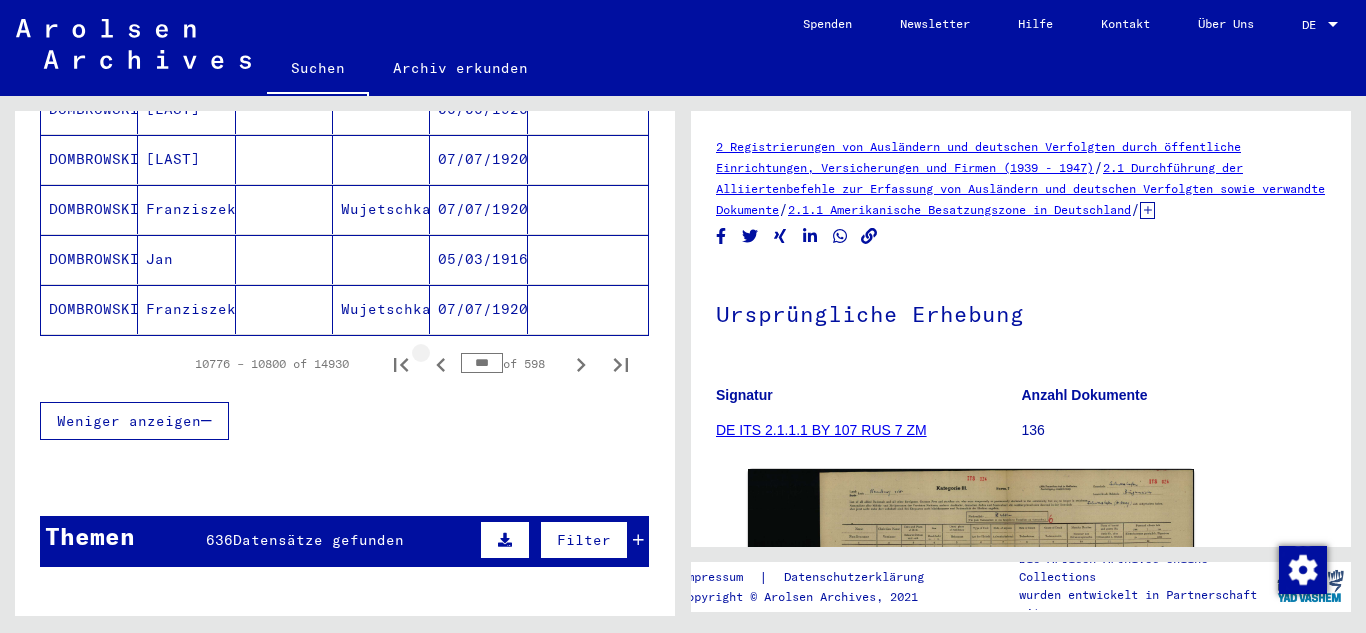 click 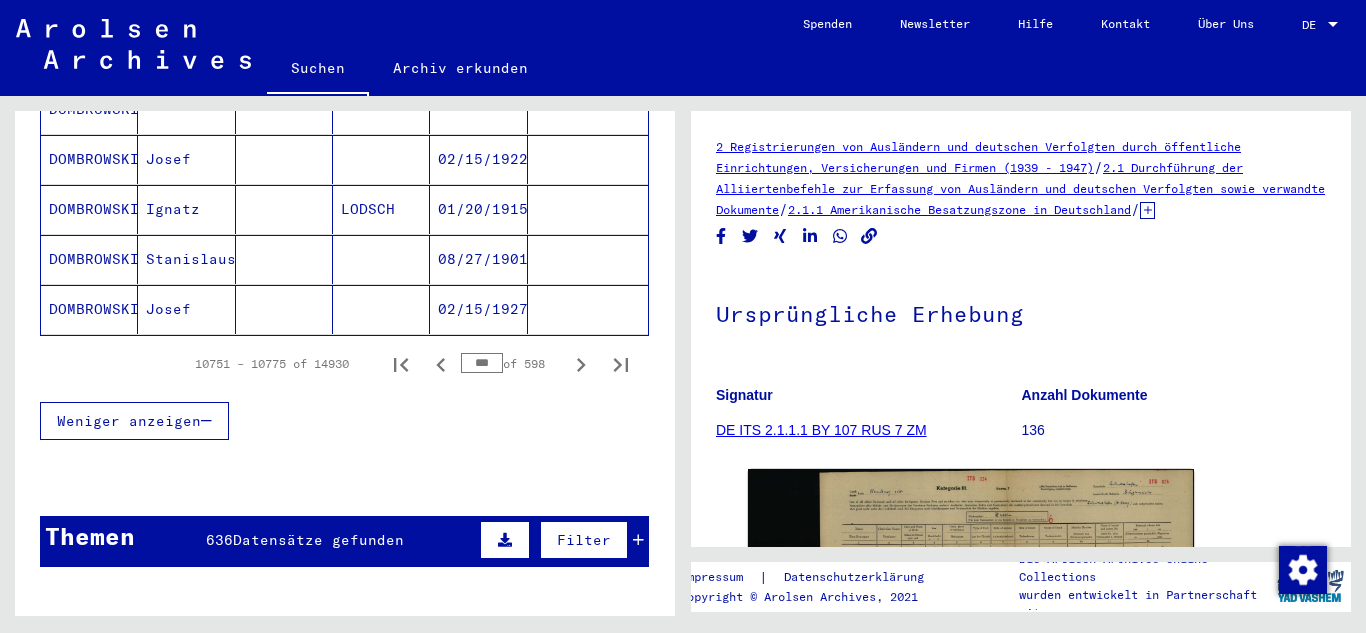 click 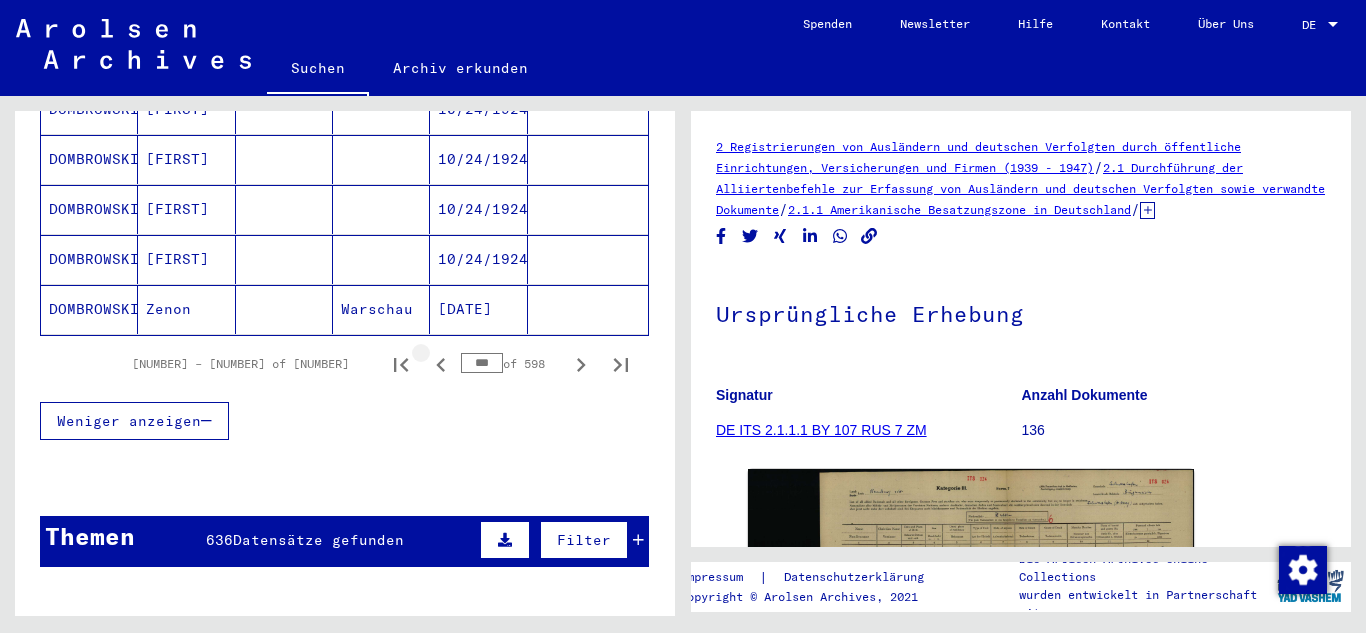 click 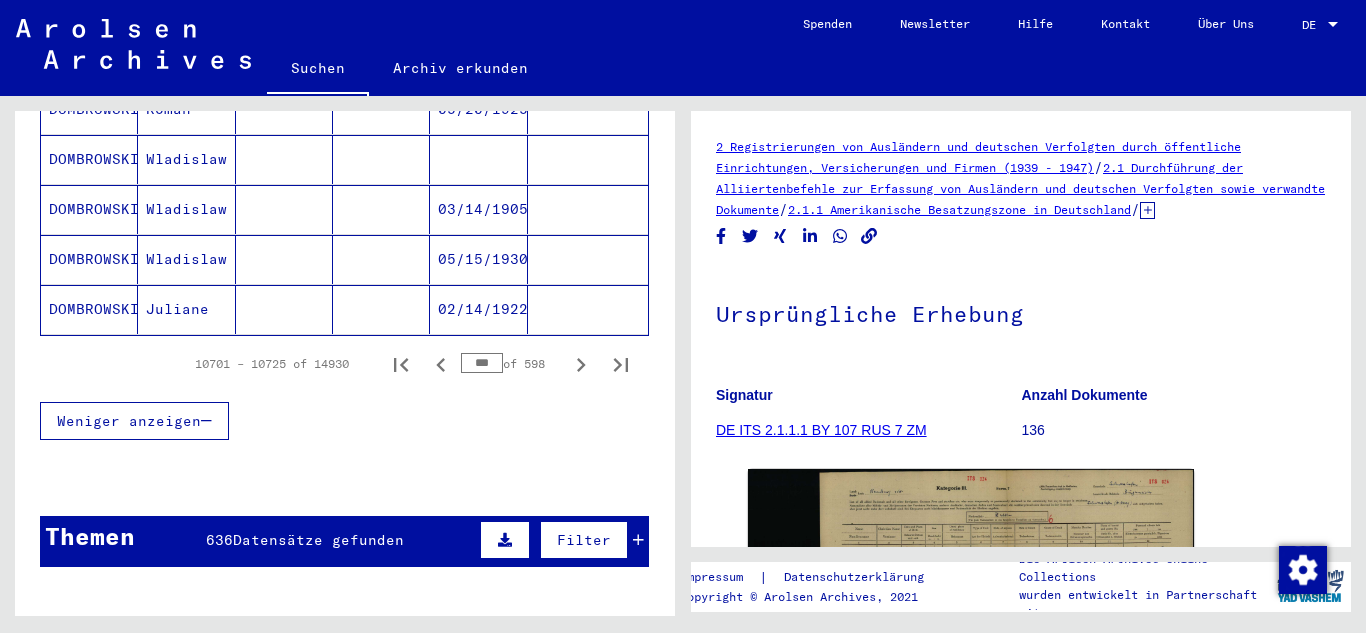 click 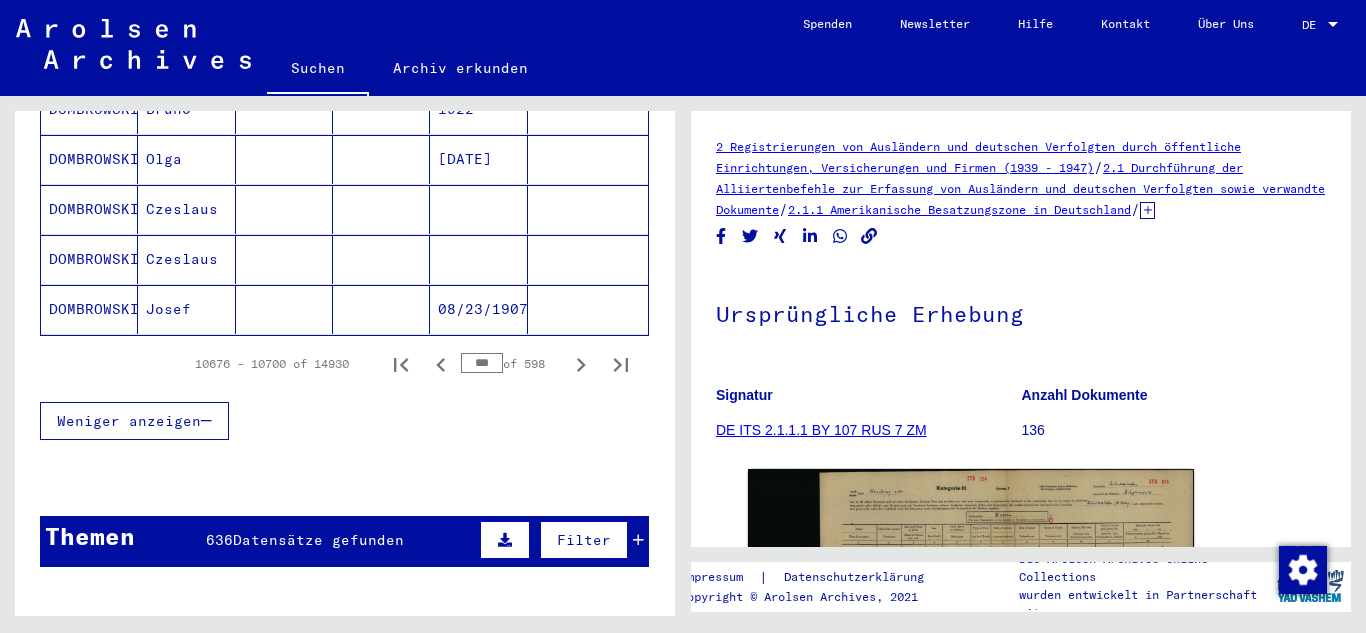 click 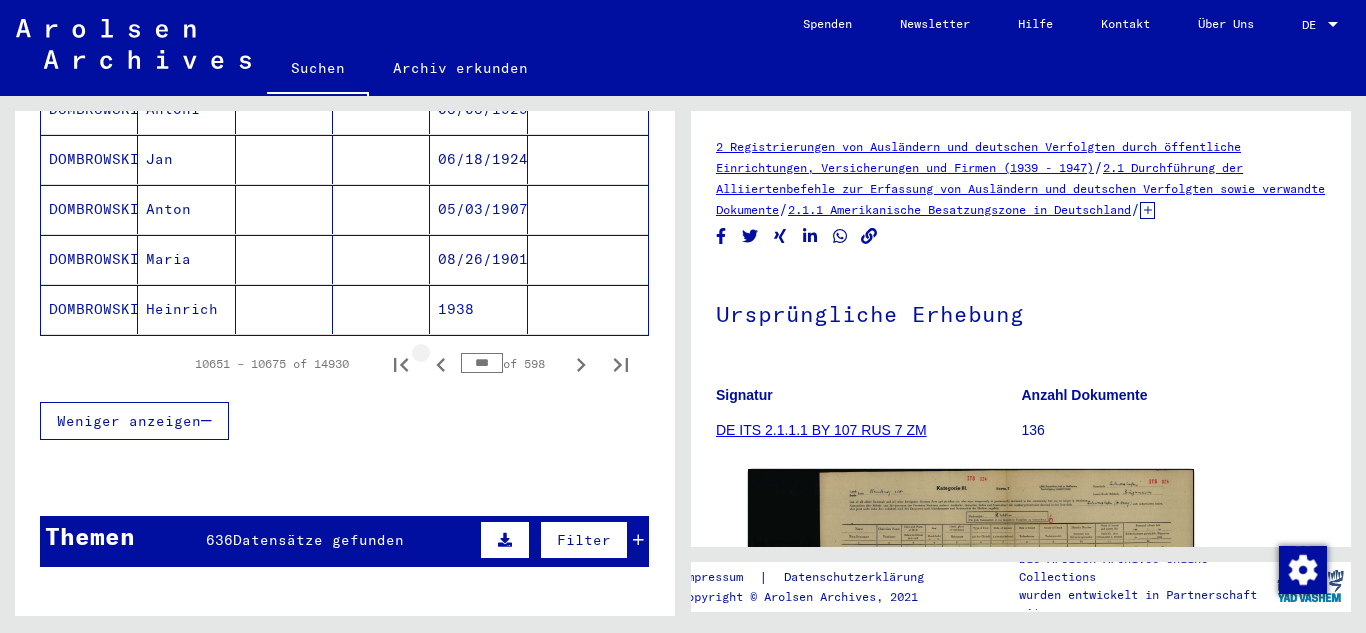 click 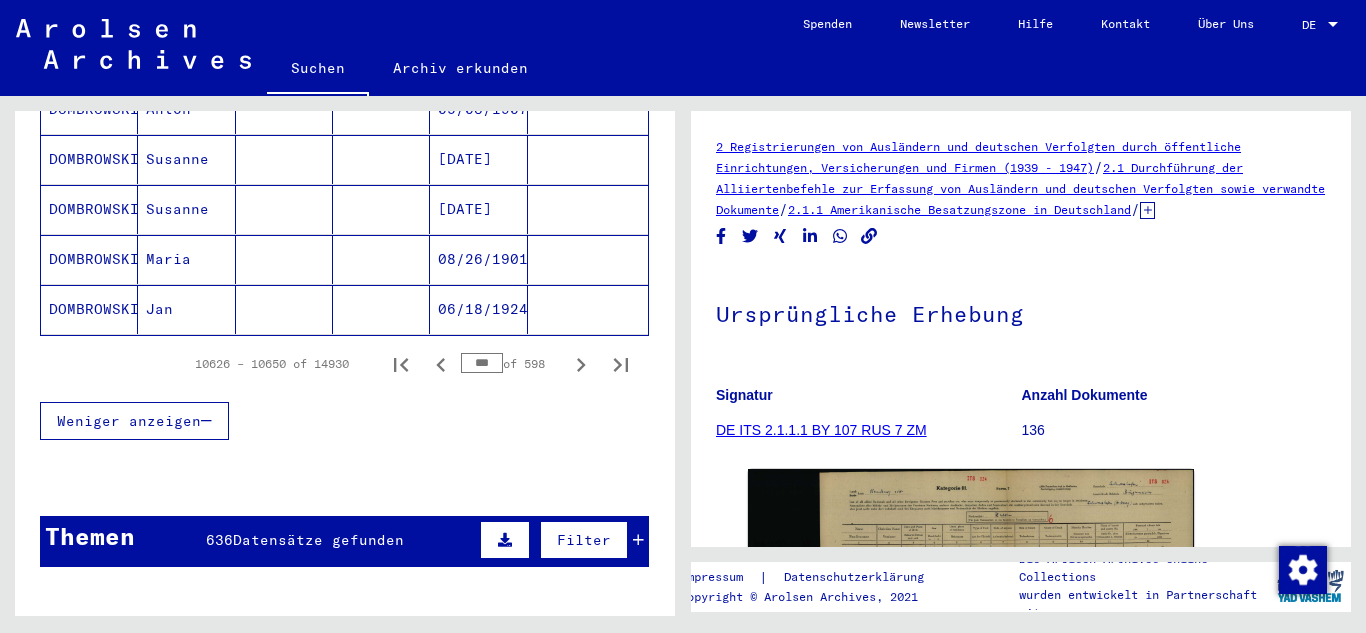 click on "Maria" at bounding box center [186, 309] 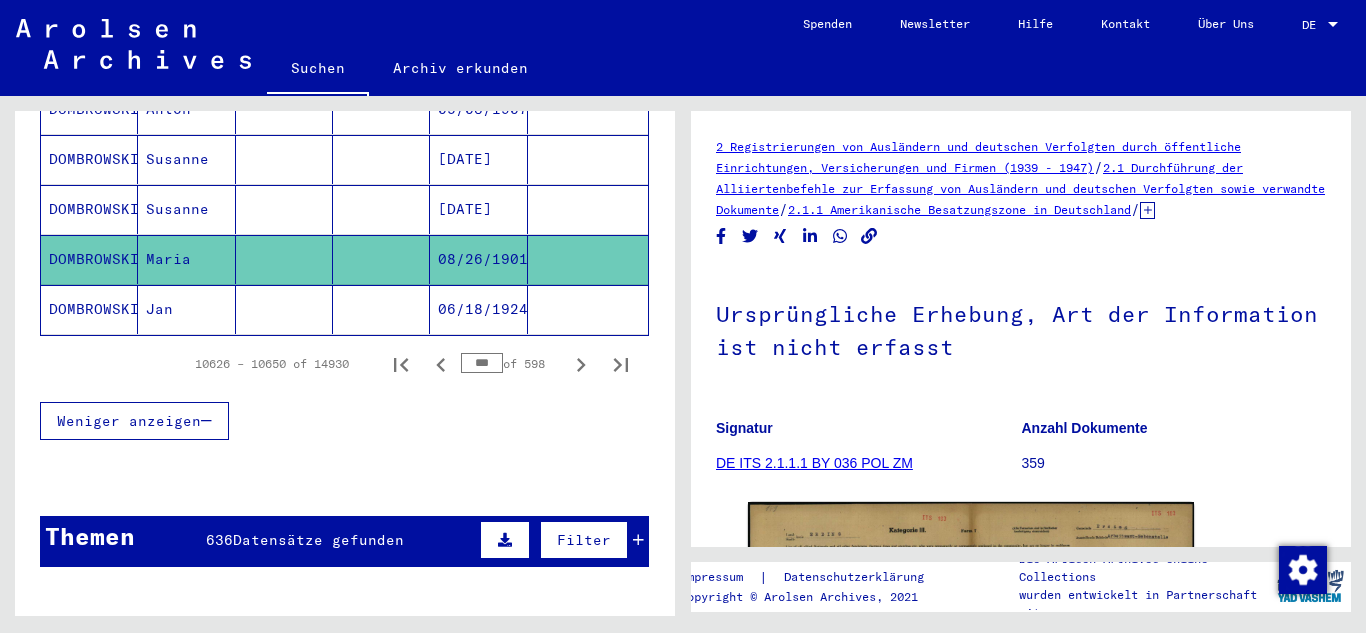 scroll, scrollTop: 0, scrollLeft: 0, axis: both 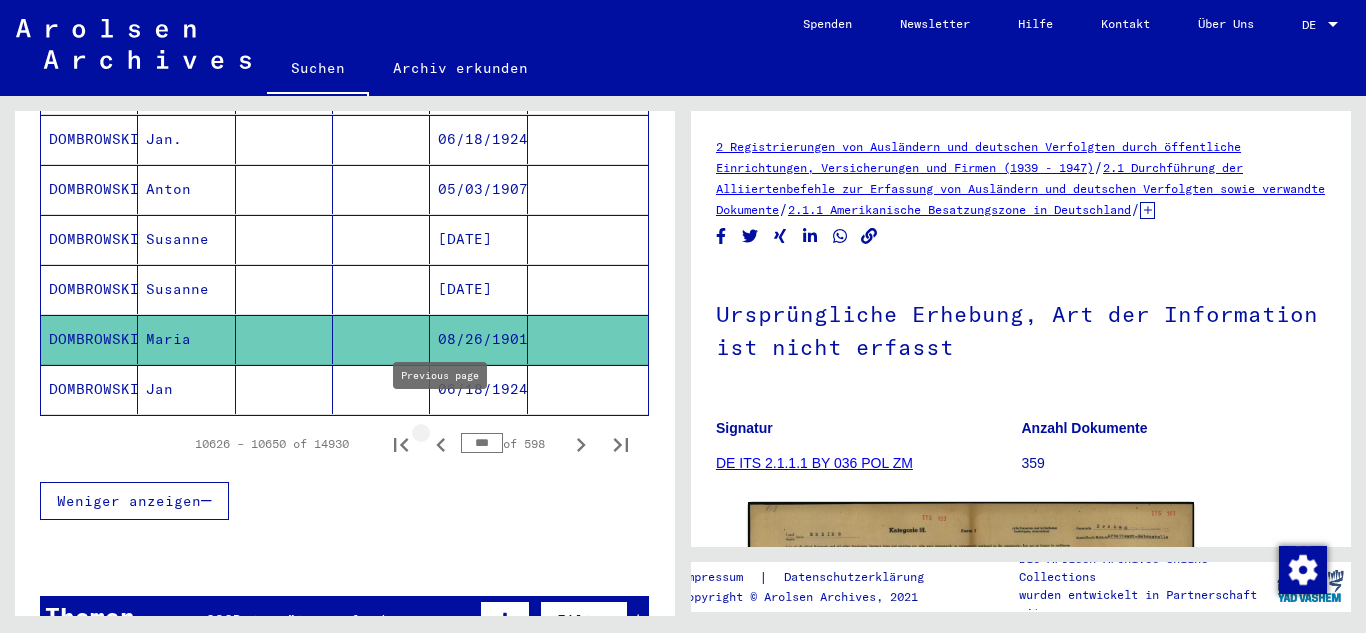 click 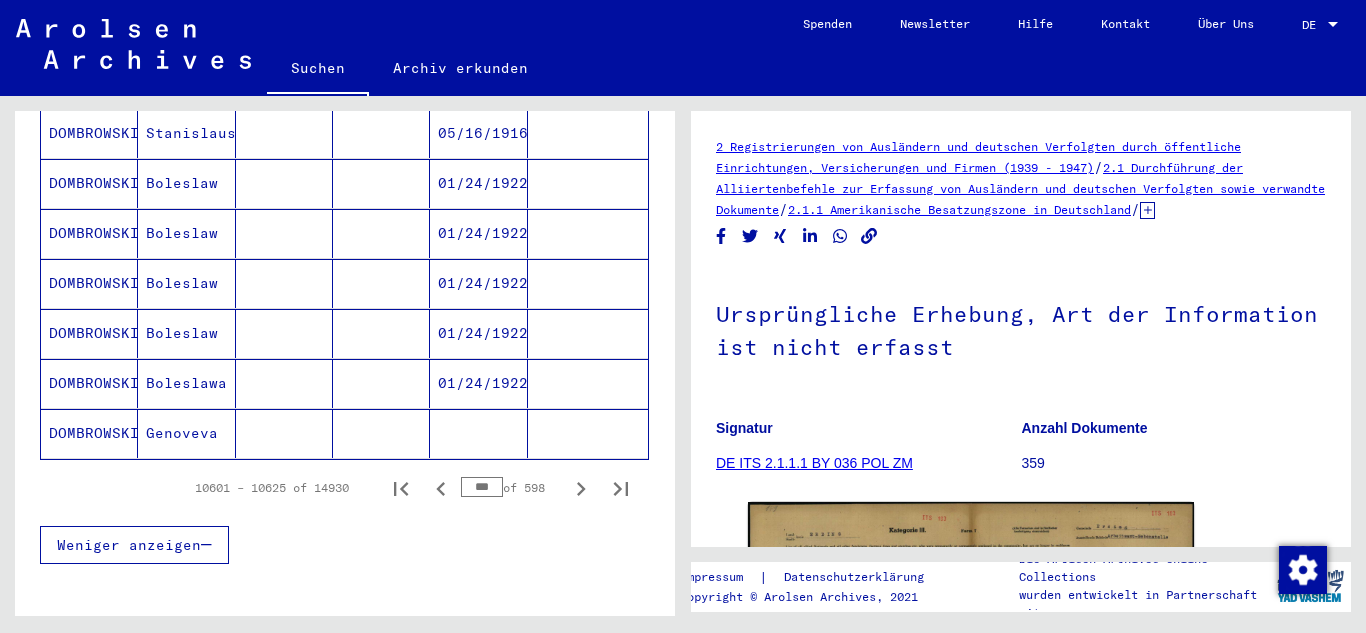 scroll, scrollTop: 1321, scrollLeft: 0, axis: vertical 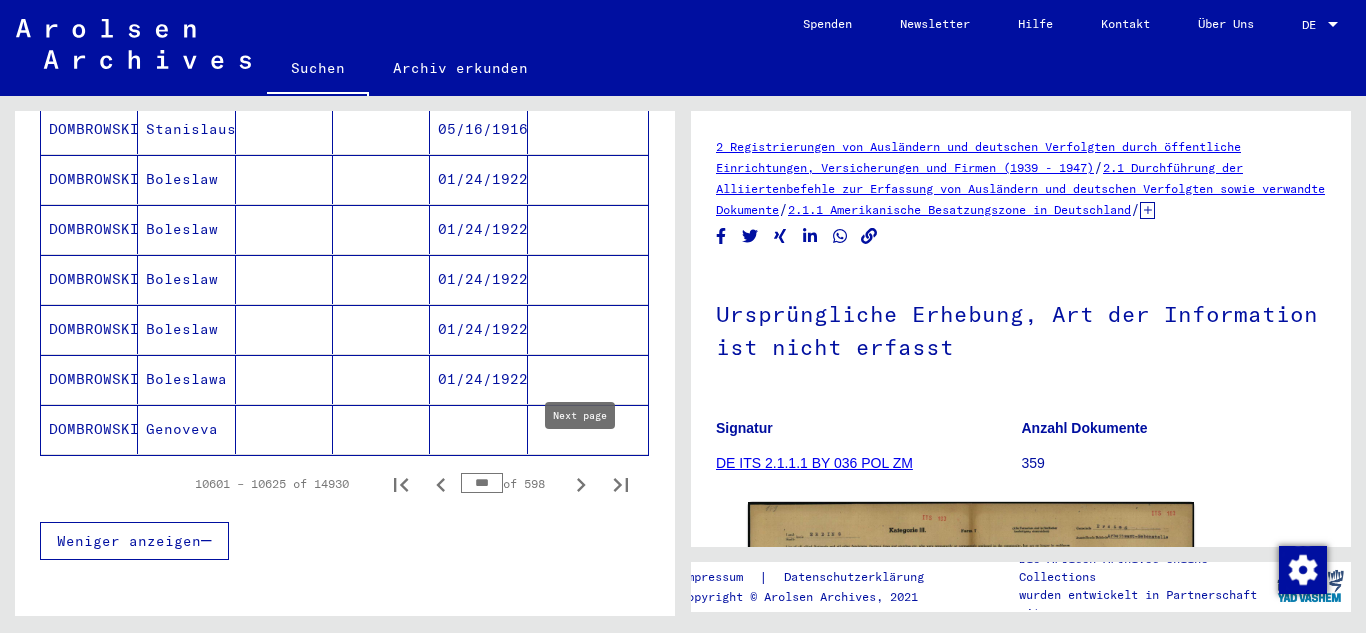 click 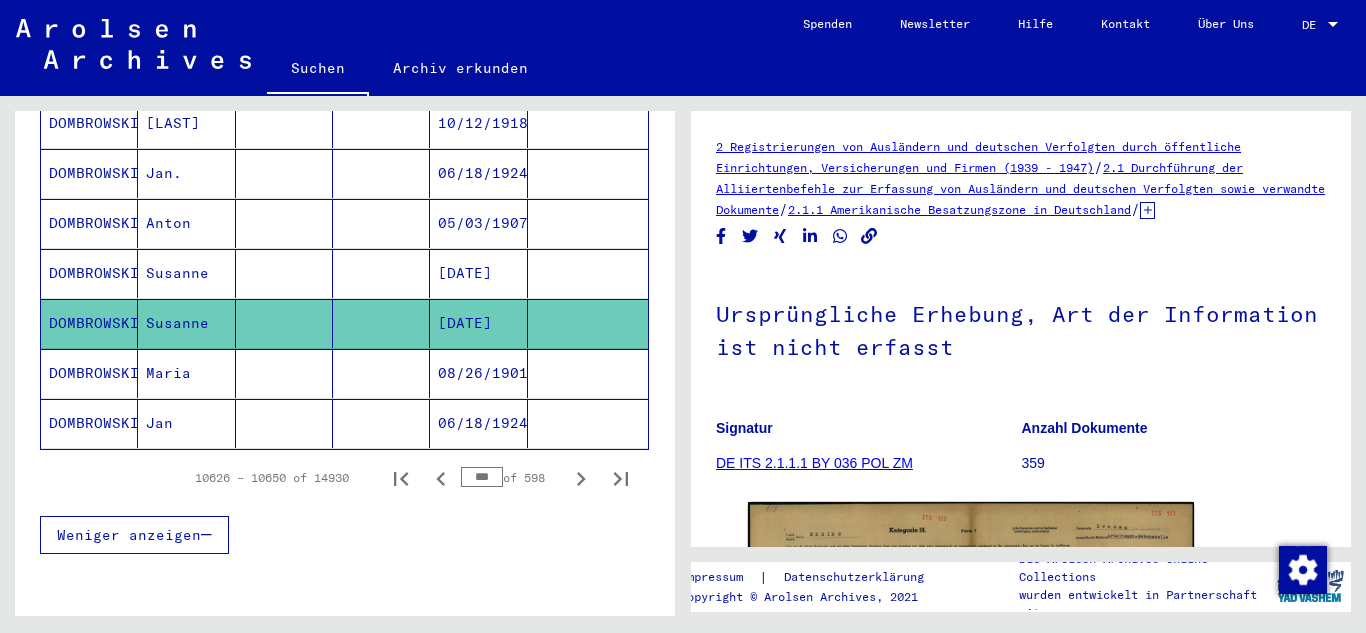 scroll, scrollTop: 1361, scrollLeft: 0, axis: vertical 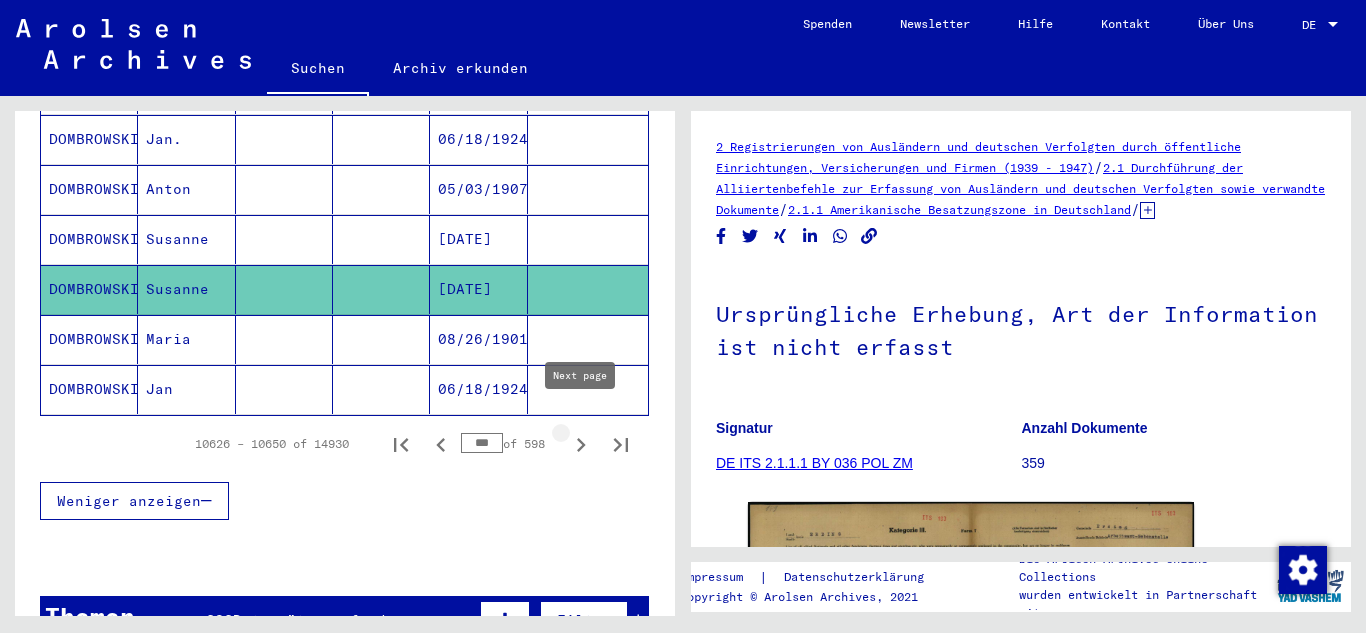 click 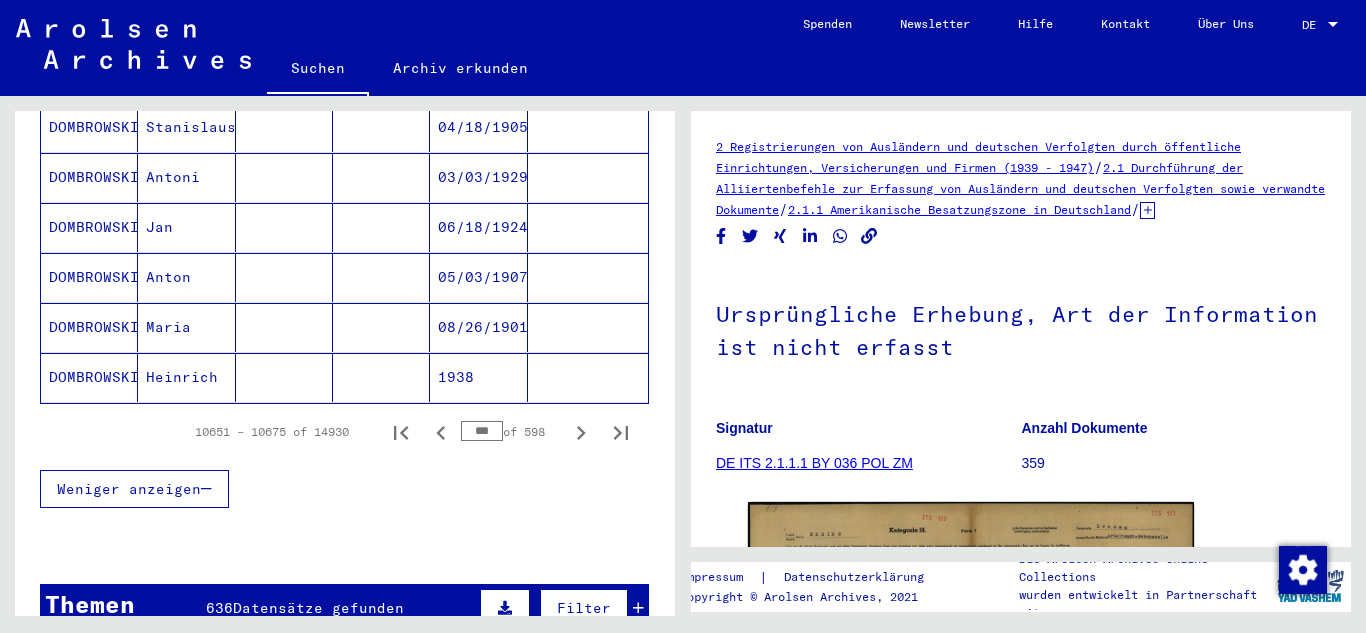 scroll, scrollTop: 1401, scrollLeft: 0, axis: vertical 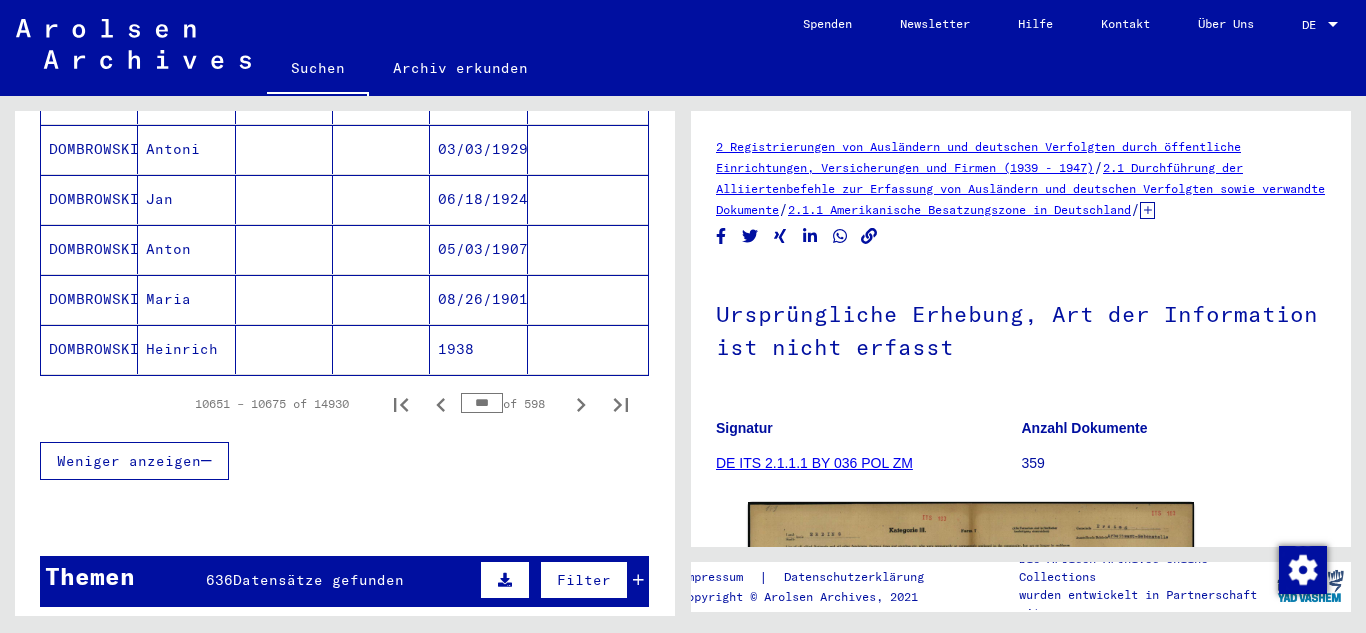 click on "08/26/1901" at bounding box center [478, 349] 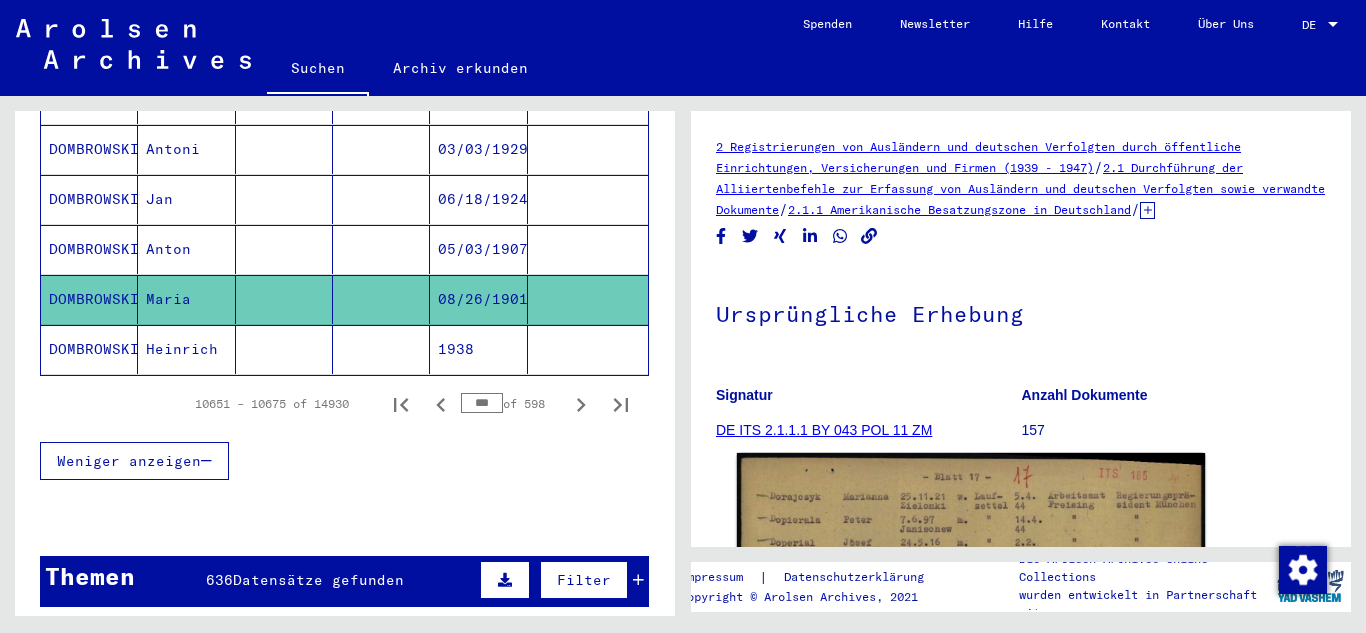 click 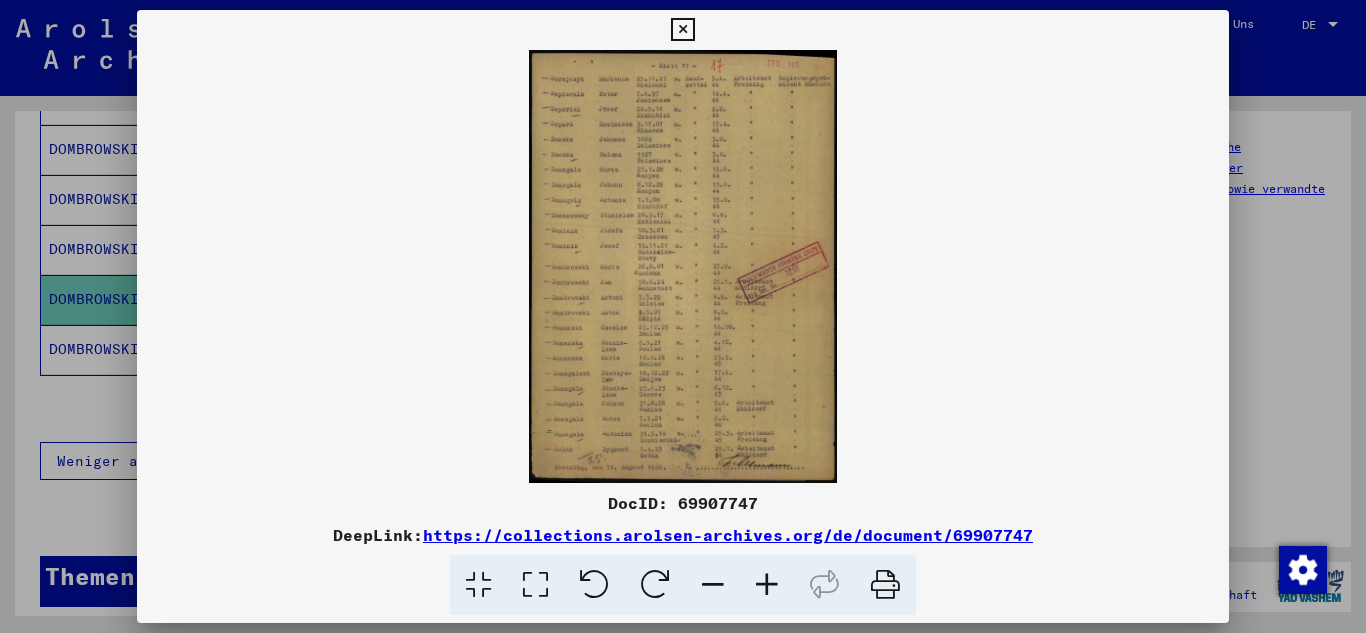 scroll, scrollTop: 0, scrollLeft: 0, axis: both 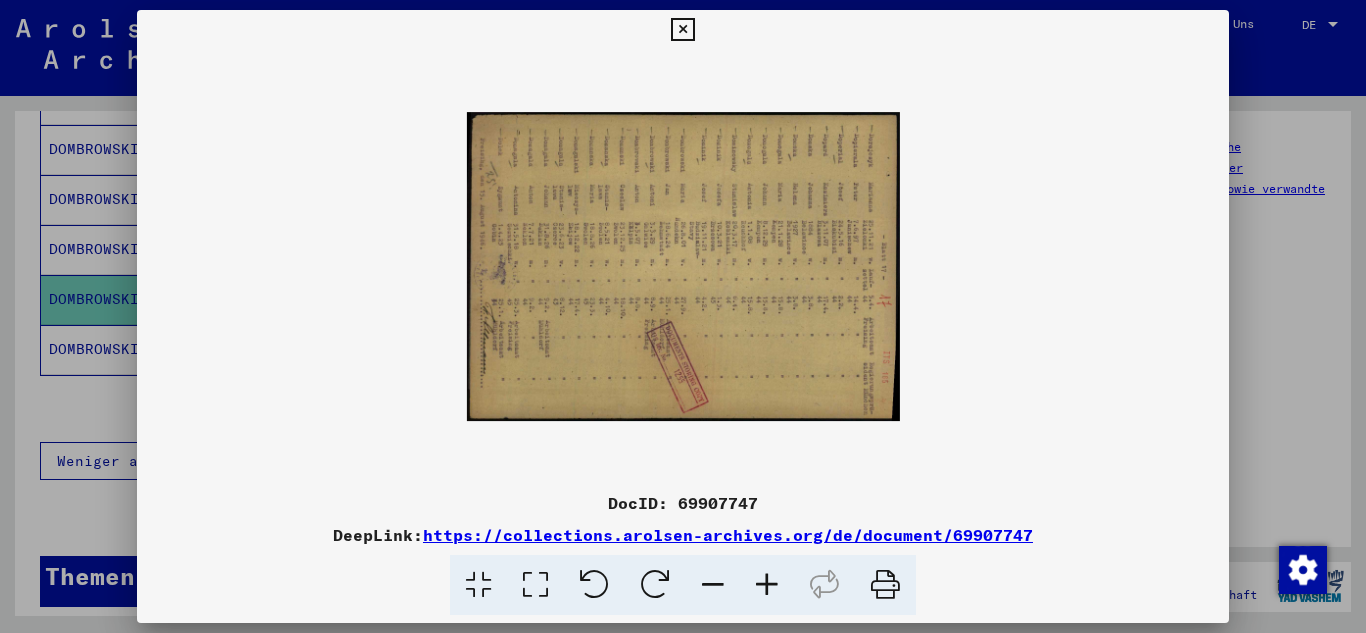 click at bounding box center [594, 585] 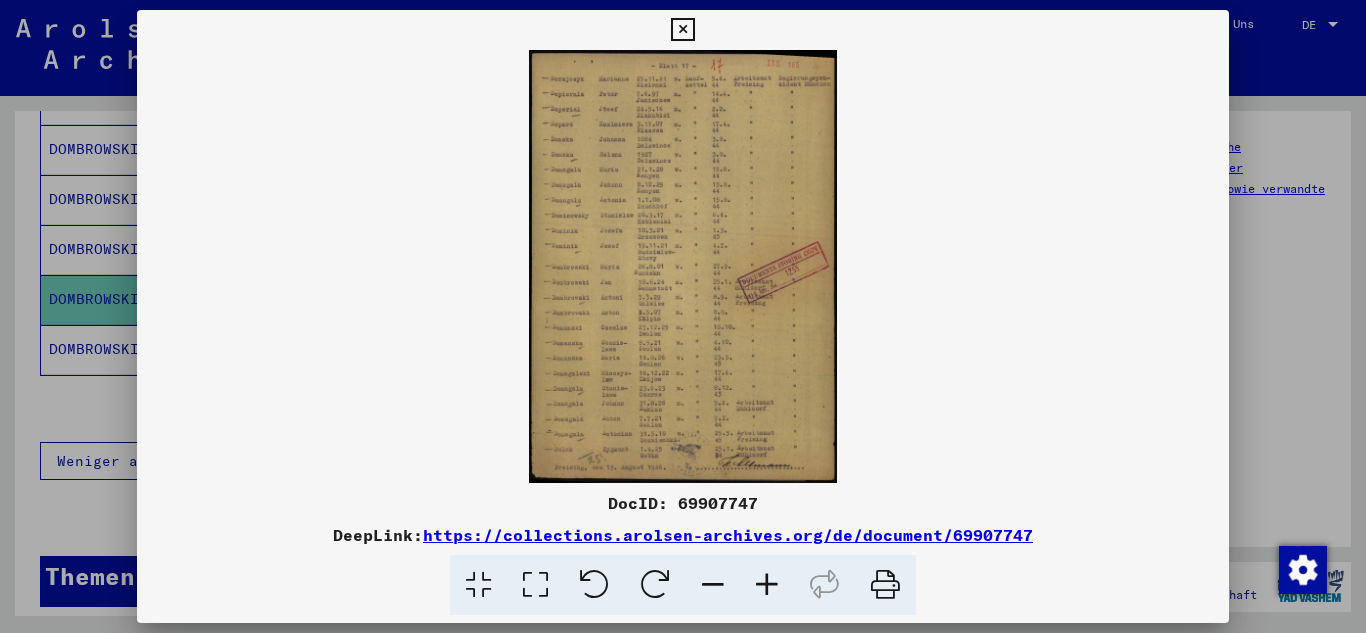 click at bounding box center (767, 585) 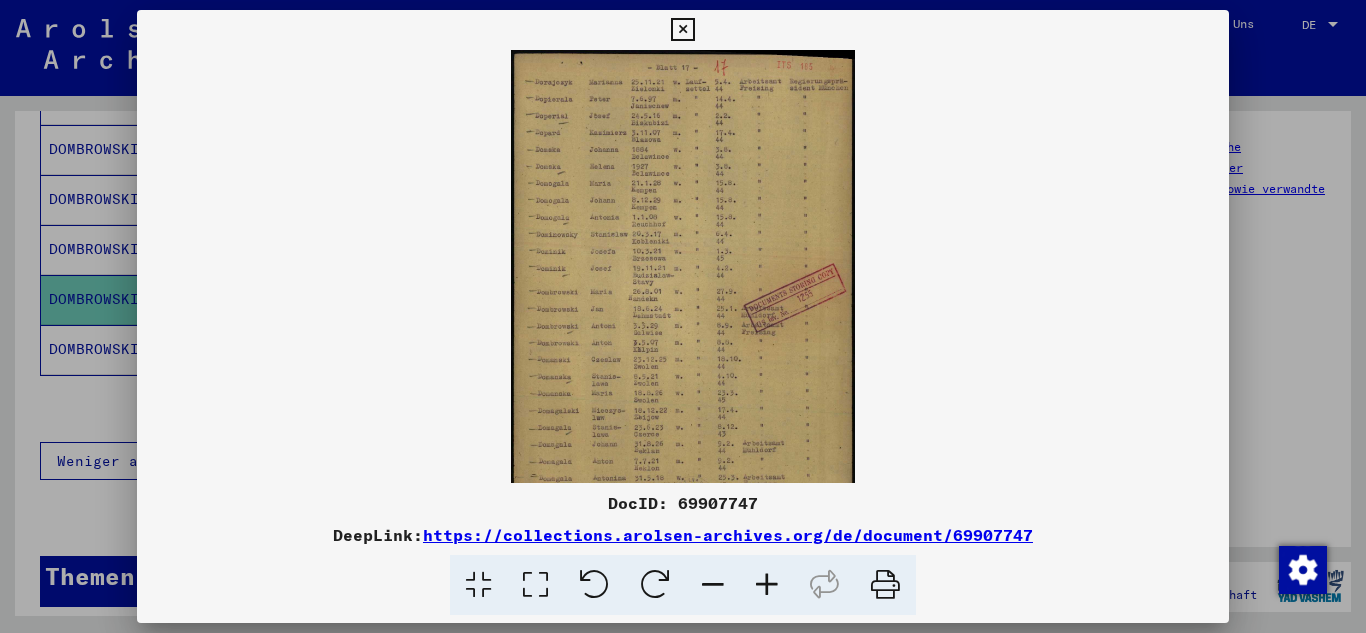 click at bounding box center [767, 585] 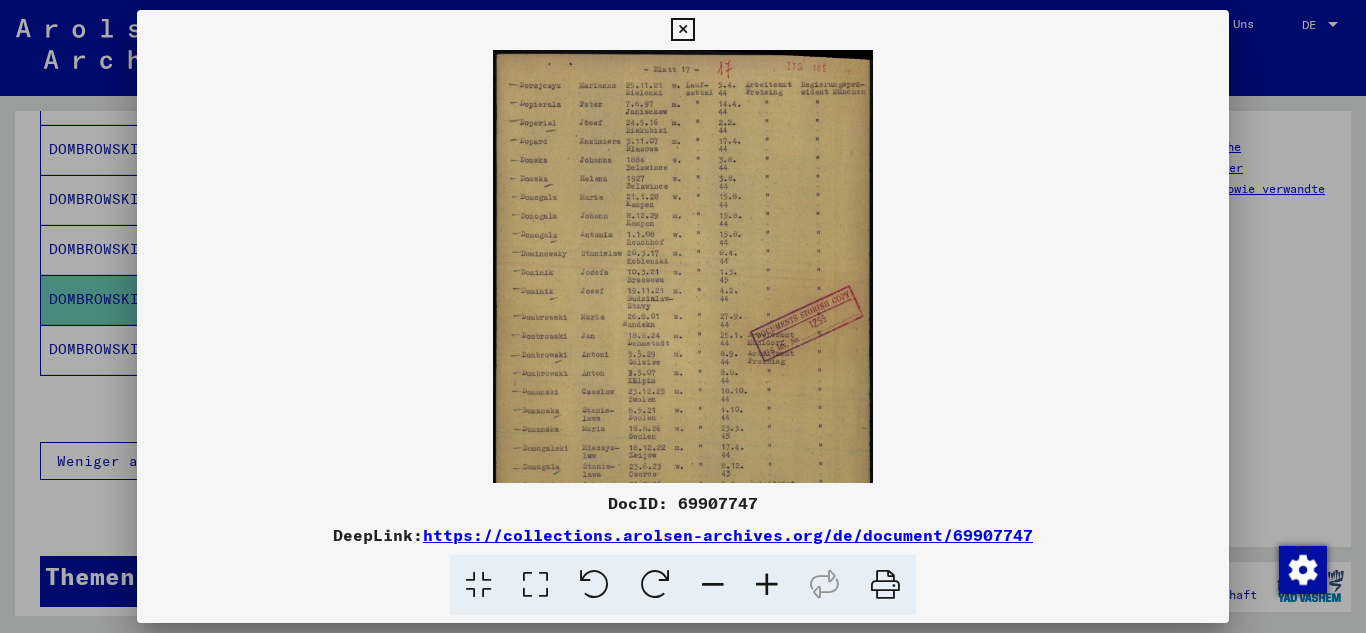 click at bounding box center (767, 585) 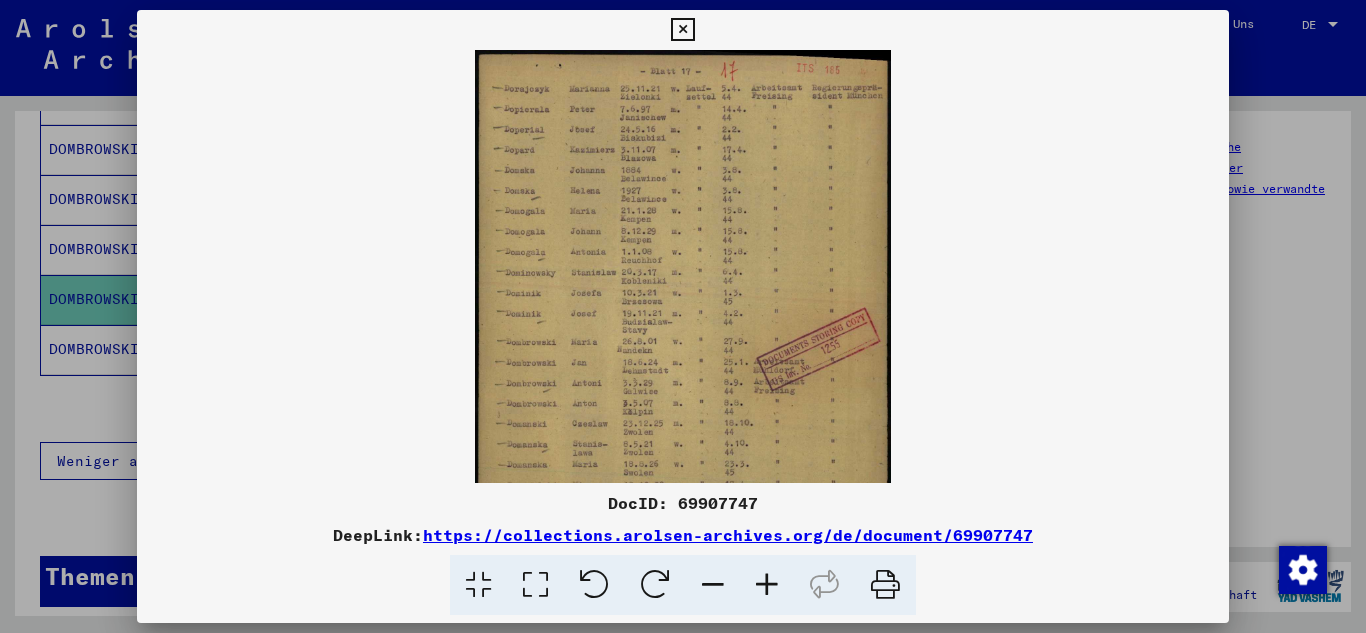 click at bounding box center (767, 585) 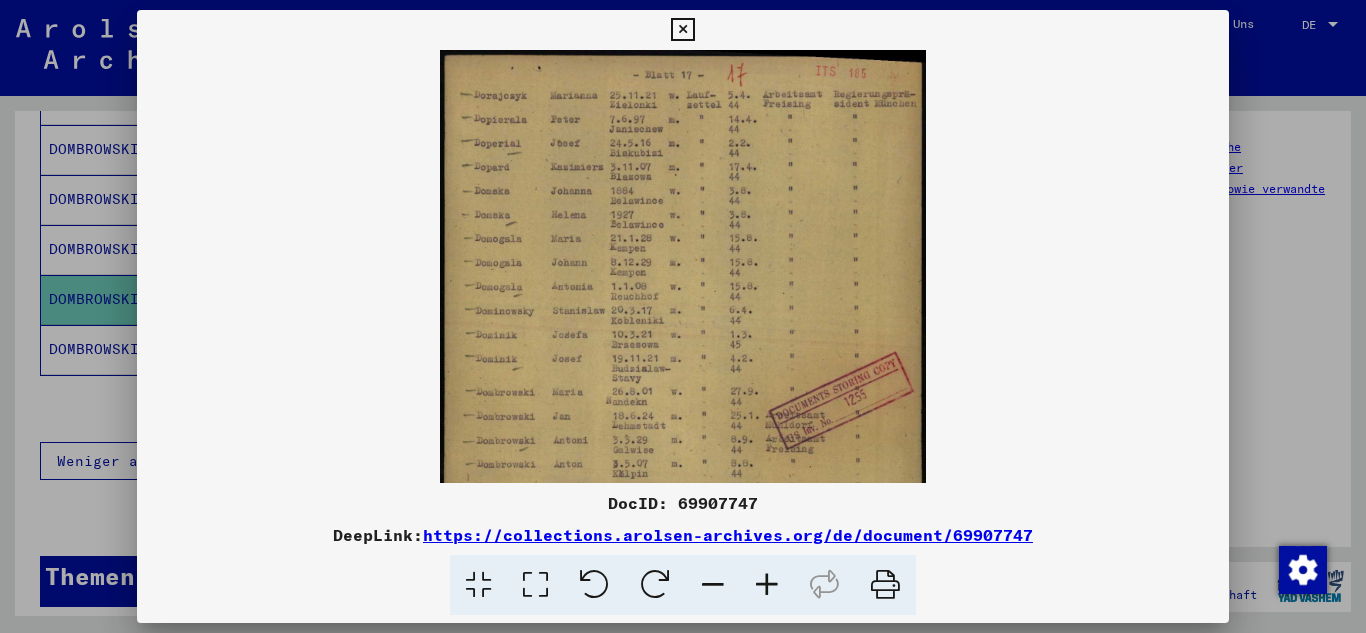 click at bounding box center (767, 585) 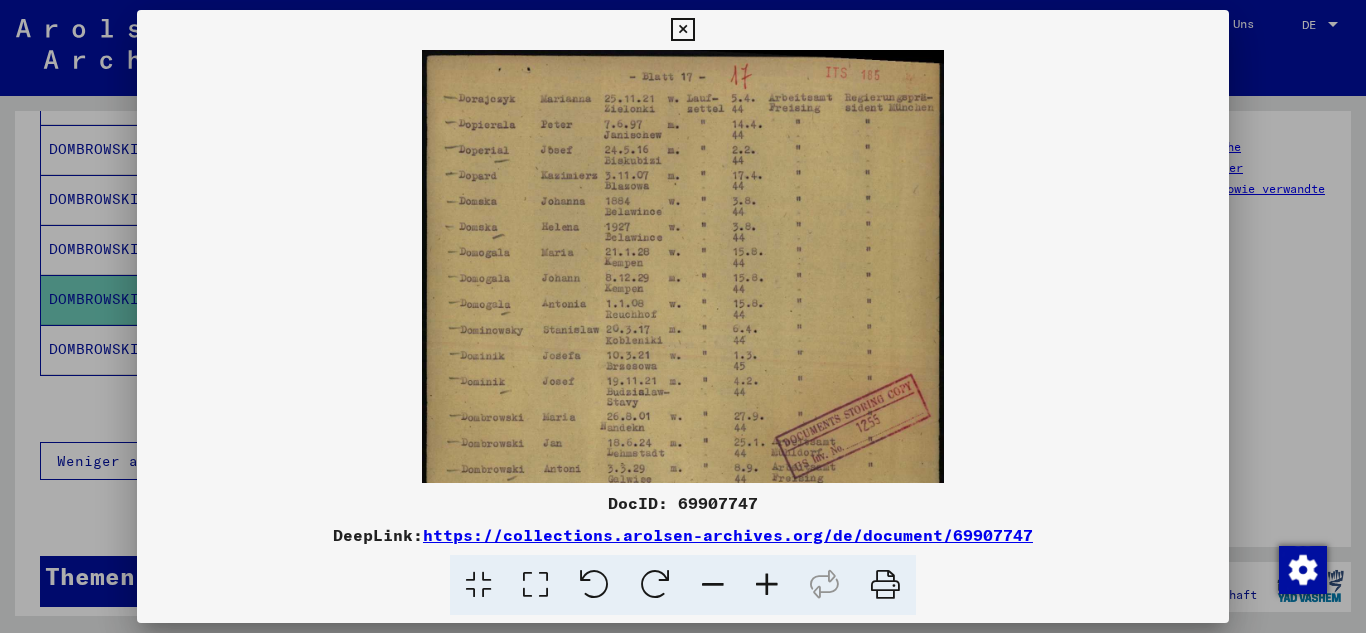 click at bounding box center (767, 585) 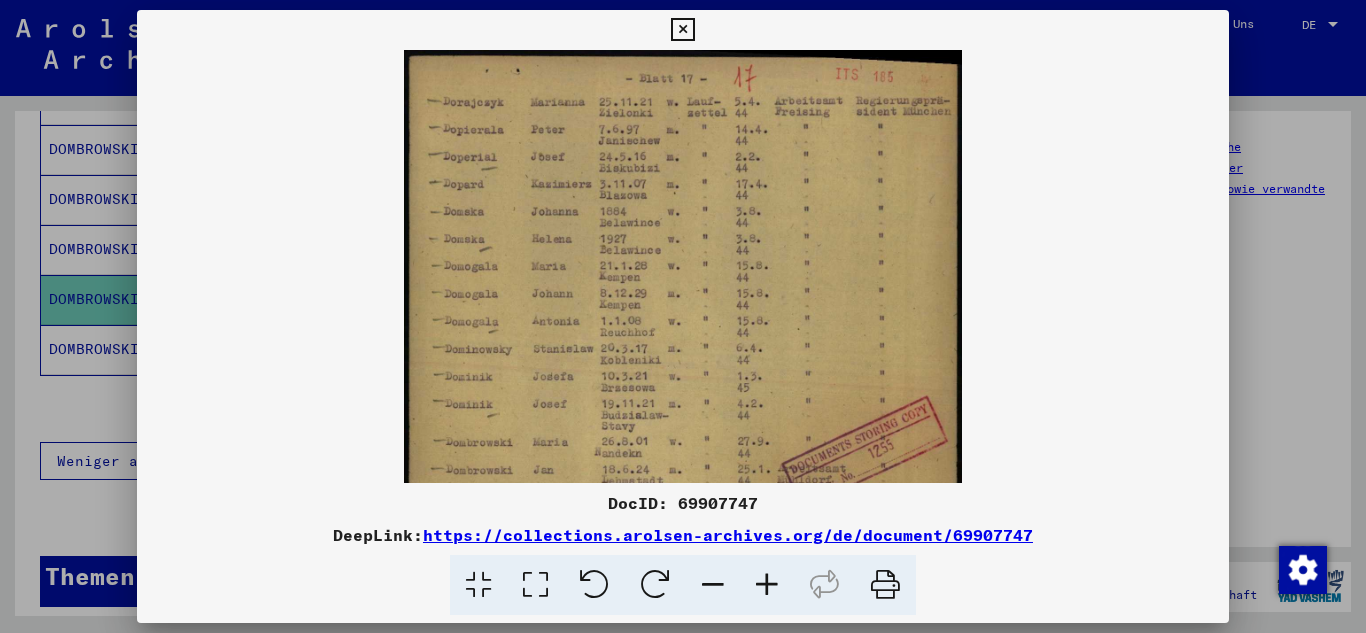 click at bounding box center (767, 585) 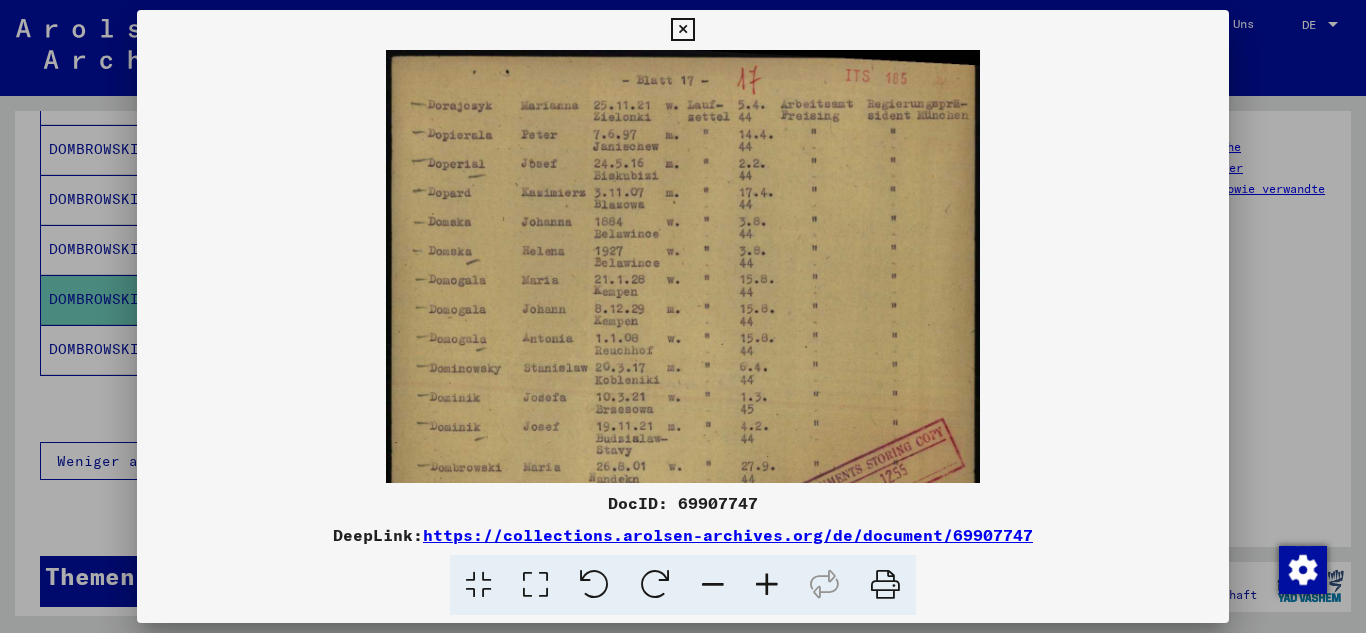 click at bounding box center (767, 585) 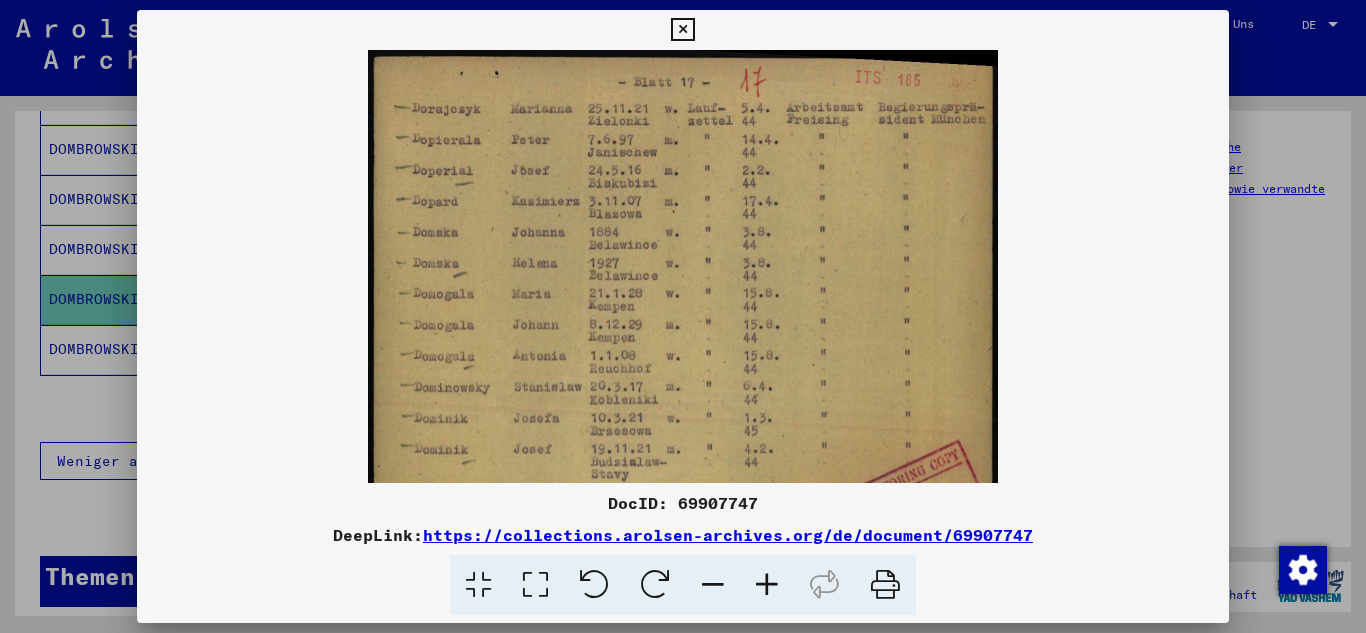 click at bounding box center [767, 585] 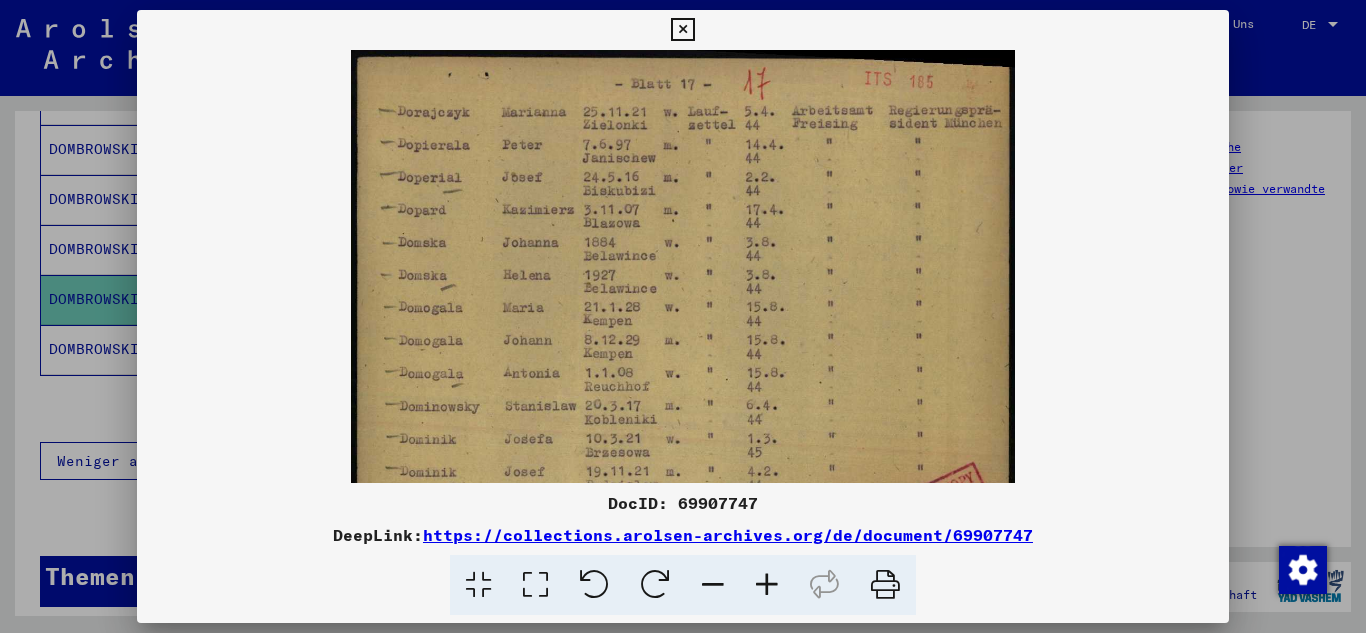 click at bounding box center (767, 585) 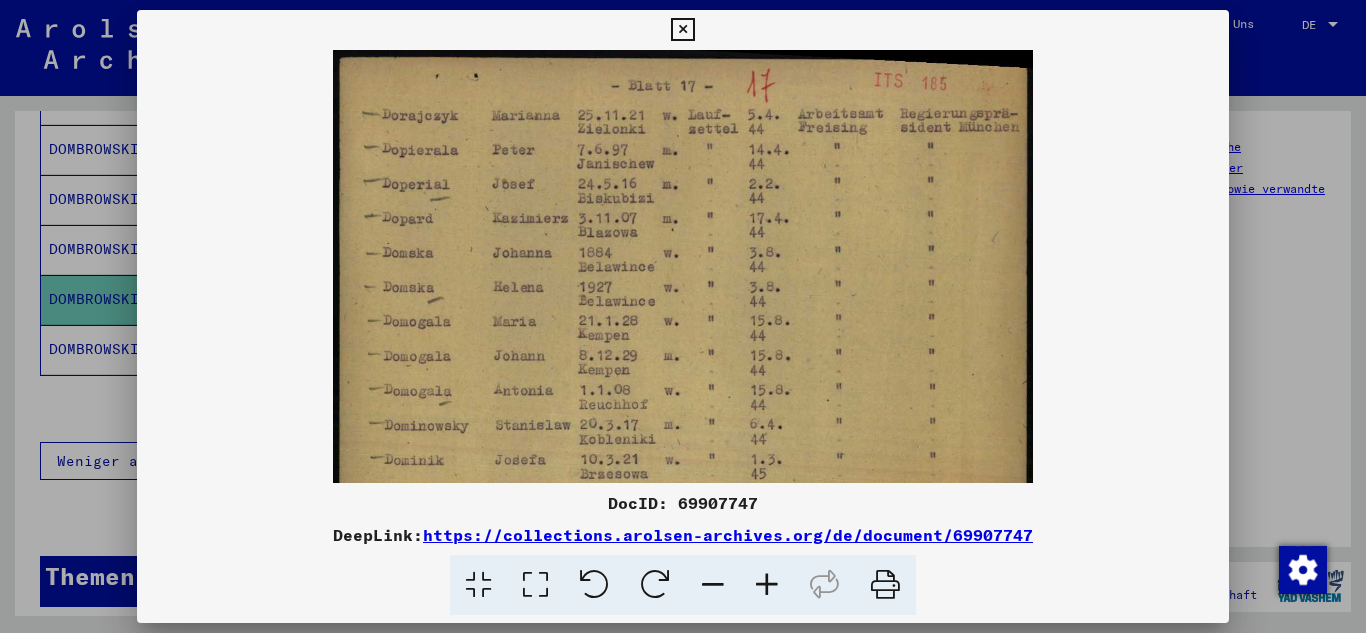 click at bounding box center (767, 585) 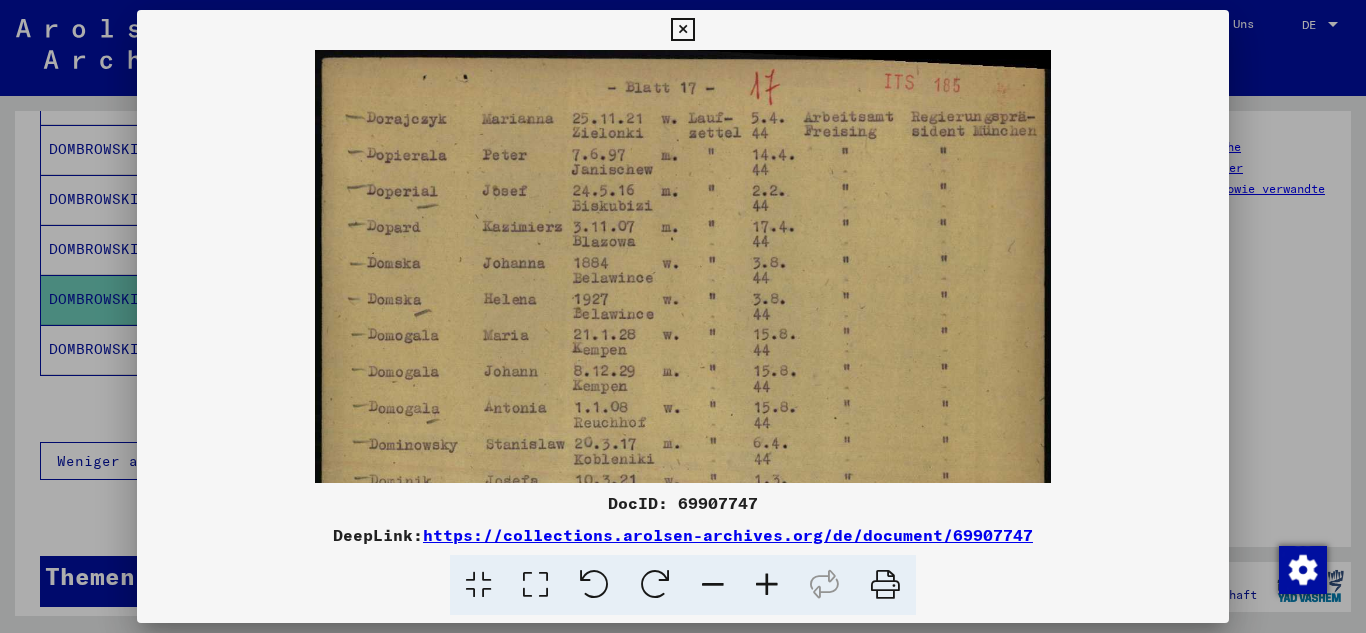 click at bounding box center (767, 585) 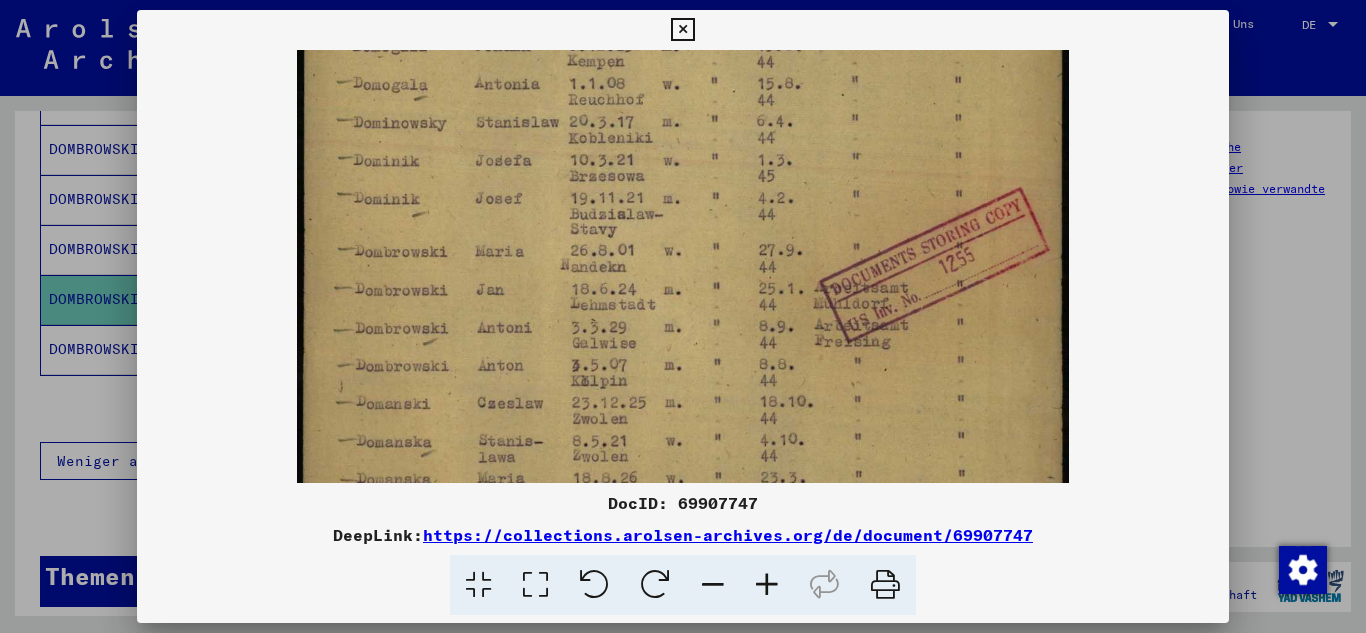 scroll, scrollTop: 352, scrollLeft: 0, axis: vertical 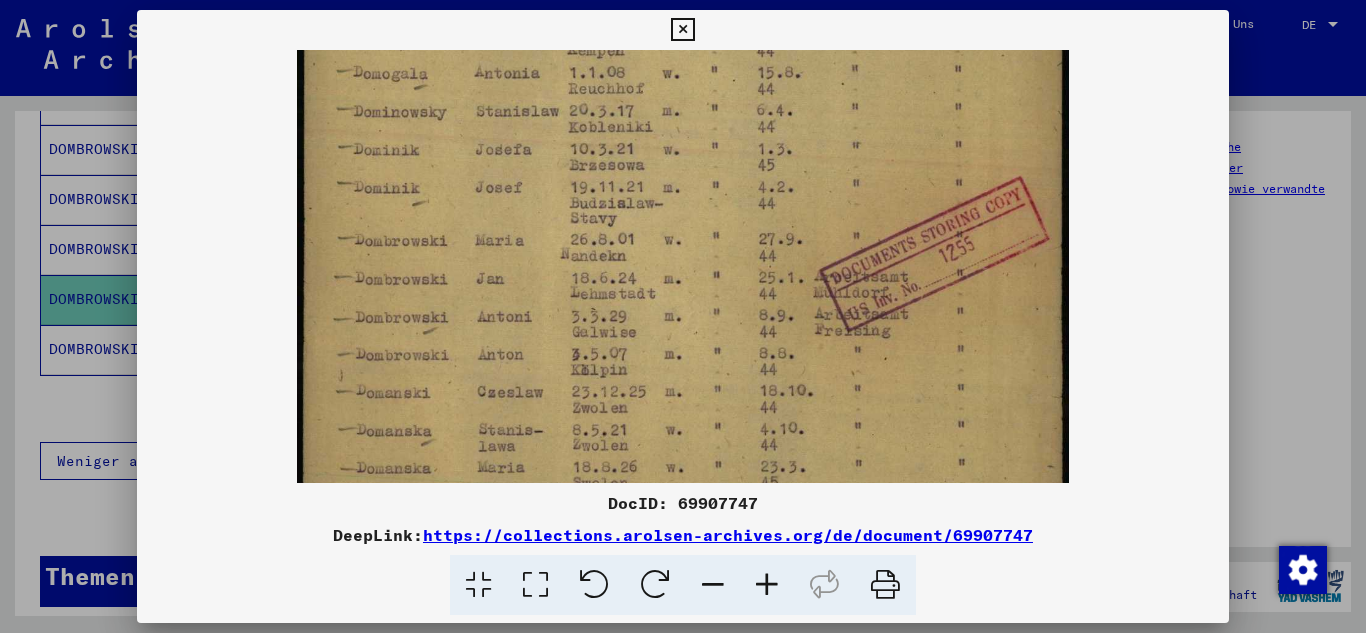 drag, startPoint x: 635, startPoint y: 374, endPoint x: 625, endPoint y: 22, distance: 352.14203 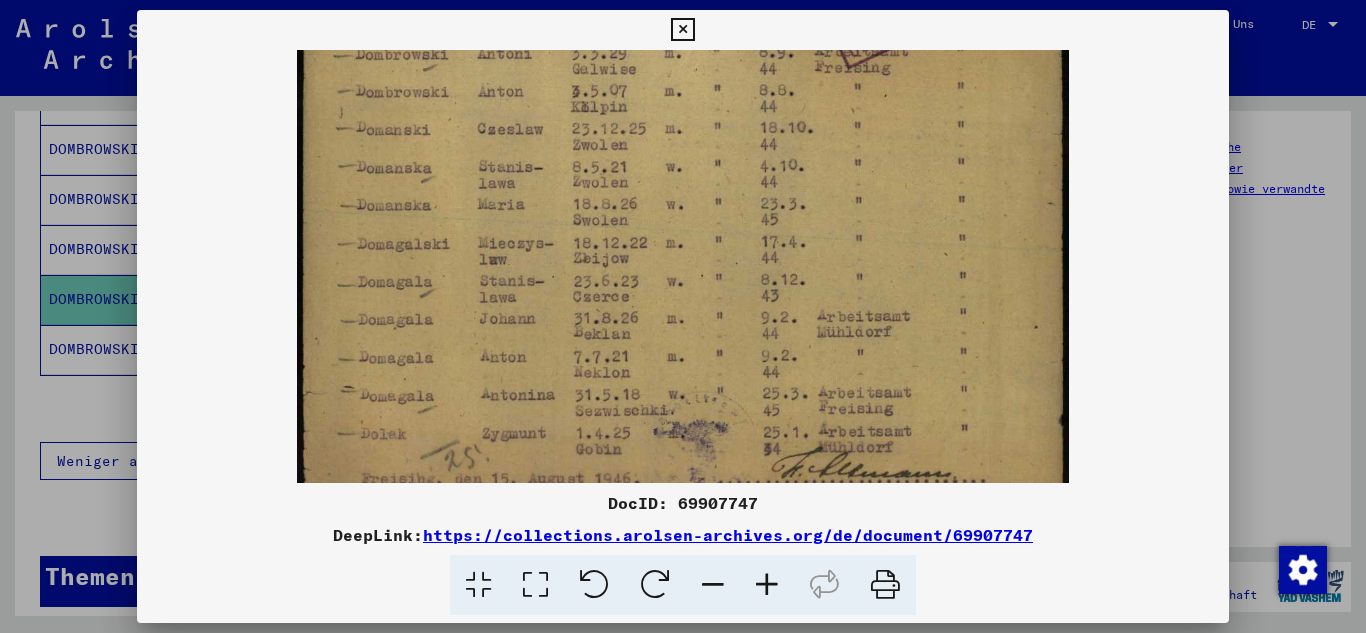 scroll, scrollTop: 650, scrollLeft: 0, axis: vertical 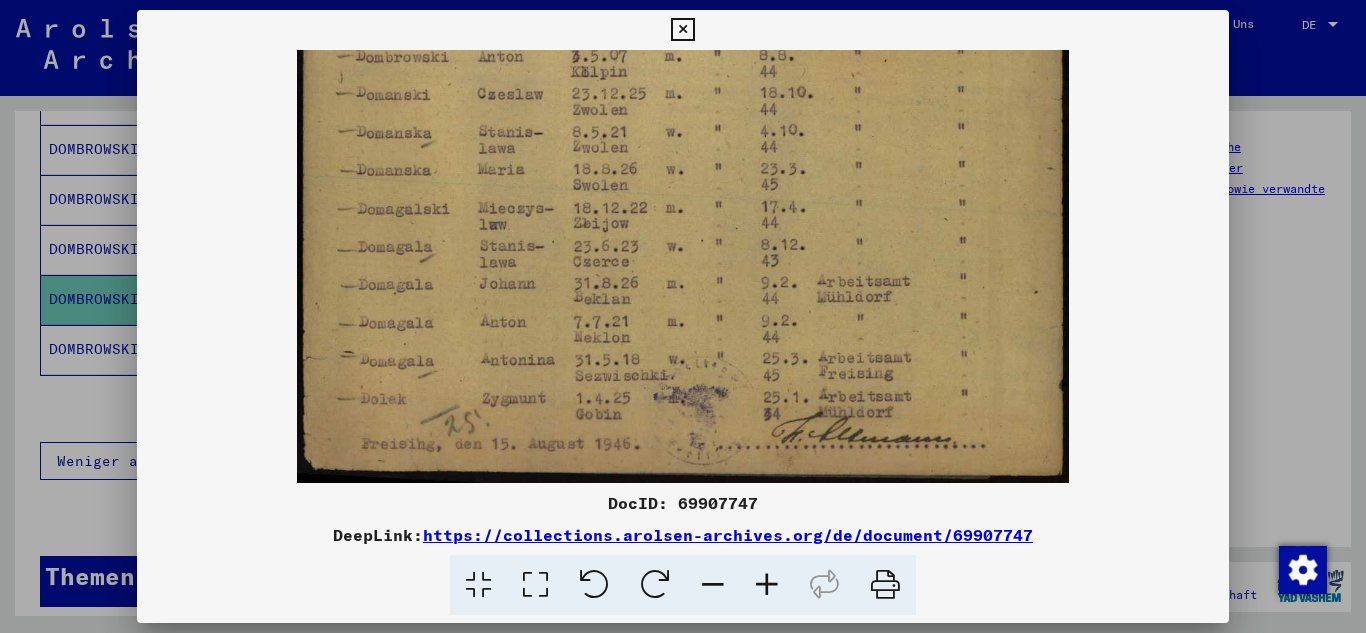 drag, startPoint x: 628, startPoint y: 363, endPoint x: 651, endPoint y: -87, distance: 450.5874 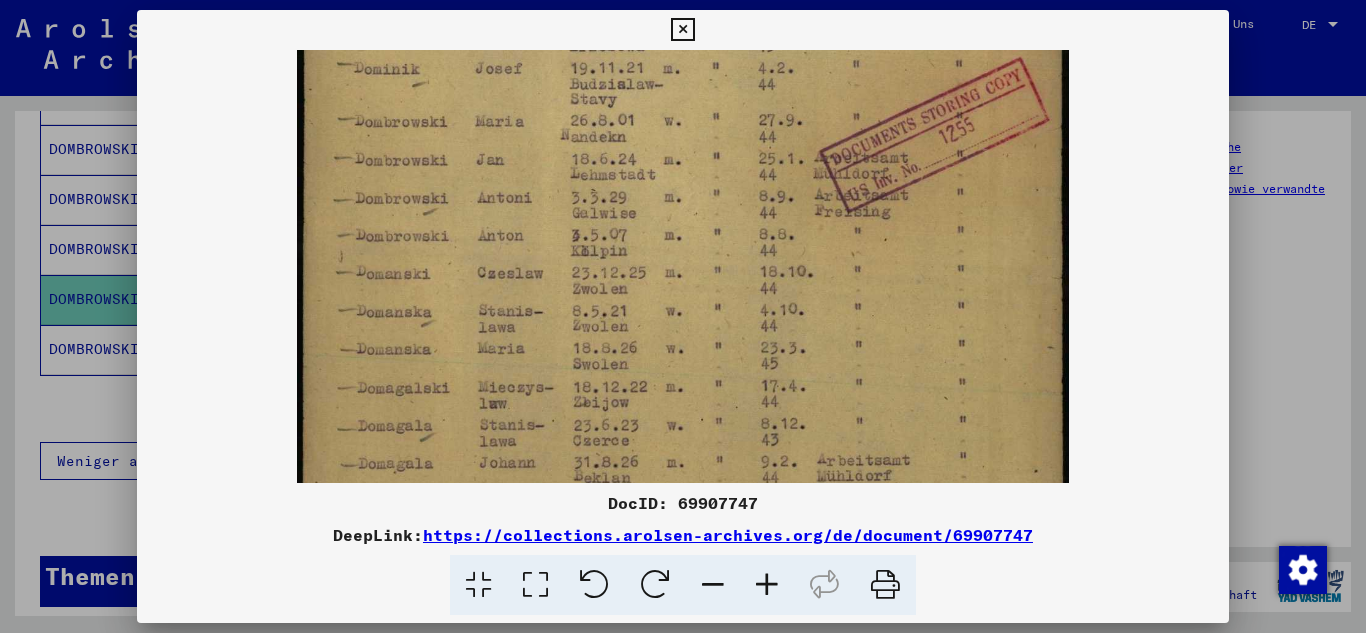 scroll, scrollTop: 470, scrollLeft: 0, axis: vertical 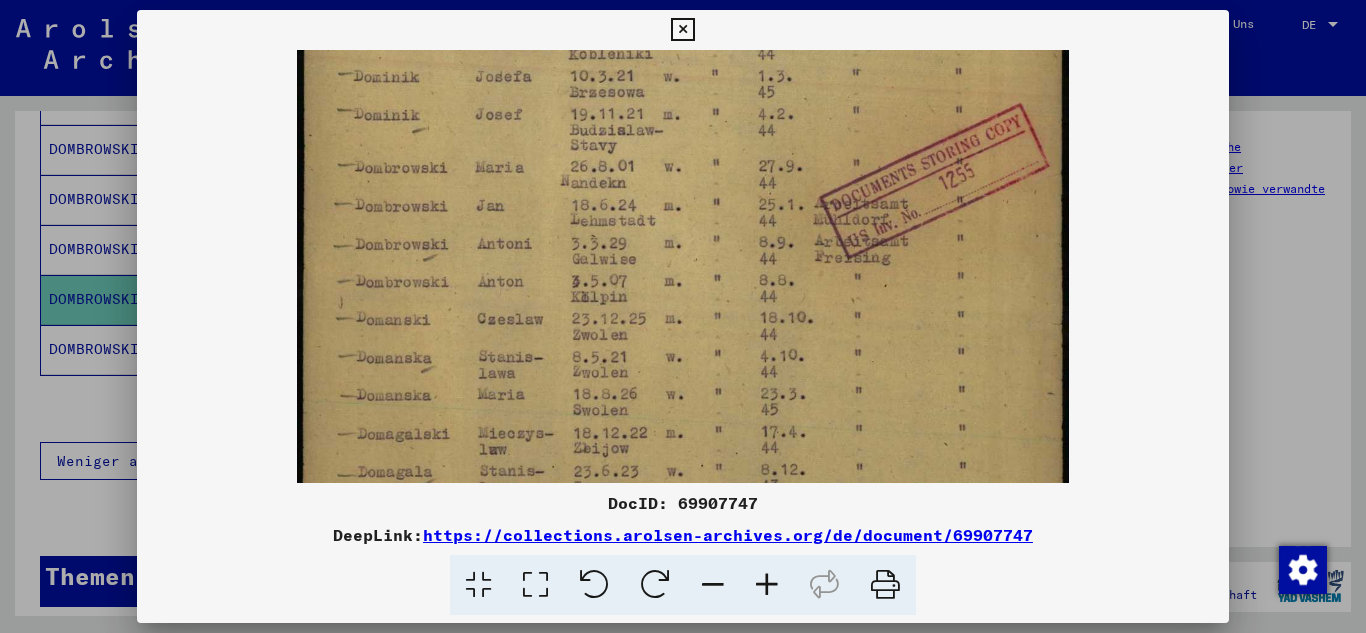 drag, startPoint x: 633, startPoint y: 288, endPoint x: 617, endPoint y: 514, distance: 226.56566 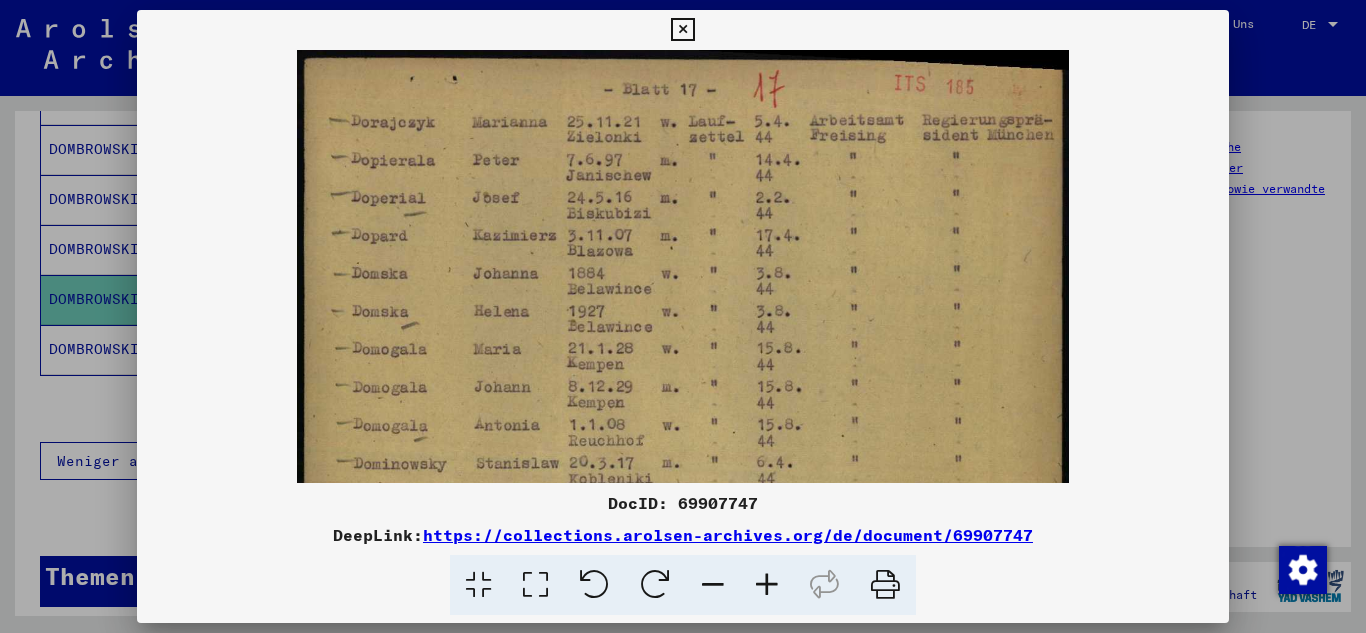 scroll, scrollTop: 2, scrollLeft: 0, axis: vertical 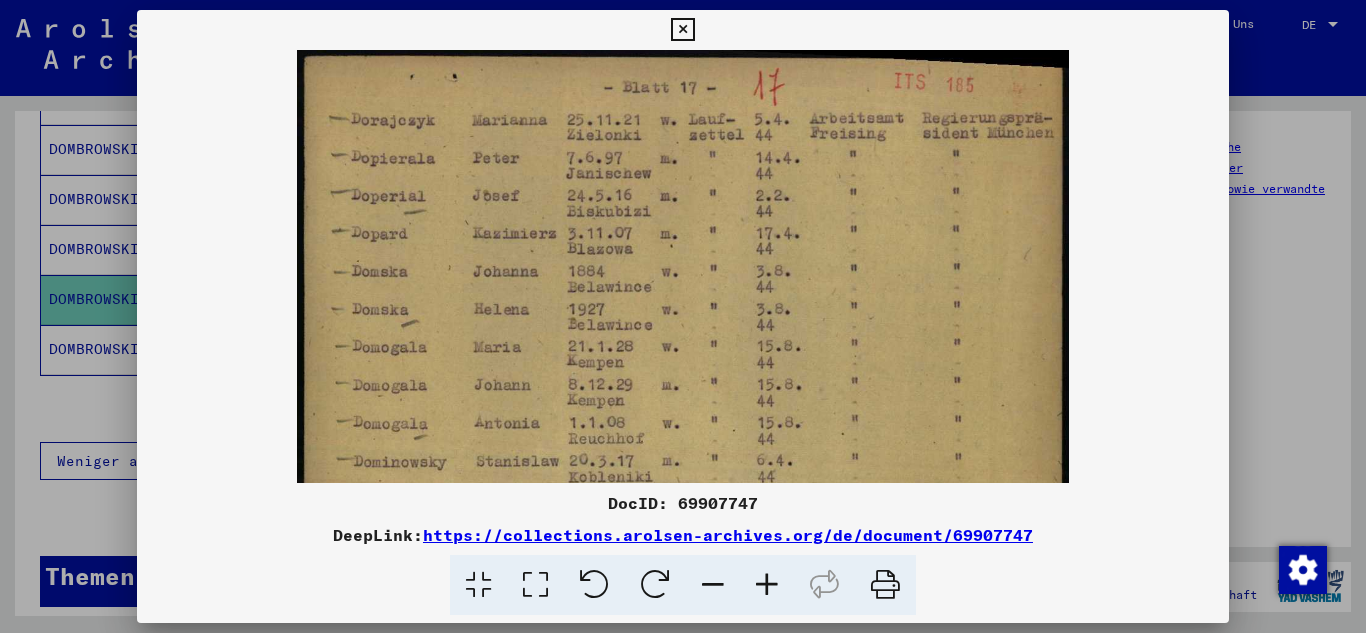 drag, startPoint x: 813, startPoint y: 173, endPoint x: 751, endPoint y: 638, distance: 469.1151 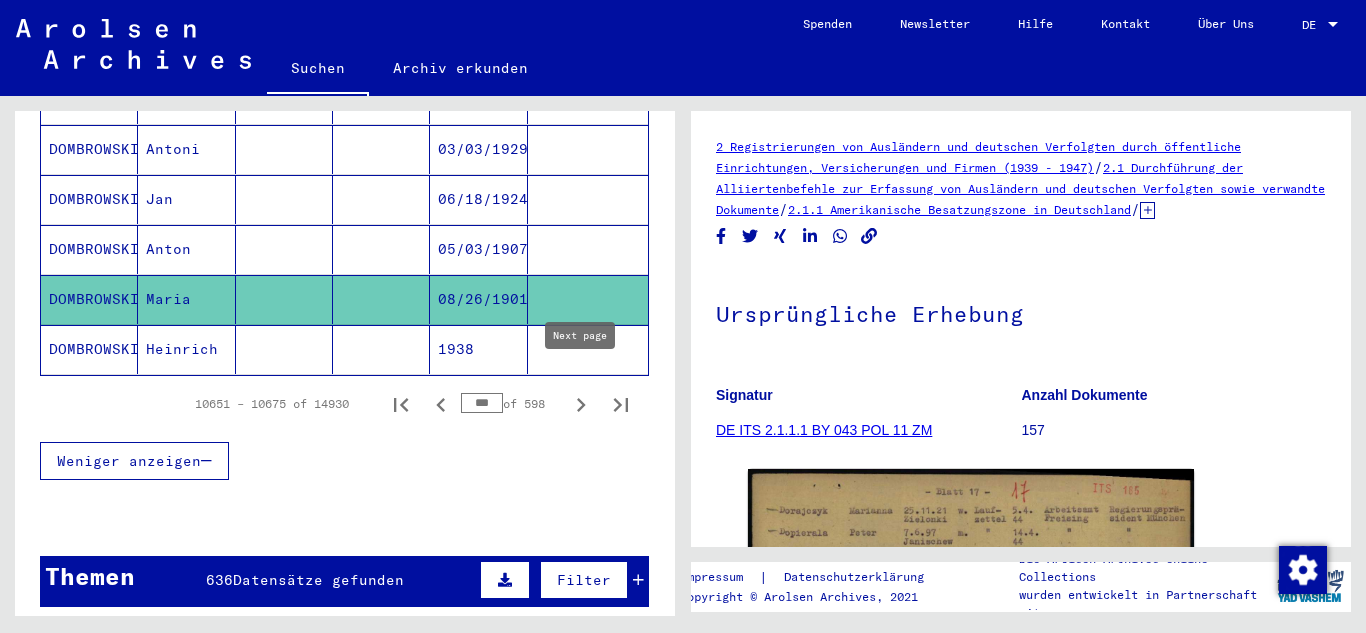 click 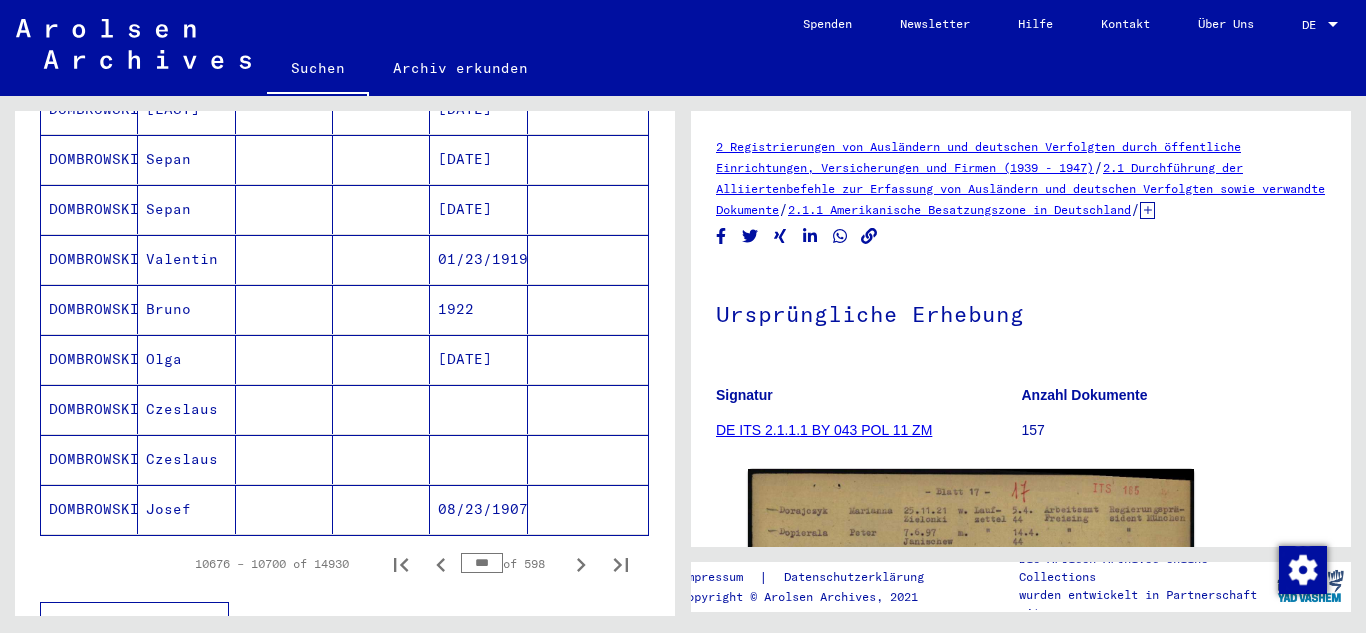 scroll, scrollTop: 1201, scrollLeft: 0, axis: vertical 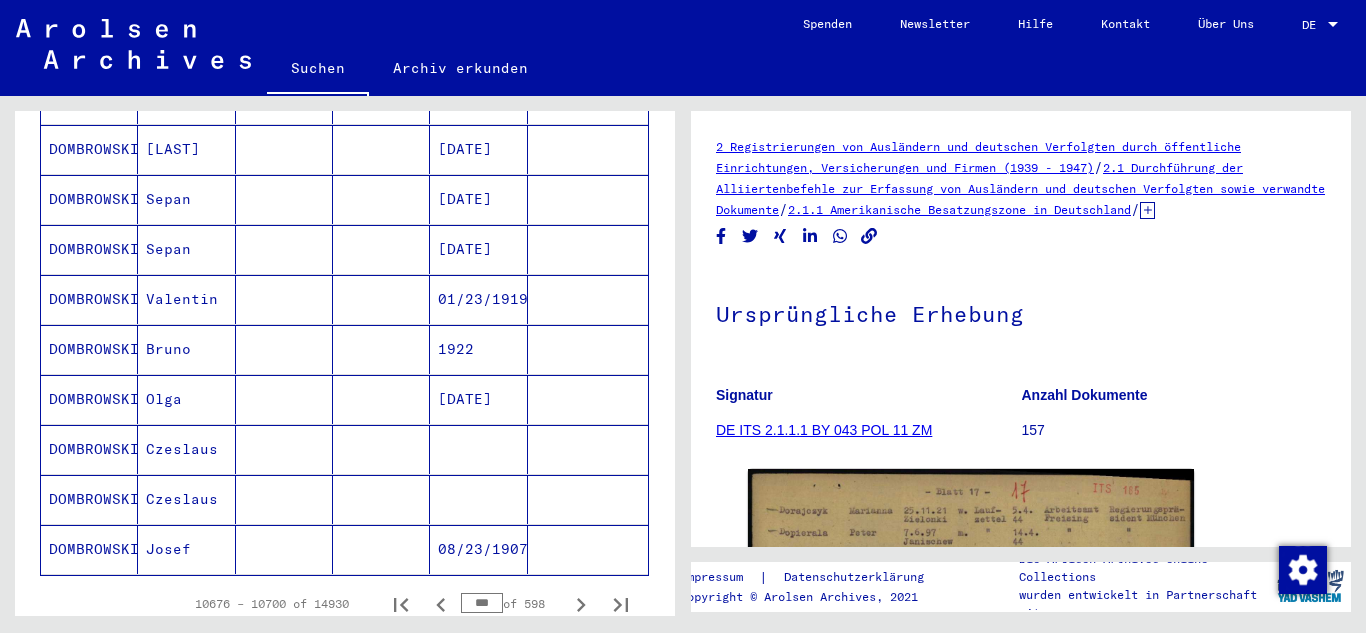 click at bounding box center (381, 399) 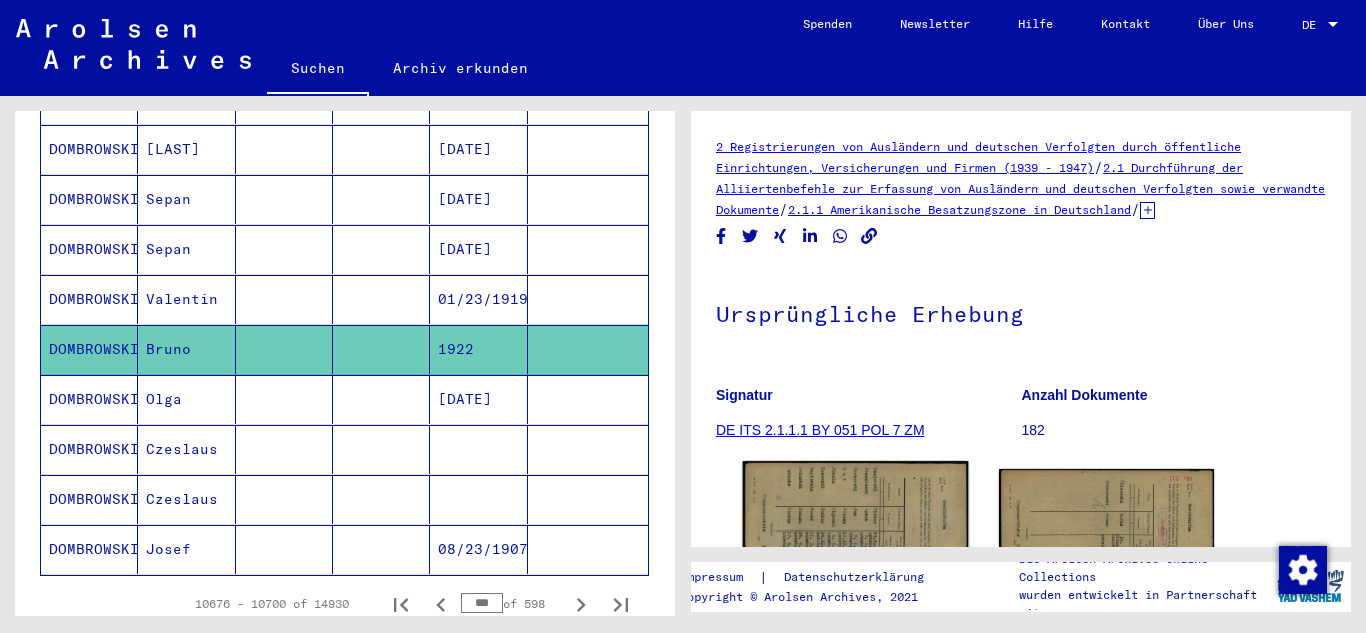 scroll, scrollTop: 0, scrollLeft: 0, axis: both 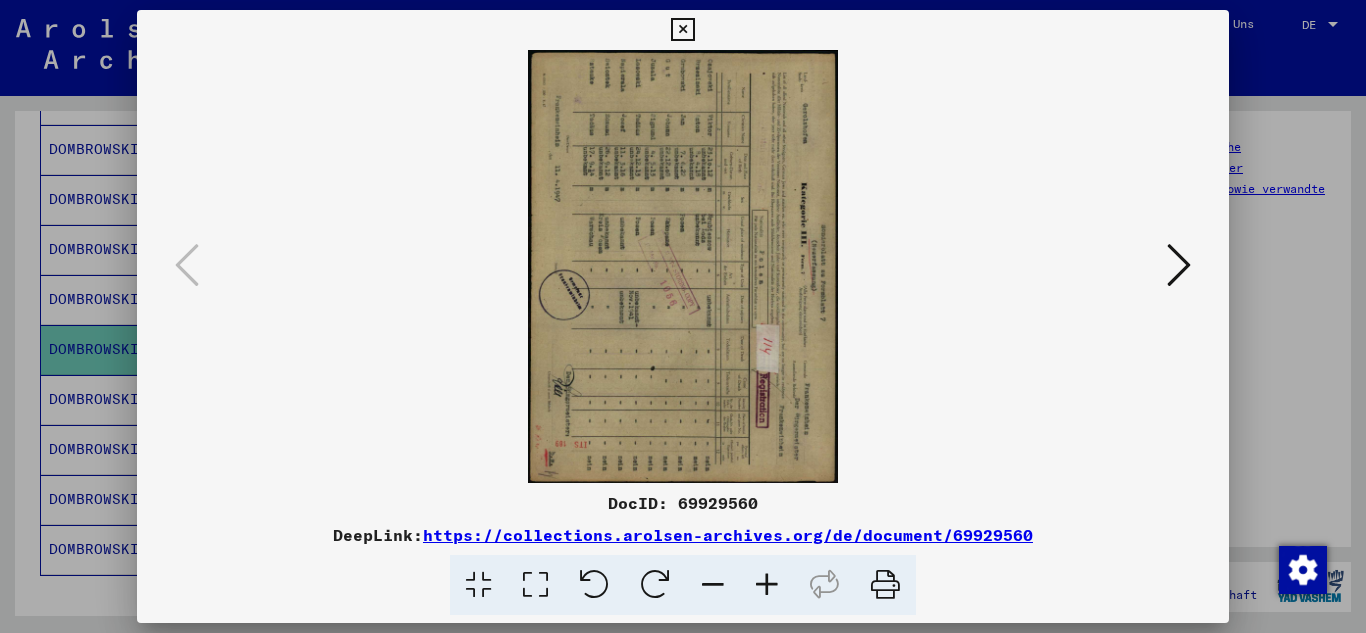 click at bounding box center [767, 585] 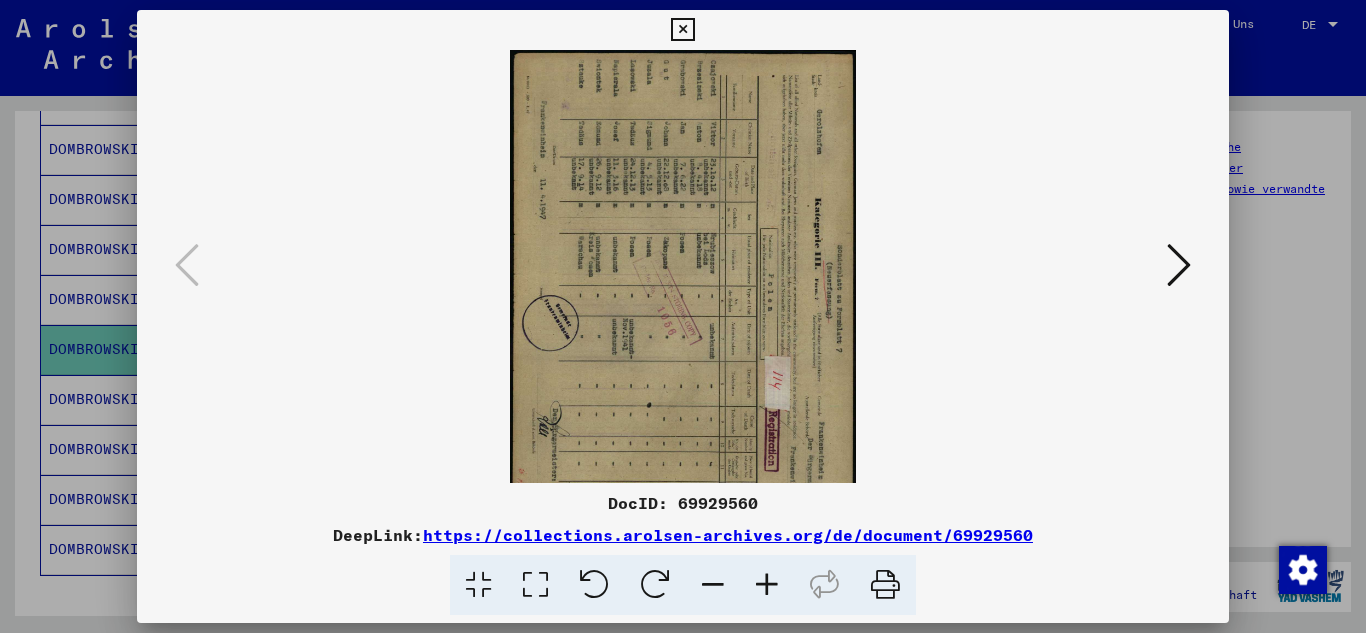 click at bounding box center (767, 585) 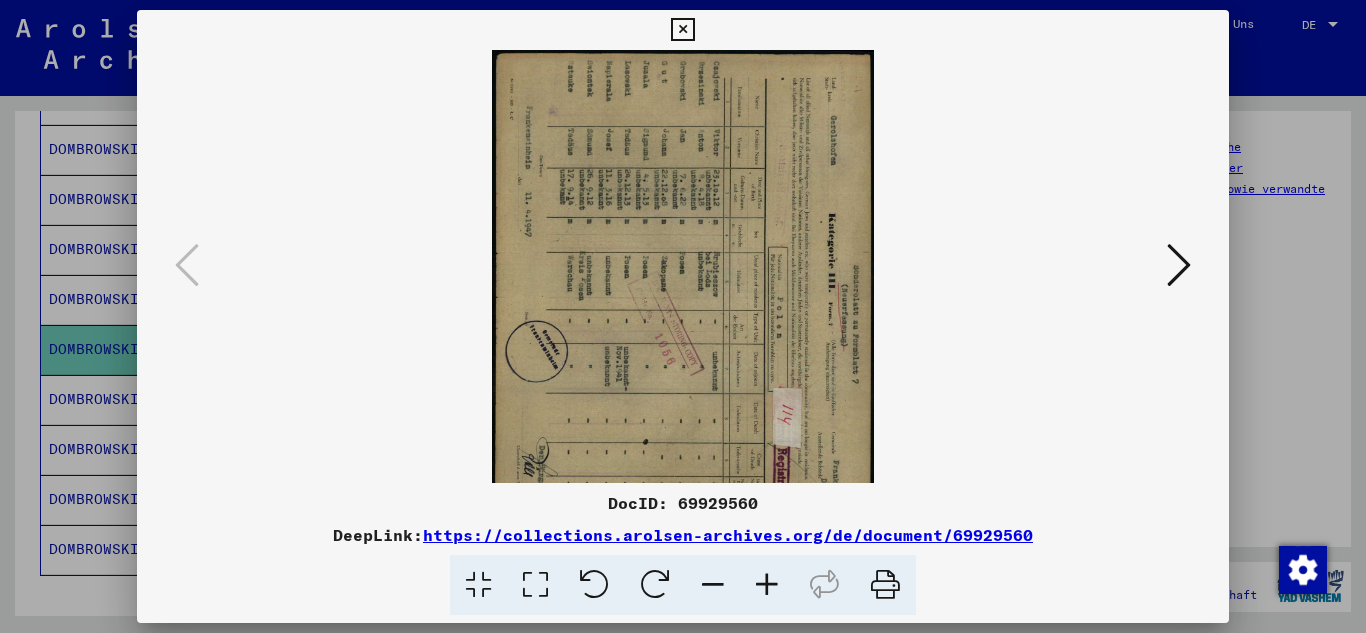 click at bounding box center [767, 585] 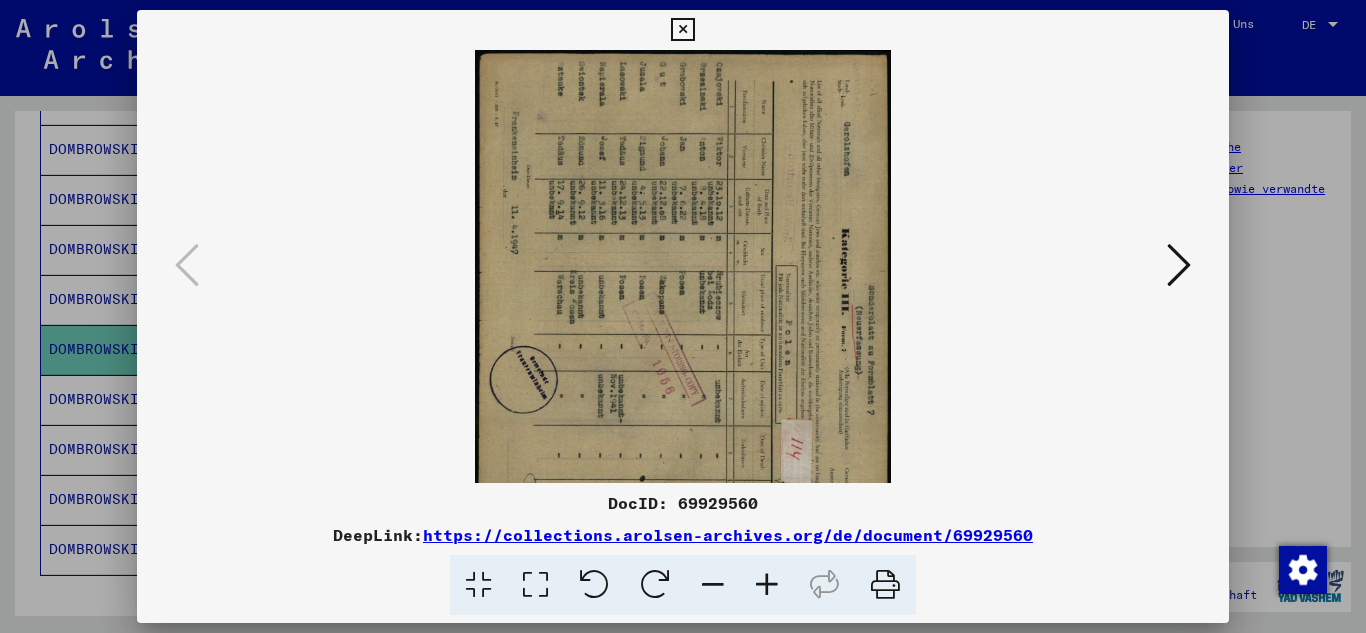 click at bounding box center (767, 585) 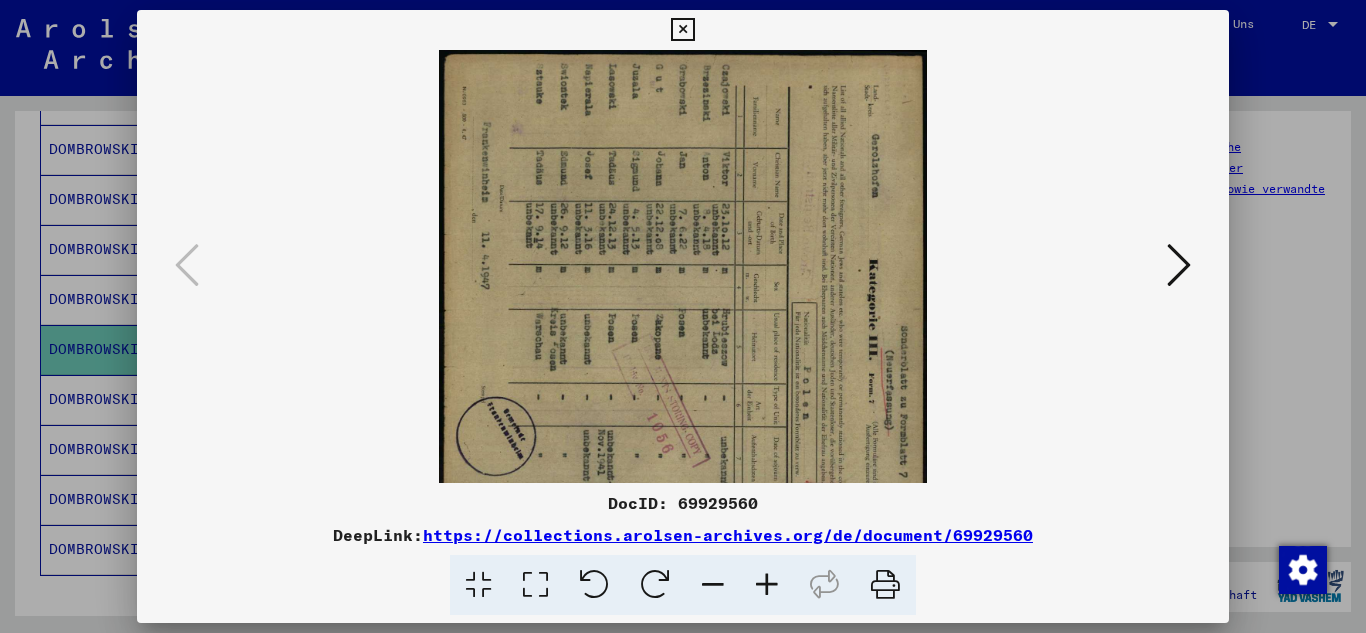 click at bounding box center (767, 585) 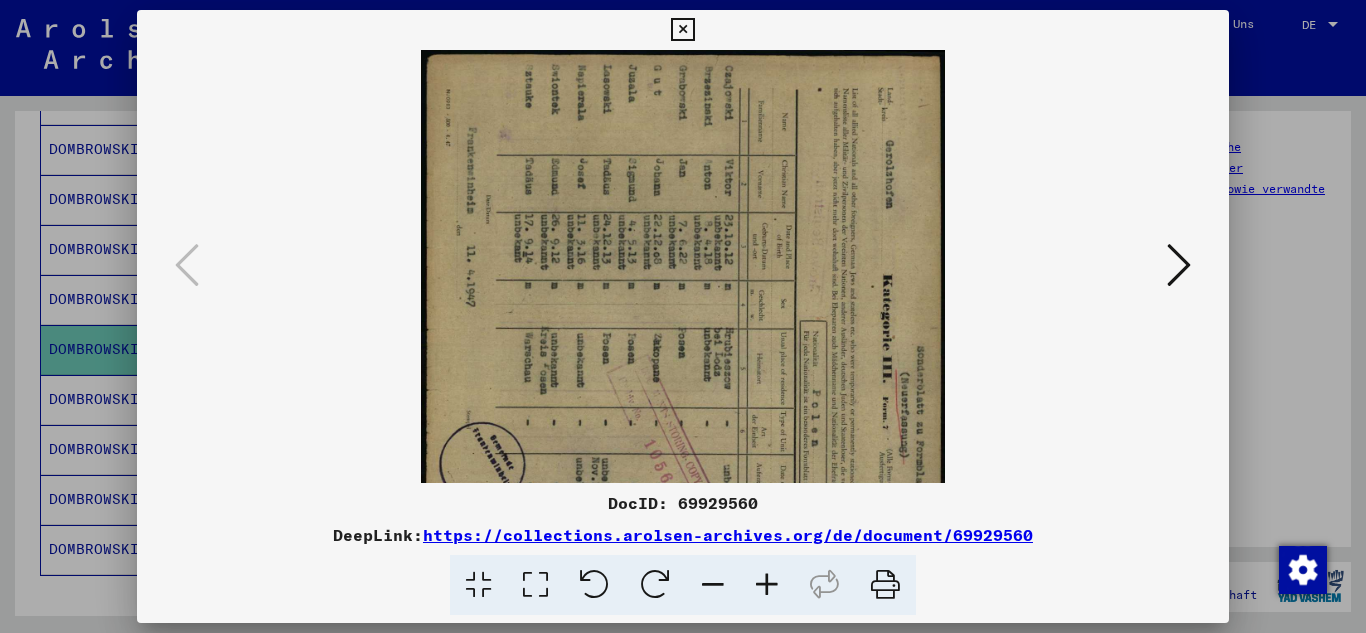click at bounding box center [767, 585] 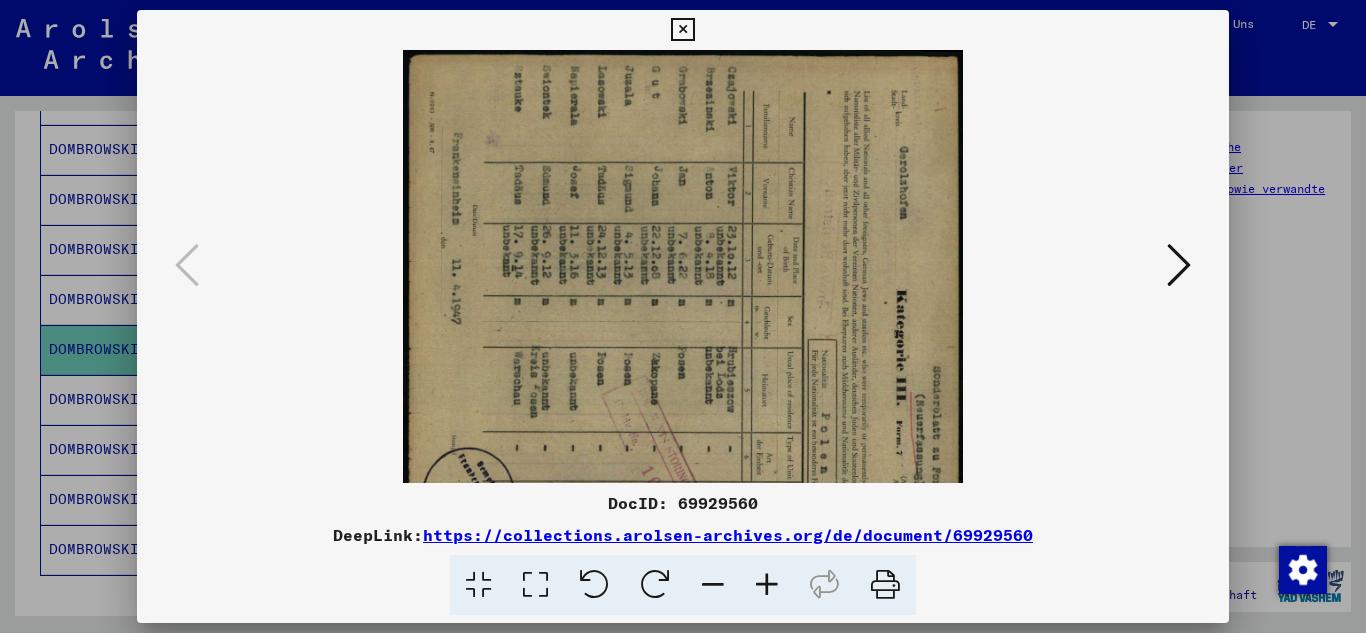 click at bounding box center (767, 585) 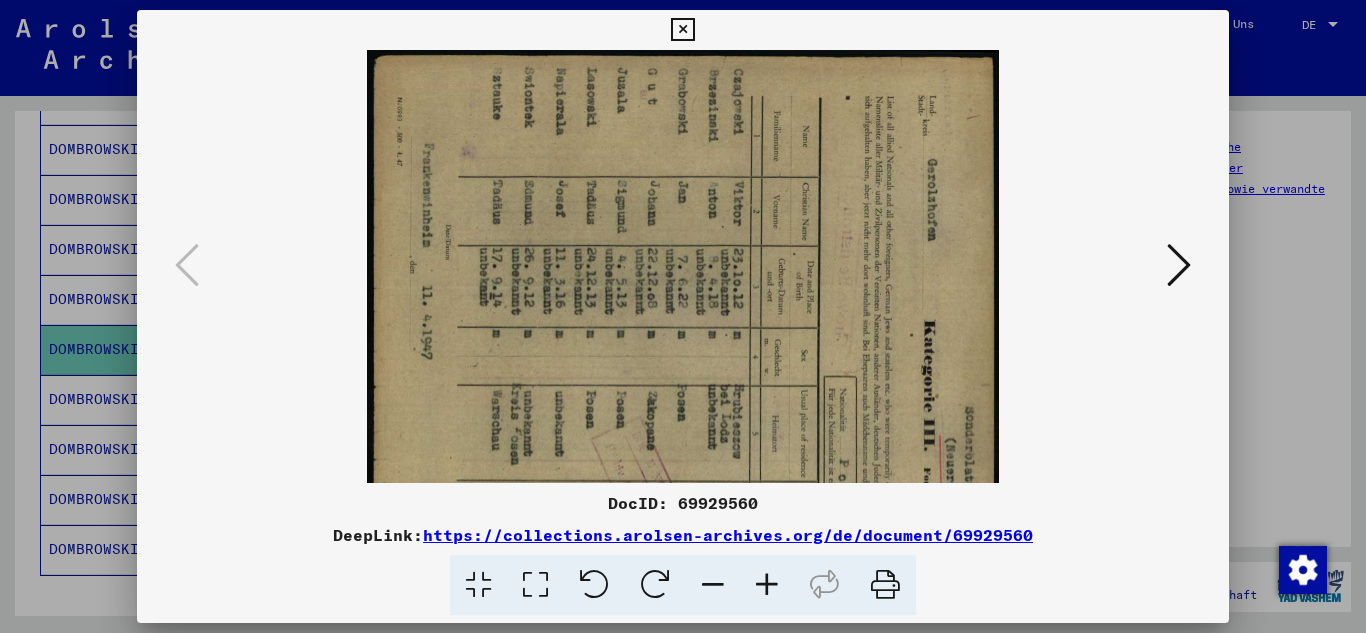 click at bounding box center [767, 585] 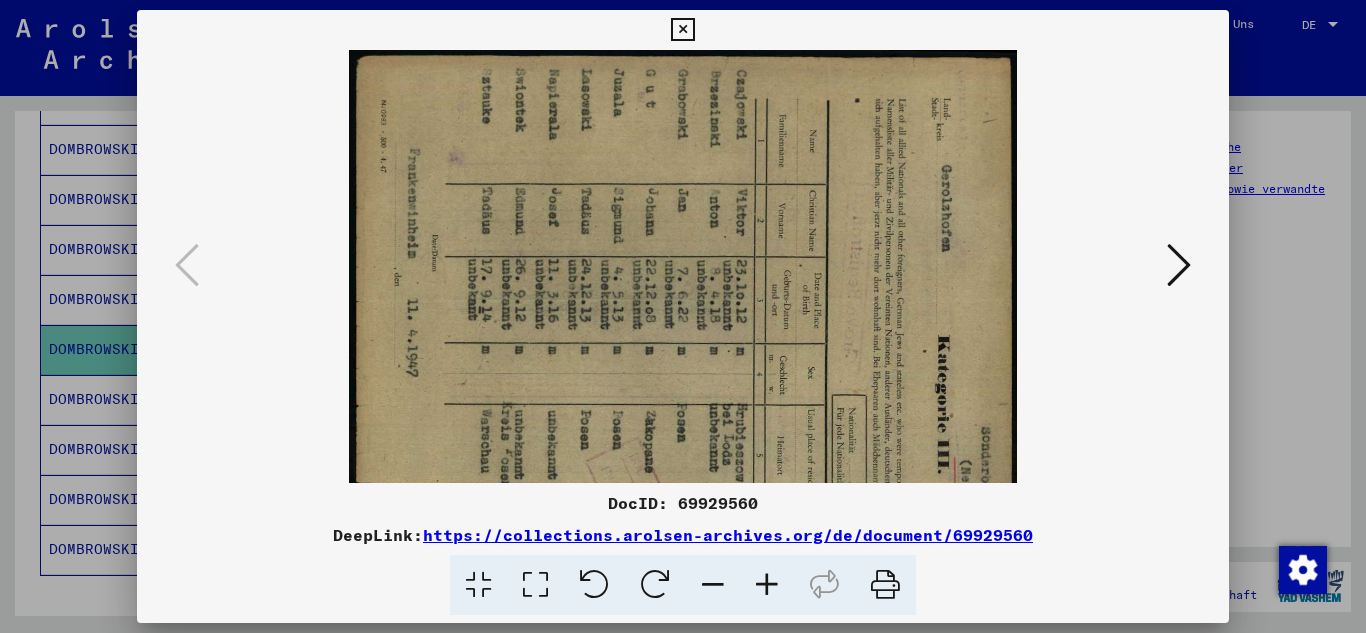 click at bounding box center (767, 585) 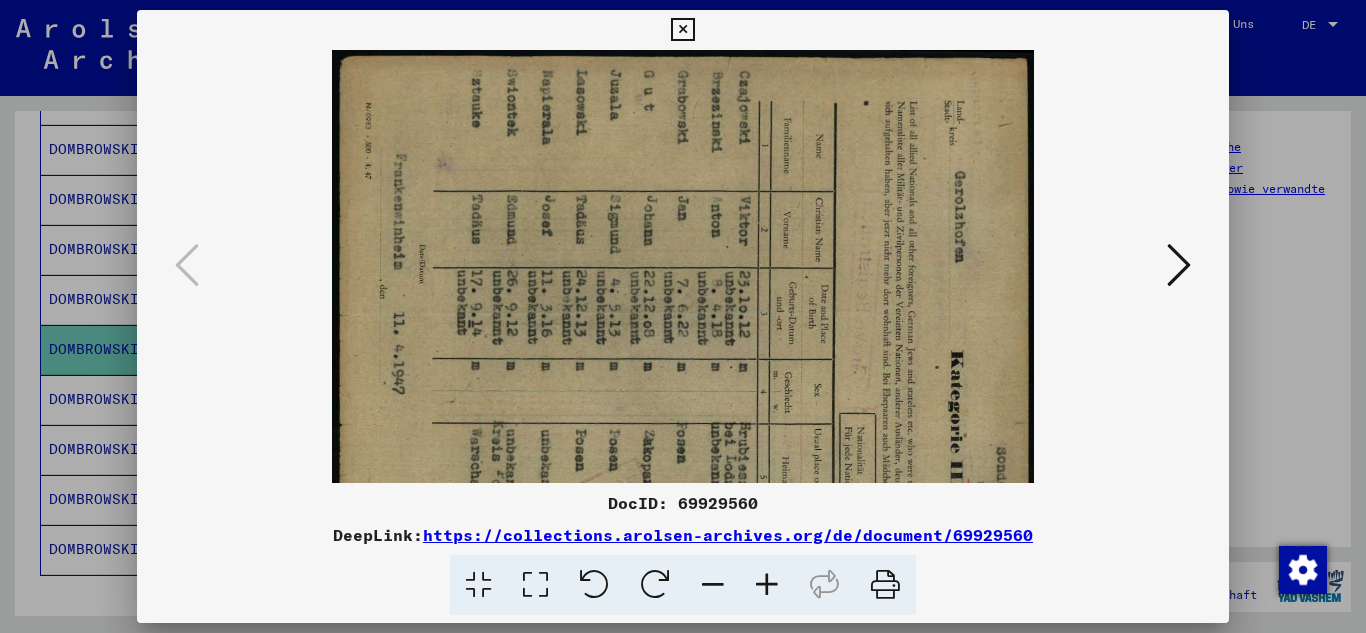 click at bounding box center [767, 585] 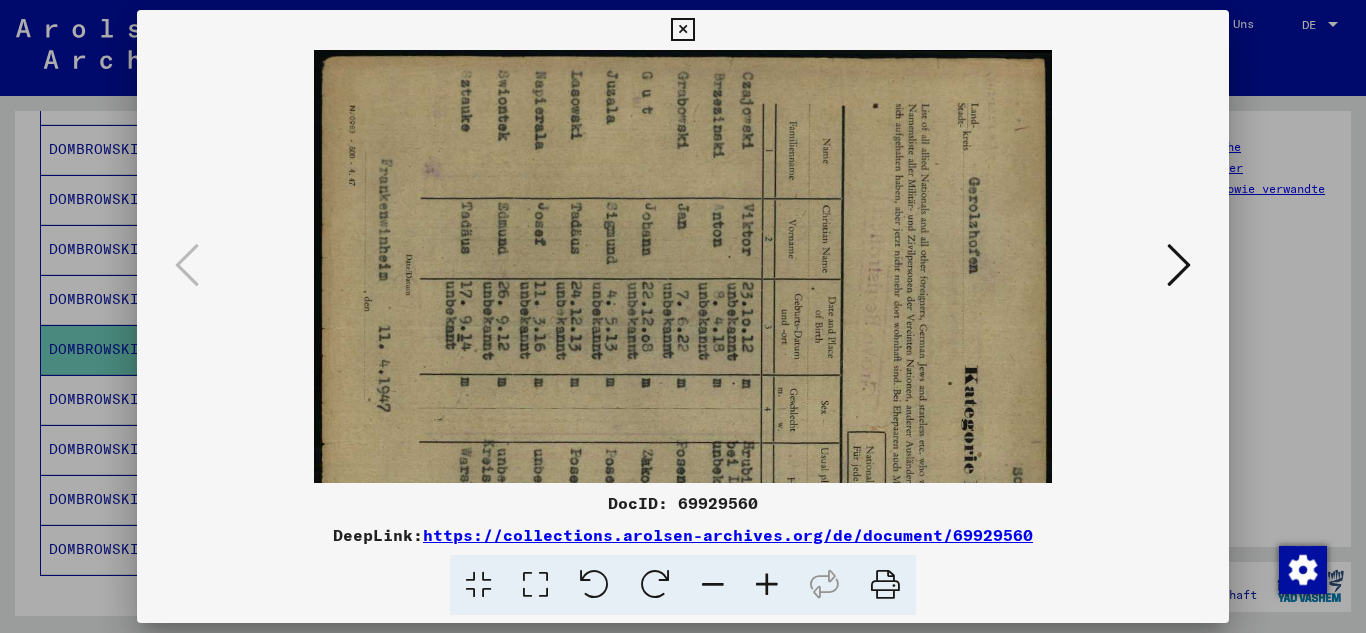 click at bounding box center (767, 585) 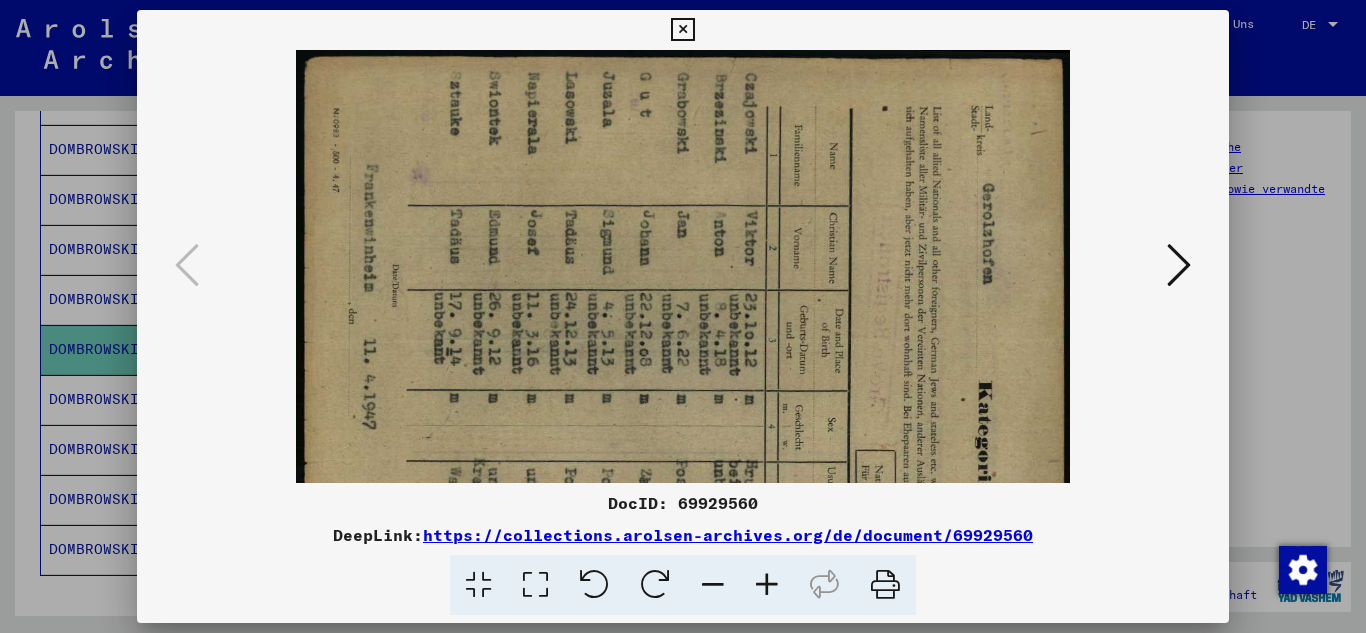 click at bounding box center (767, 585) 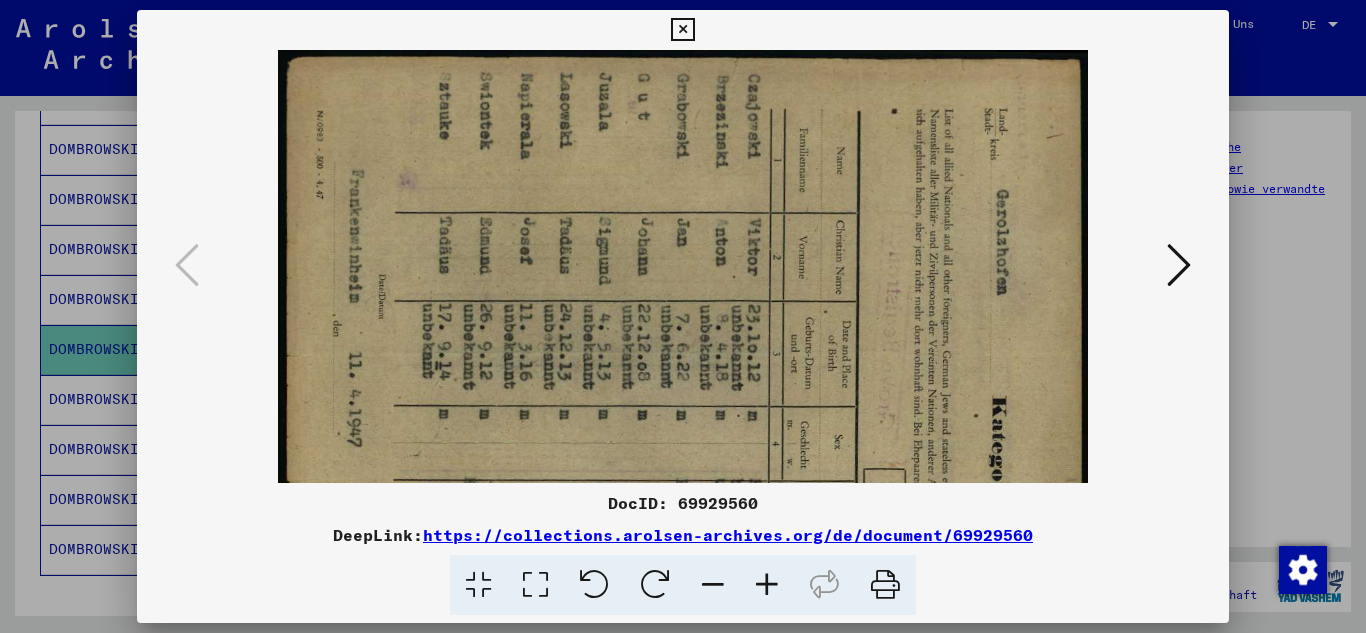 click at bounding box center (767, 585) 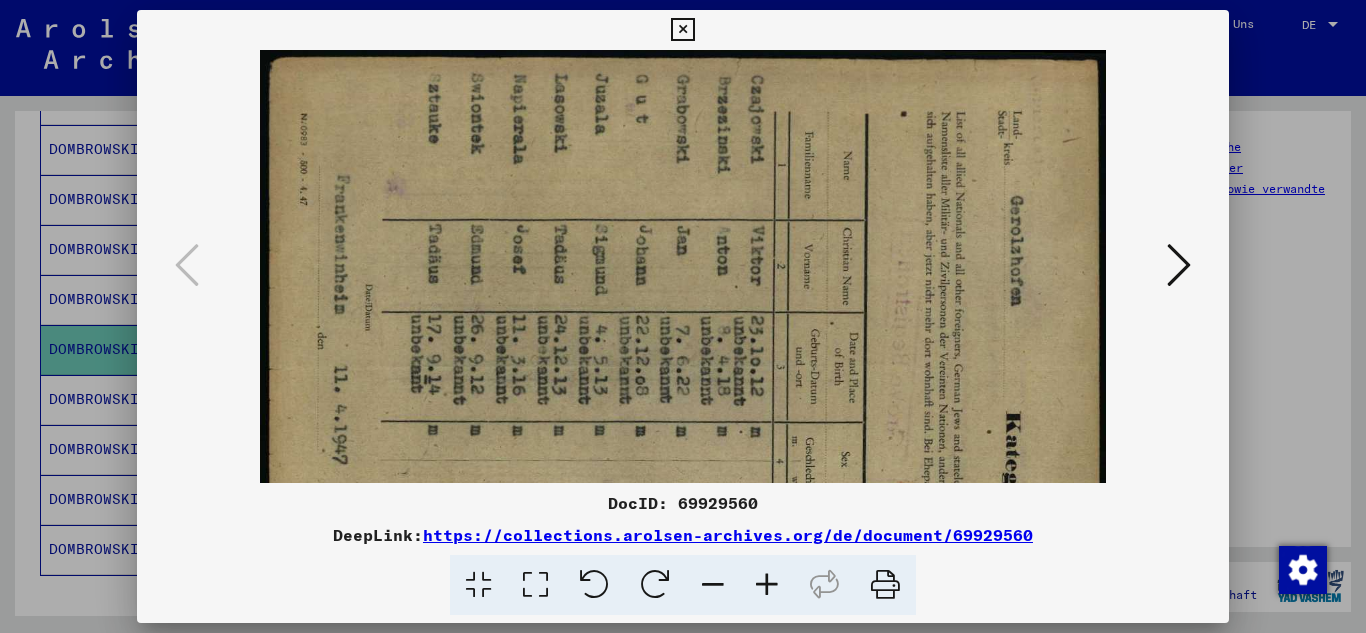 click at bounding box center (767, 585) 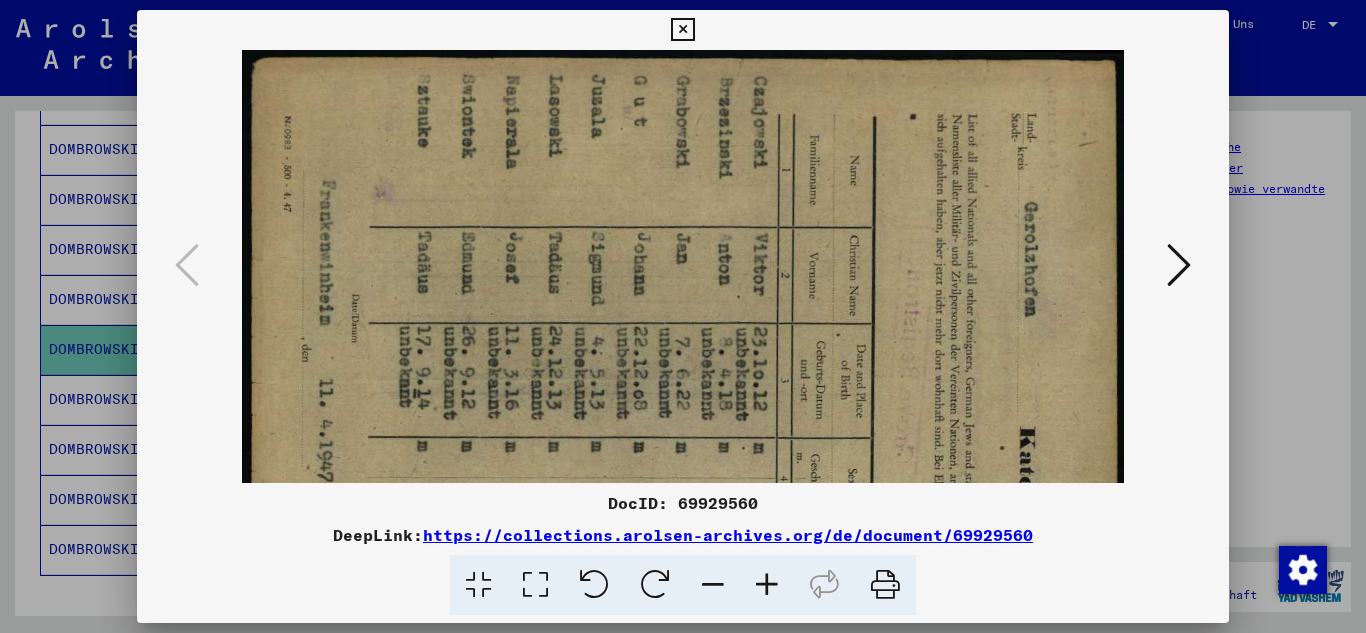 click at bounding box center (767, 585) 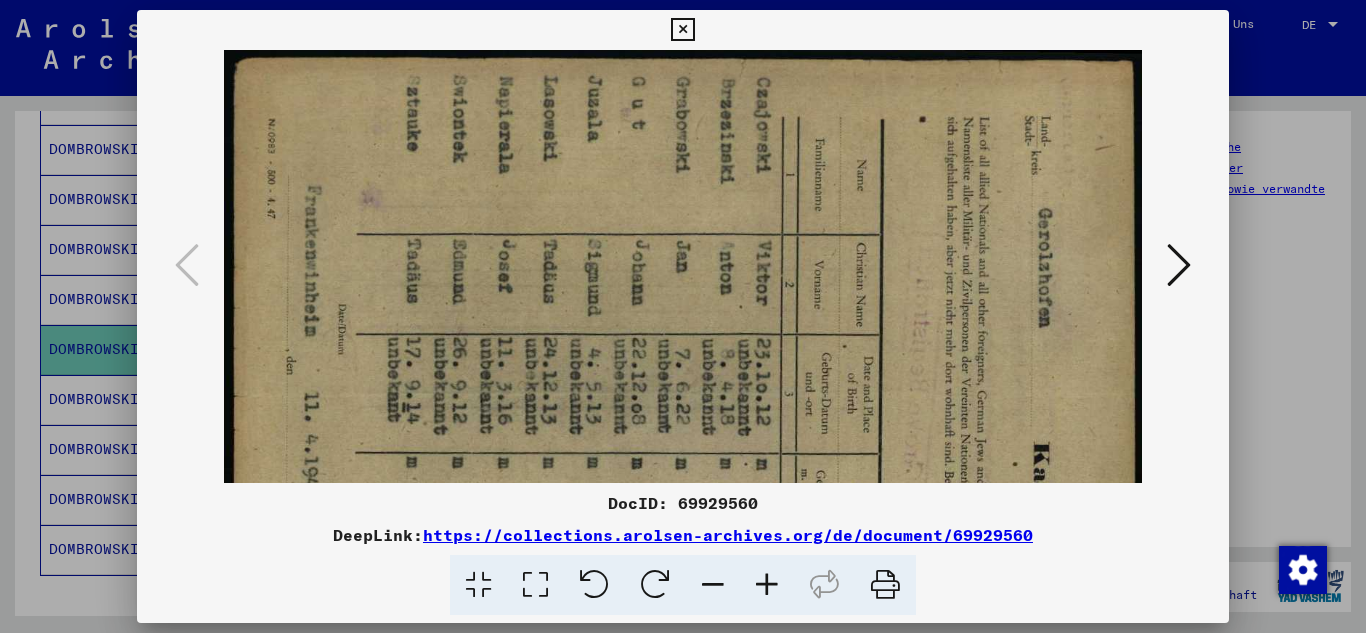 click at bounding box center [767, 585] 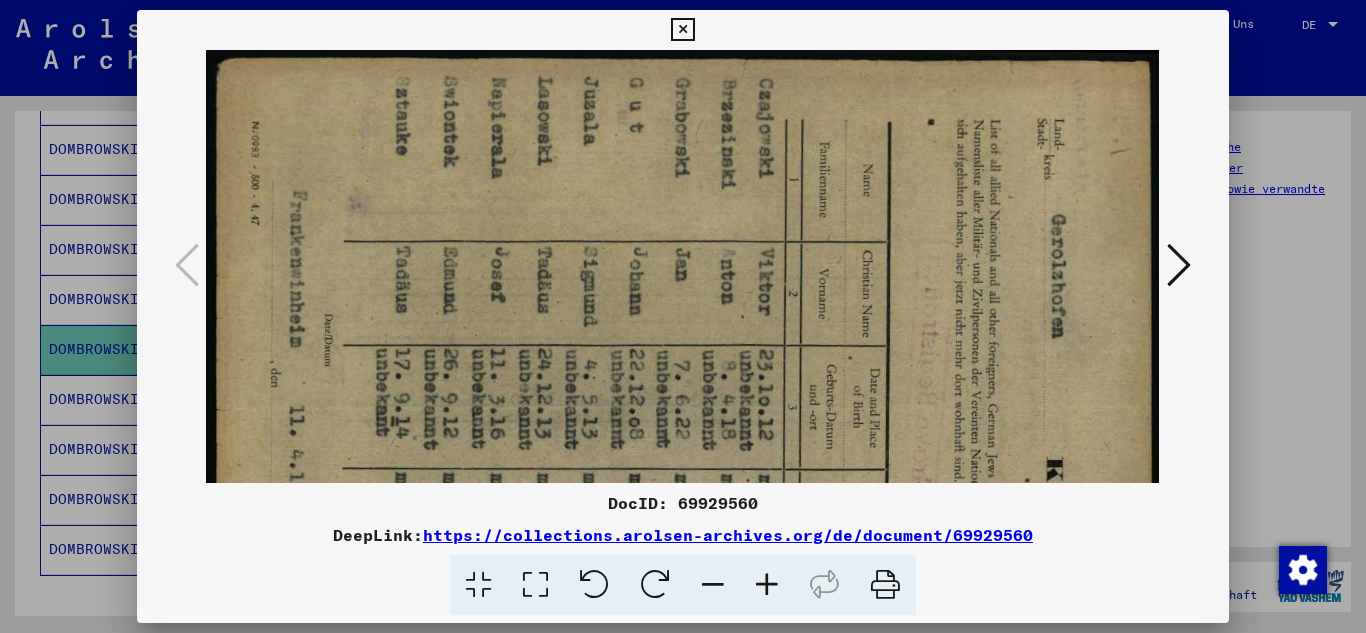 click at bounding box center (767, 585) 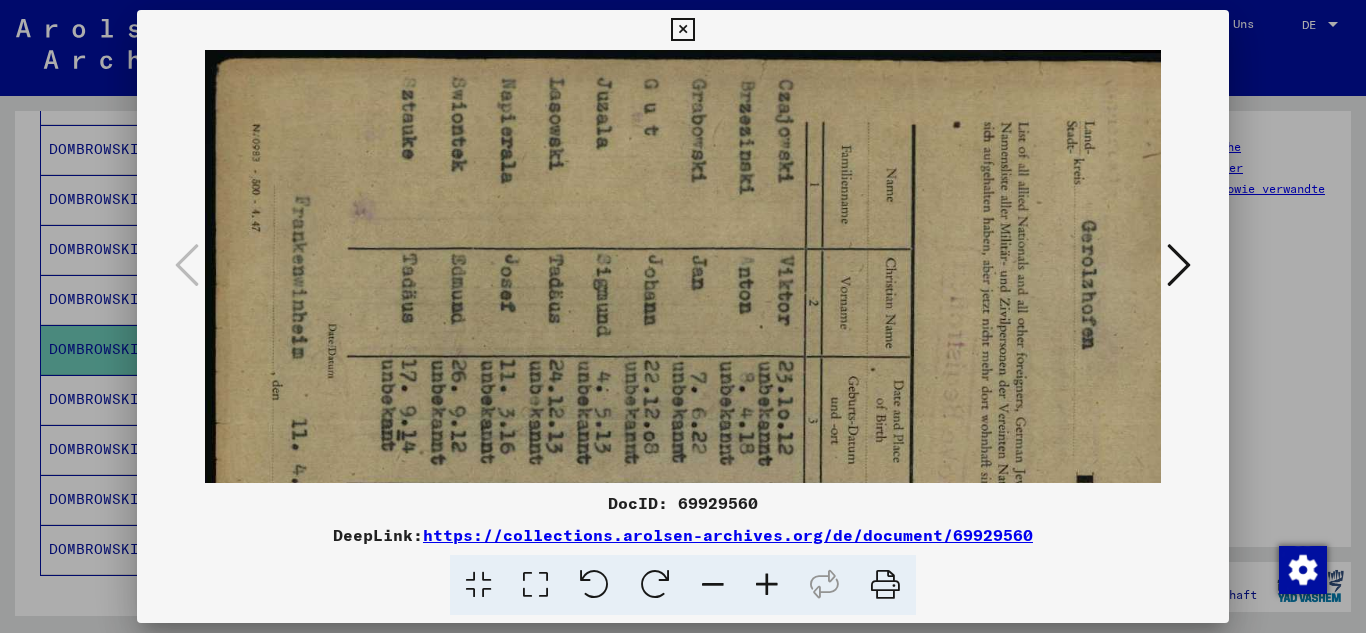 click at bounding box center (594, 585) 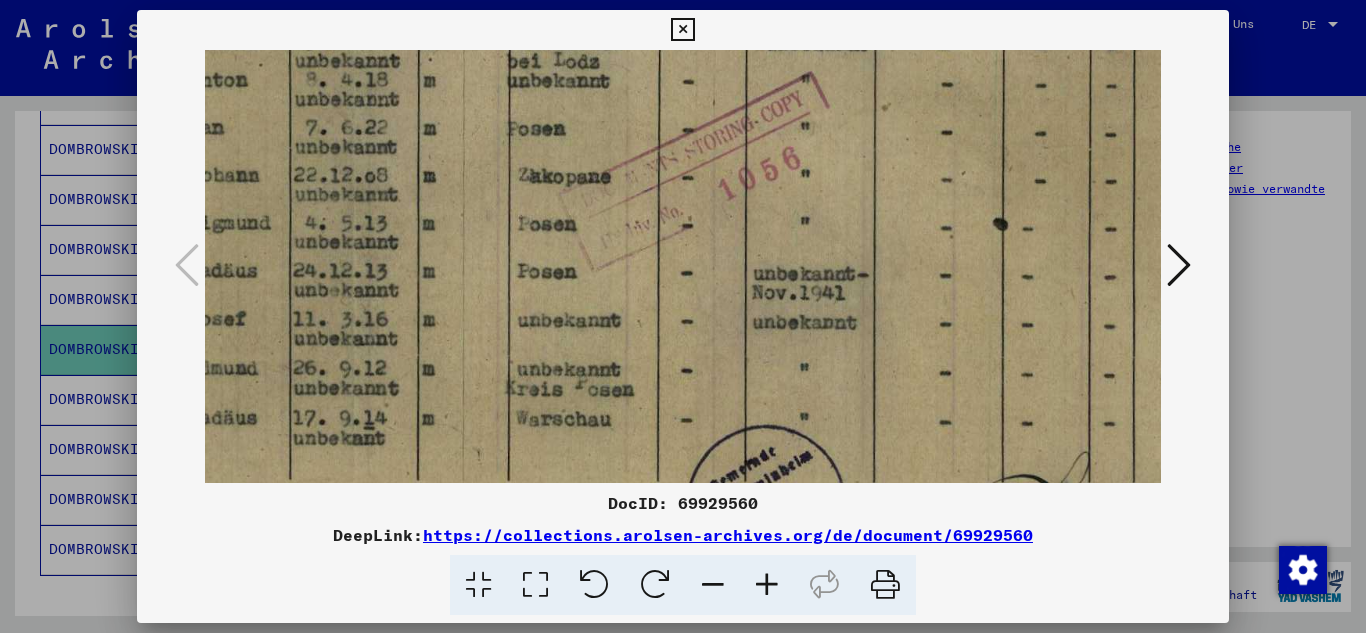 scroll, scrollTop: 123, scrollLeft: 484, axis: both 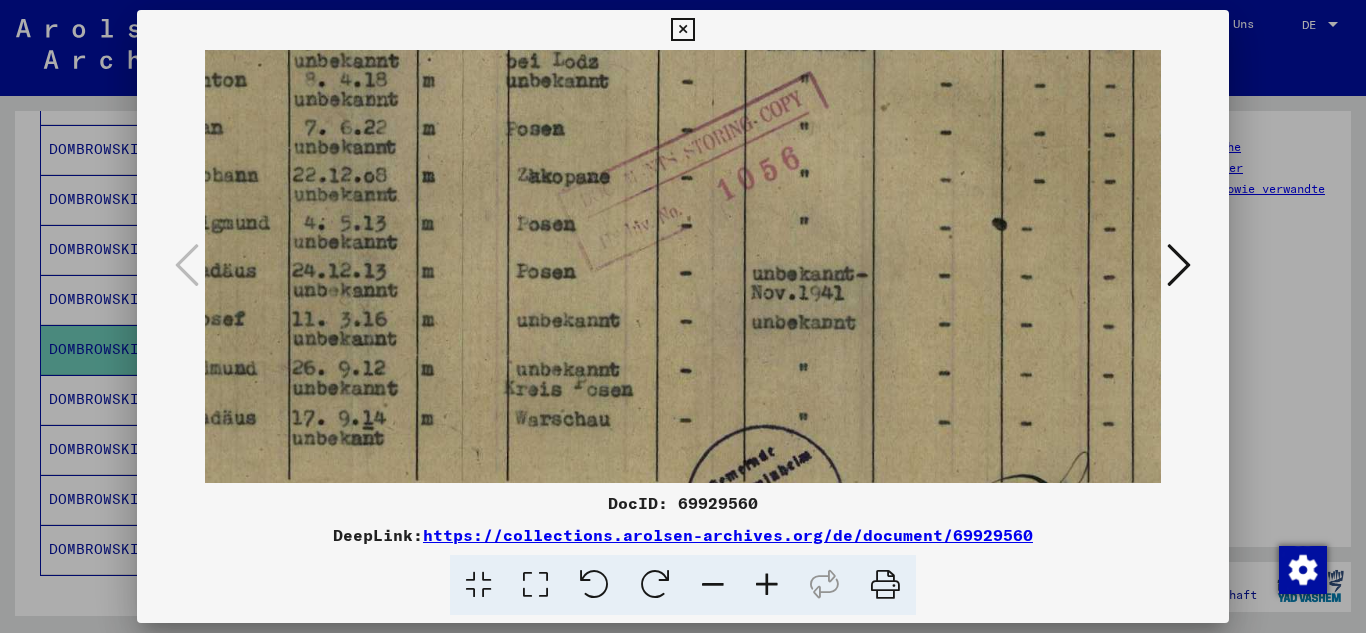 drag, startPoint x: 811, startPoint y: 383, endPoint x: 356, endPoint y: 302, distance: 462.15366 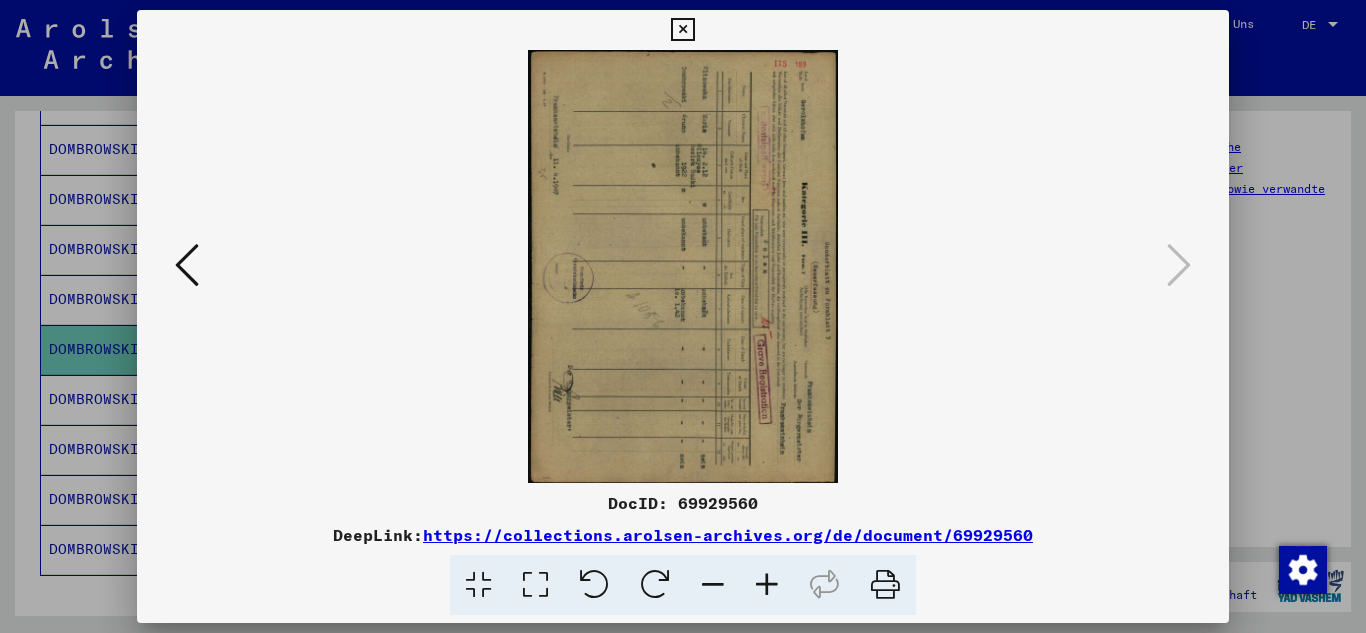 scroll, scrollTop: 0, scrollLeft: 0, axis: both 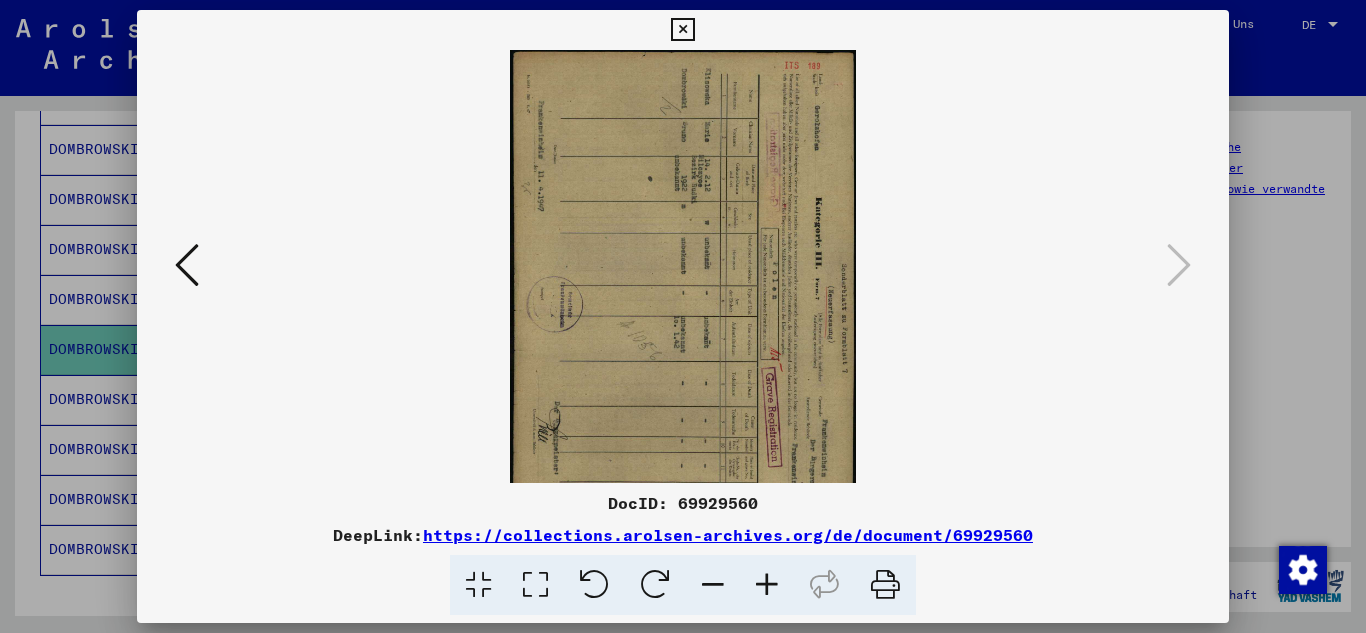 click at bounding box center [767, 585] 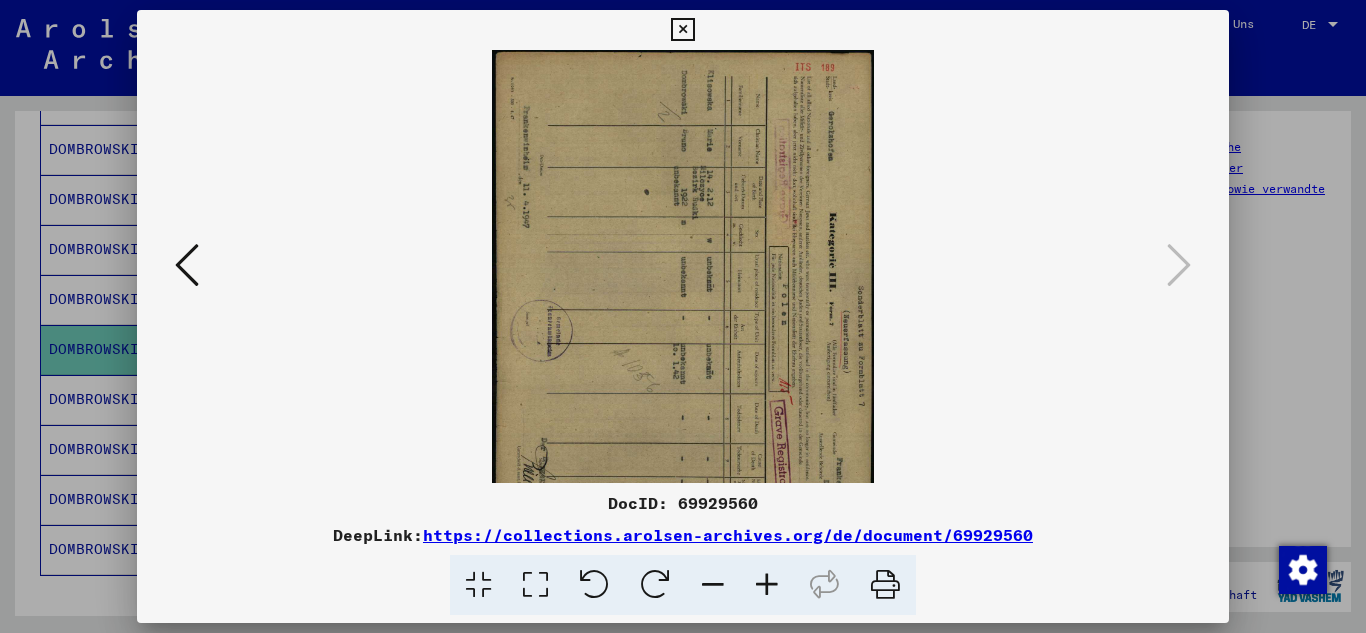 click at bounding box center (594, 585) 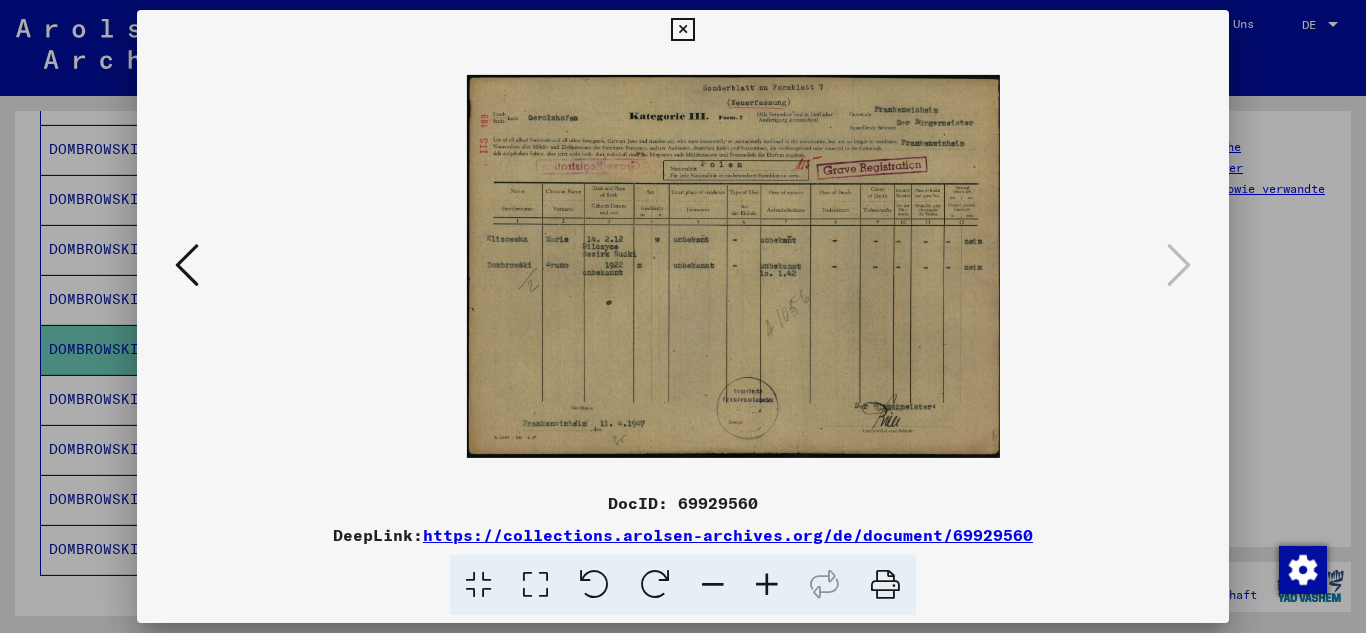 click at bounding box center (767, 585) 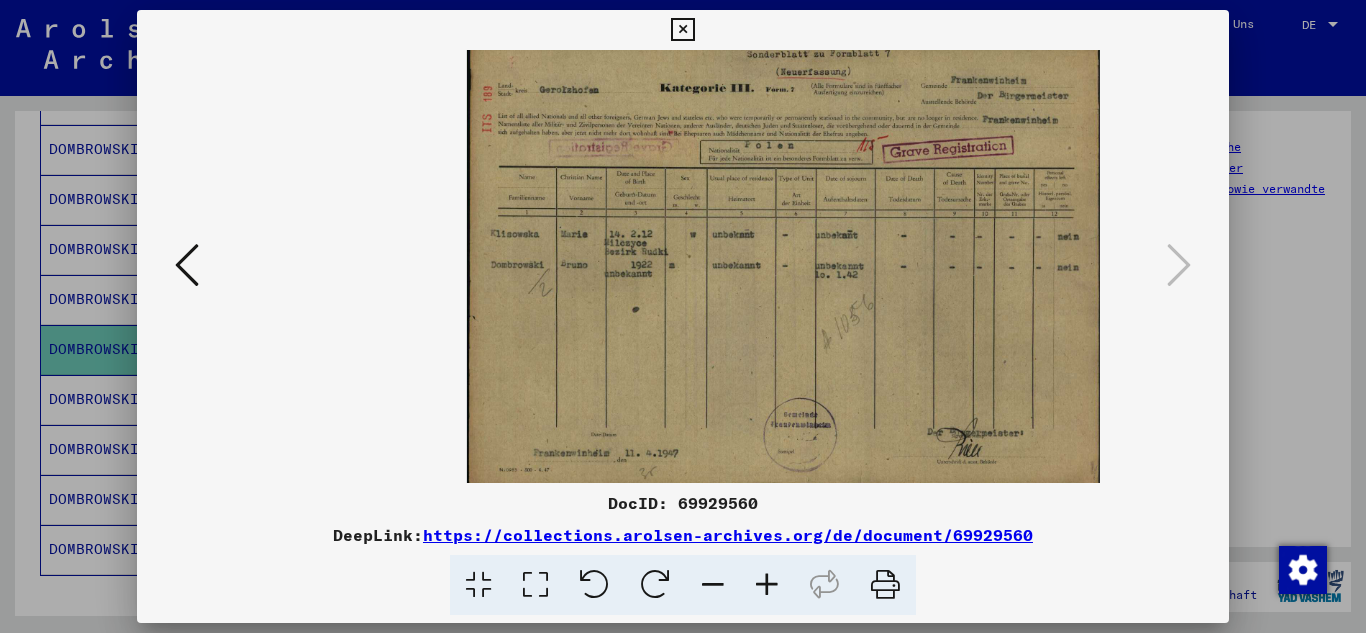 click at bounding box center [767, 585] 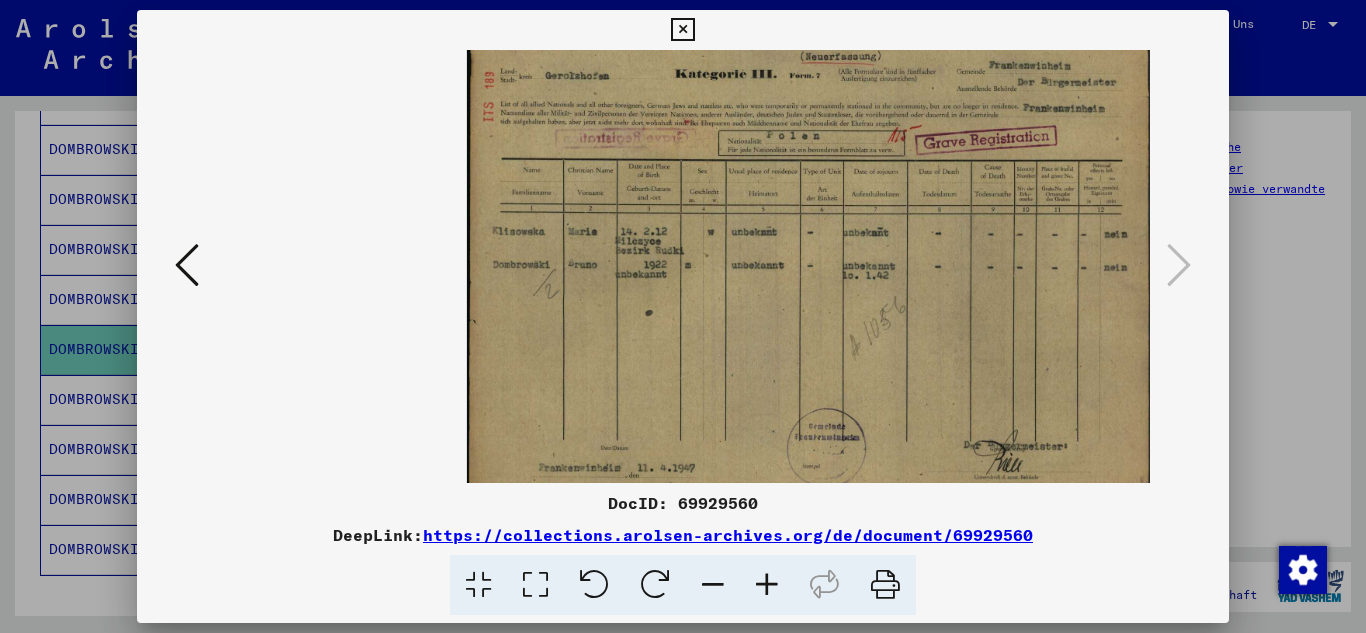 click at bounding box center (767, 585) 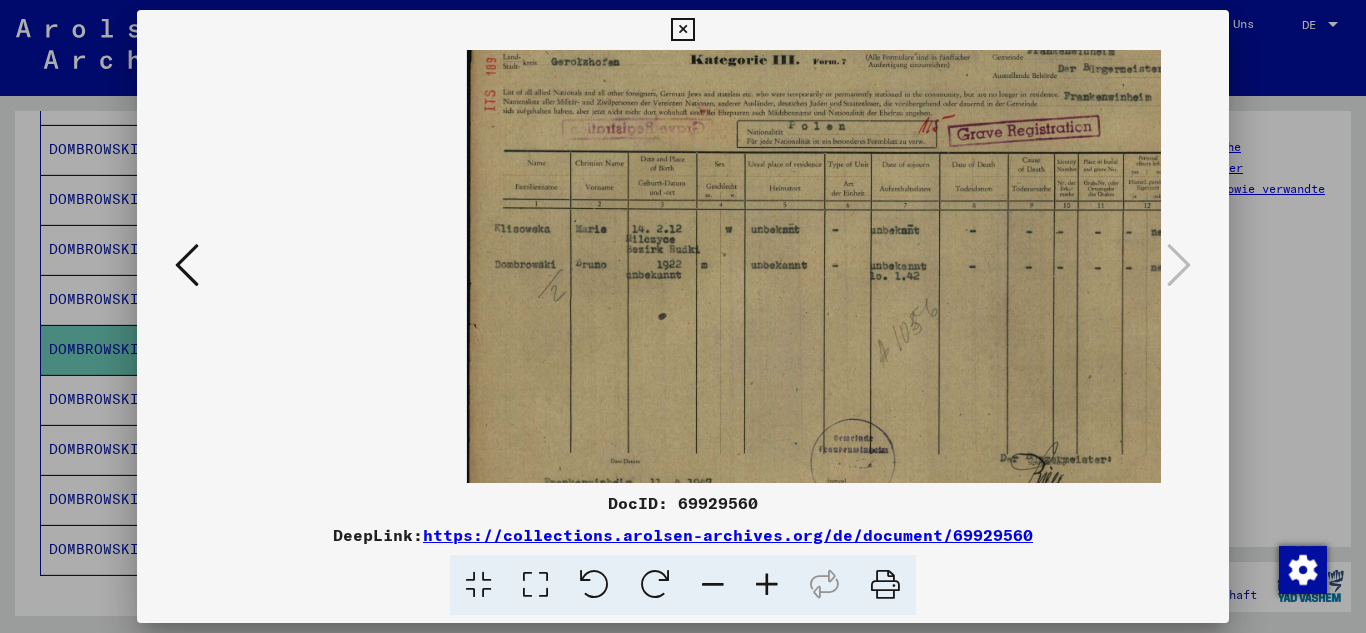 click at bounding box center [767, 585] 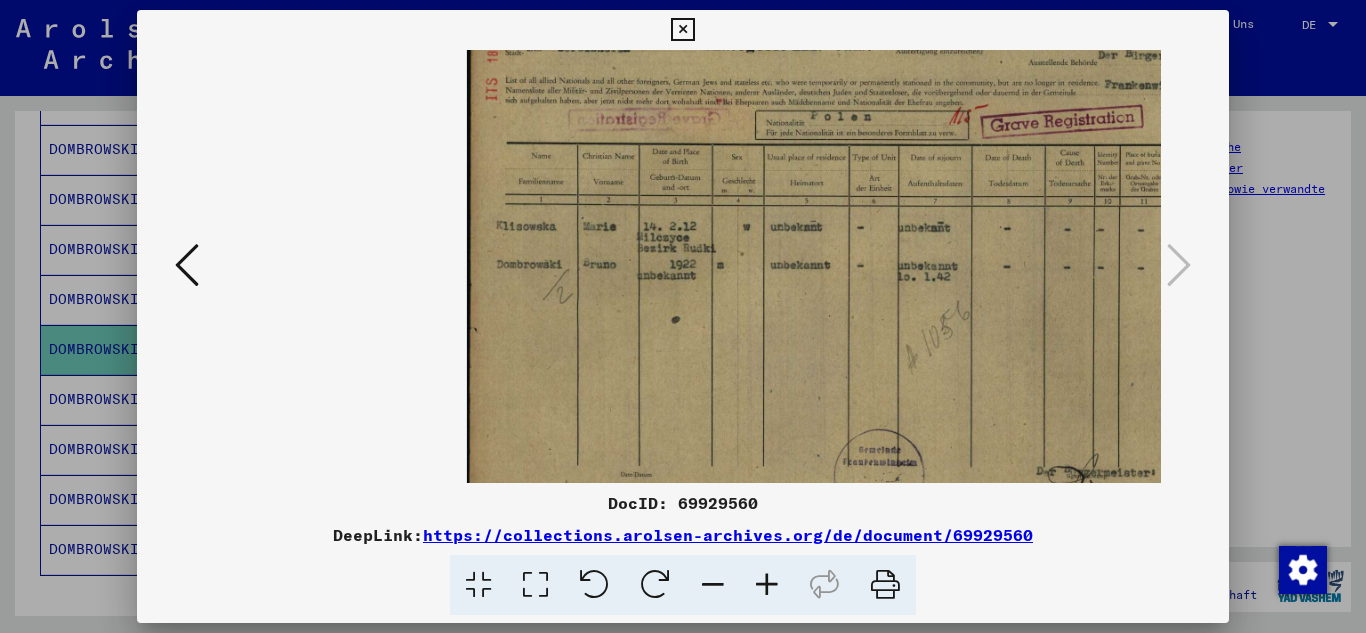 click at bounding box center [767, 585] 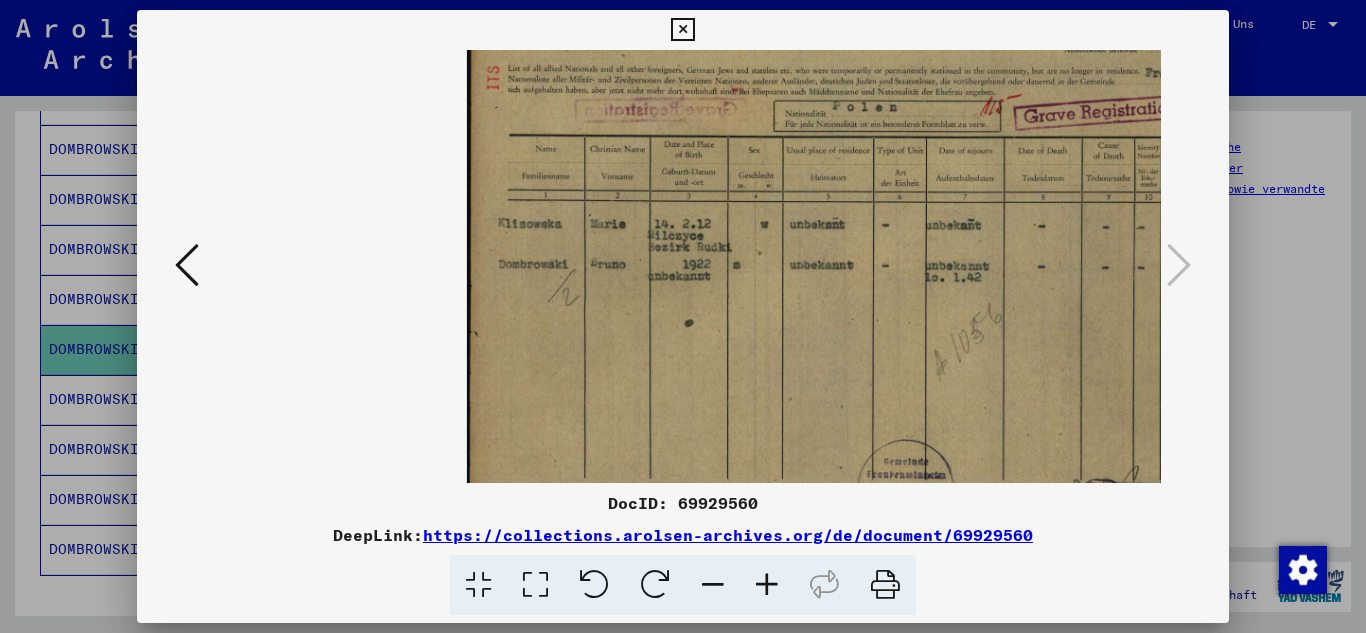 click at bounding box center (767, 585) 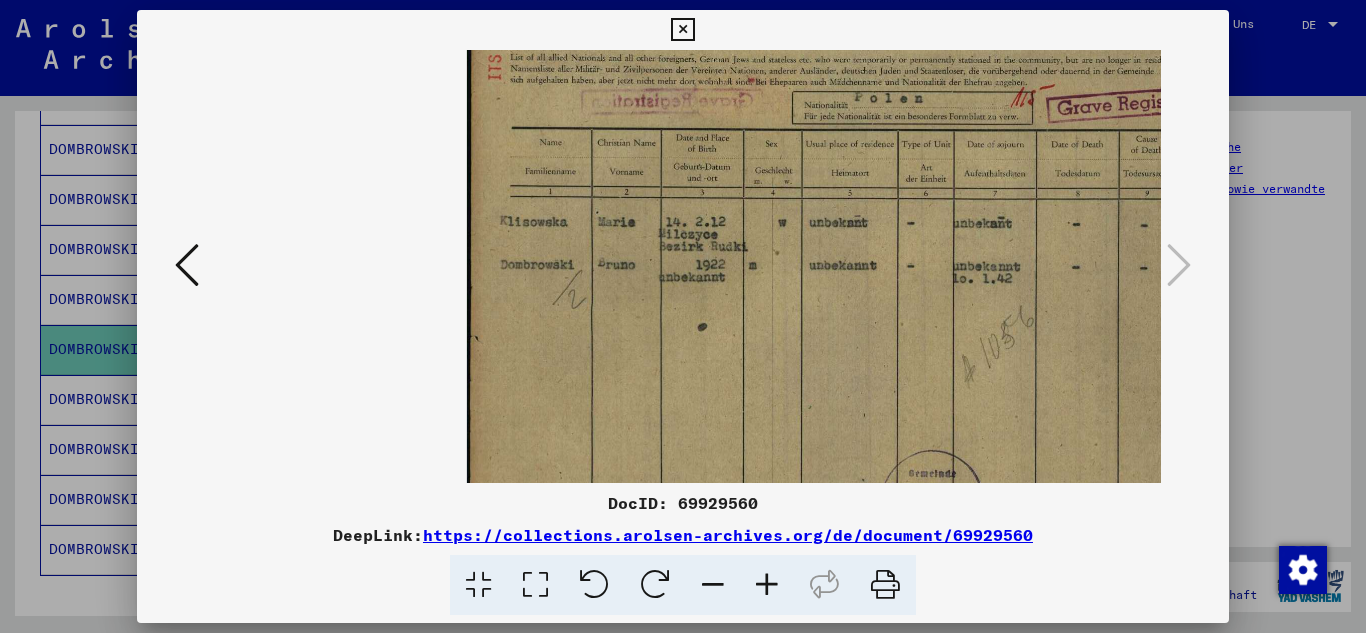 click at bounding box center [767, 585] 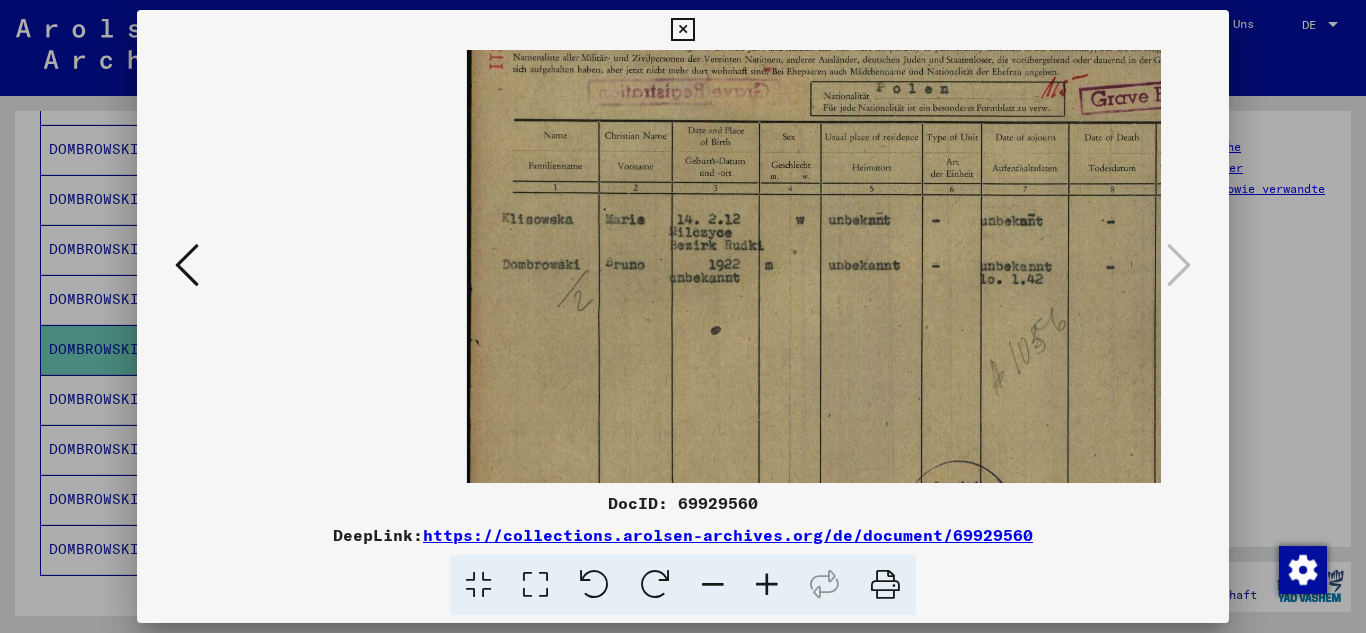 click at bounding box center (767, 585) 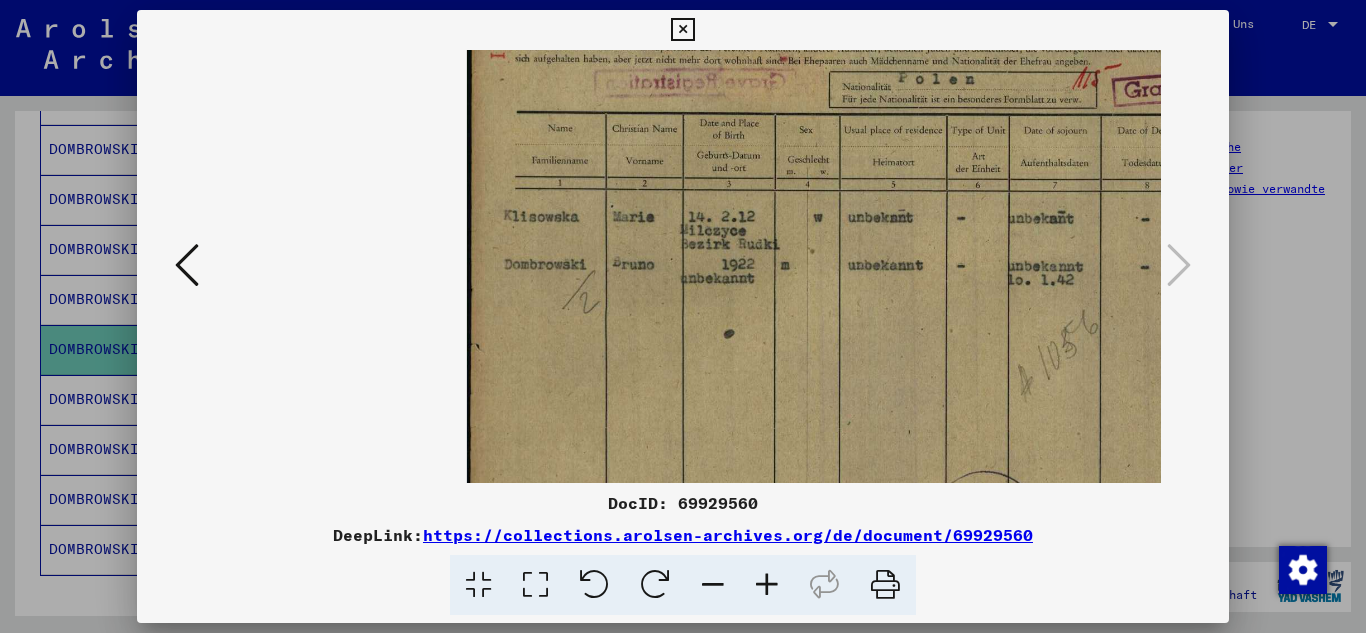 click at bounding box center [767, 585] 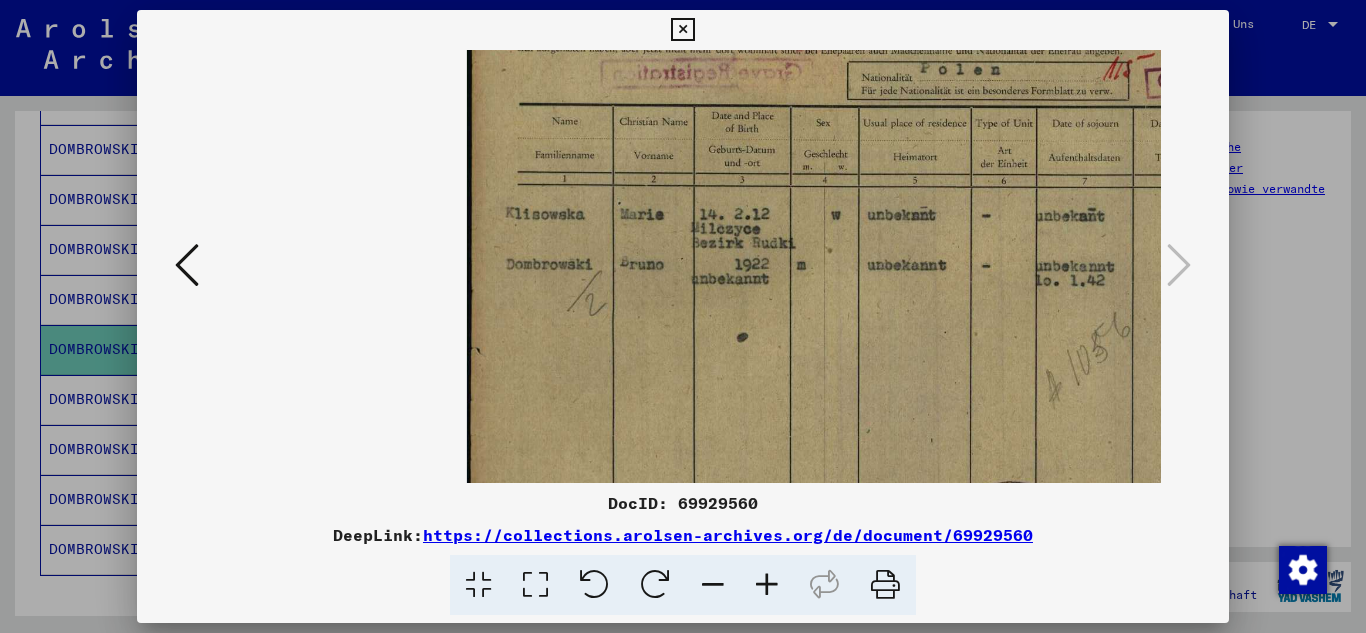 click at bounding box center [767, 585] 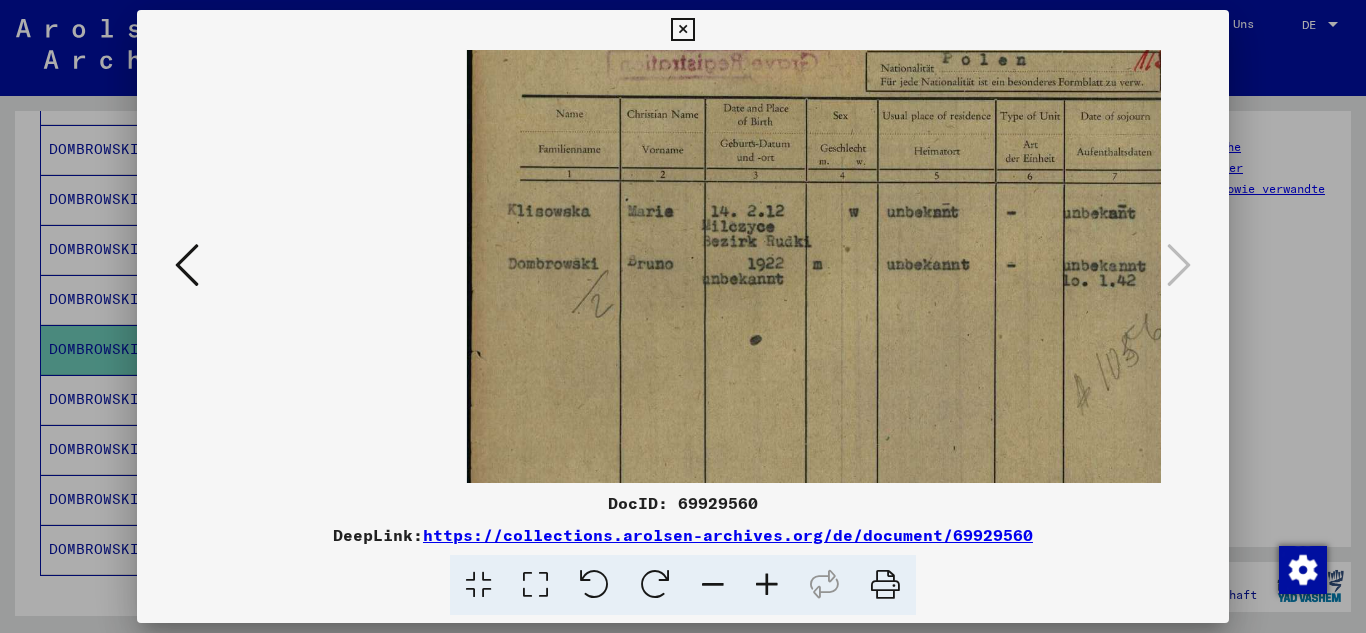 click at bounding box center (767, 585) 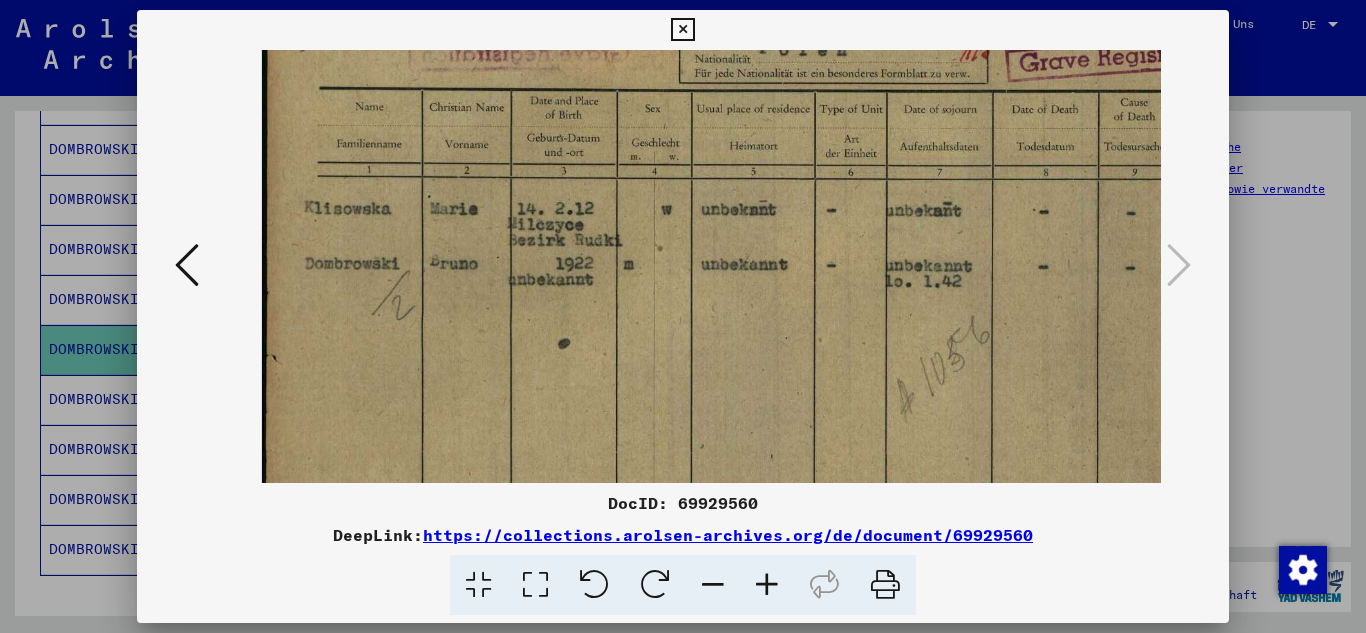 scroll, scrollTop: 0, scrollLeft: 201, axis: horizontal 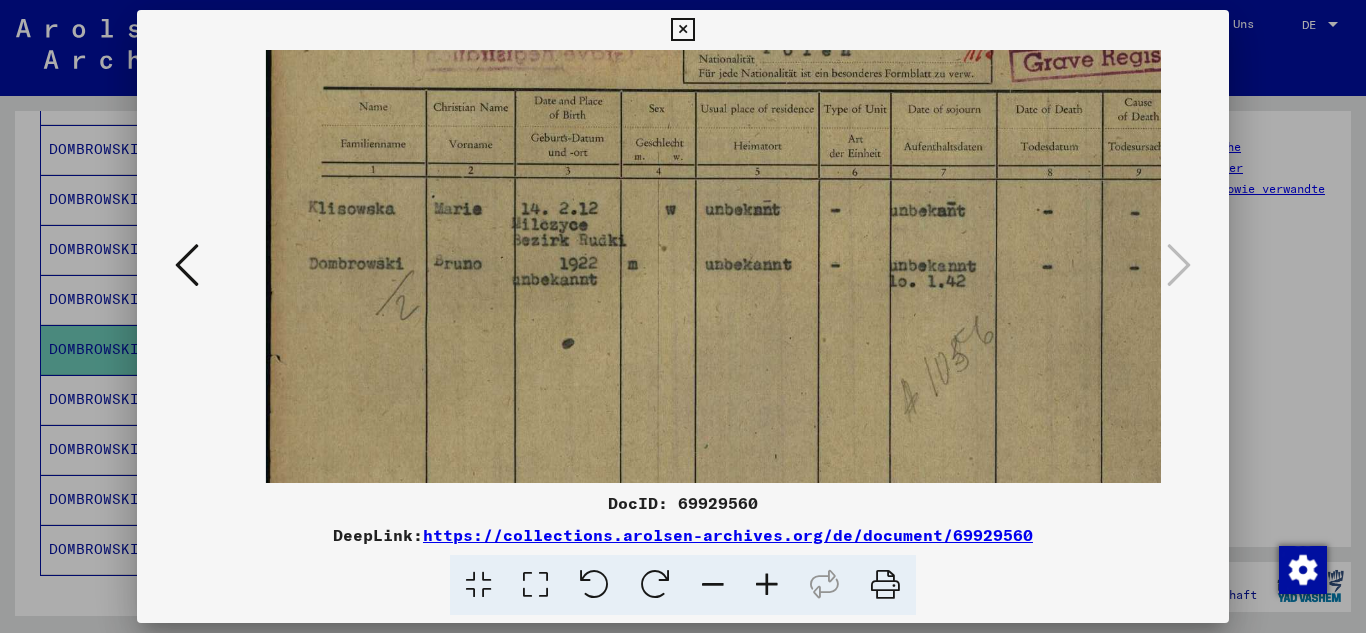 drag, startPoint x: 886, startPoint y: 377, endPoint x: 685, endPoint y: 490, distance: 230.58621 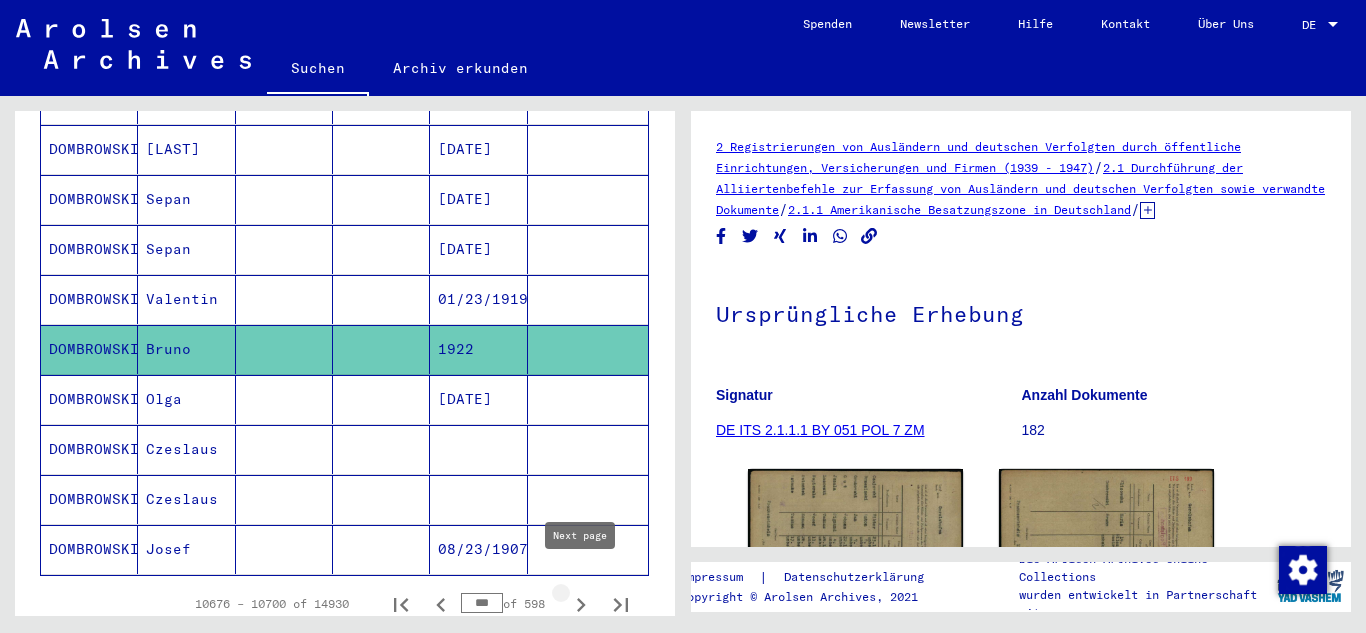 click 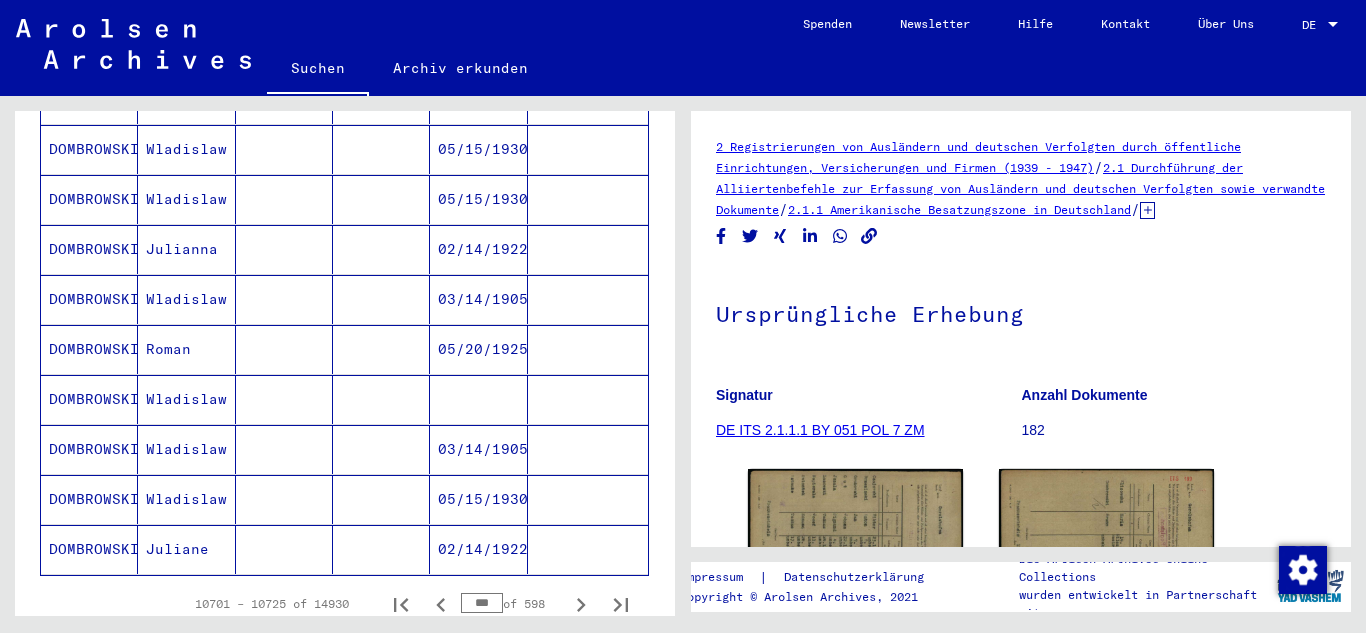 click 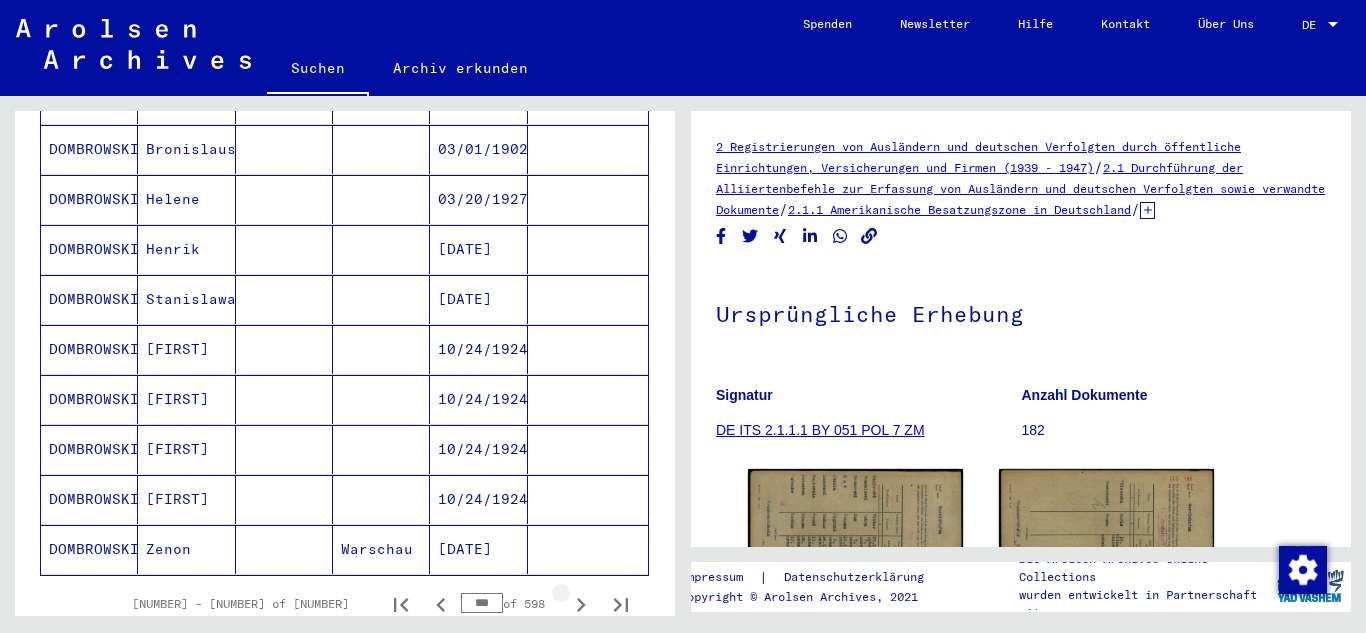 click 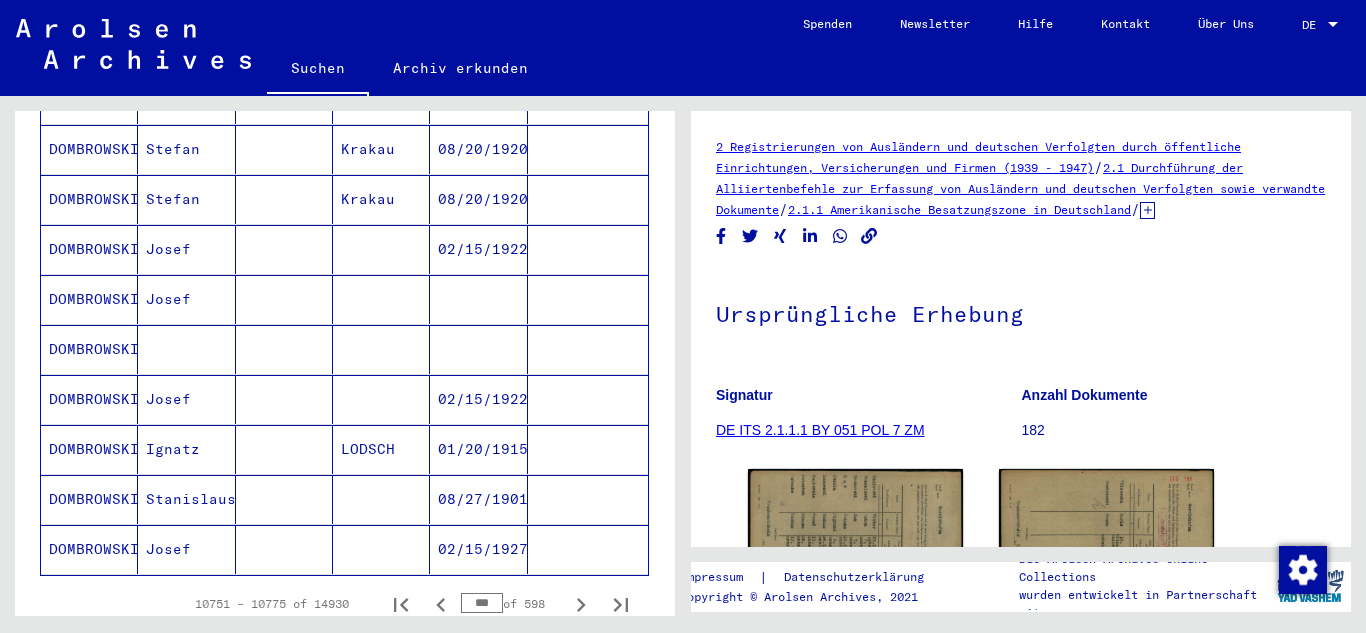 click 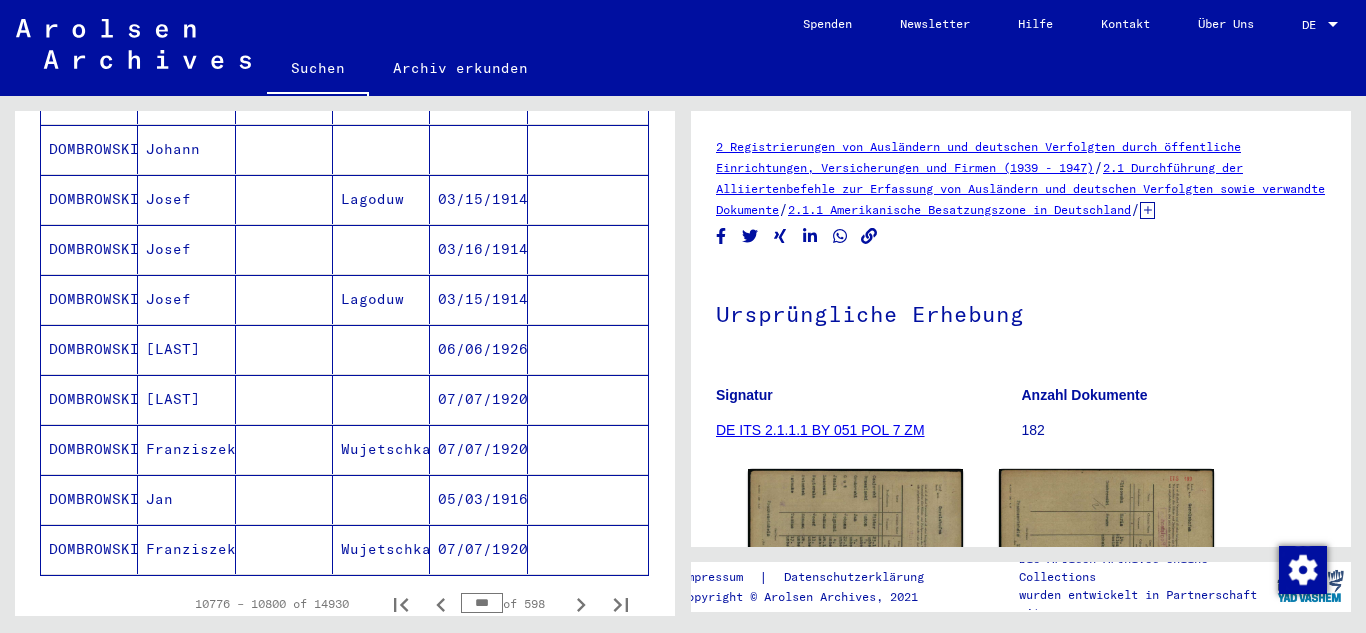 click on "Johann" at bounding box center (186, 199) 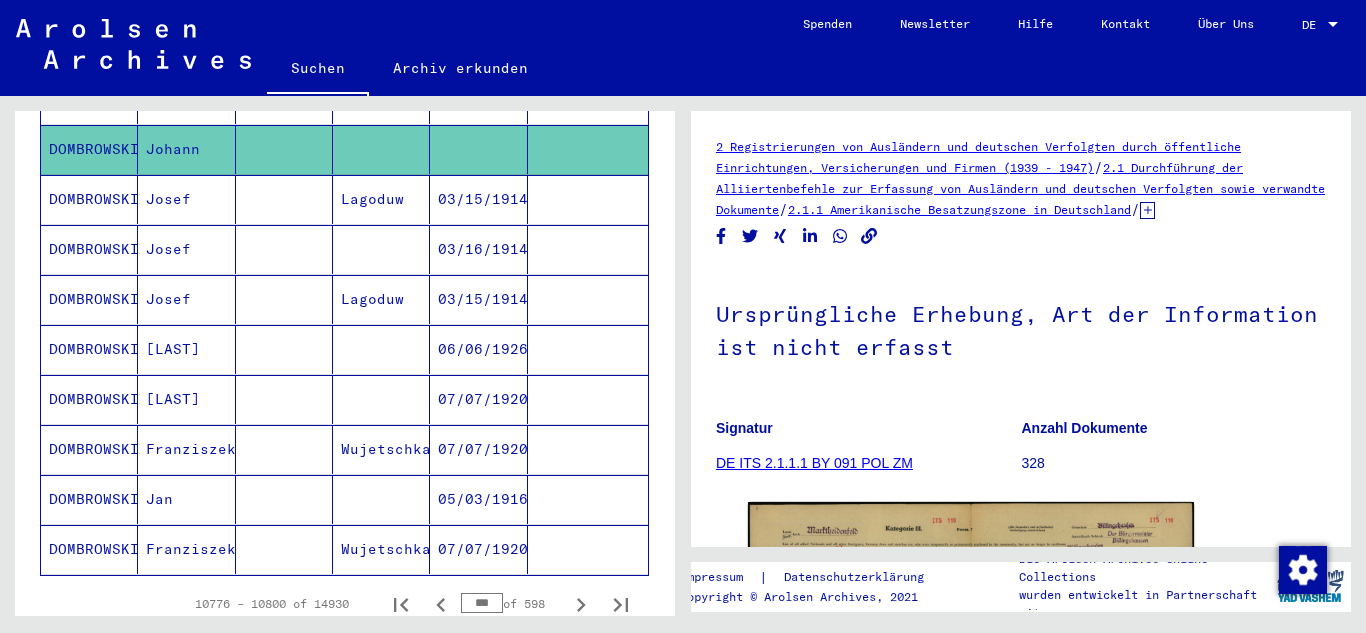 scroll, scrollTop: 0, scrollLeft: 0, axis: both 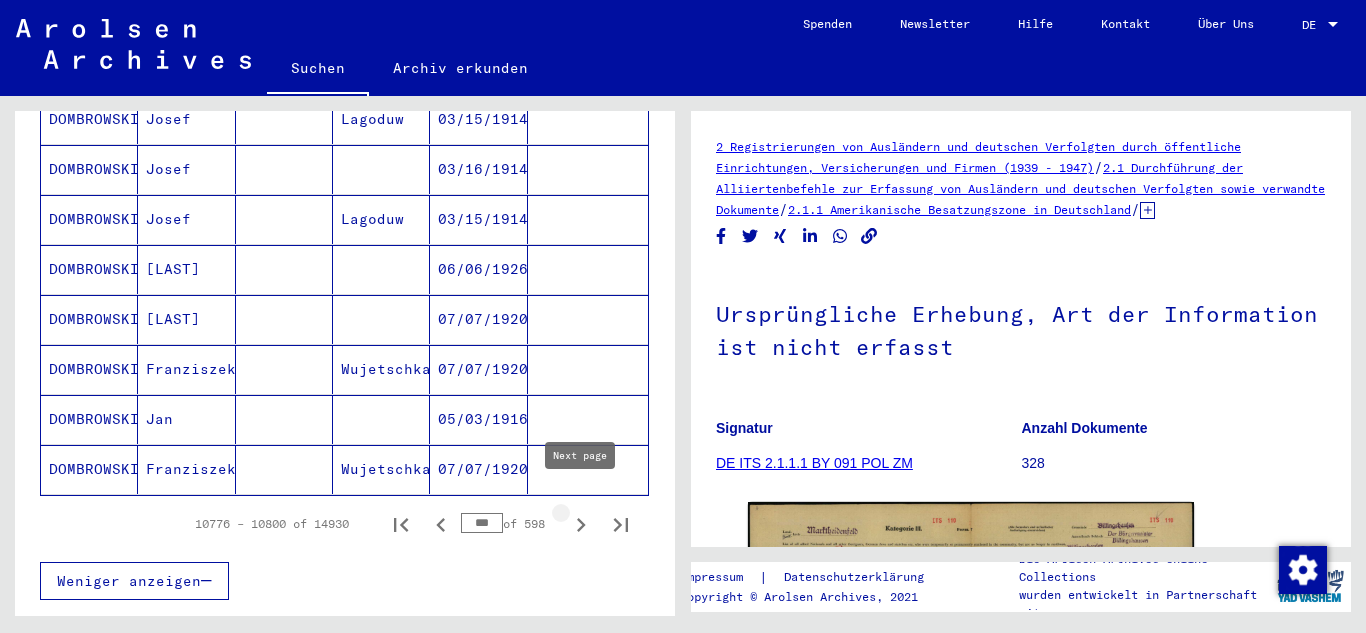 click 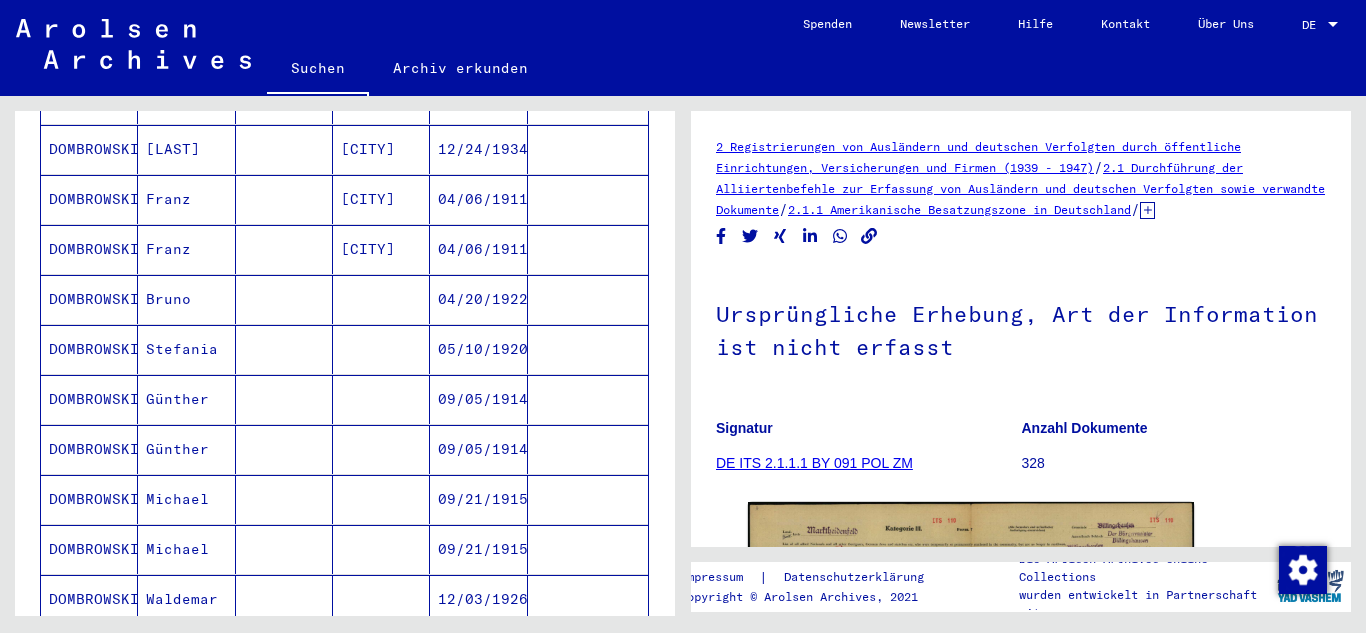 scroll, scrollTop: 1121, scrollLeft: 0, axis: vertical 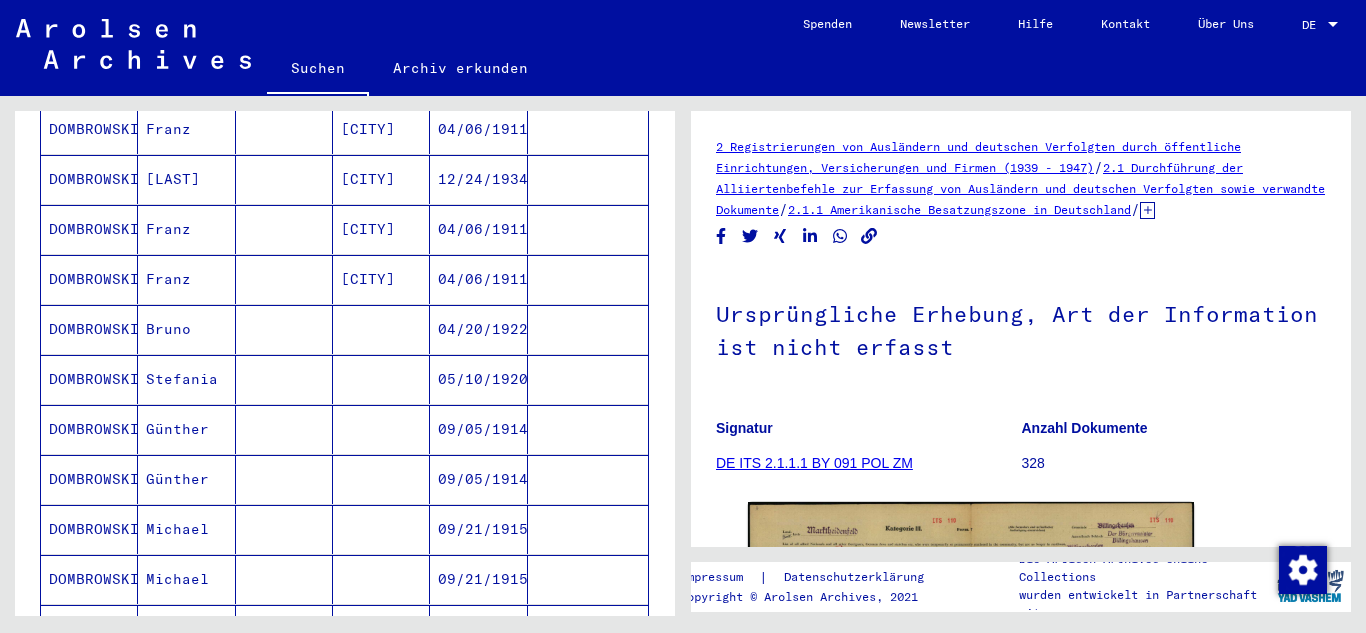 click at bounding box center (381, 379) 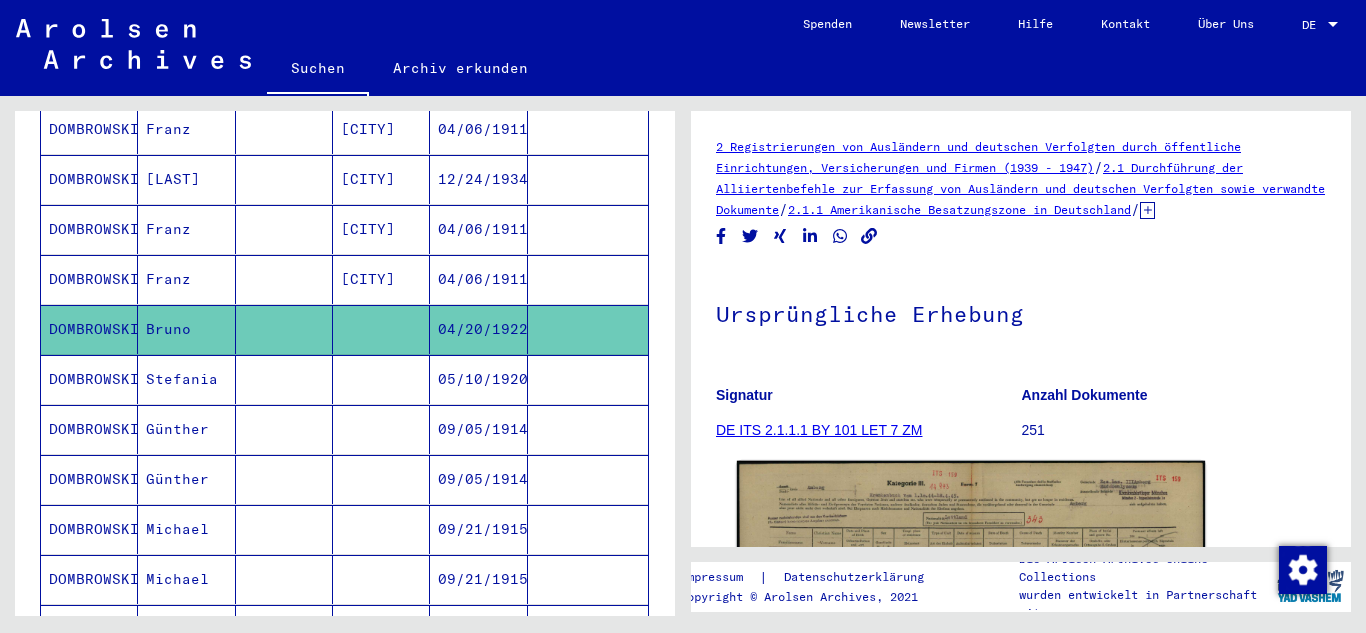 click 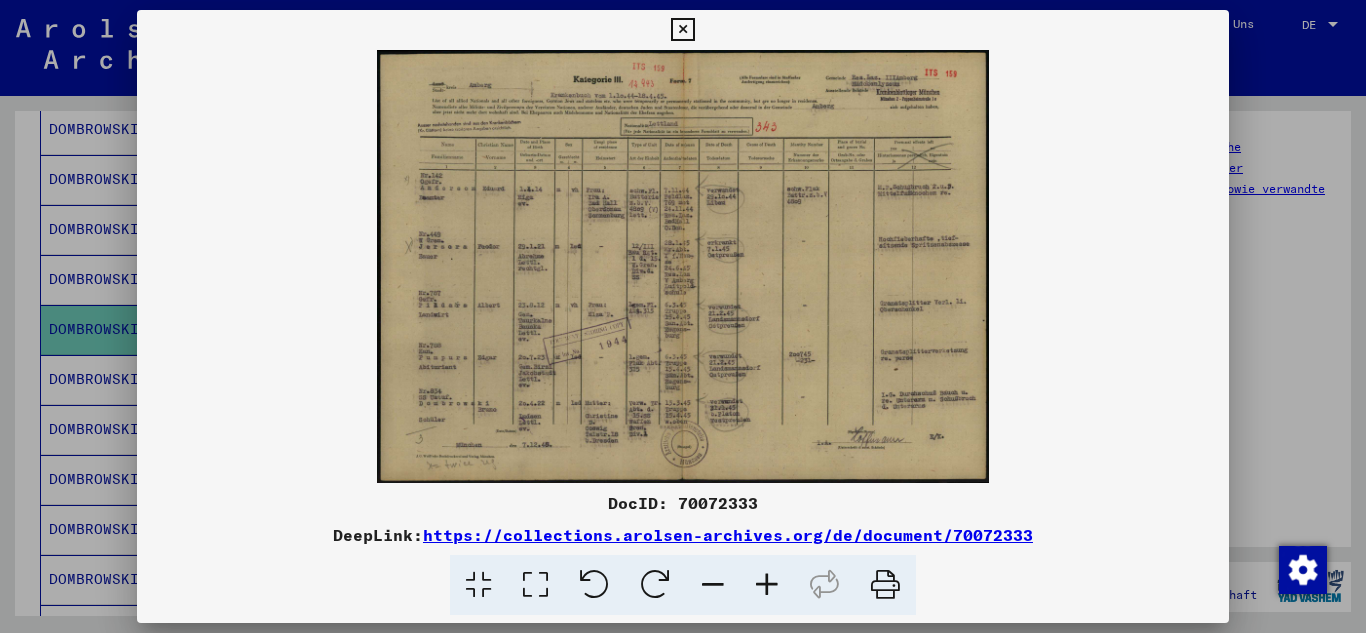 scroll, scrollTop: 0, scrollLeft: 0, axis: both 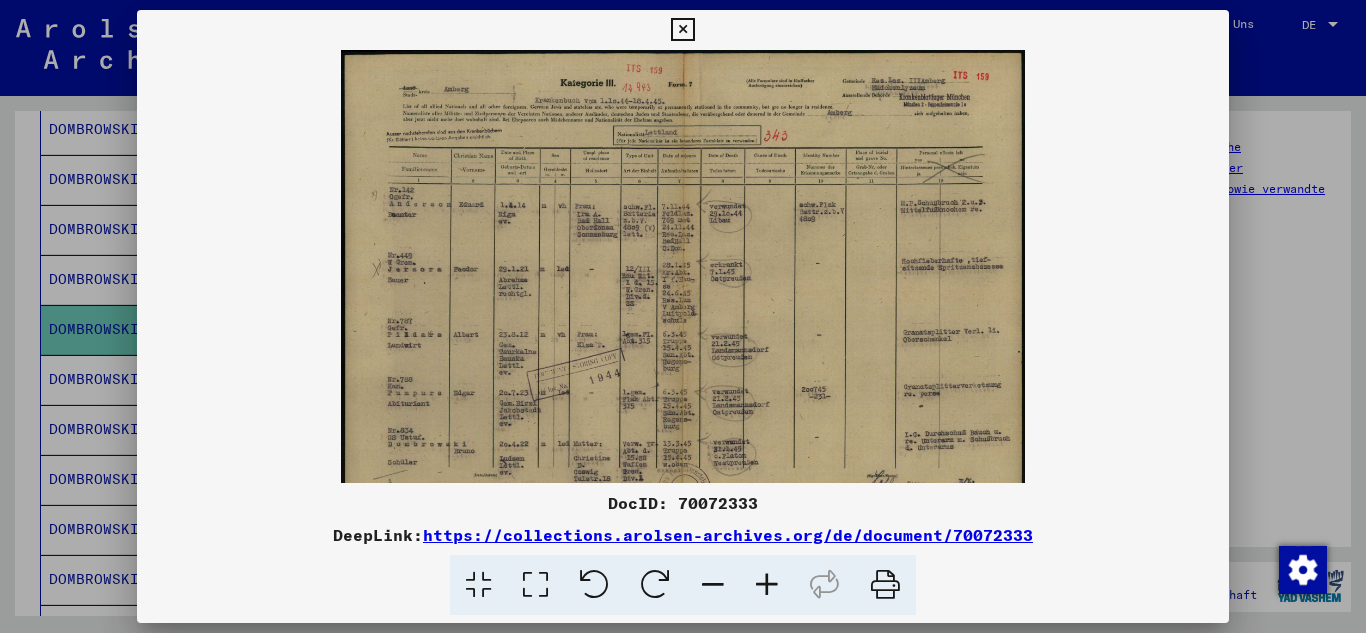 click at bounding box center [767, 585] 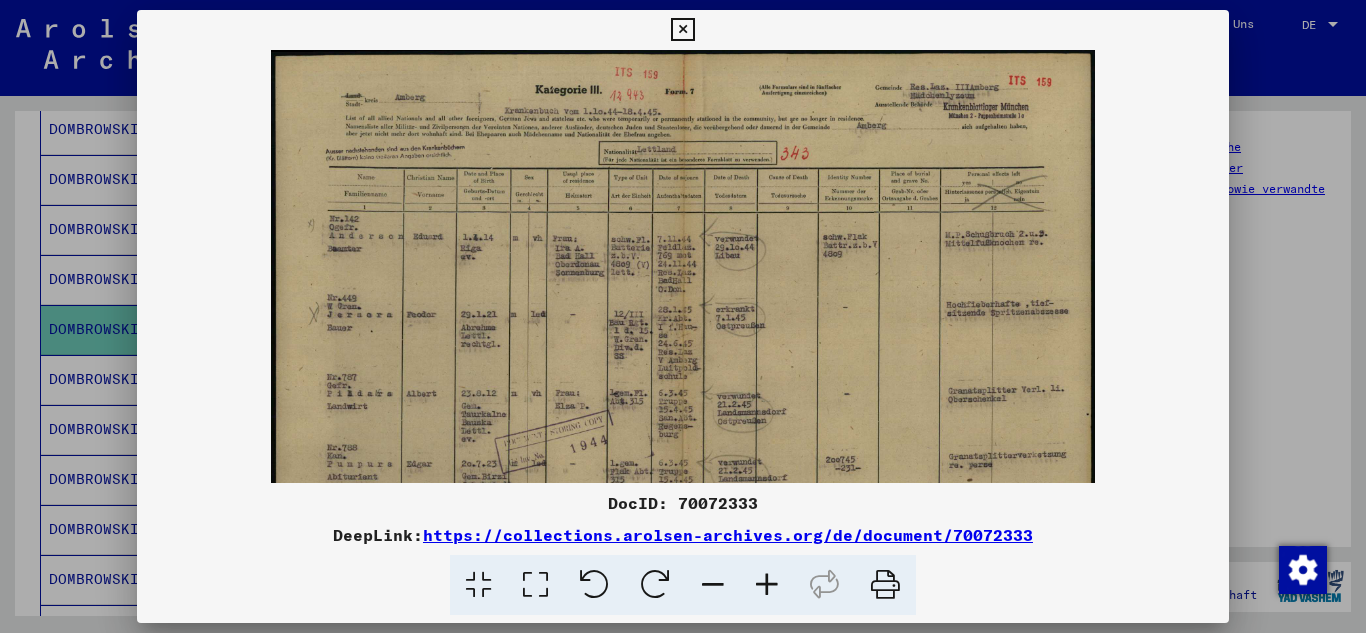 click at bounding box center [767, 585] 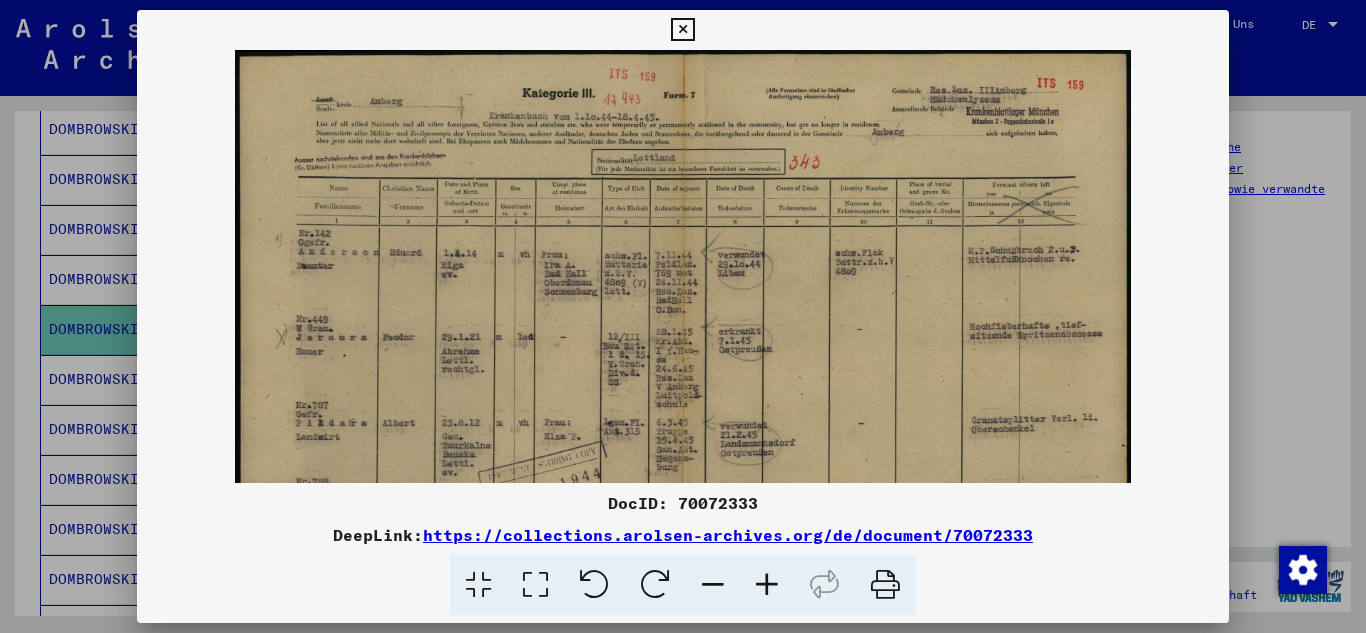 click at bounding box center (767, 585) 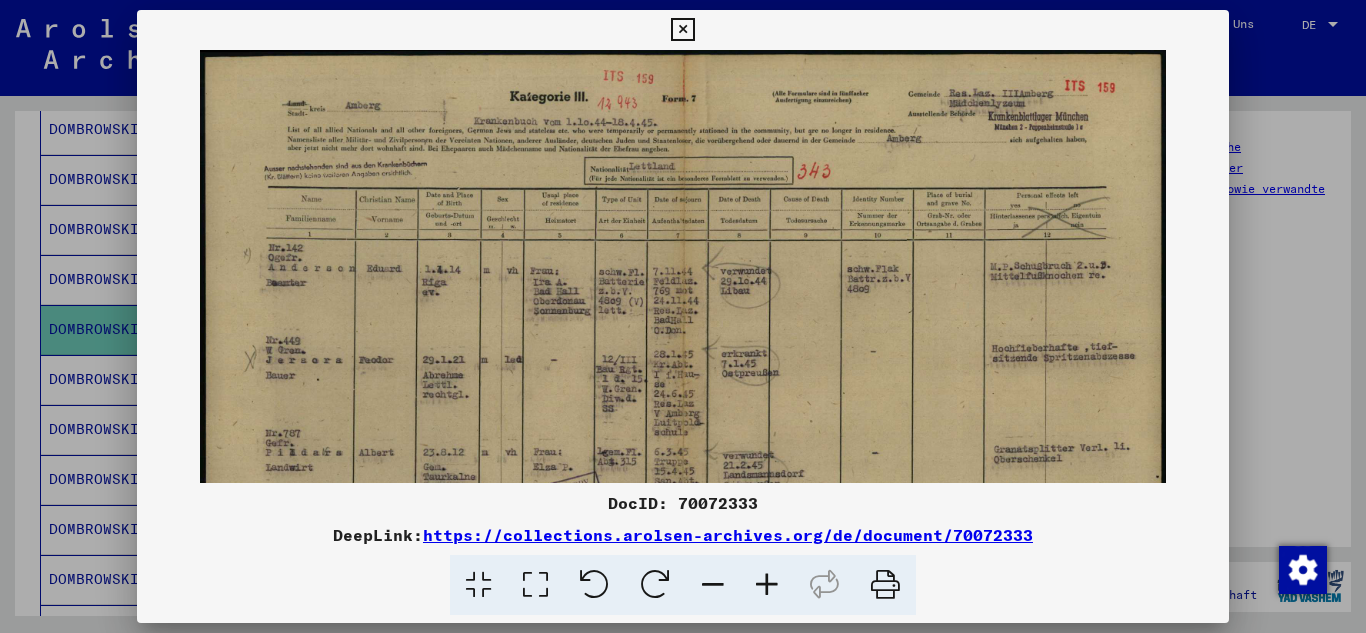 click at bounding box center [767, 585] 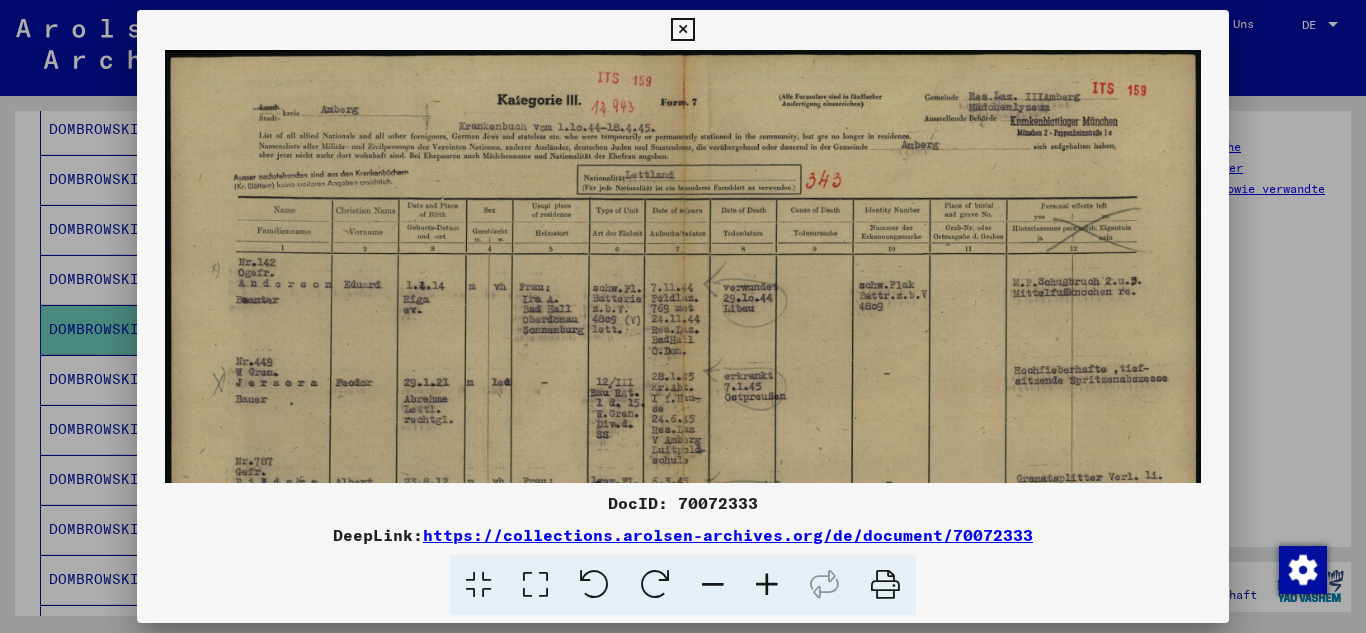click at bounding box center (767, 585) 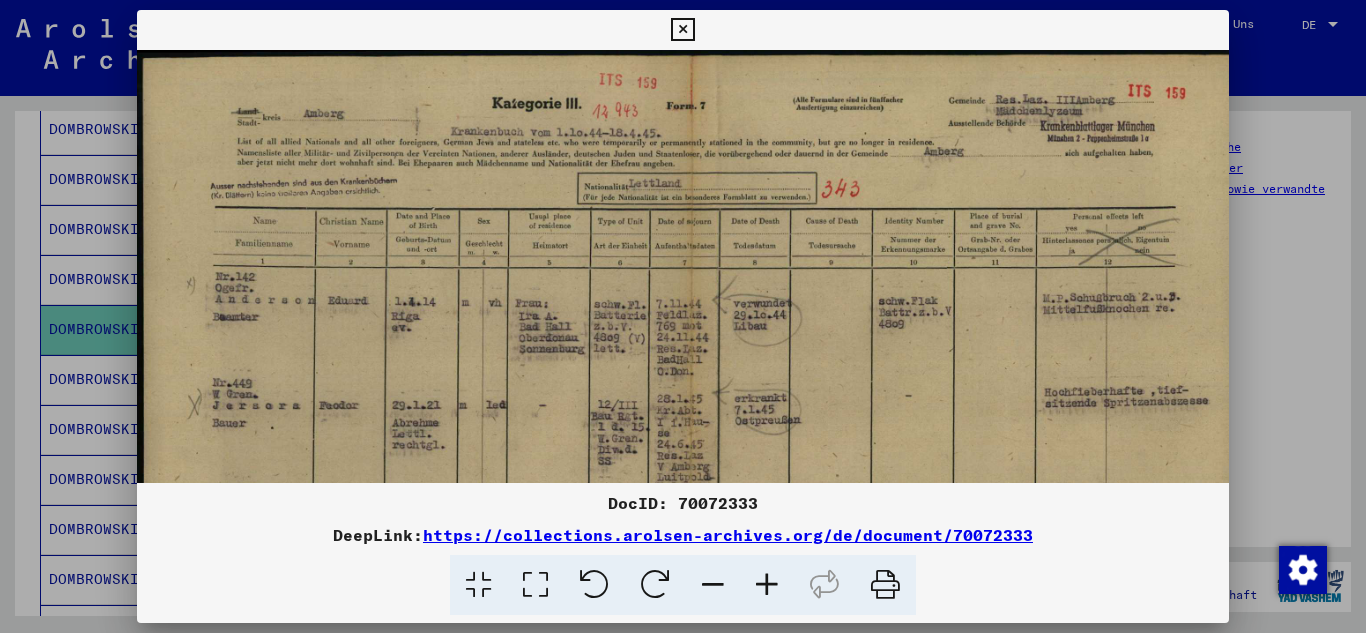click at bounding box center [767, 585] 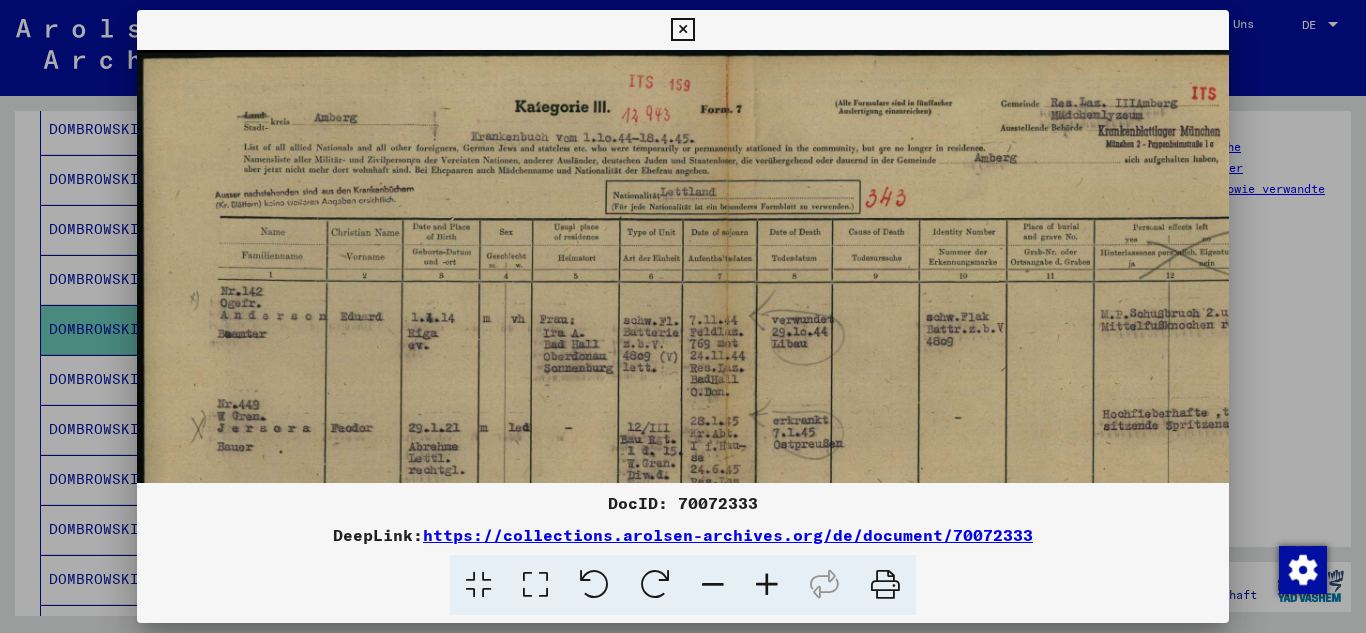 click at bounding box center [767, 585] 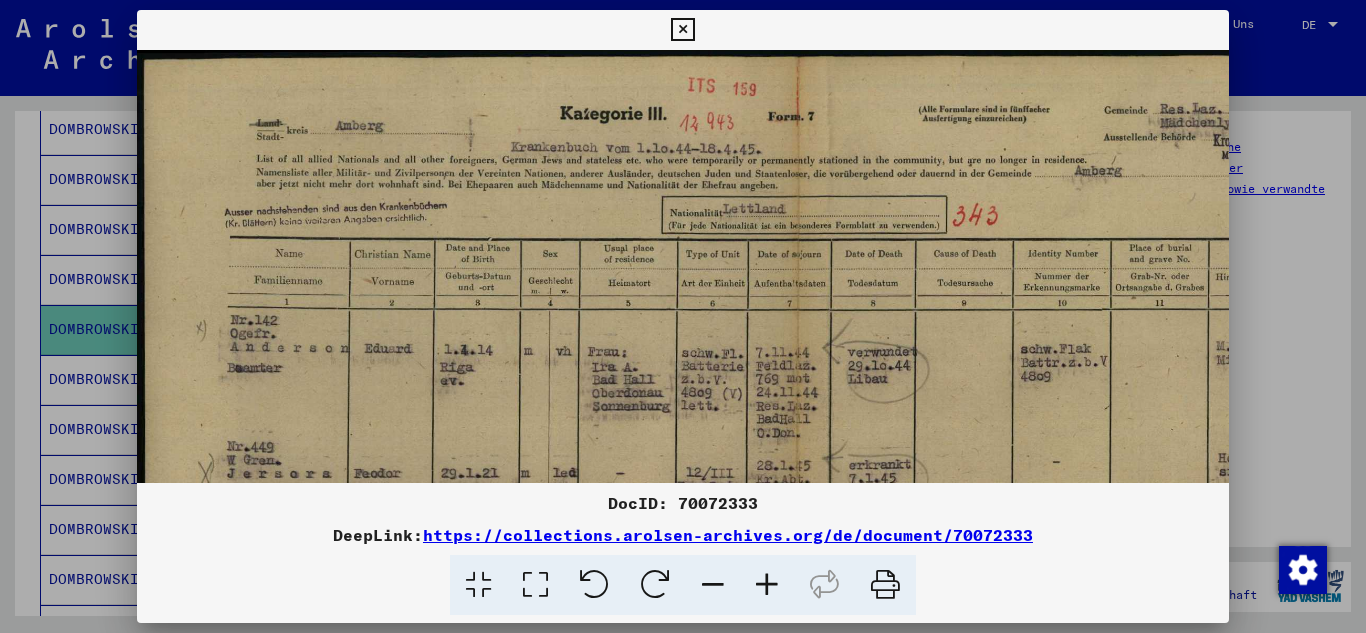 click at bounding box center (767, 585) 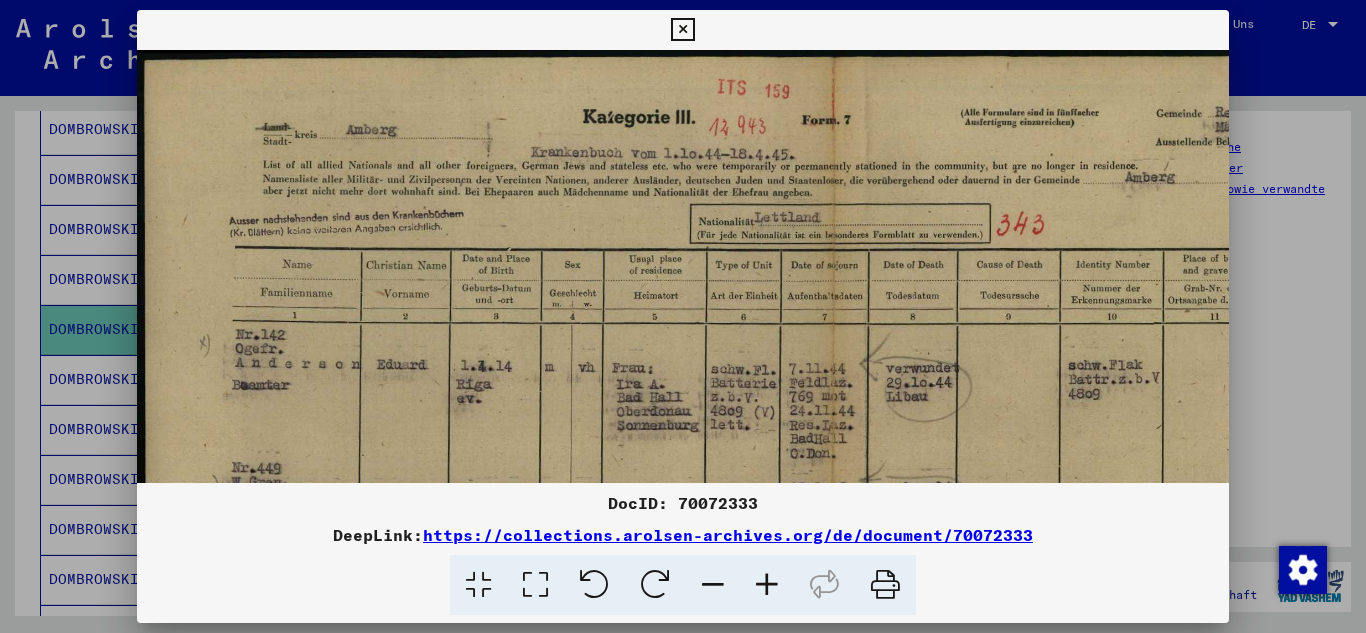 click at bounding box center (767, 585) 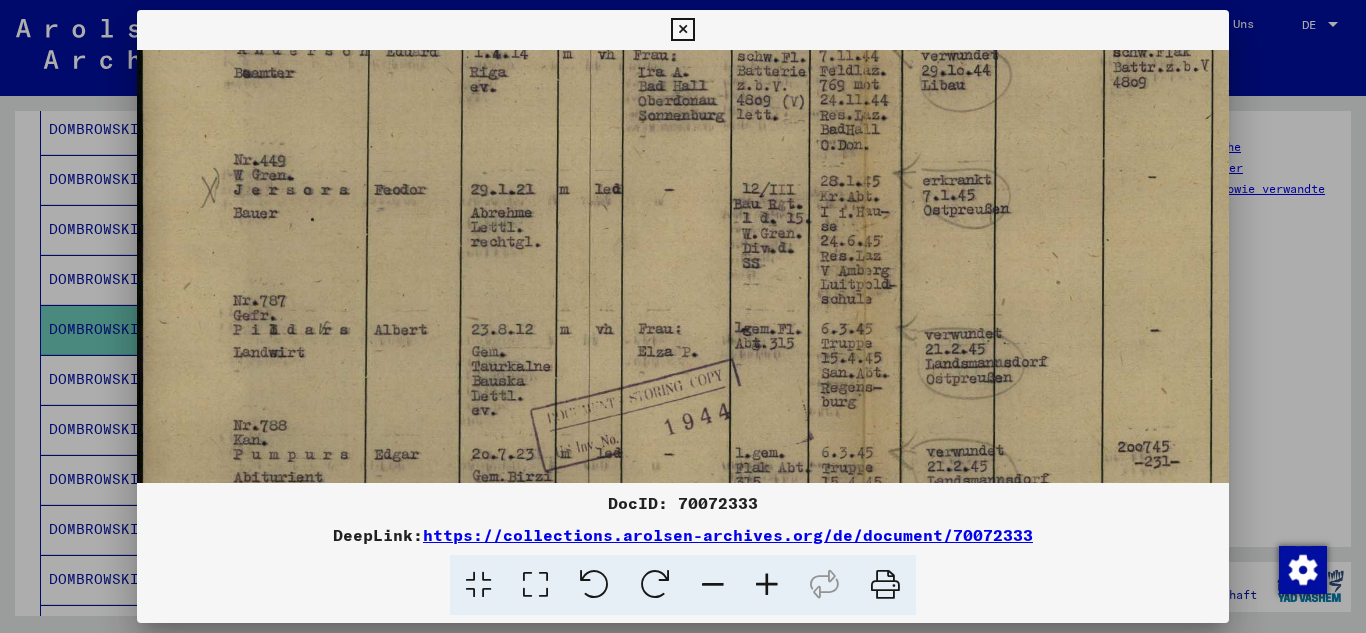 scroll, scrollTop: 338, scrollLeft: 2, axis: both 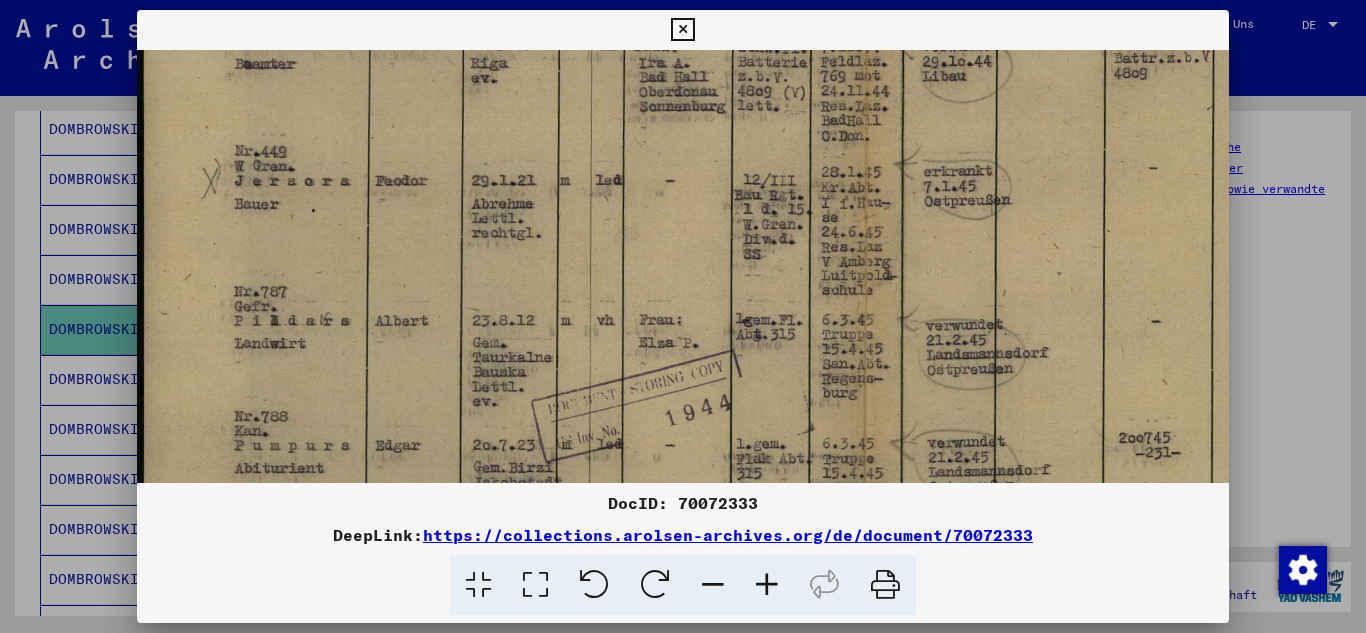drag, startPoint x: 1100, startPoint y: 392, endPoint x: 1118, endPoint y: 54, distance: 338.47894 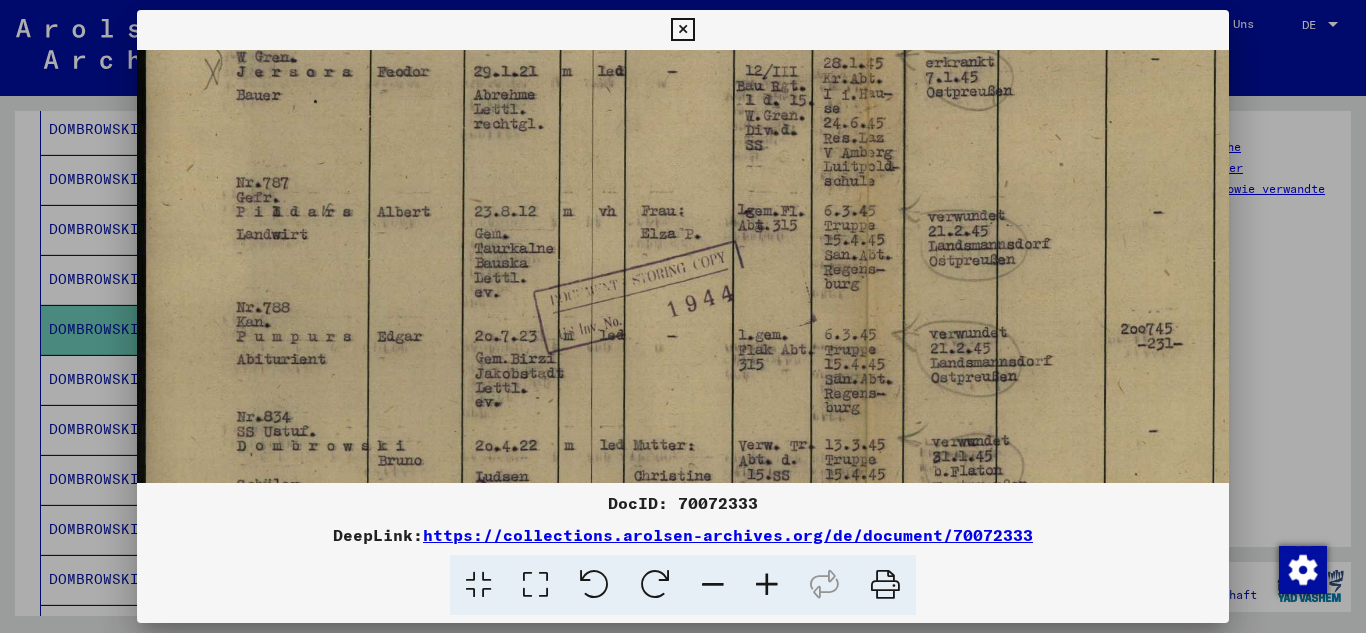 scroll, scrollTop: 600, scrollLeft: 0, axis: vertical 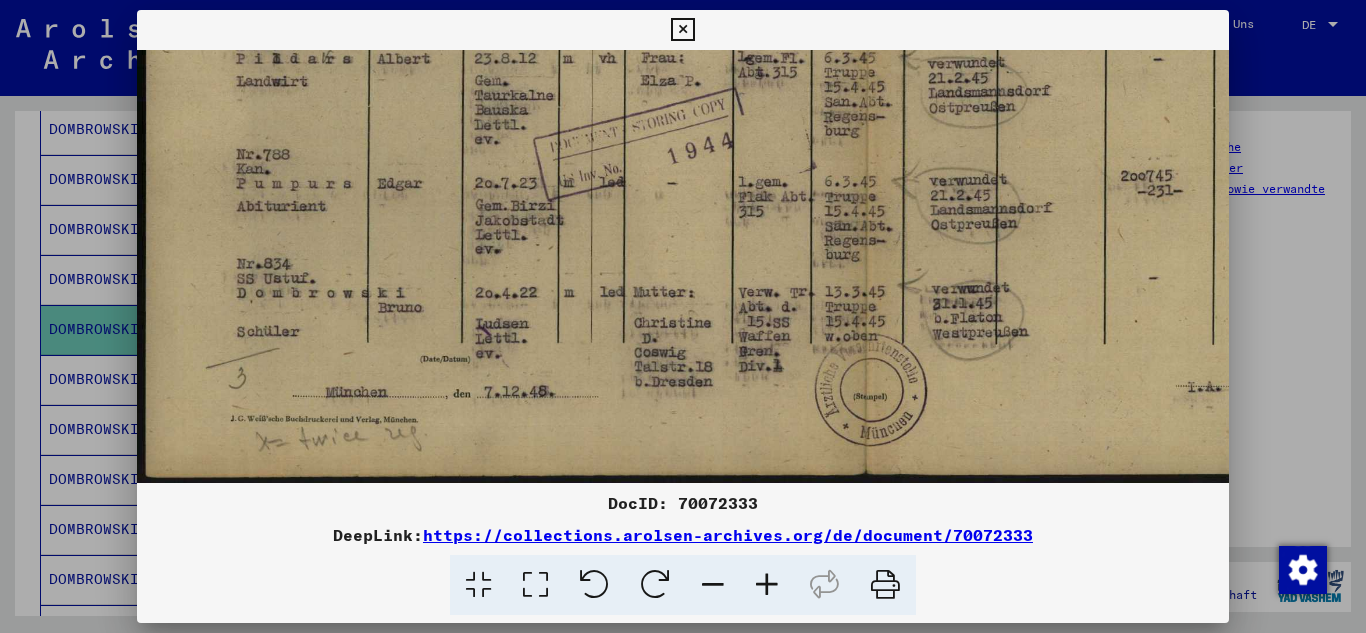 drag, startPoint x: 752, startPoint y: 317, endPoint x: 800, endPoint y: 44, distance: 277.18765 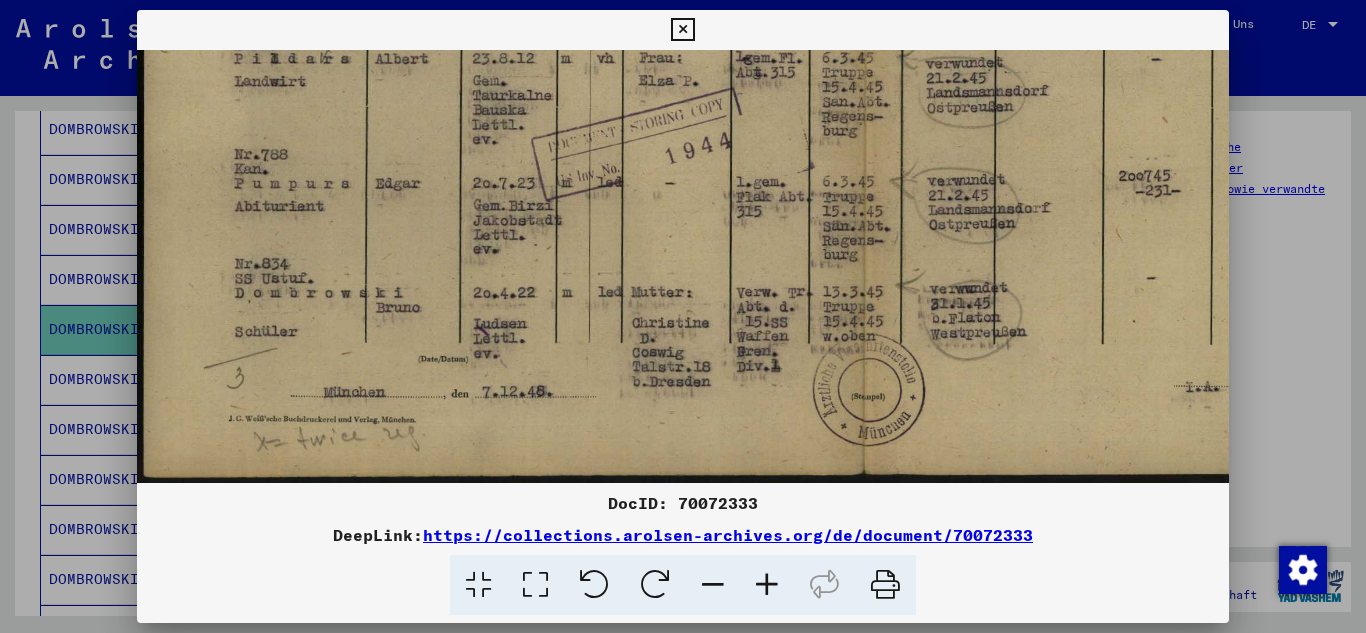 drag, startPoint x: 1035, startPoint y: 226, endPoint x: 1179, endPoint y: -33, distance: 296.33932 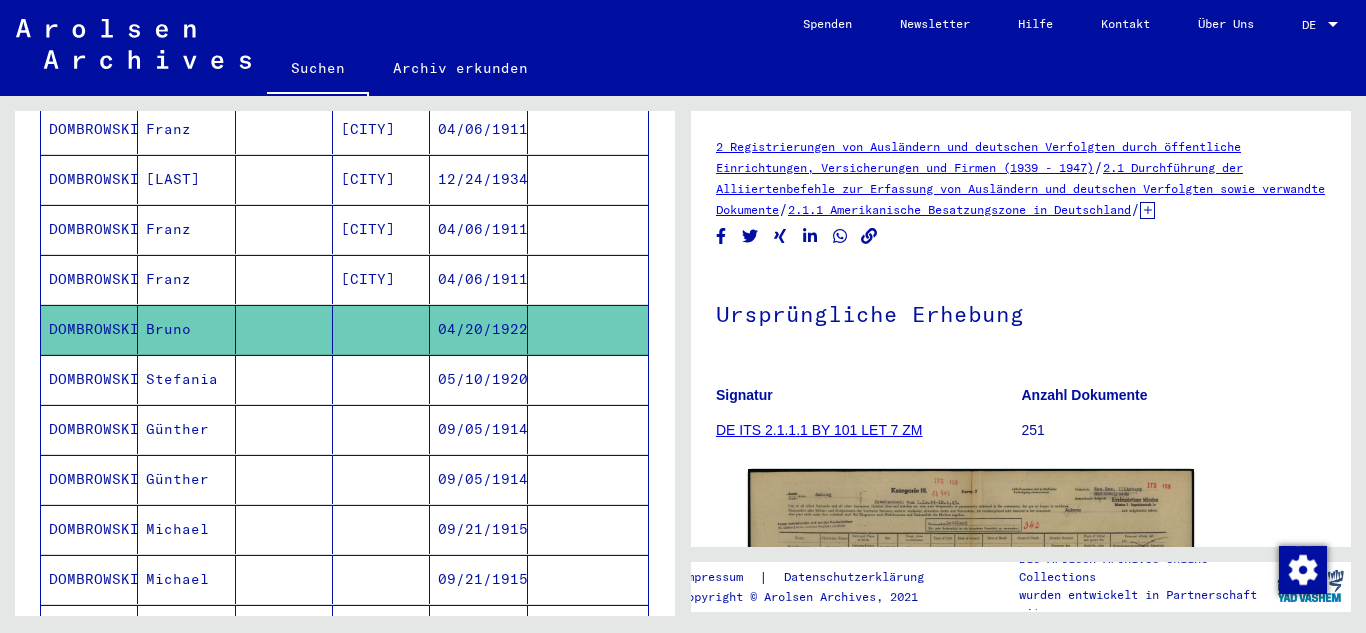 click on "**********" 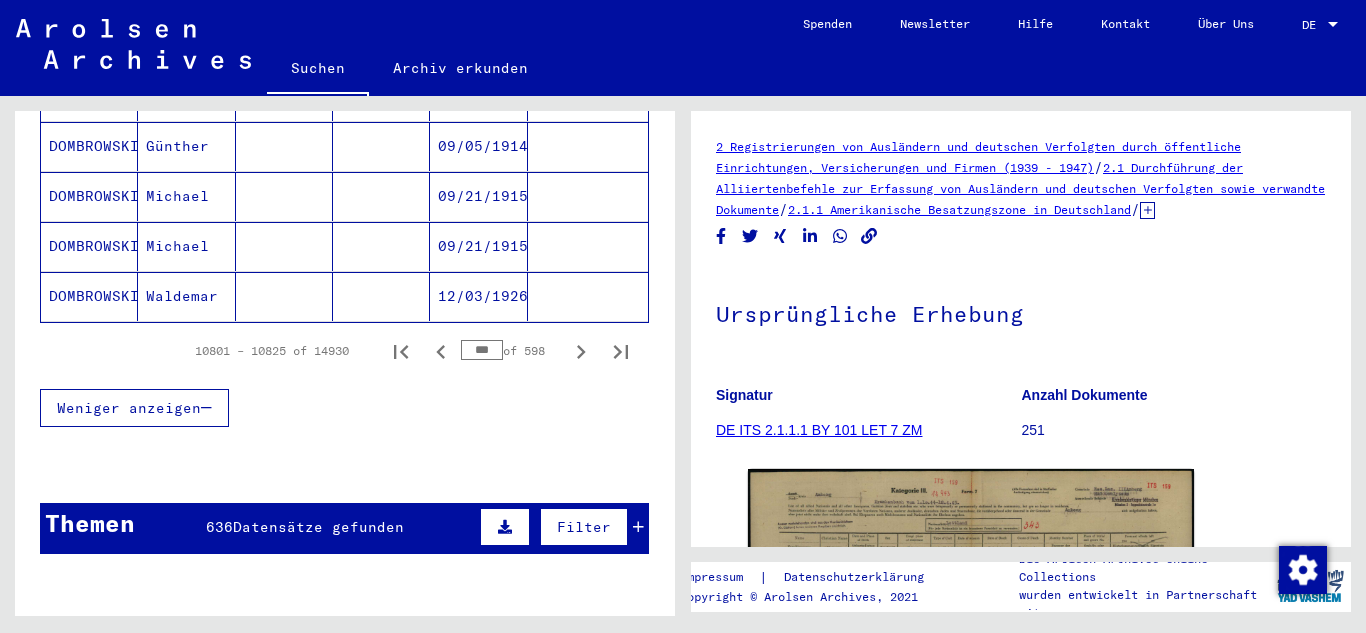 scroll, scrollTop: 1426, scrollLeft: 0, axis: vertical 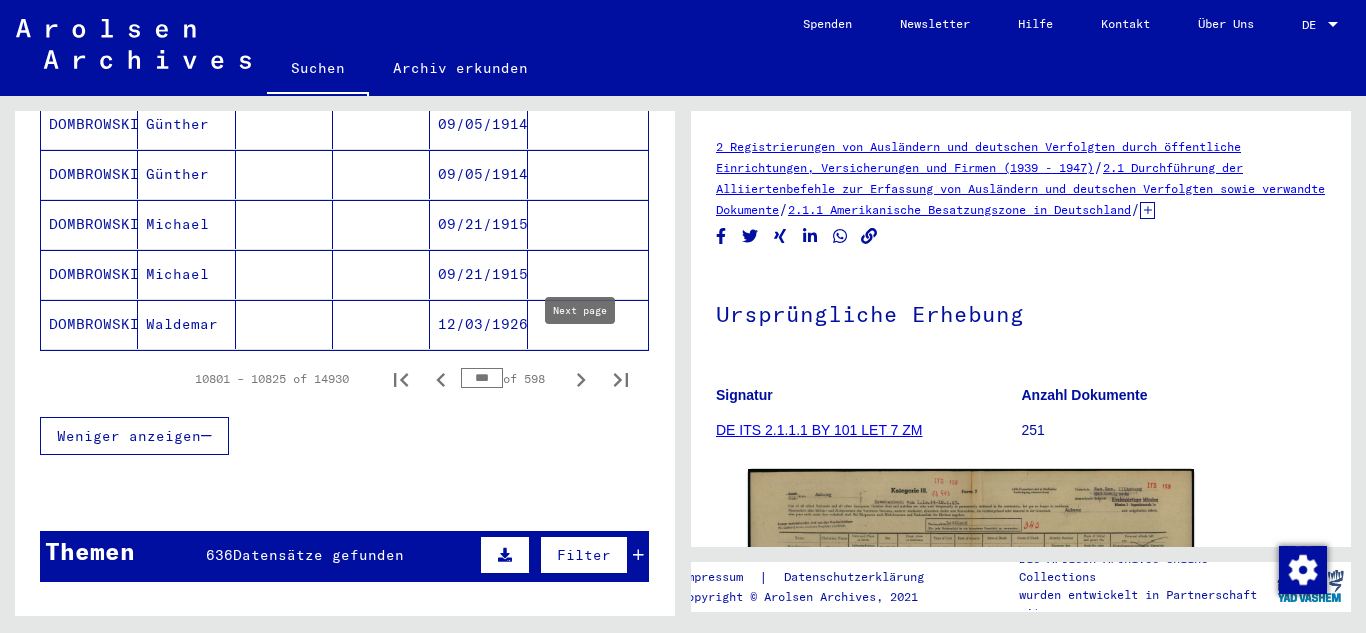 click 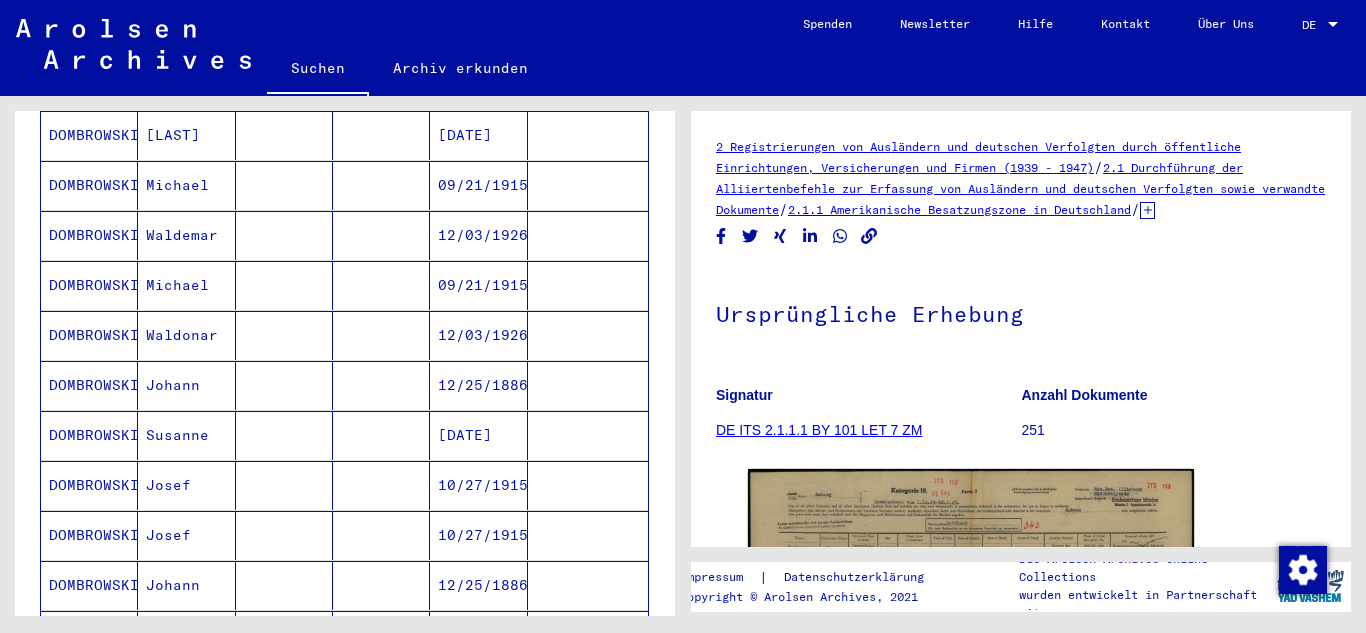 scroll, scrollTop: 933, scrollLeft: 0, axis: vertical 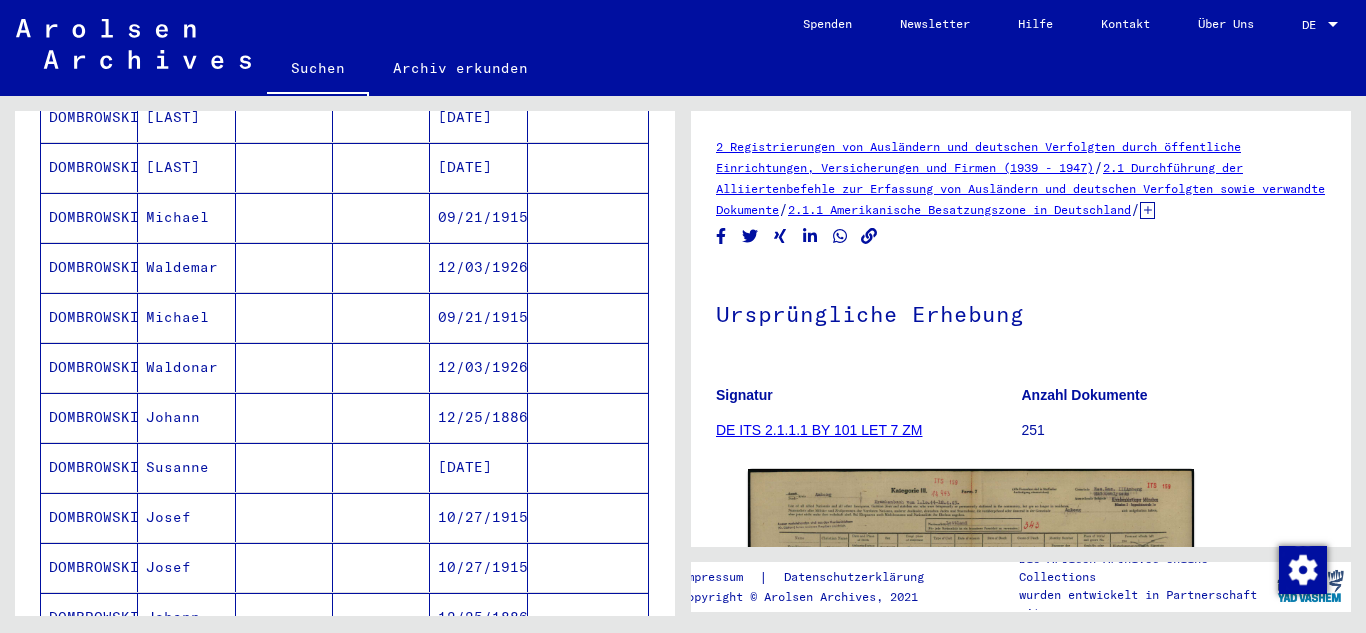 click on "2 Registrierungen von Ausländern und deutschen Verfolgten durch öffentliche Einrichtungen, Versicherungen und Firmen (1939 - 1947)   /   2.1 Durchführung der Alliiertenbefehle zur Erfassung von Ausländern und deutschen Verfolgten sowie verwandte Dokumente   /   2.1.1 Amerikanische Besatzungszone in Deutschland   /   2.1.1.1 Listen von Angehörigen der Vereinten Nationen, anderer Ausländer, deutscher Juden und Staatenloser, amerikanische Zone; Bayern, Hessen (1)   /   2.1.1.1 BY Unterlagen aus Bayern   /   2.1.1.1 BY 101 Dokumente aus dem Landkreis München (SK)   /   2.1.1.1 BY 101 LET Nationalität/Herkunft der aufgeführten Personen: Lettisch   /   2.1.1.1 BY 101 LET 7 Informationen über Ausländer, die sich während des Kriegs im Kreis München (SK) aufhielten   /  Ursprüngliche Erhebung  Signatur DE ITS 2.1.1.1 BY 101 LET 7 ZM Anzahl Dokumente 251 DocID: 70072333 See comments created before January 2022" 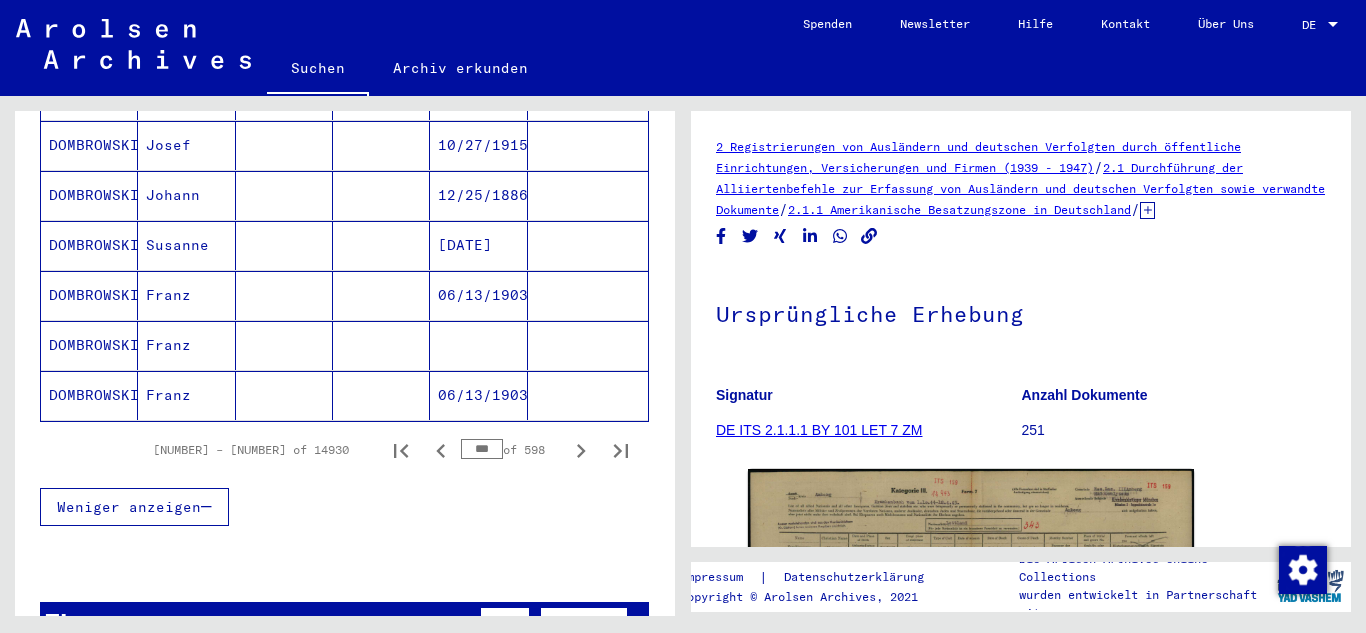 scroll, scrollTop: 1467, scrollLeft: 0, axis: vertical 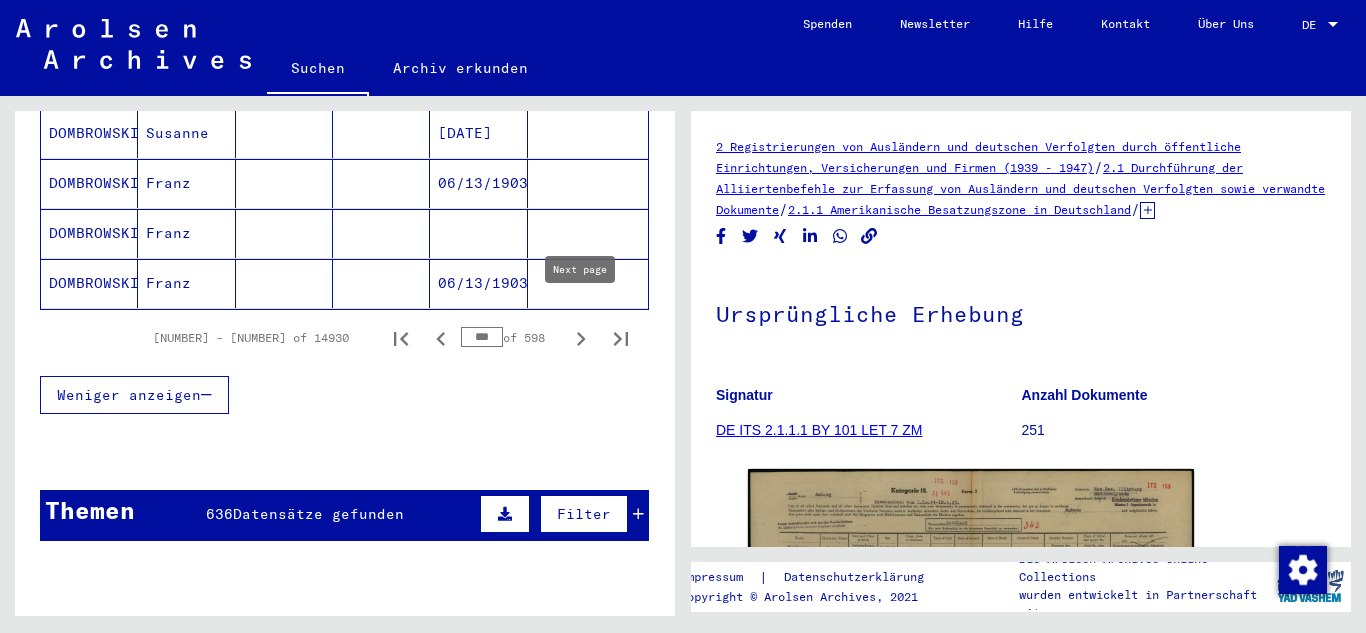 click 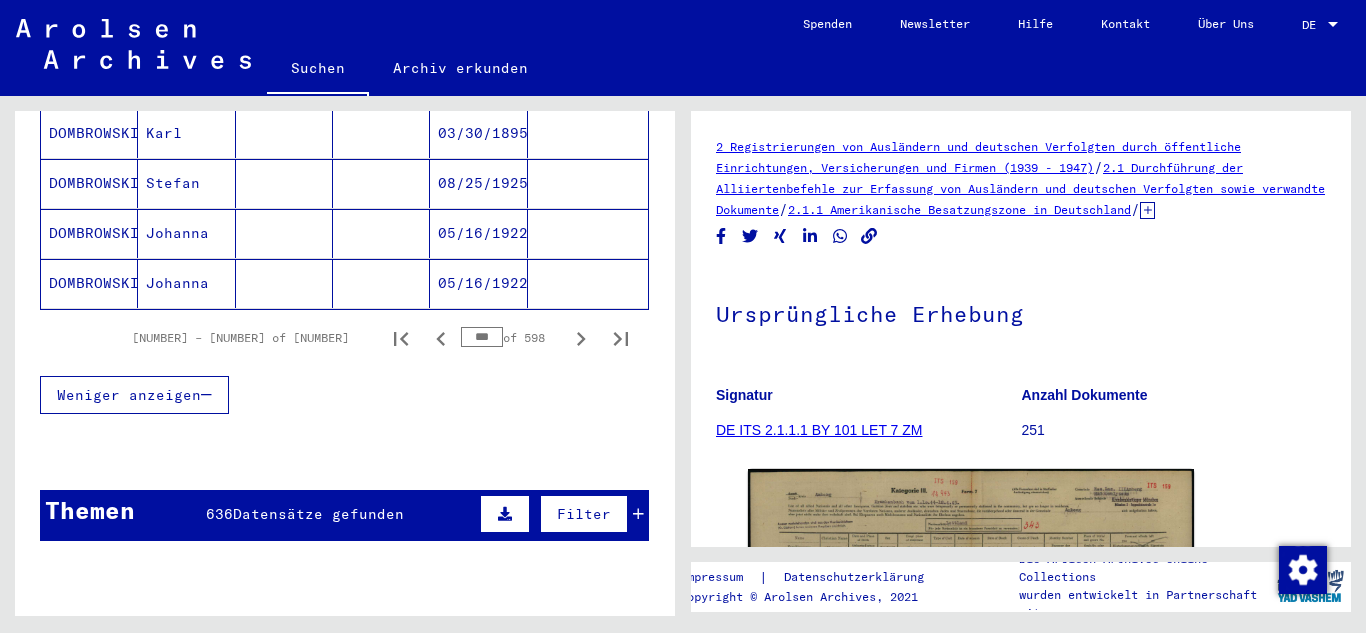 click 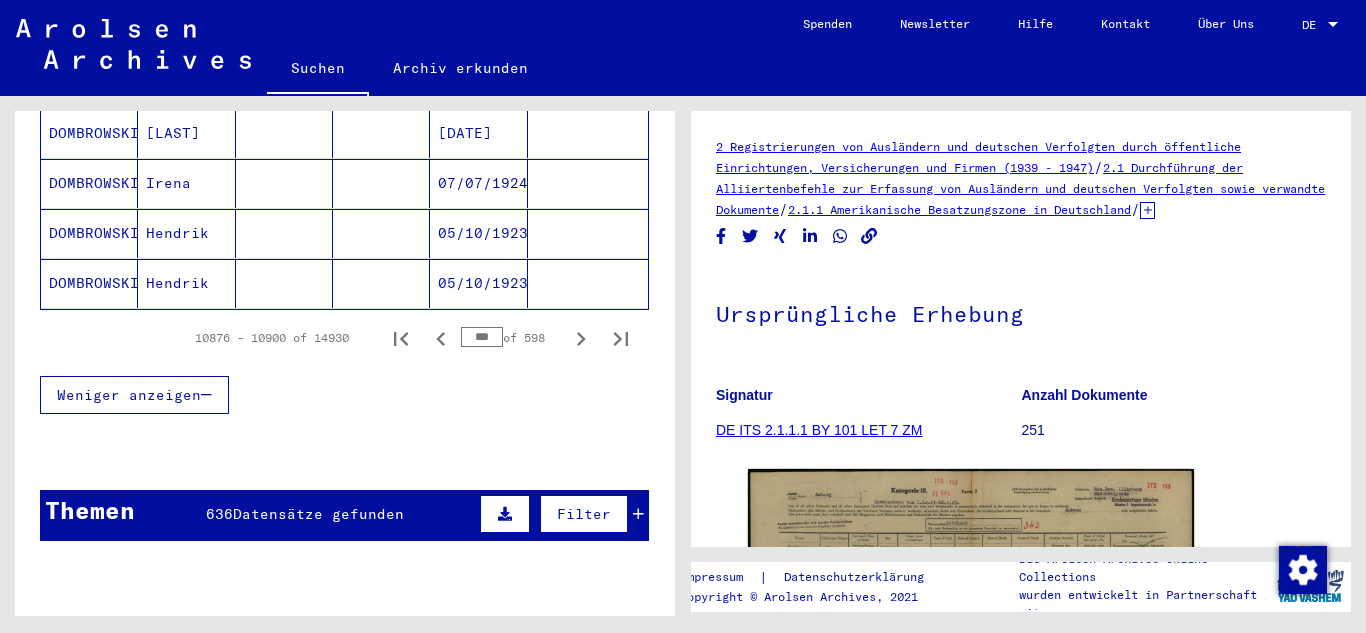 click 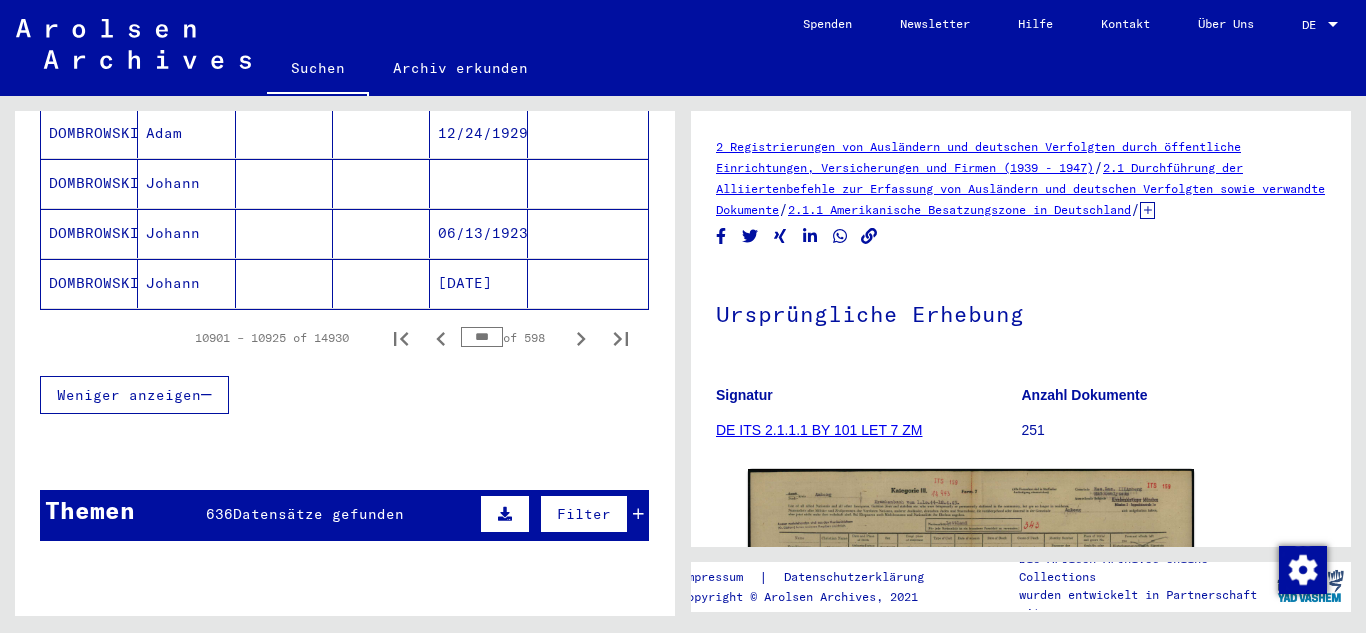 click 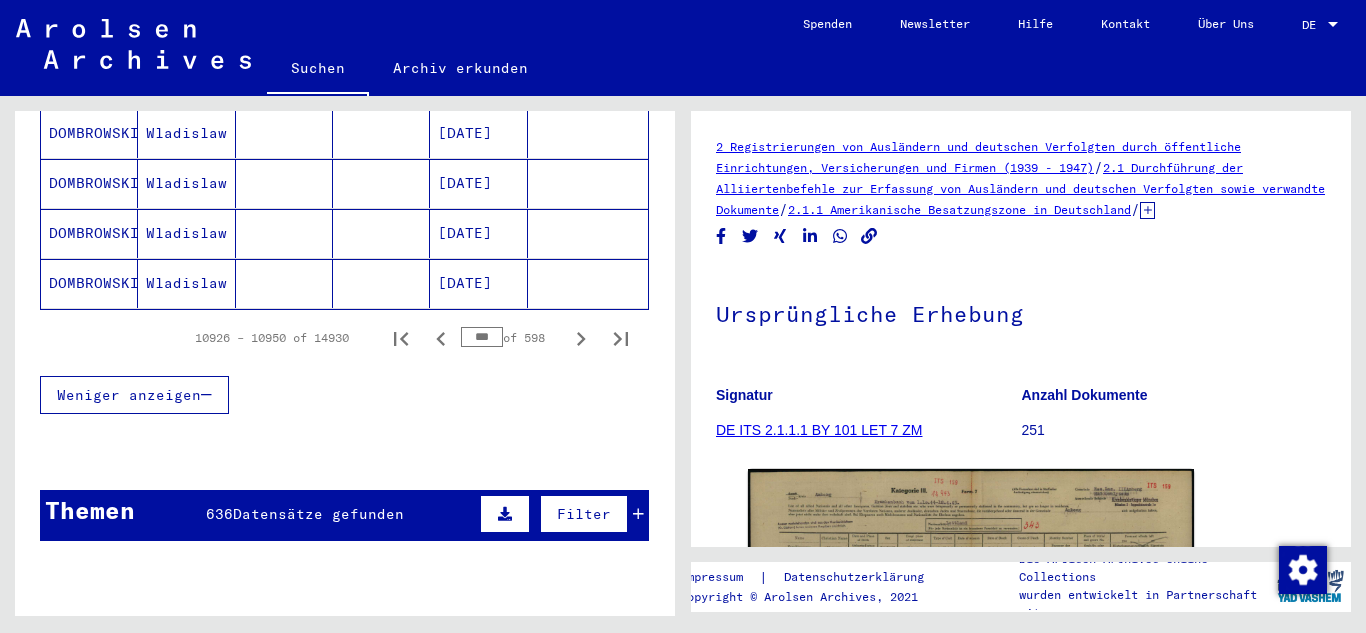 click 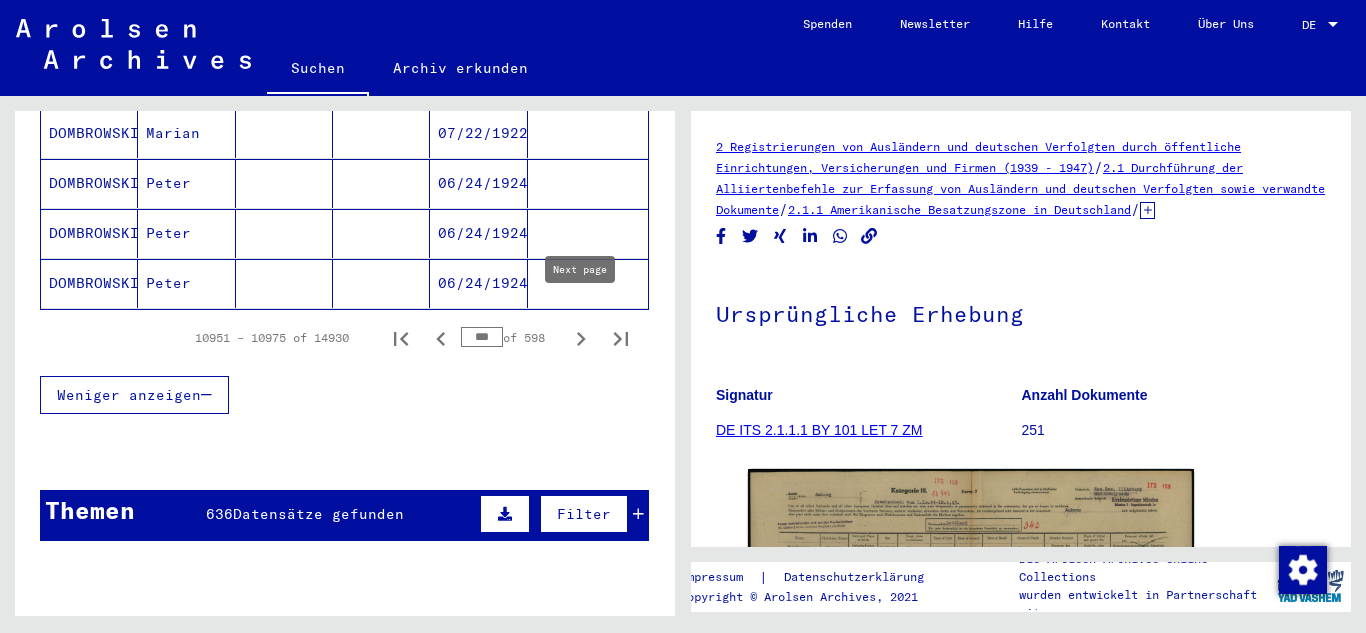 click 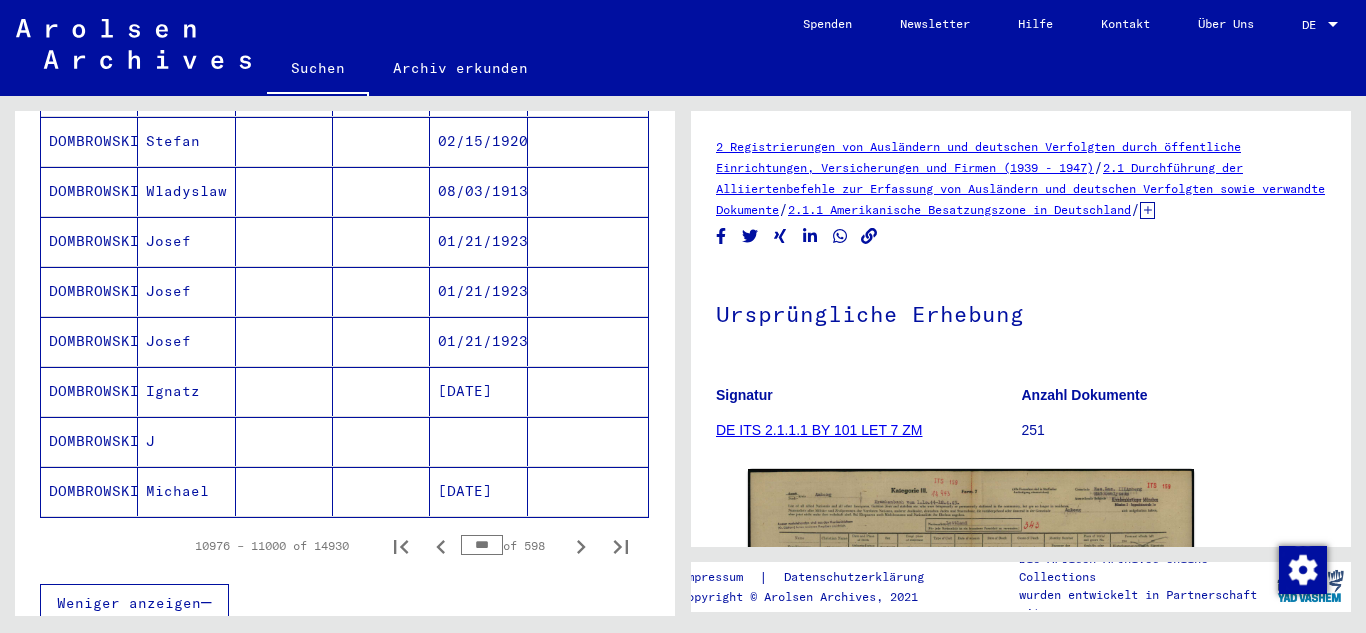 scroll, scrollTop: 1263, scrollLeft: 0, axis: vertical 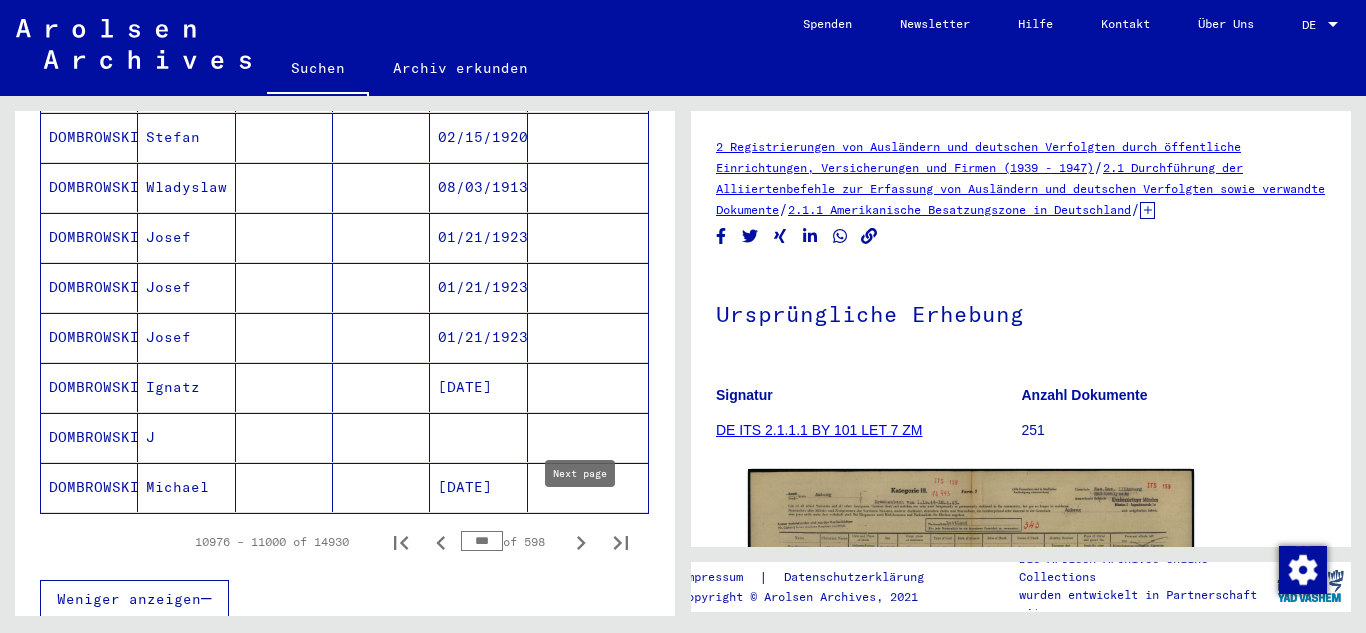 click 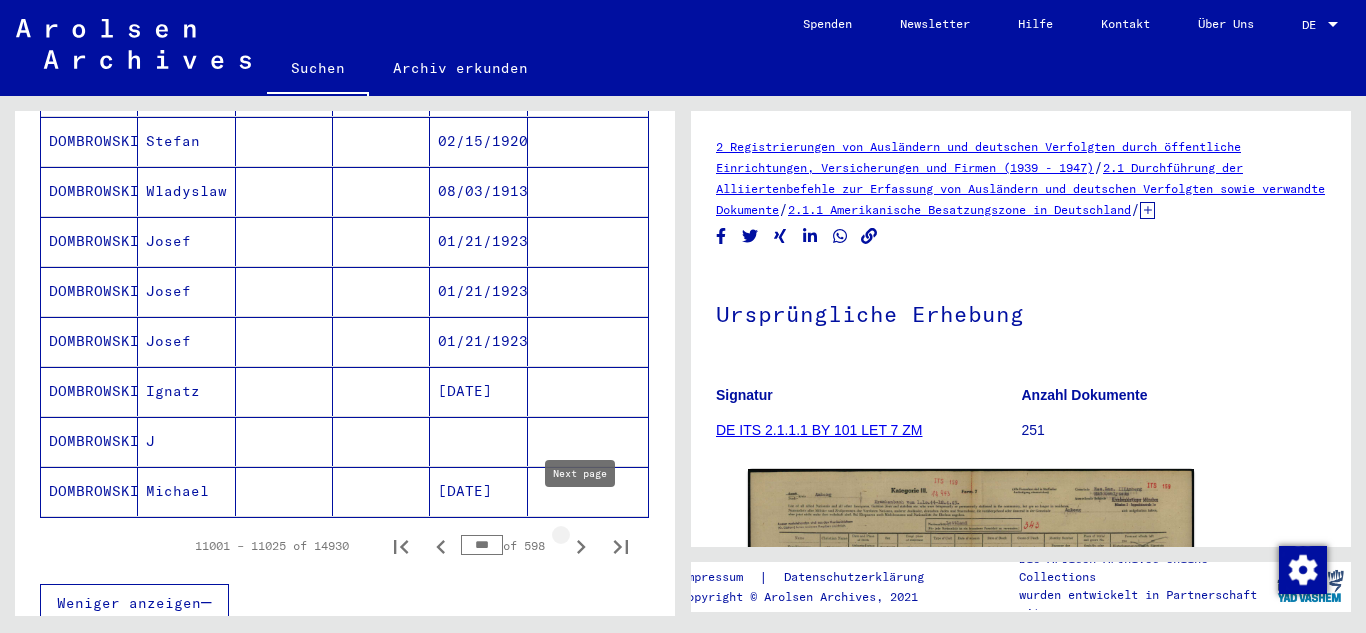 scroll, scrollTop: 1267, scrollLeft: 0, axis: vertical 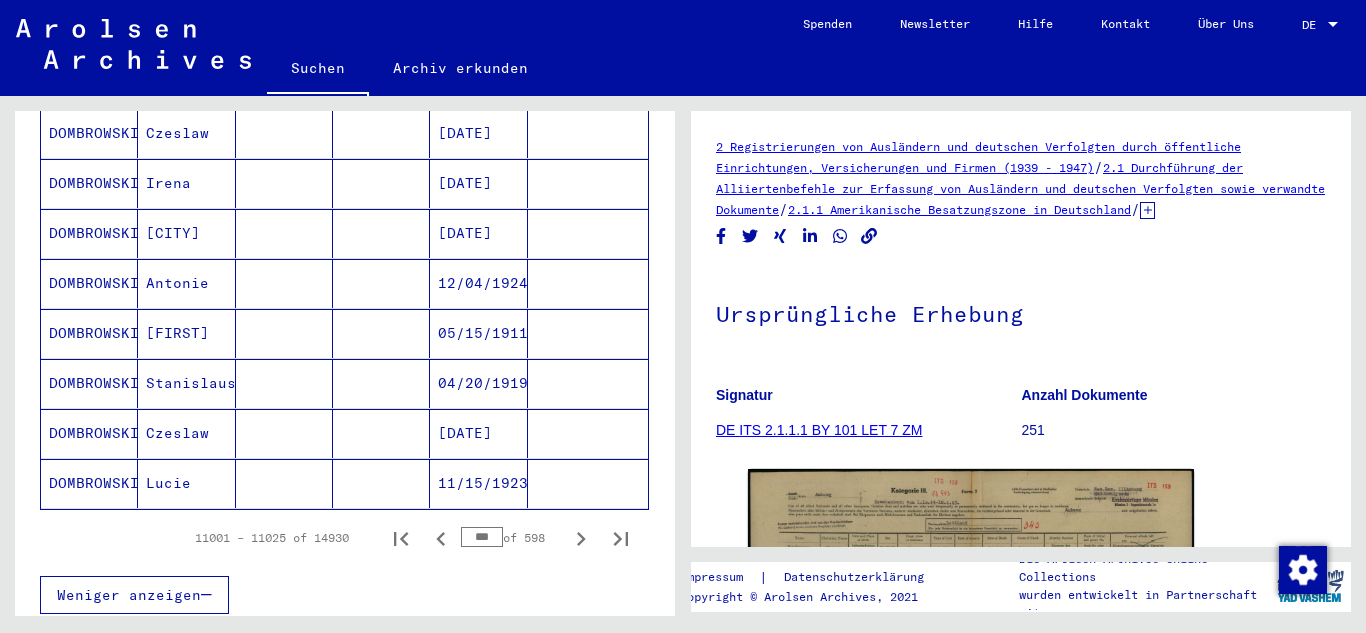 click 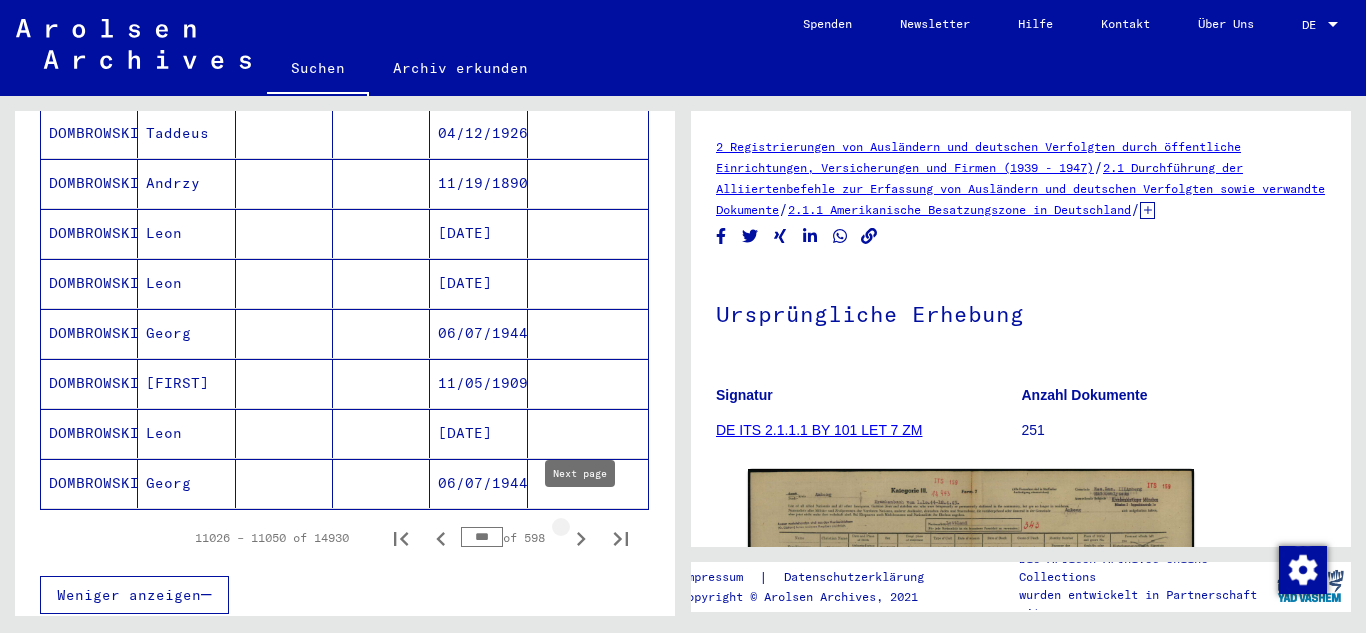 scroll, scrollTop: 1263, scrollLeft: 0, axis: vertical 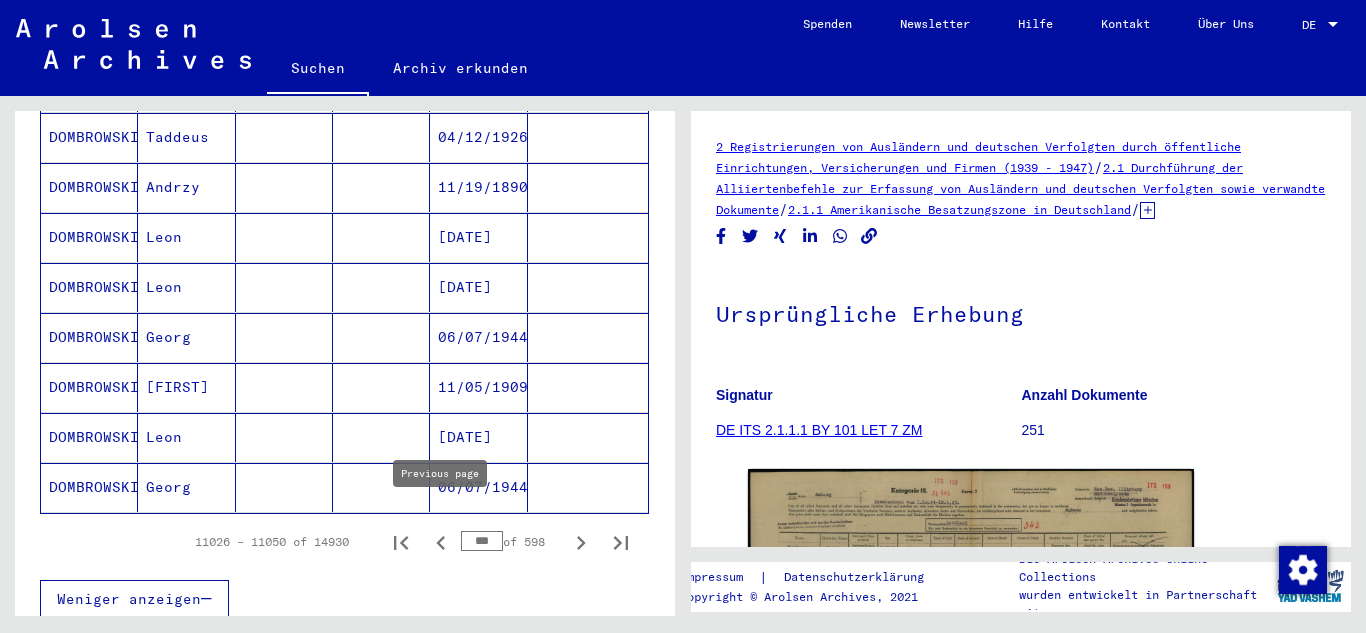 click 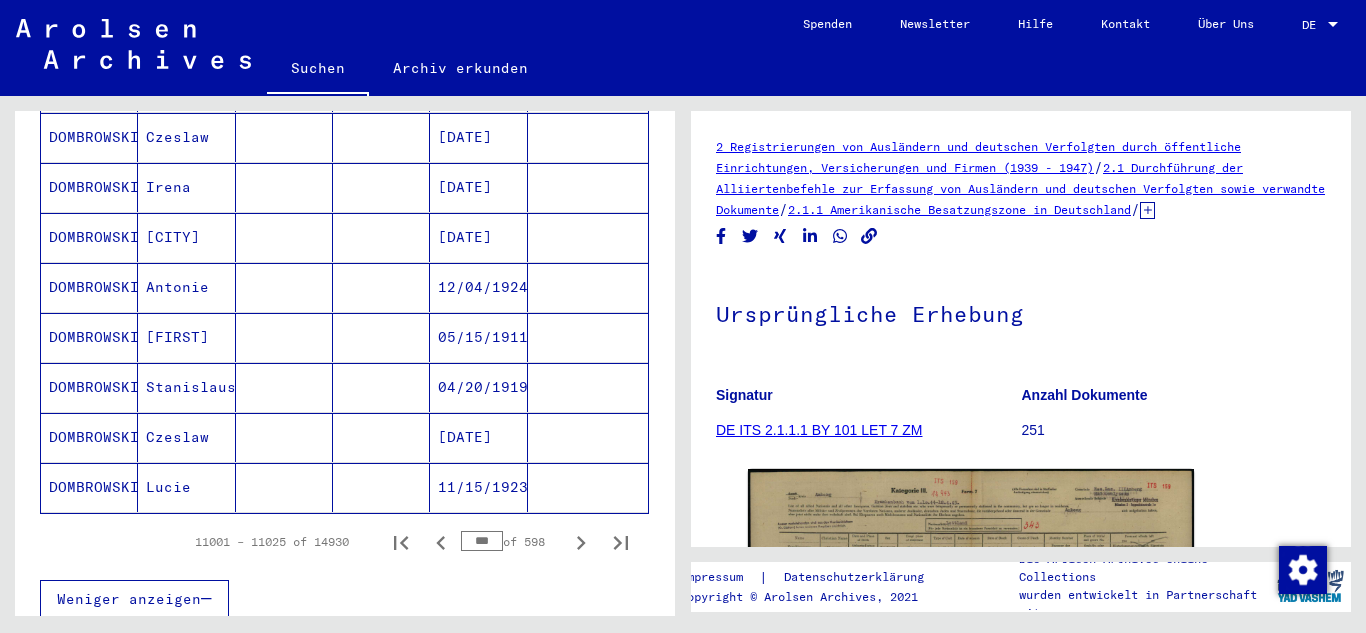click on "11/15/1923" 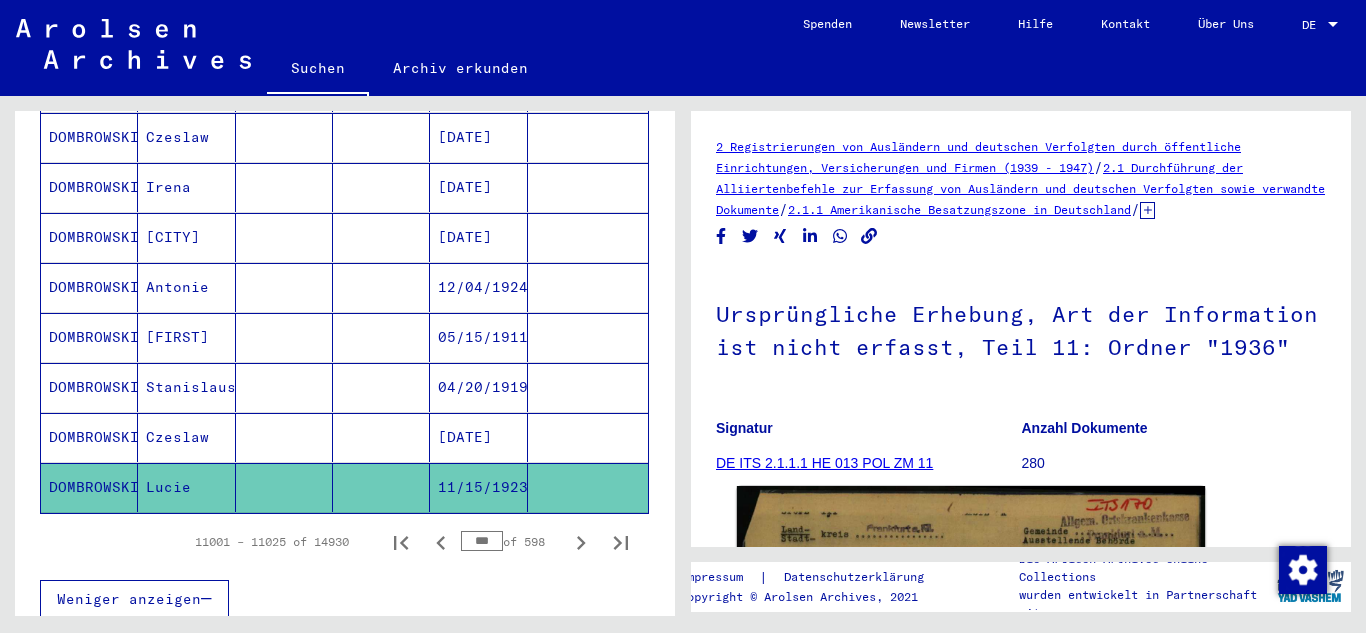 scroll, scrollTop: 0, scrollLeft: 0, axis: both 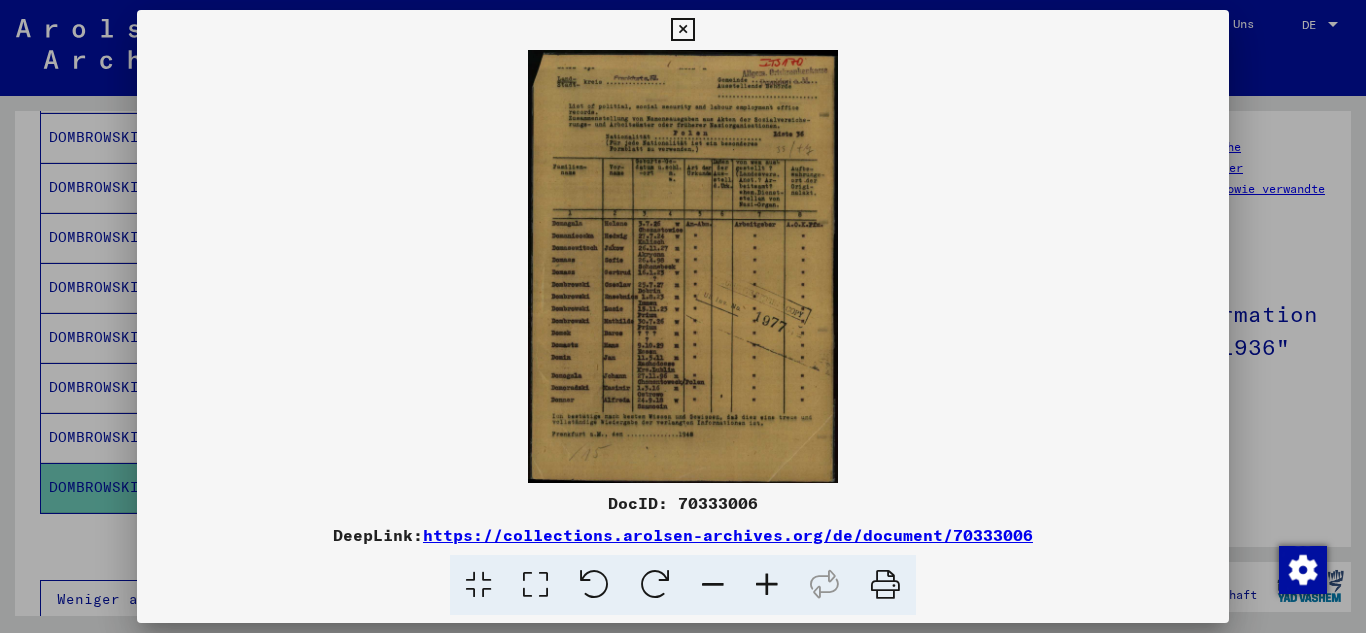click at bounding box center [767, 585] 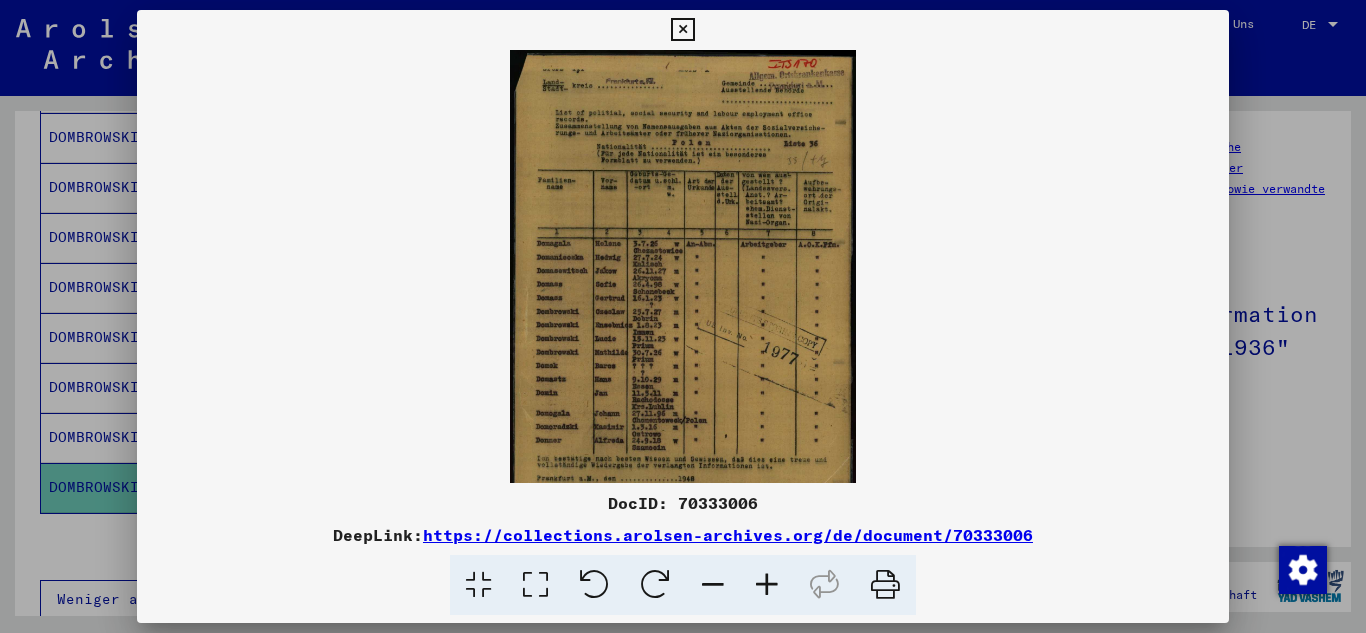 click at bounding box center (767, 585) 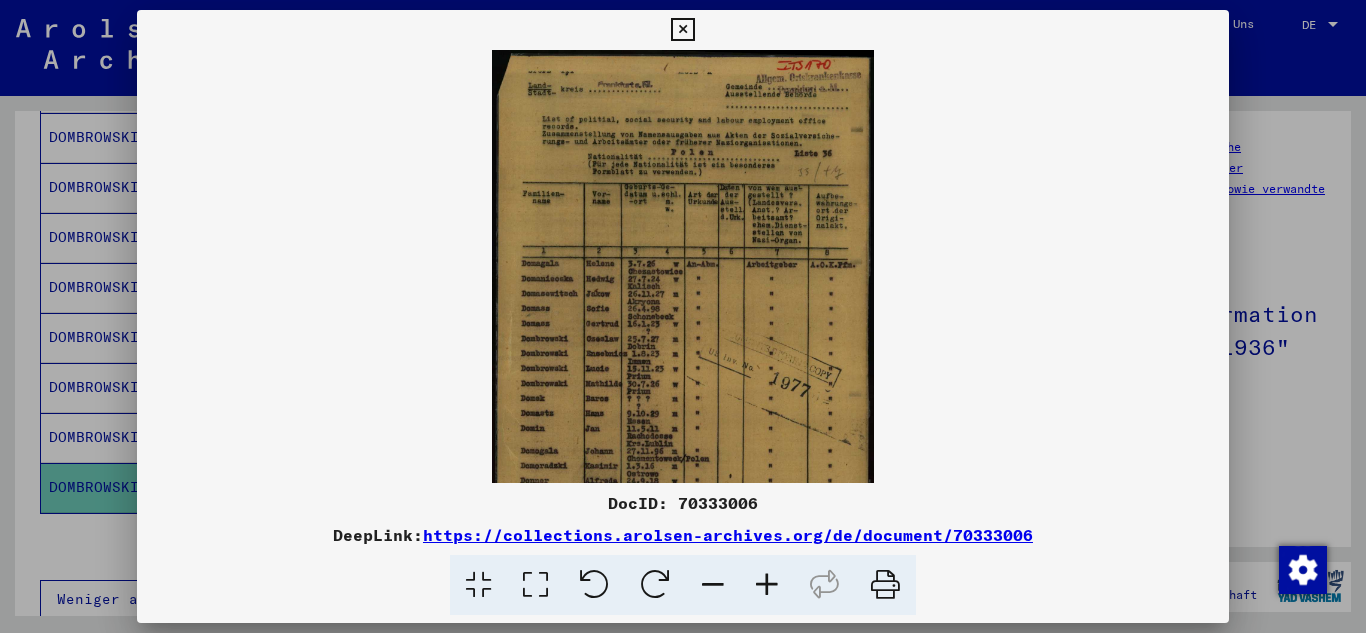 click at bounding box center [767, 585] 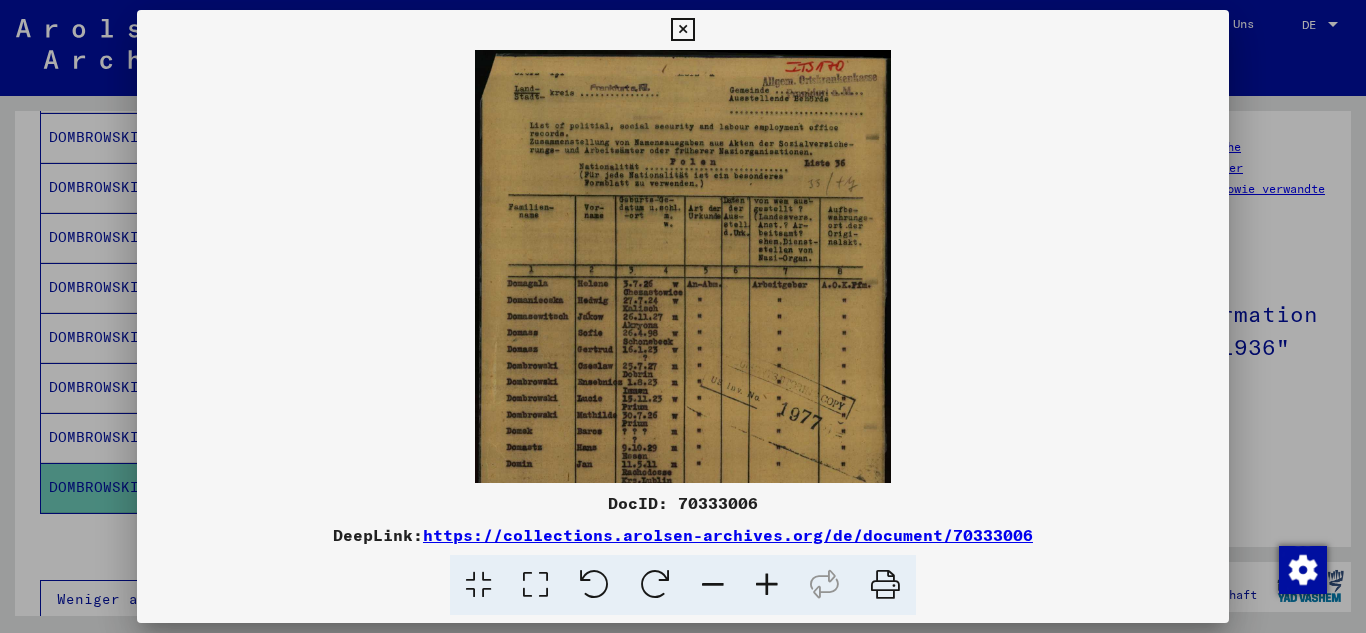 click at bounding box center [767, 585] 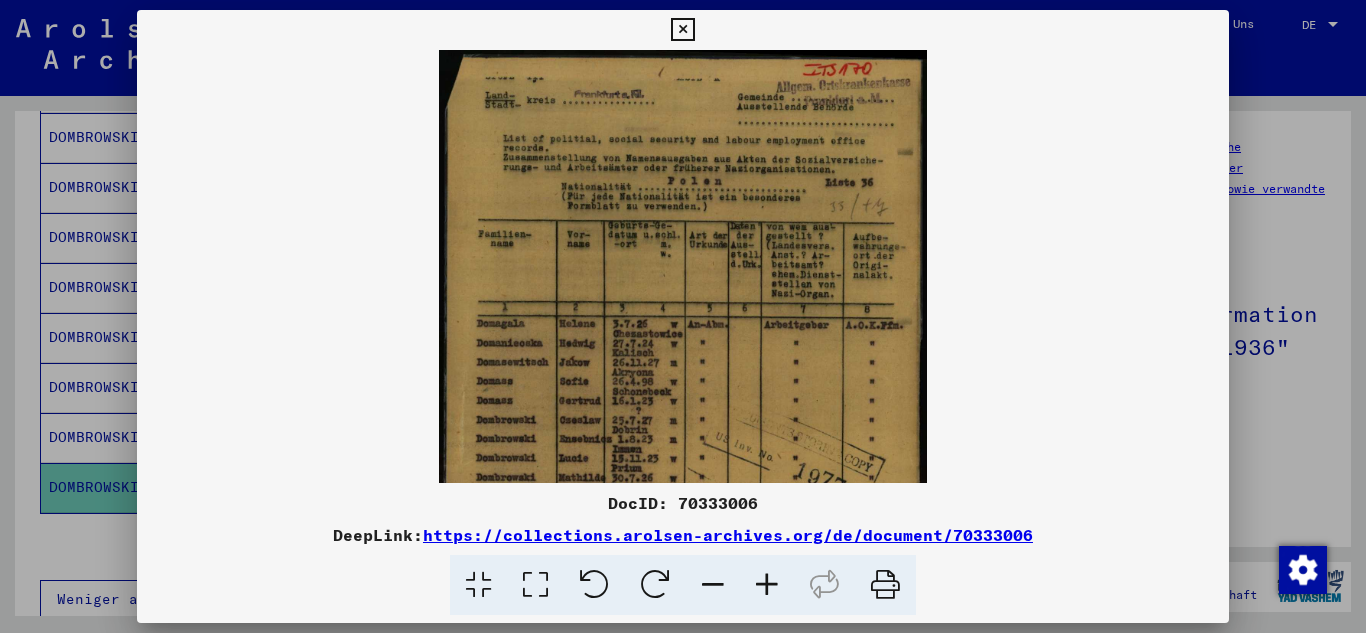 click at bounding box center [767, 585] 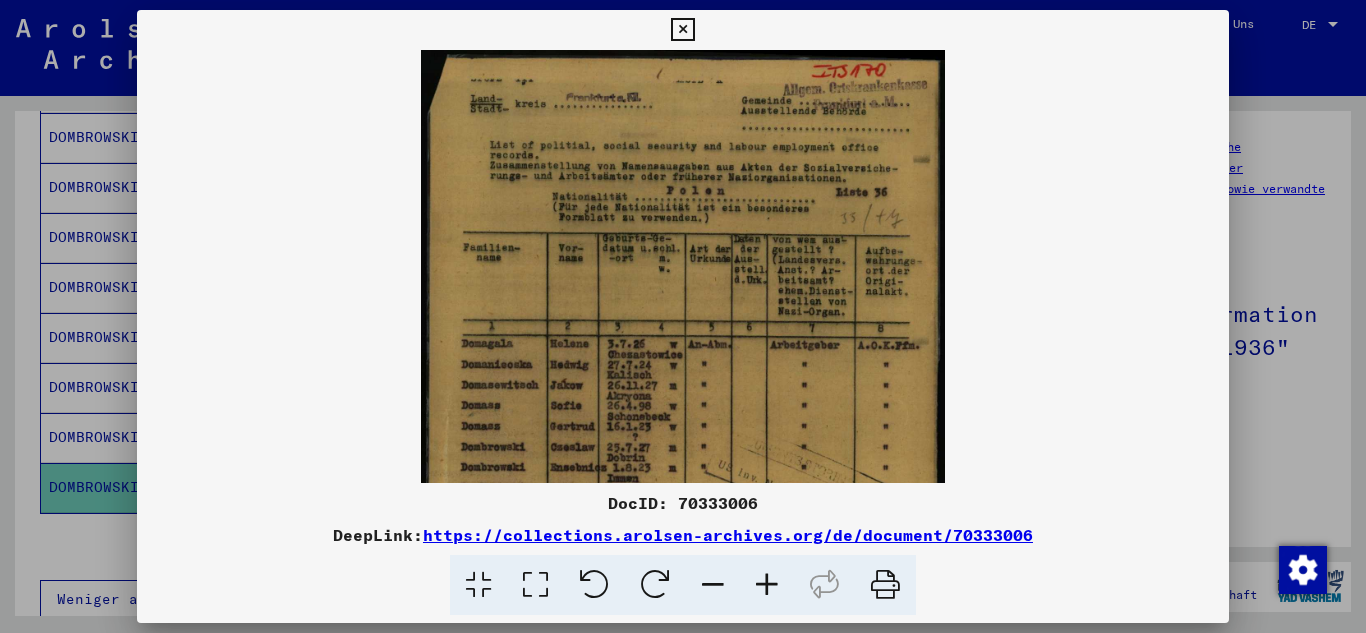 click at bounding box center (767, 585) 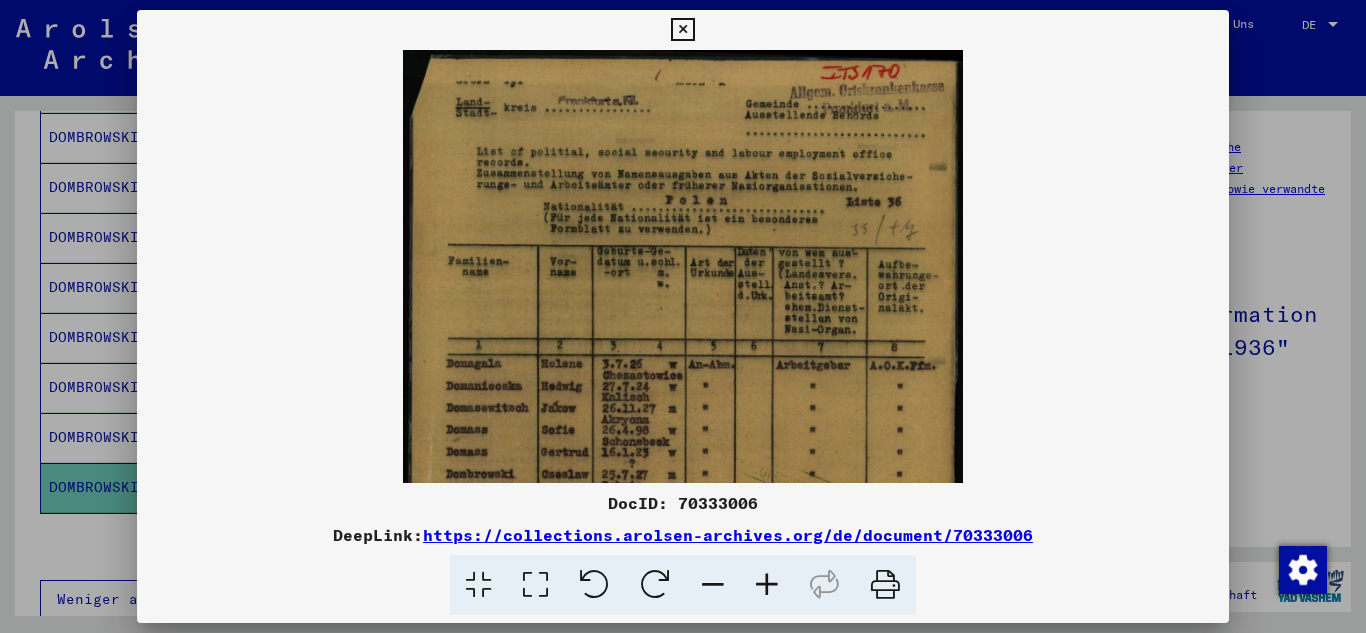 click at bounding box center (767, 585) 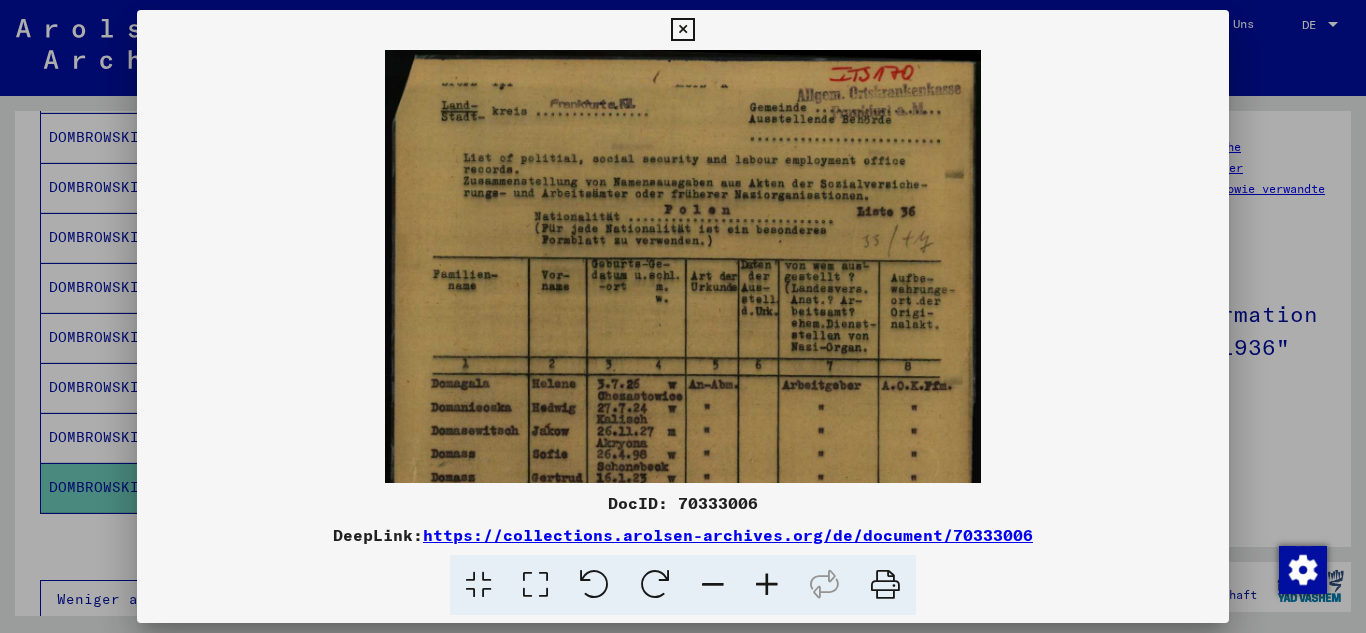 click at bounding box center (767, 585) 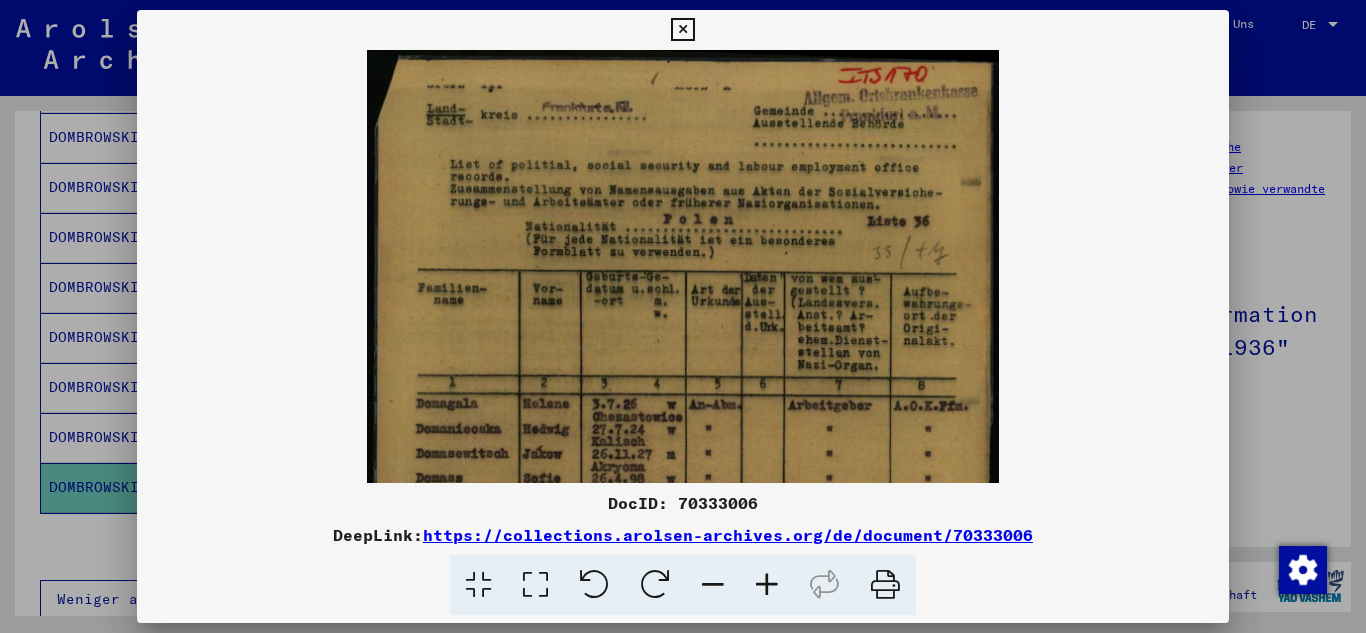 click at bounding box center [767, 585] 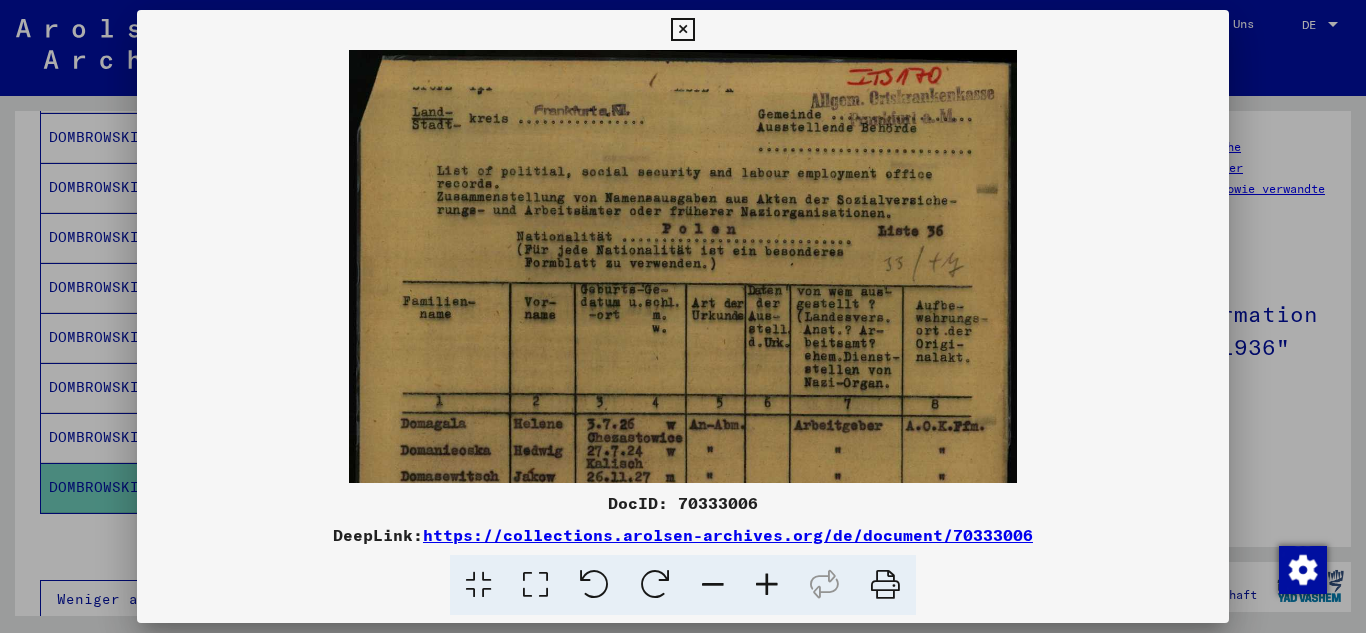 click at bounding box center [767, 585] 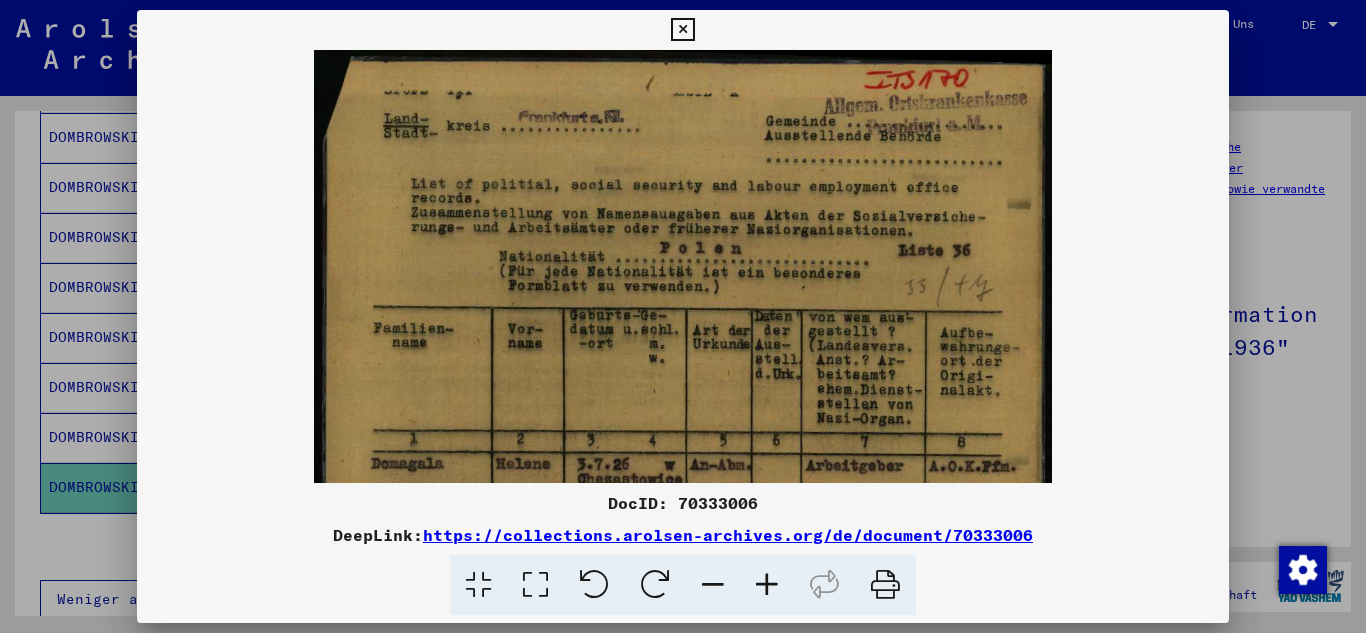 click at bounding box center (767, 585) 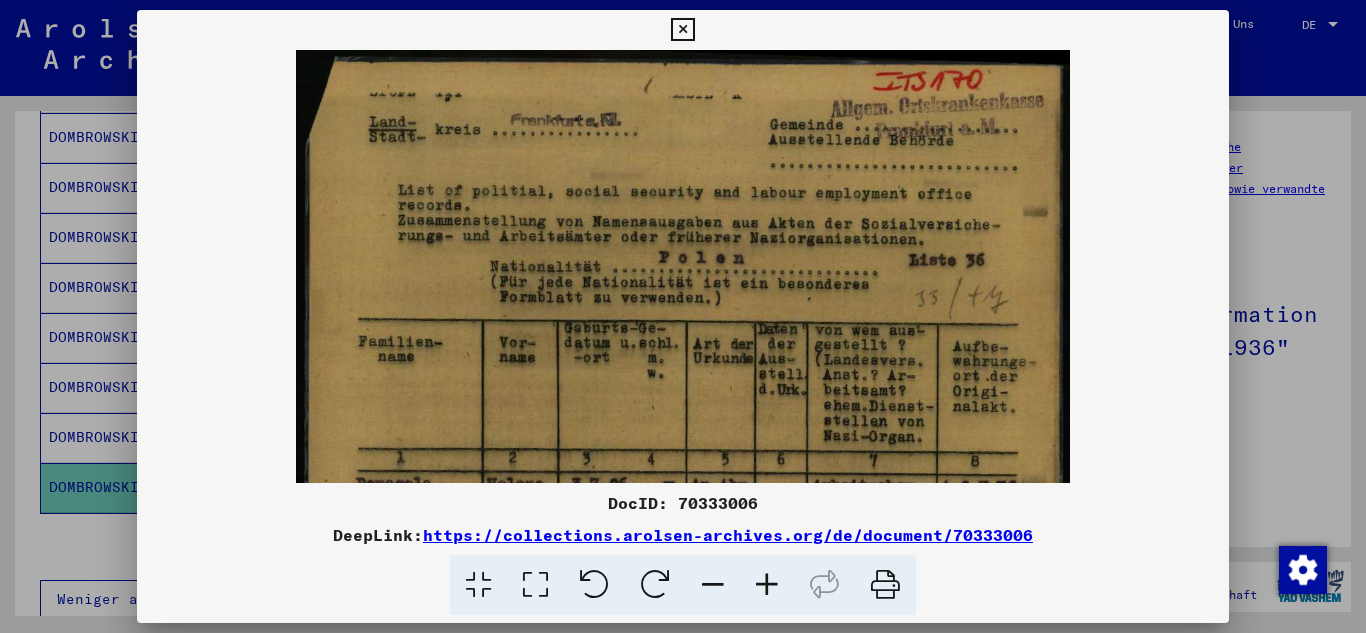 click at bounding box center [767, 585] 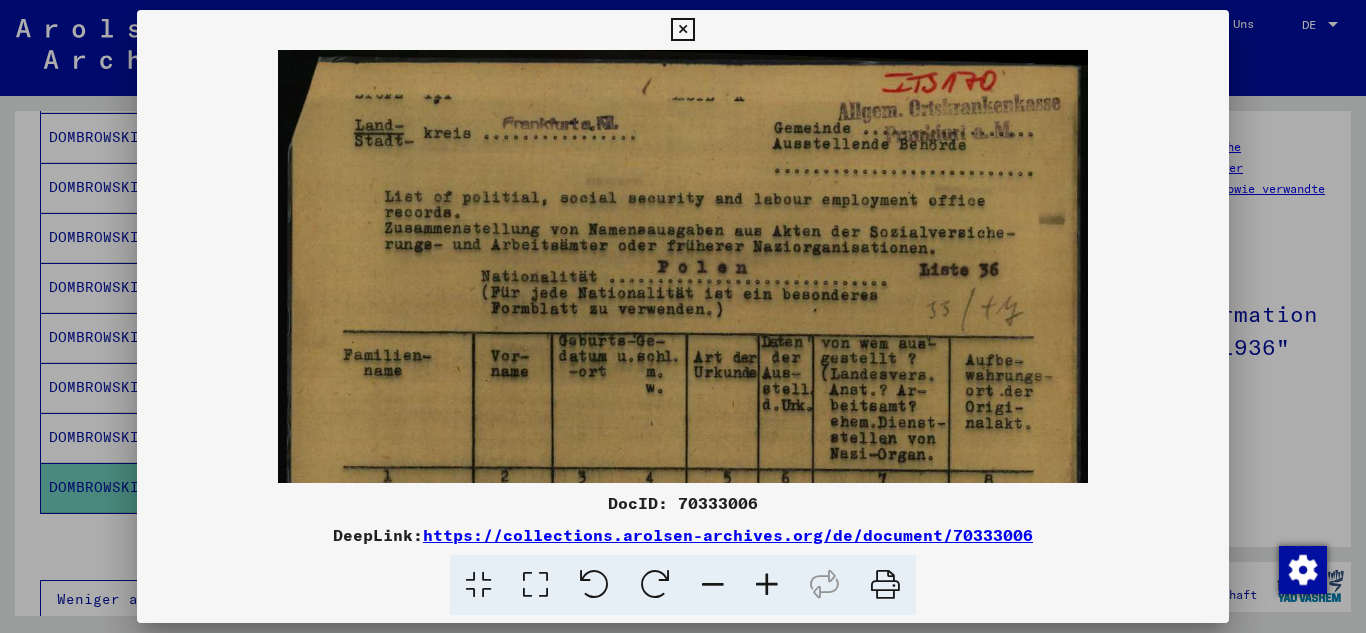 click at bounding box center [767, 585] 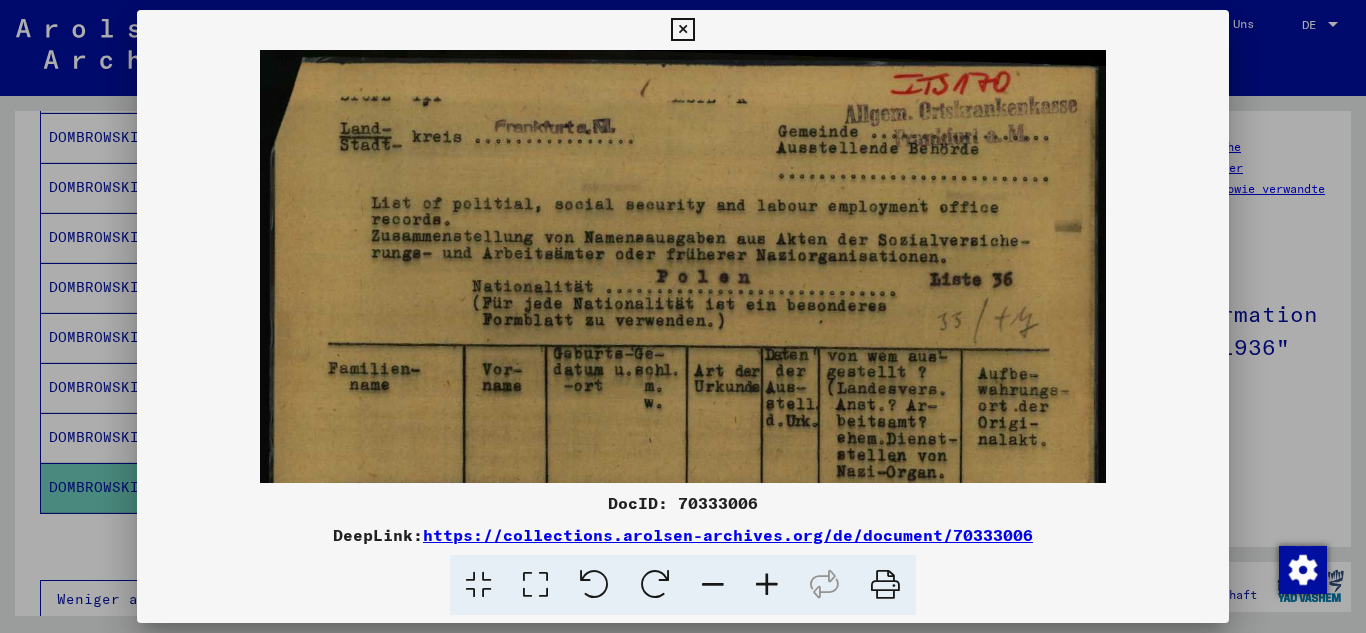 click at bounding box center (767, 585) 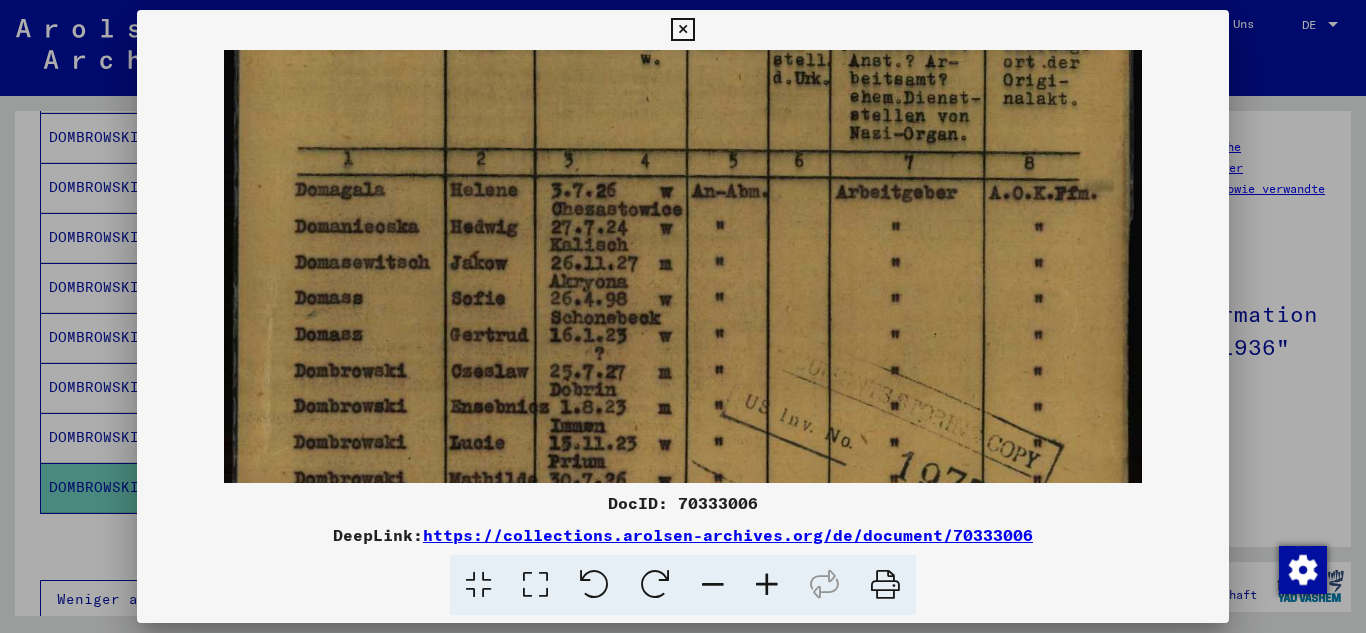 scroll, scrollTop: 410, scrollLeft: 0, axis: vertical 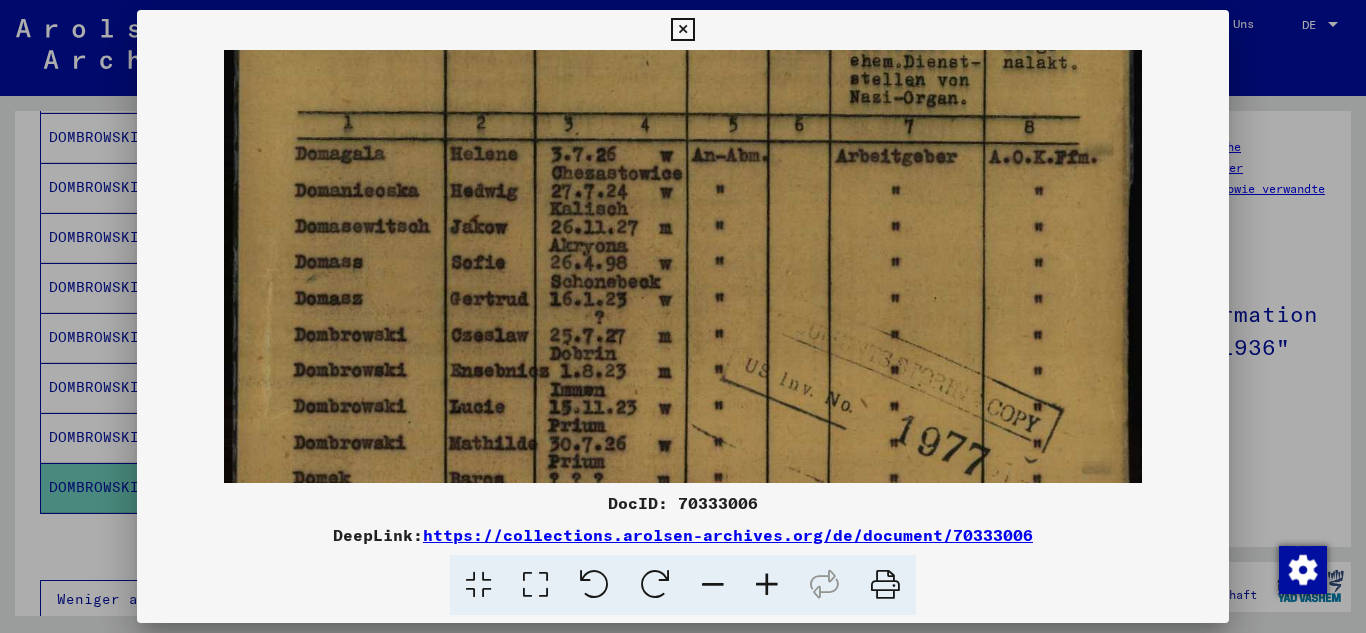 drag, startPoint x: 861, startPoint y: 377, endPoint x: 809, endPoint y: -33, distance: 413.2844 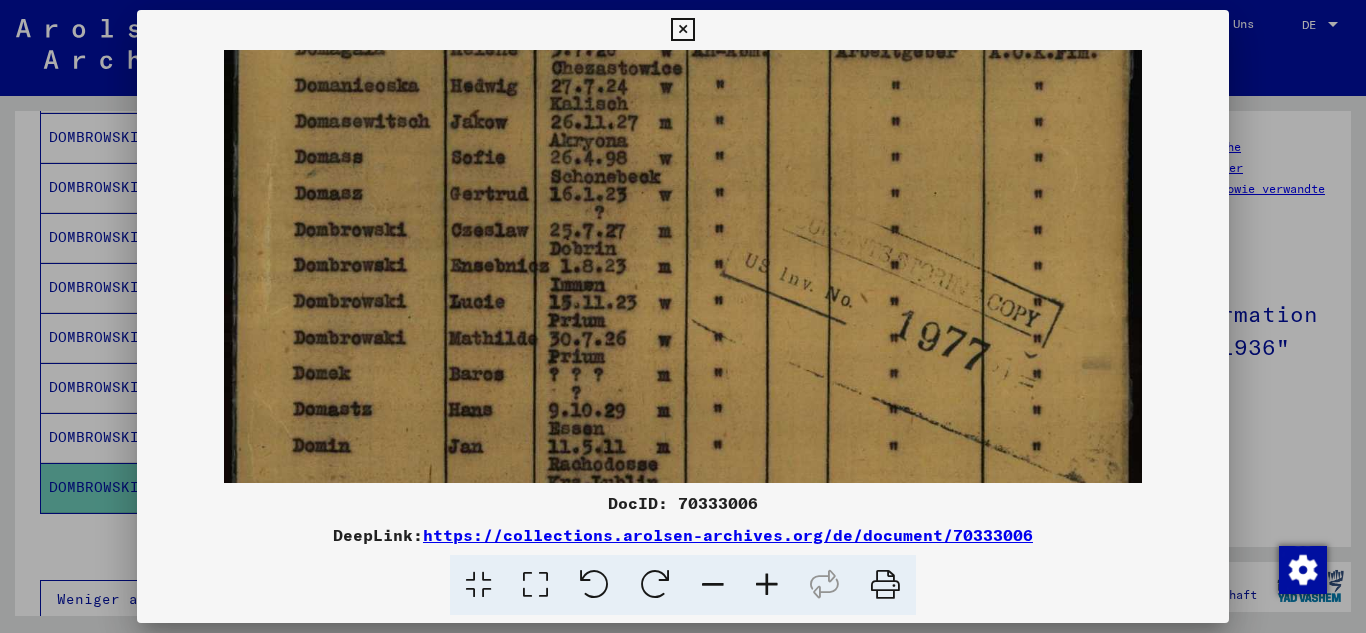 scroll, scrollTop: 517, scrollLeft: 0, axis: vertical 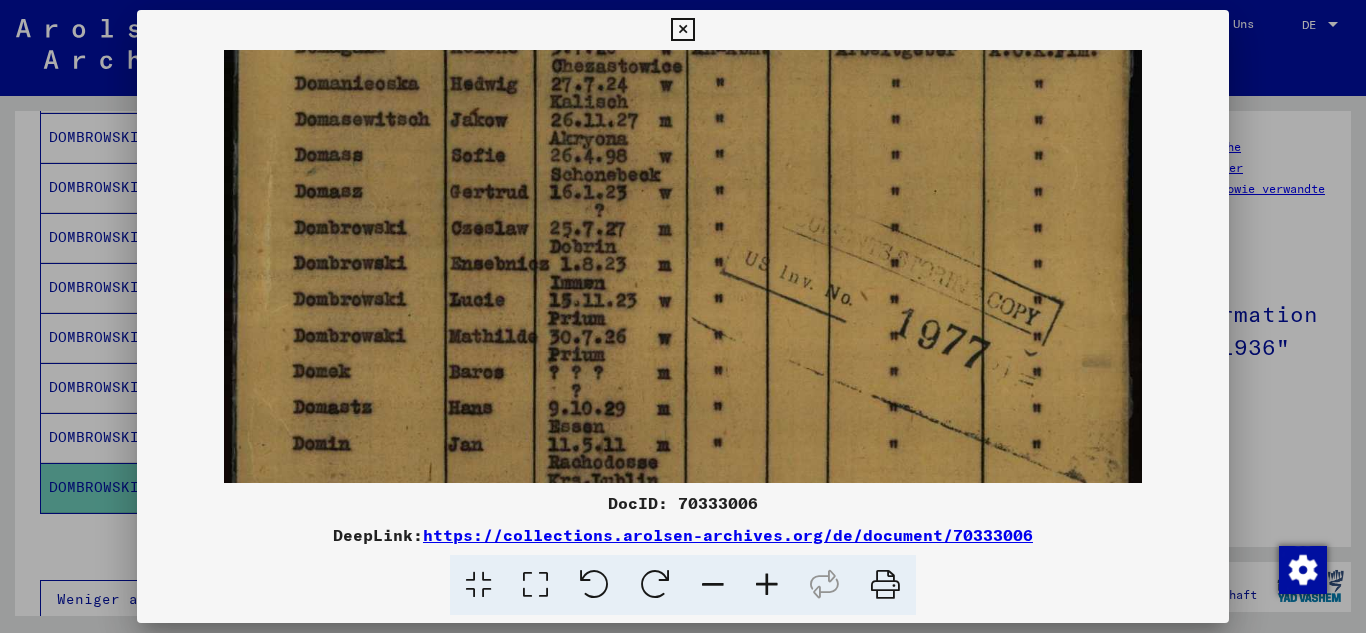 drag, startPoint x: 694, startPoint y: 386, endPoint x: 696, endPoint y: 279, distance: 107.01869 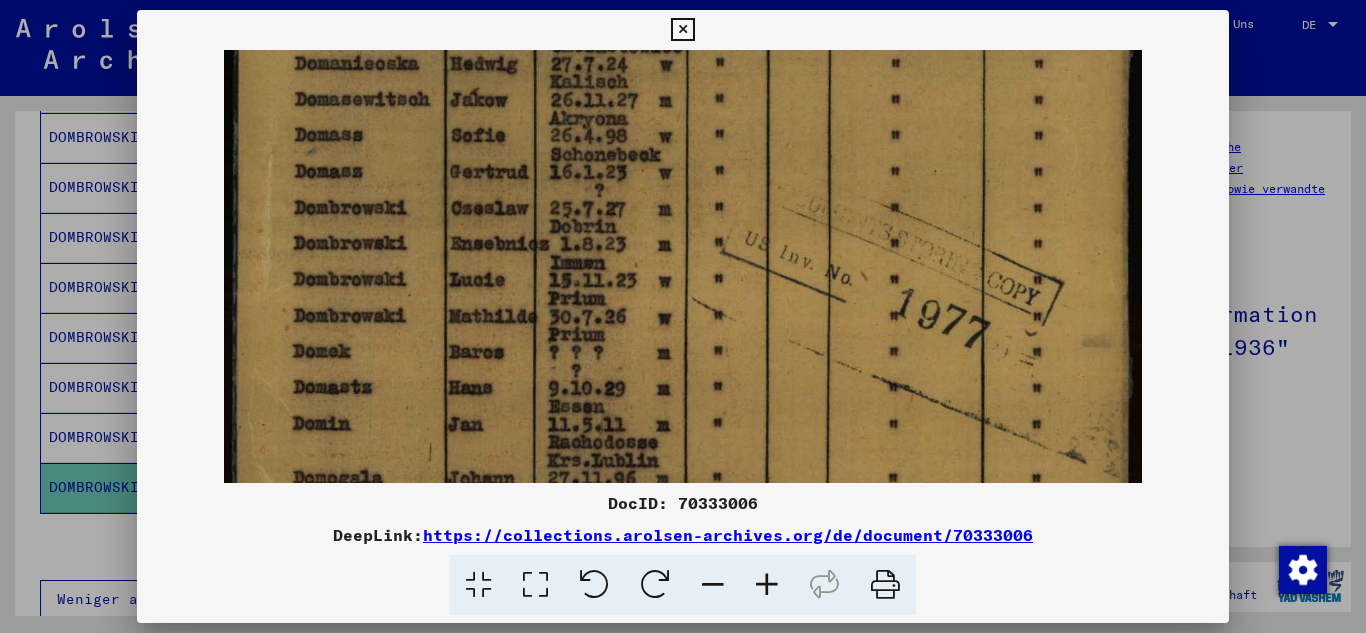 drag, startPoint x: 767, startPoint y: 387, endPoint x: 767, endPoint y: 366, distance: 21 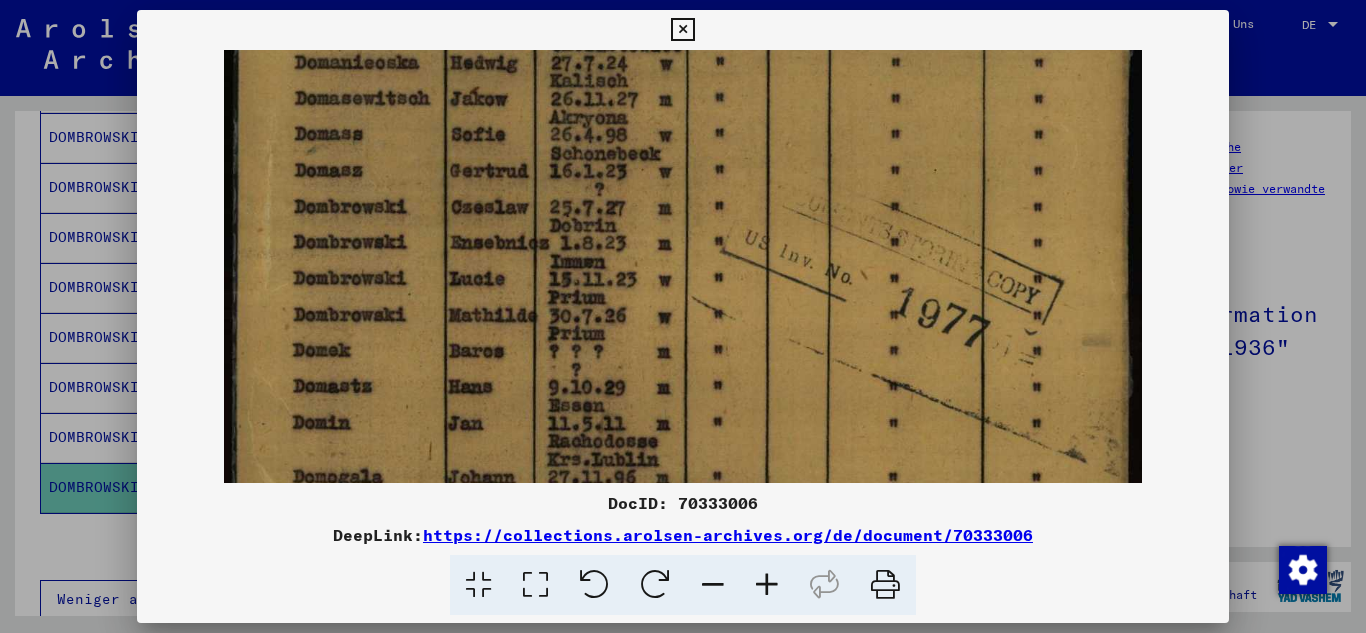 click at bounding box center (682, 30) 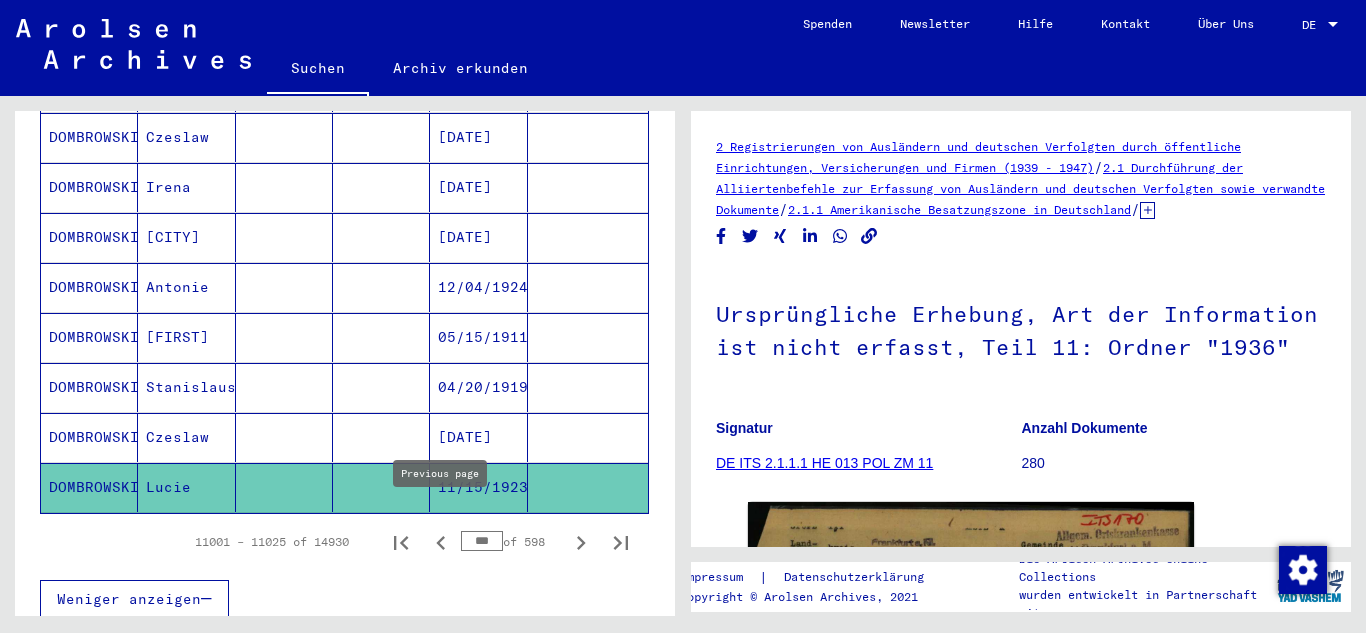 click 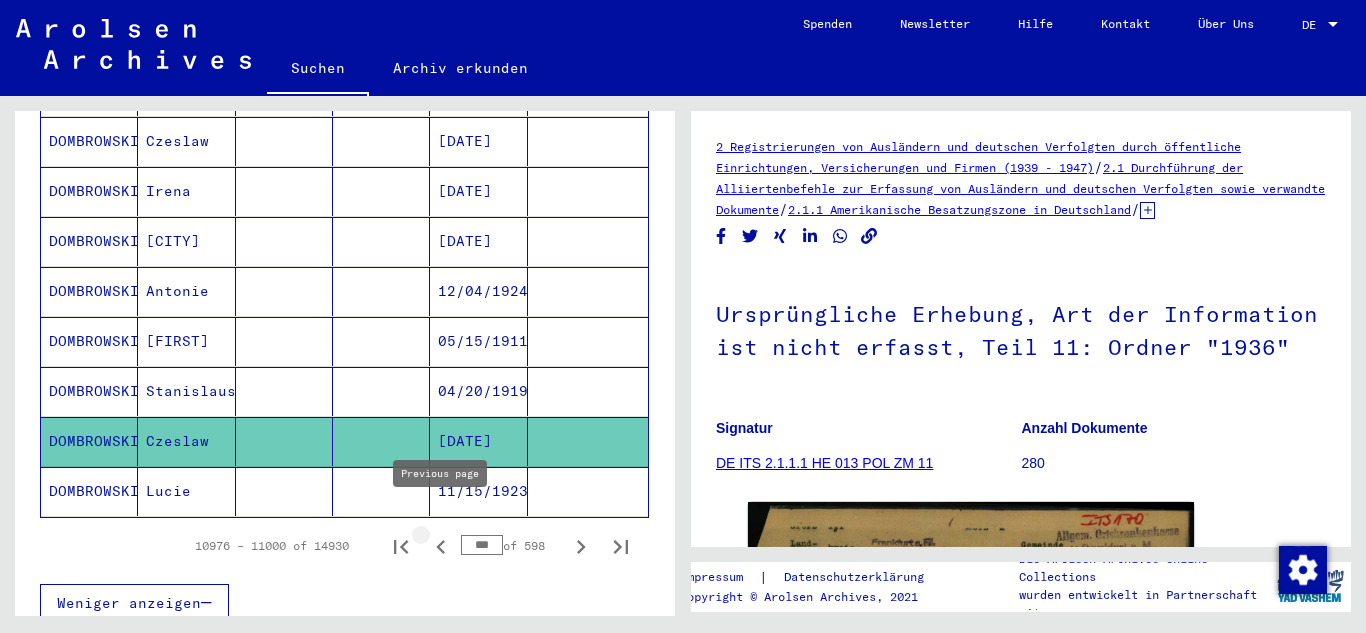 scroll, scrollTop: 1267, scrollLeft: 0, axis: vertical 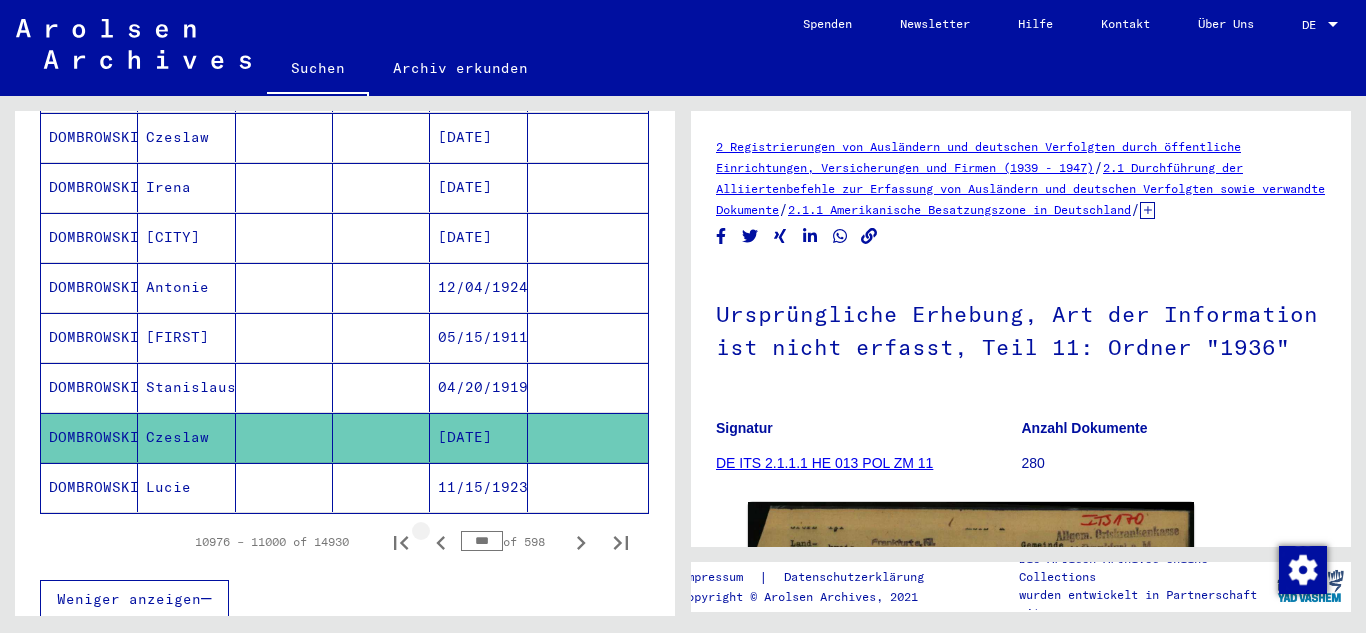 click 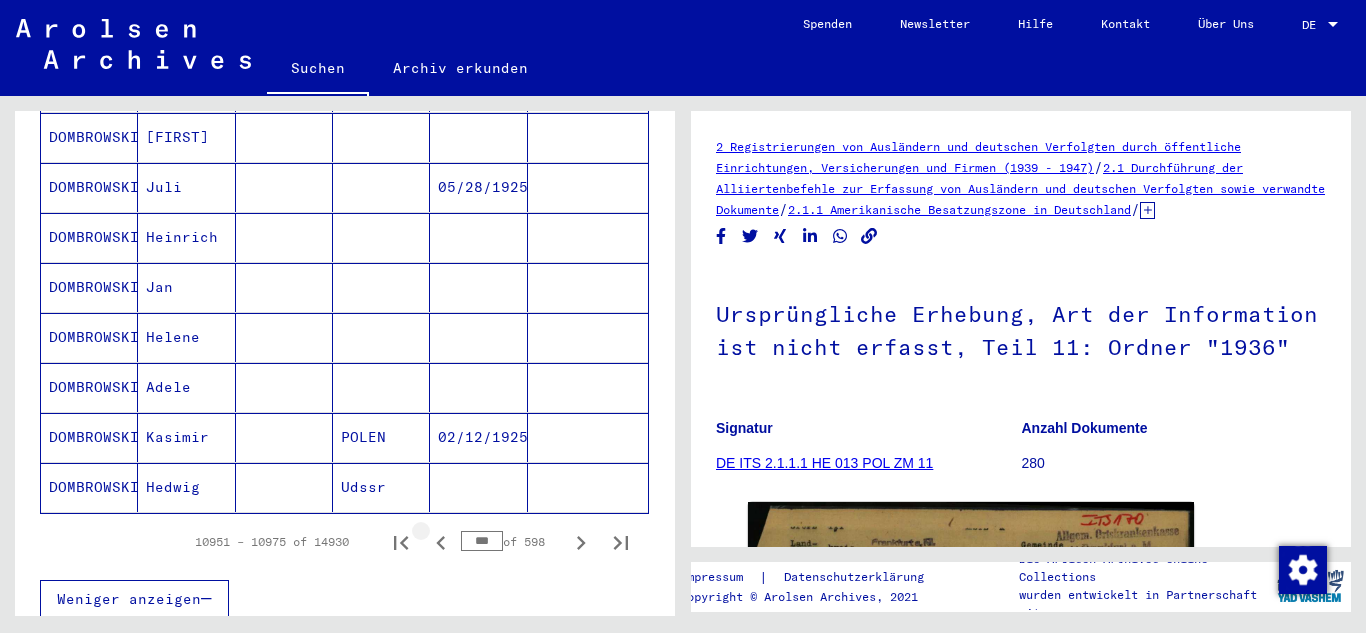 click 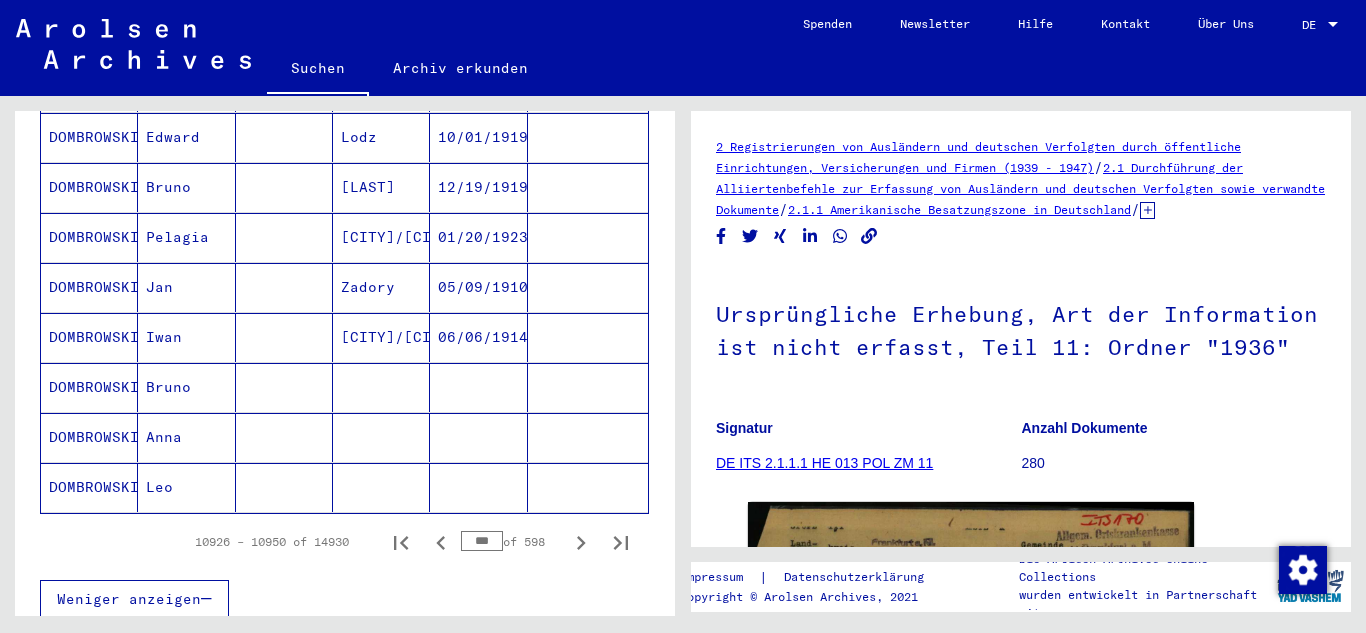 click 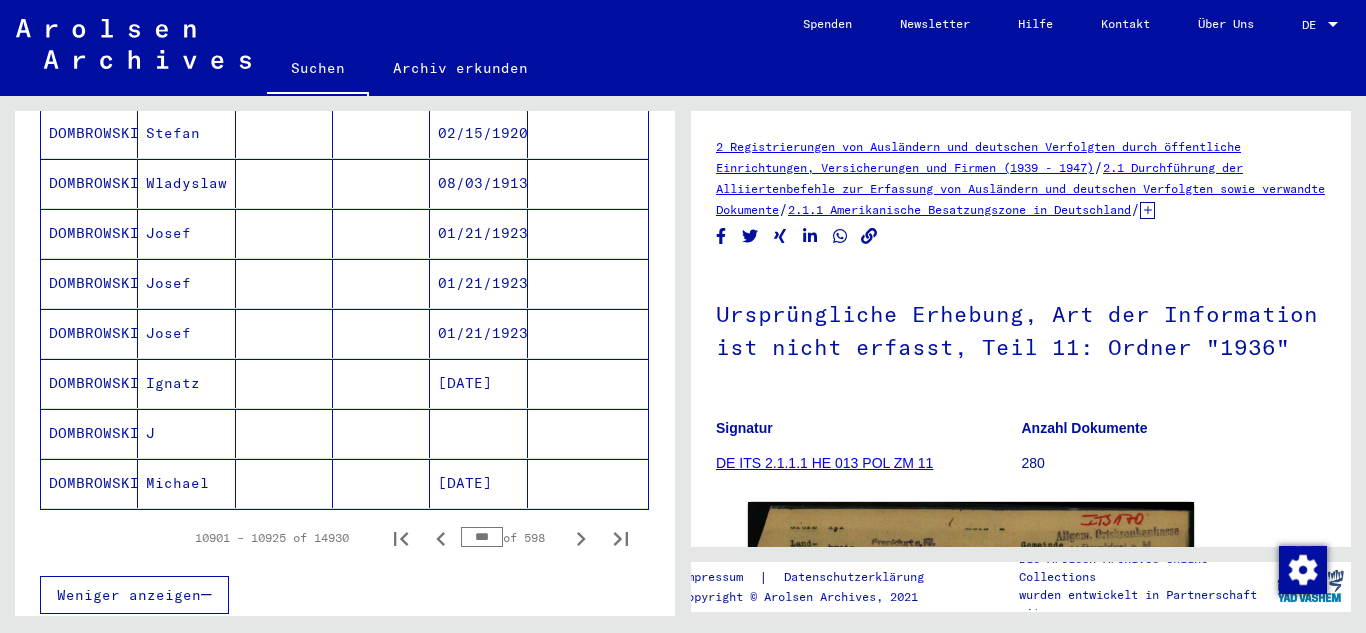 scroll, scrollTop: 1263, scrollLeft: 0, axis: vertical 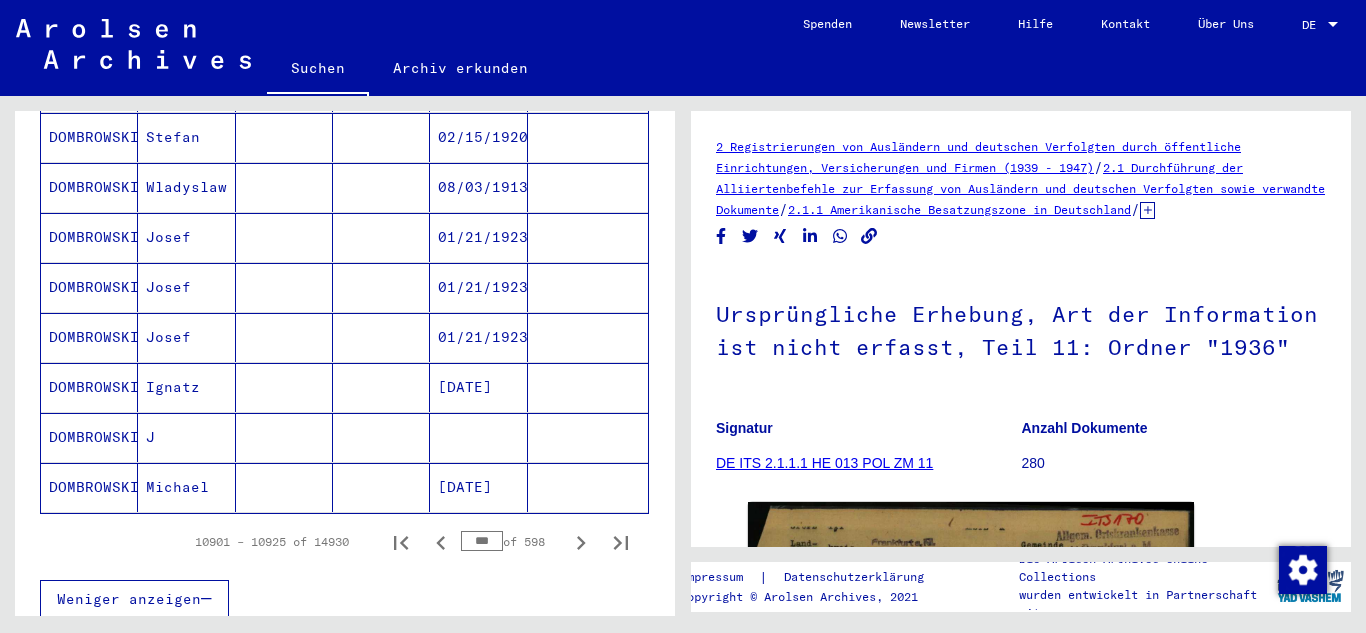 click 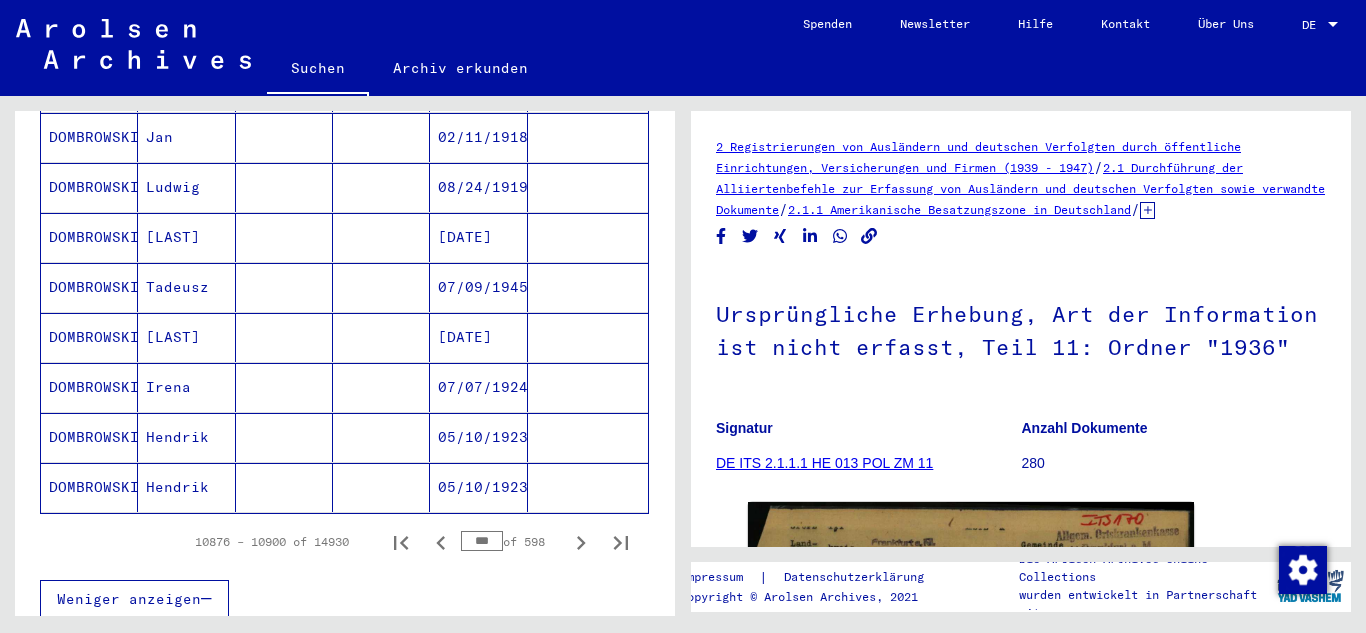 click 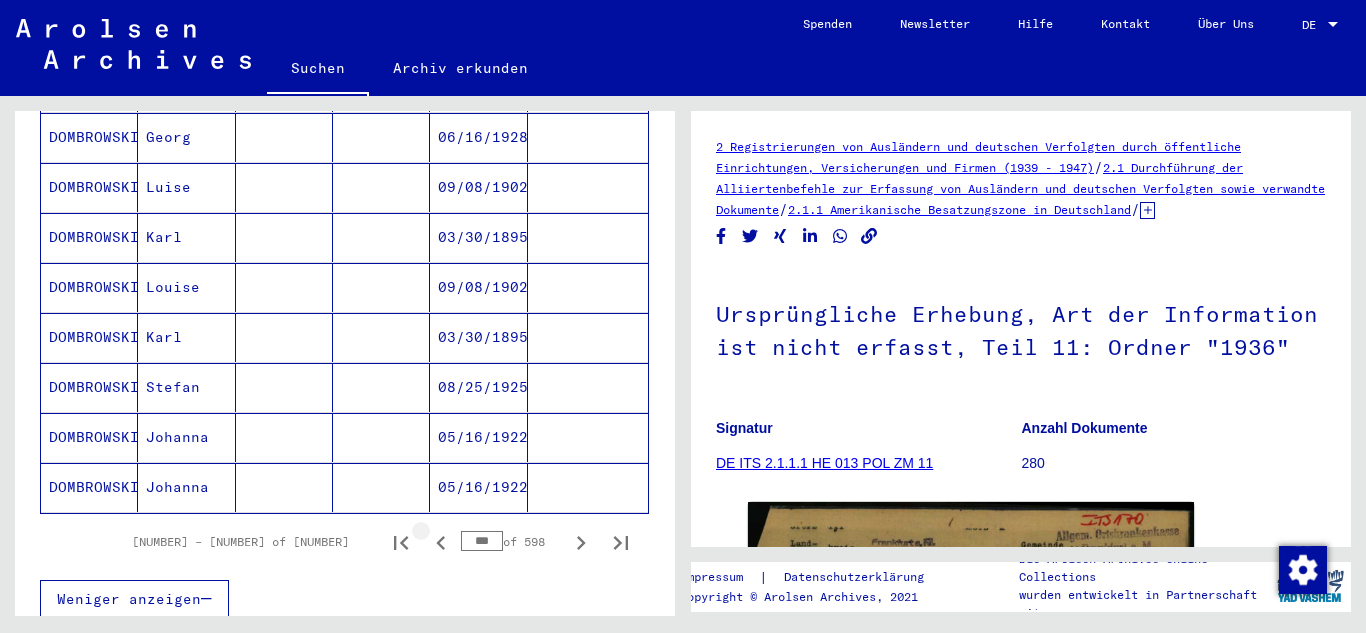 click 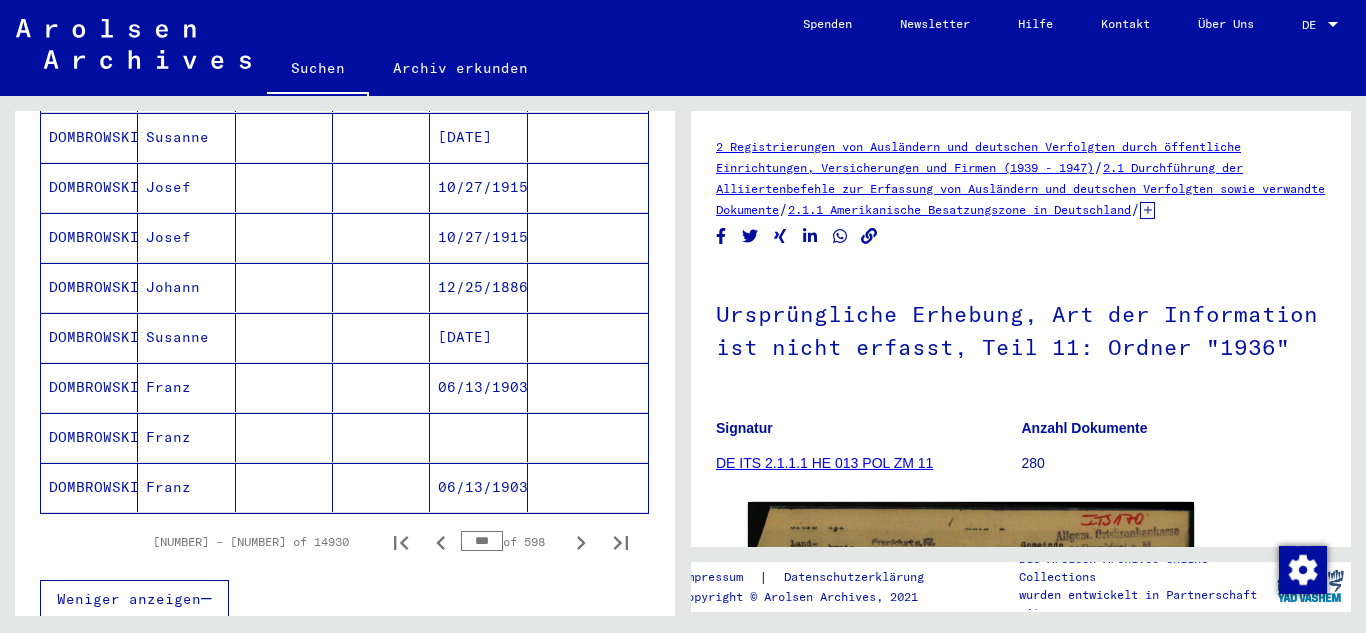 click 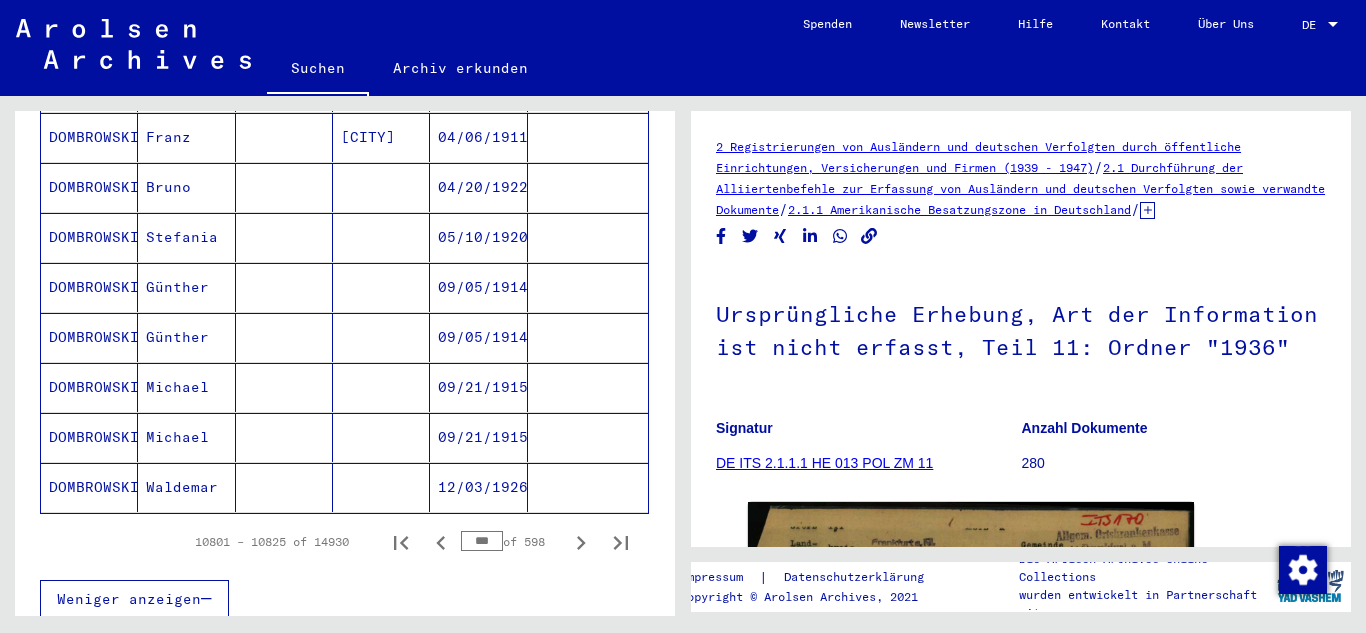 click 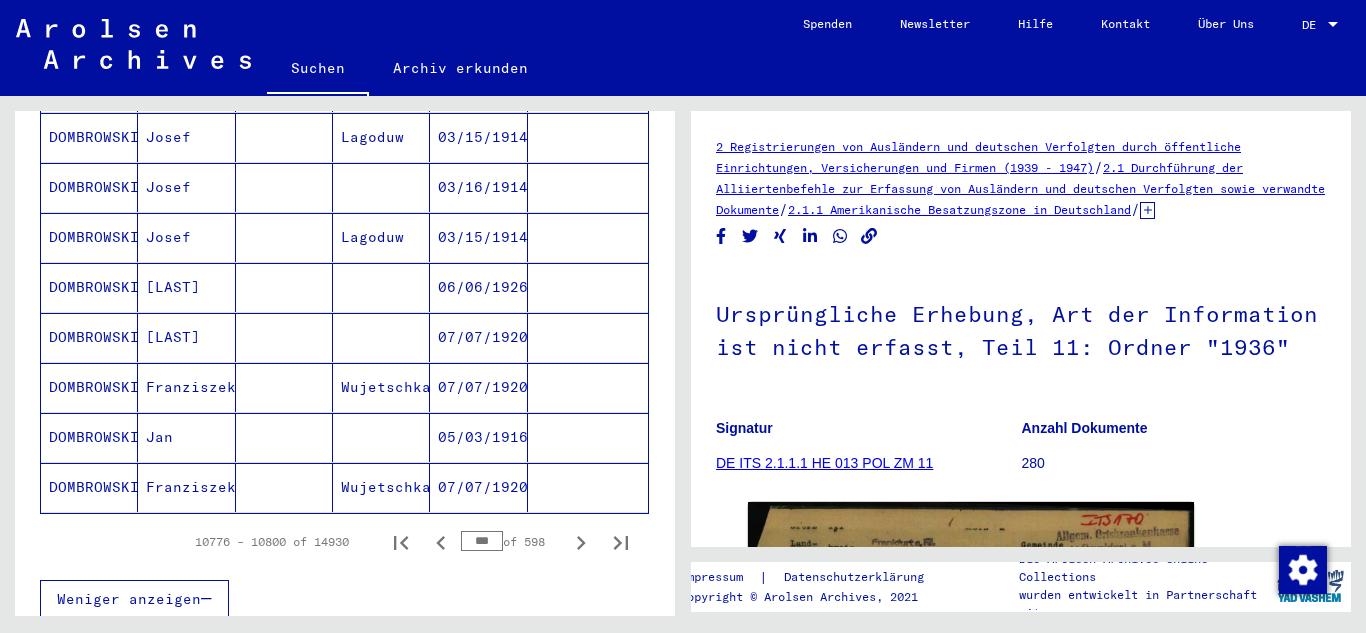 click 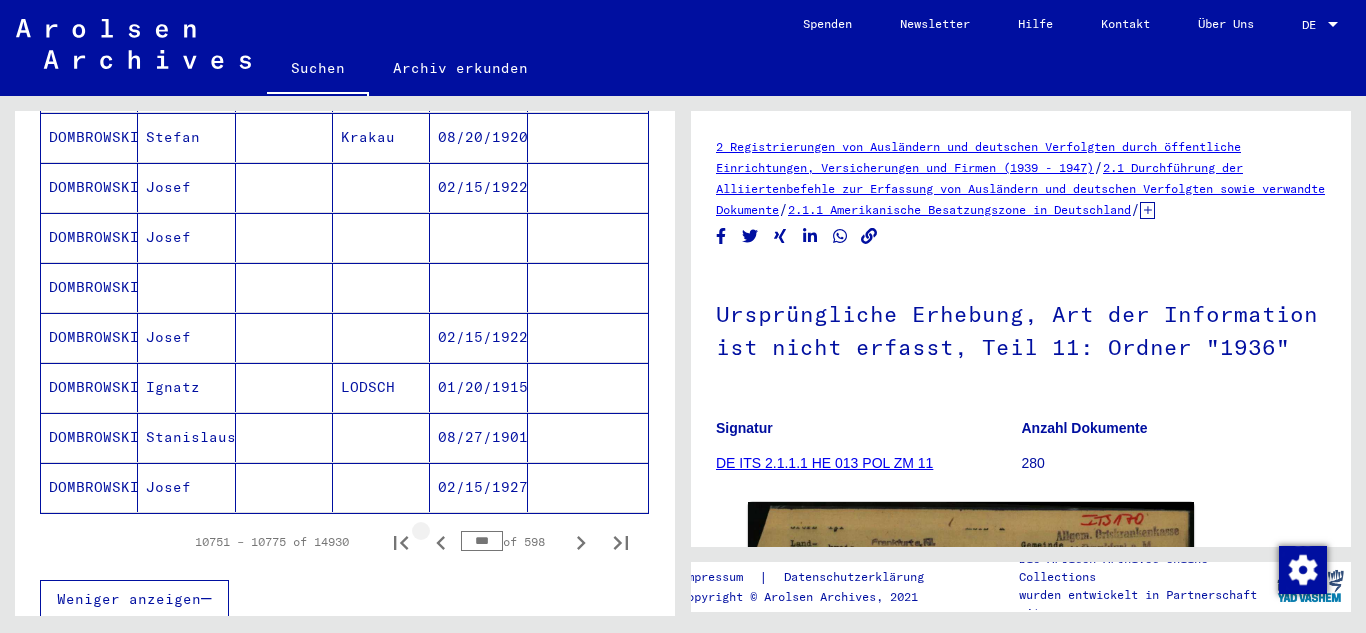 click 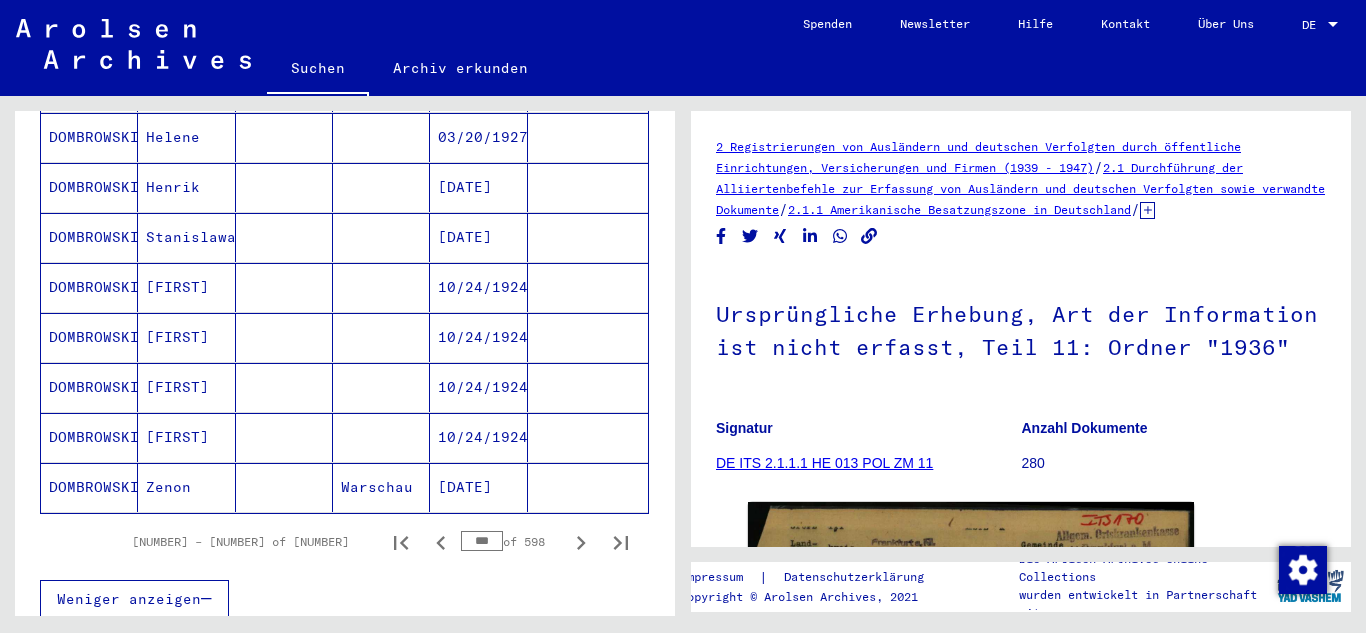 click 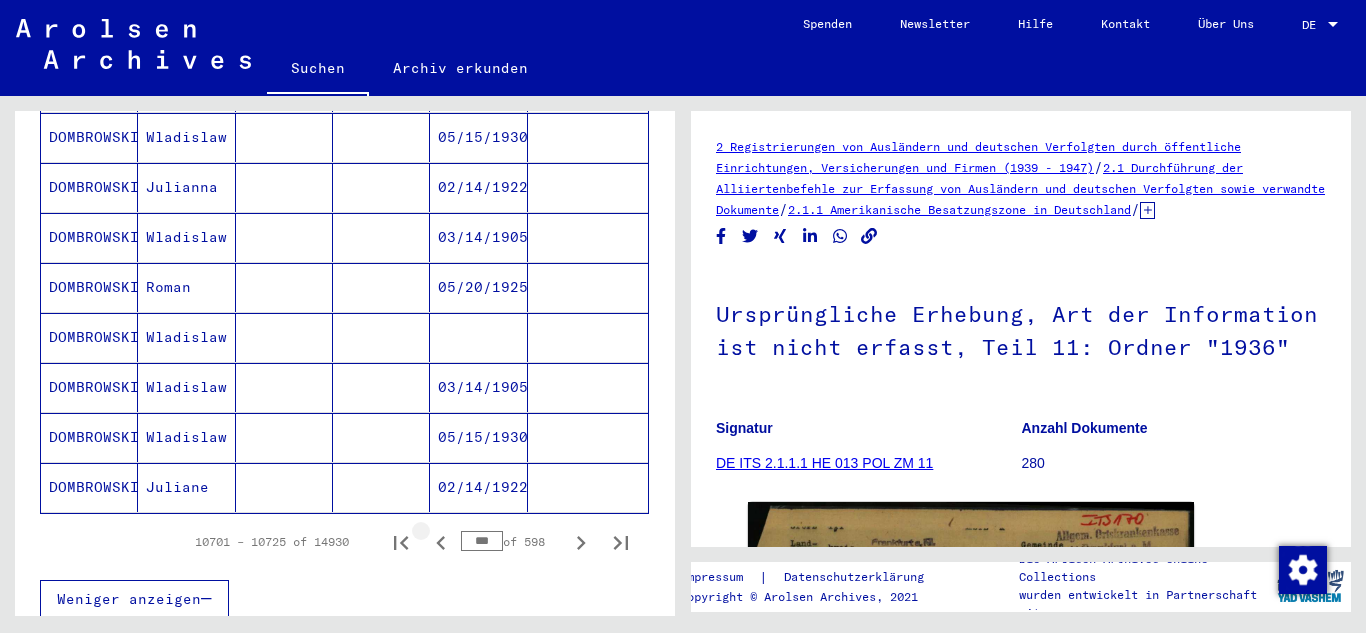 click 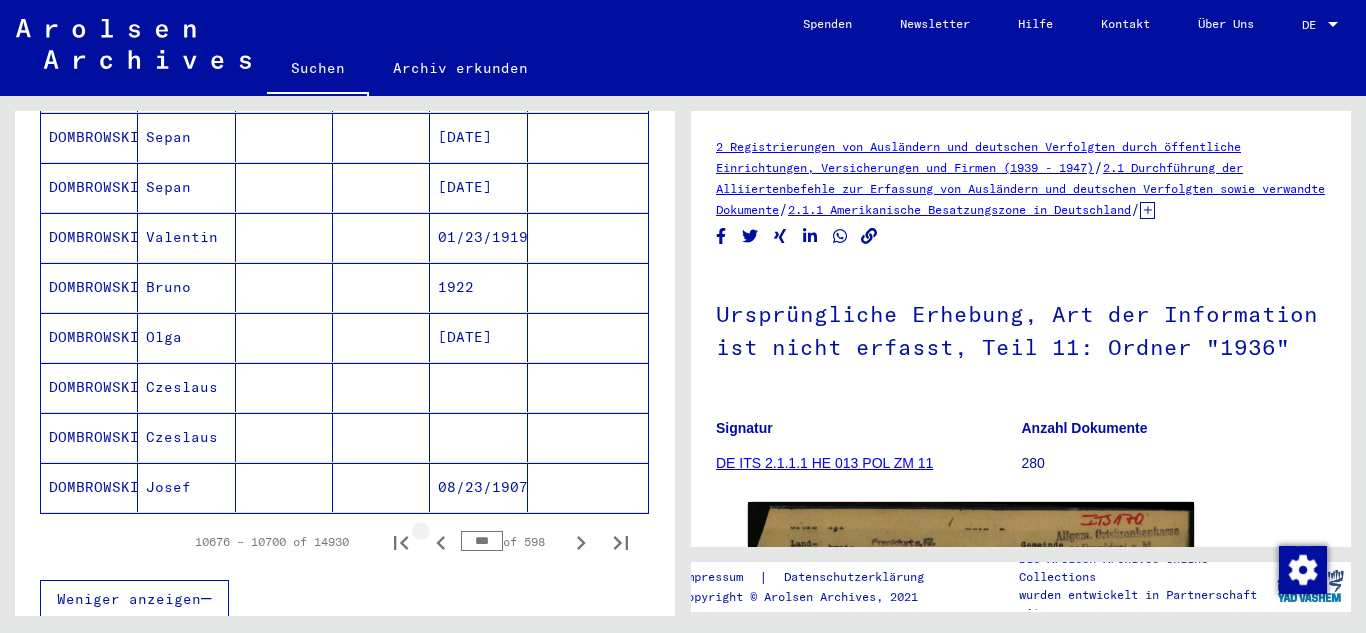 click 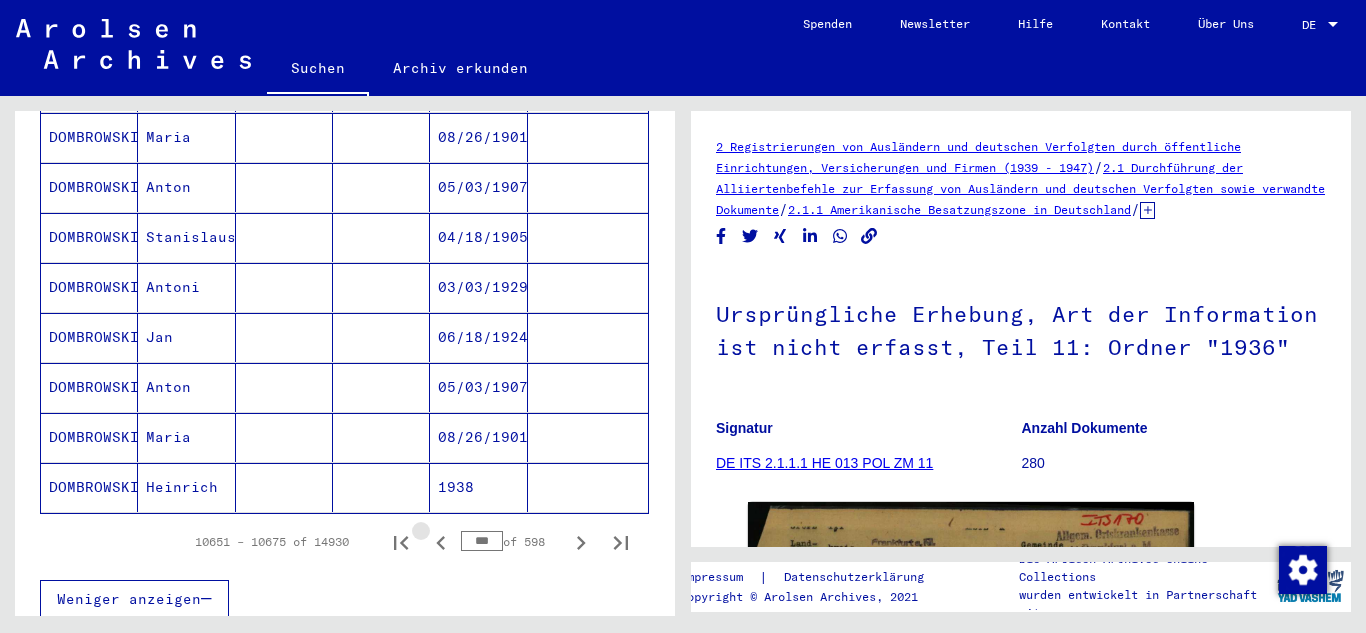 click 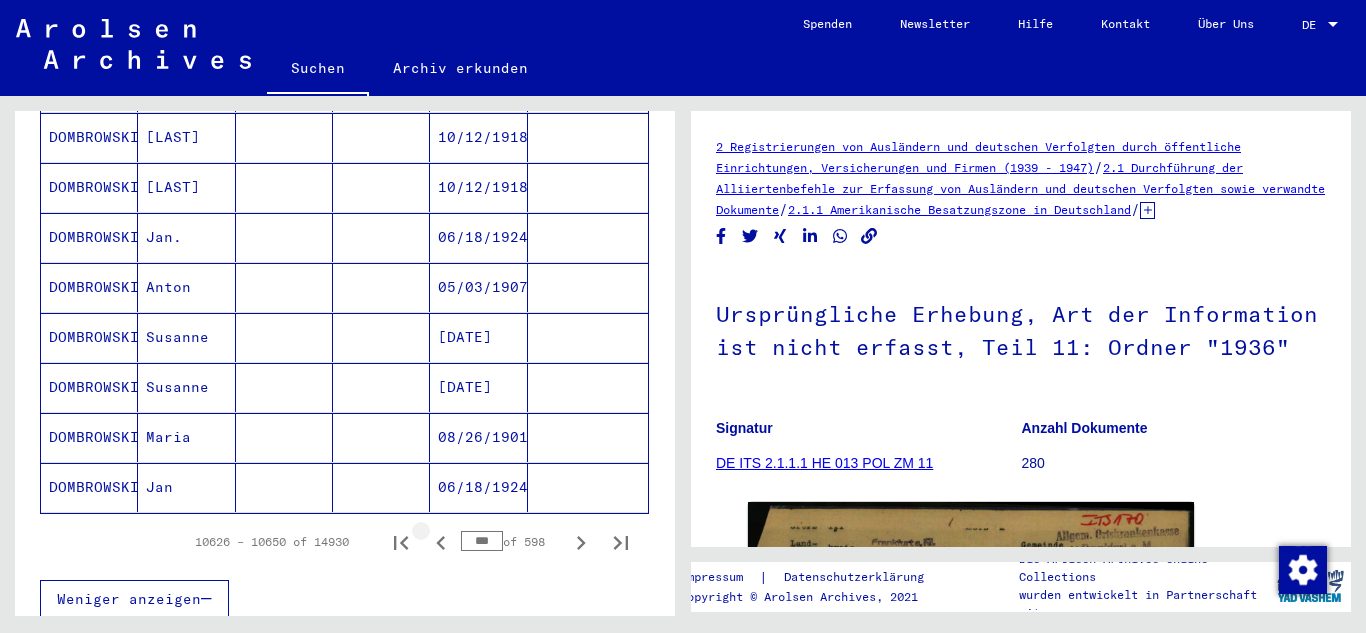 click 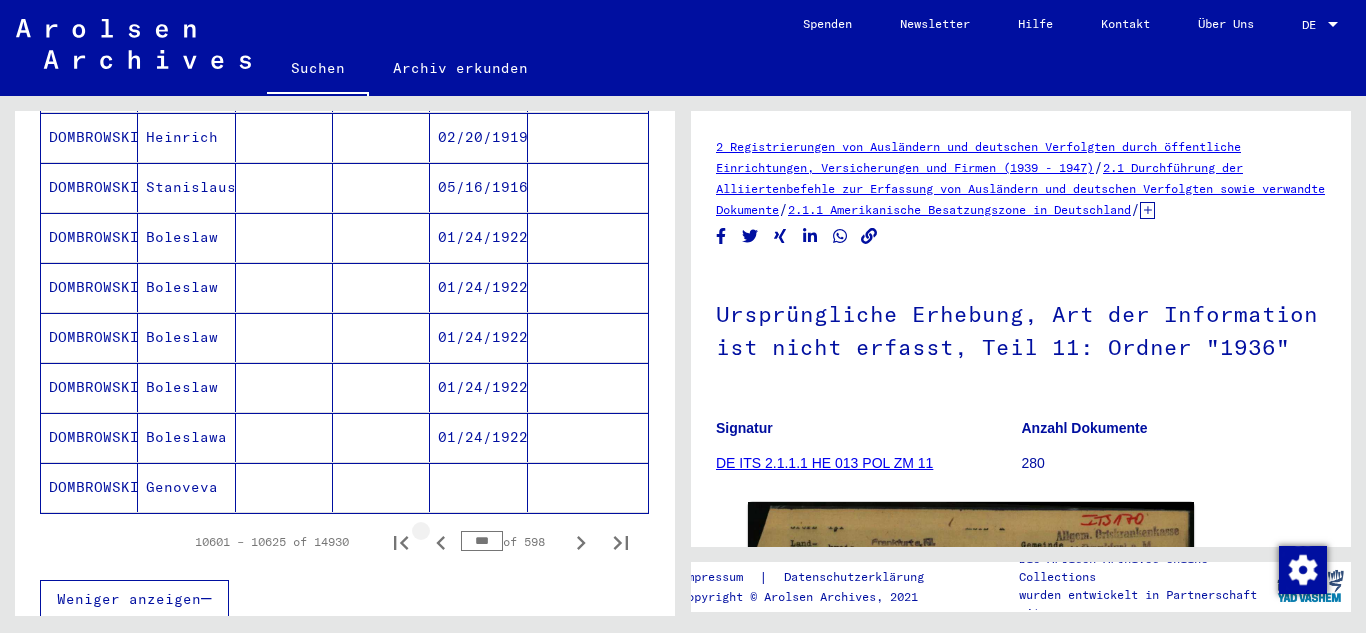 click 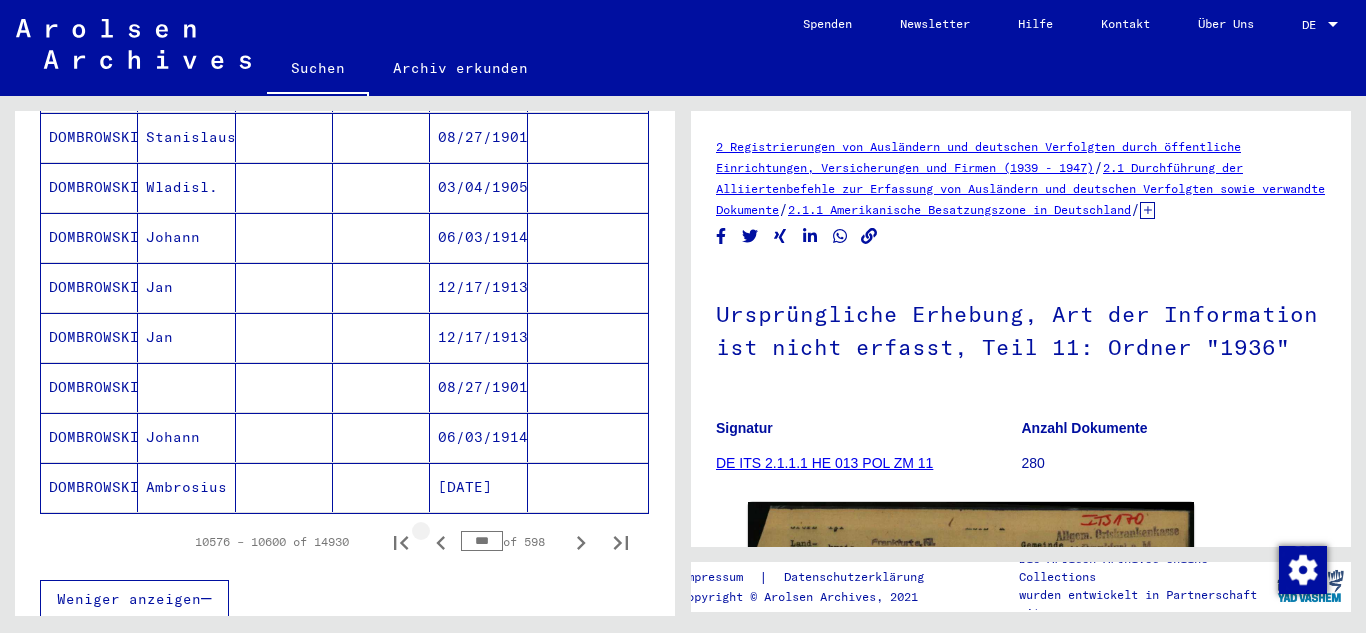 click 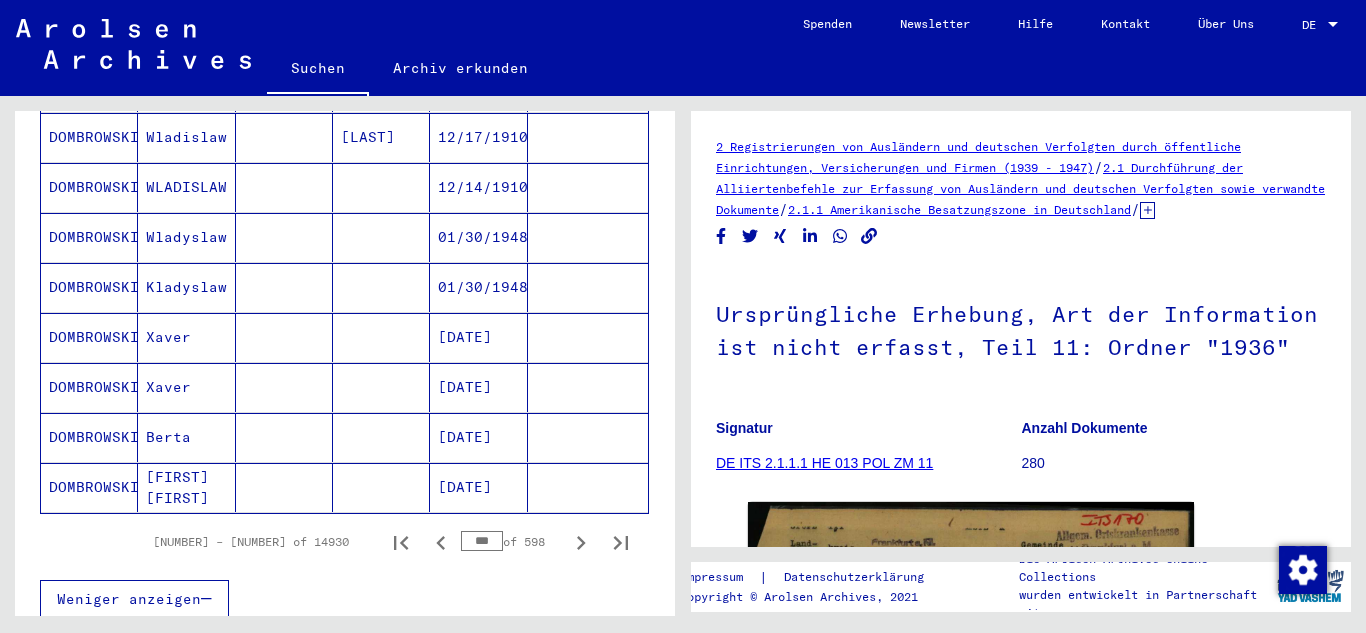 click 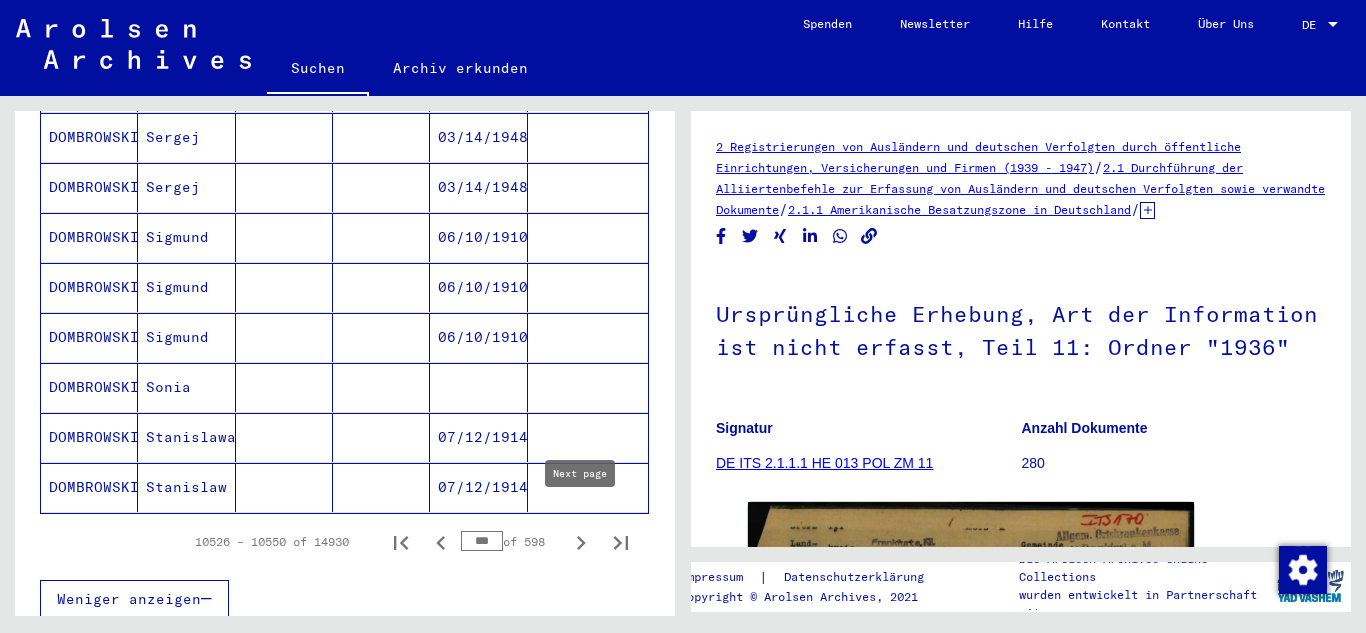 click 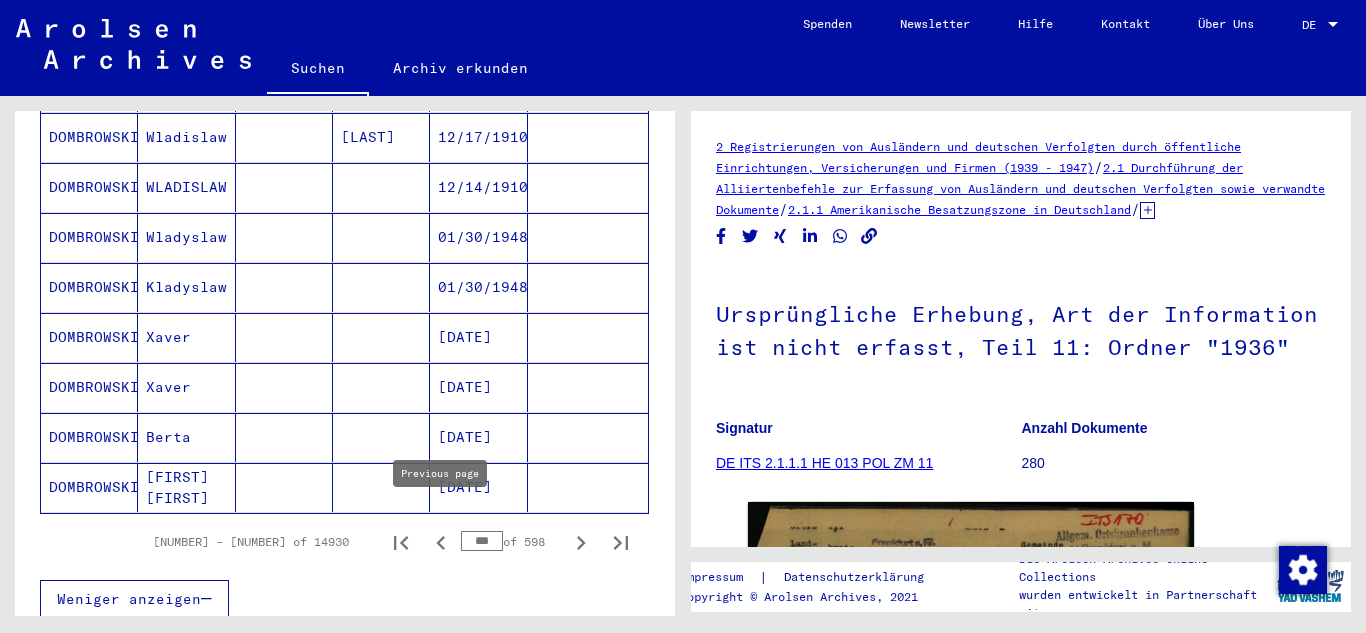 click 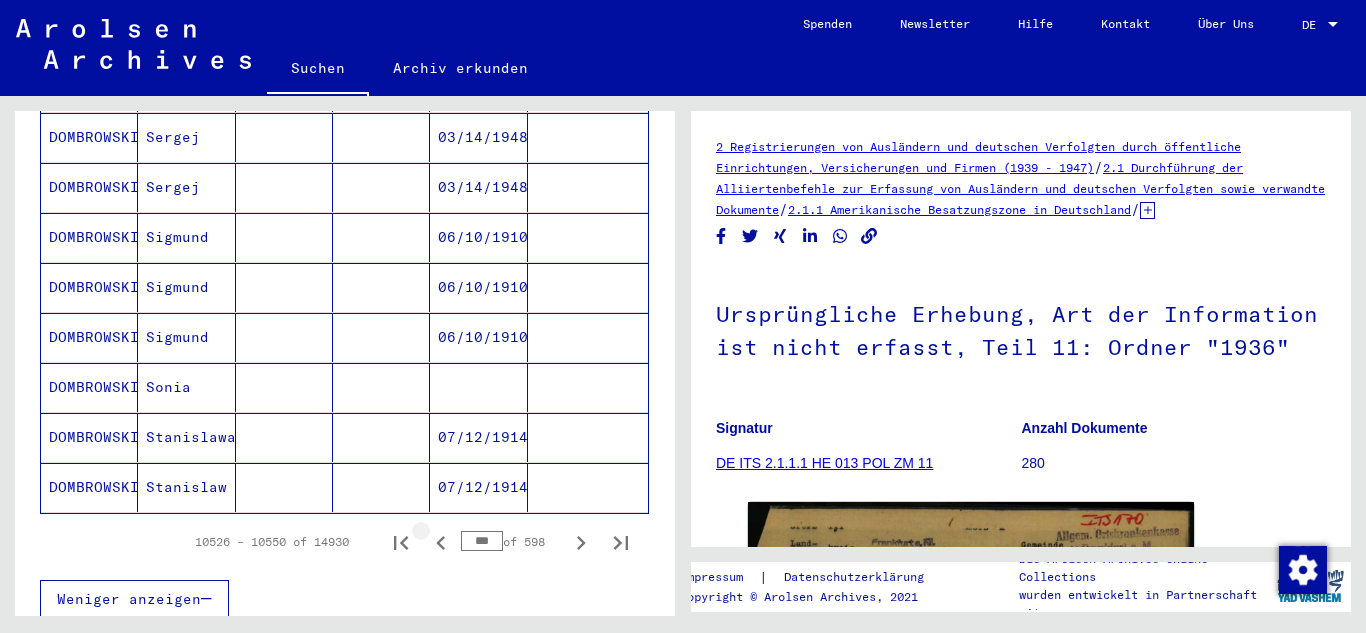 click 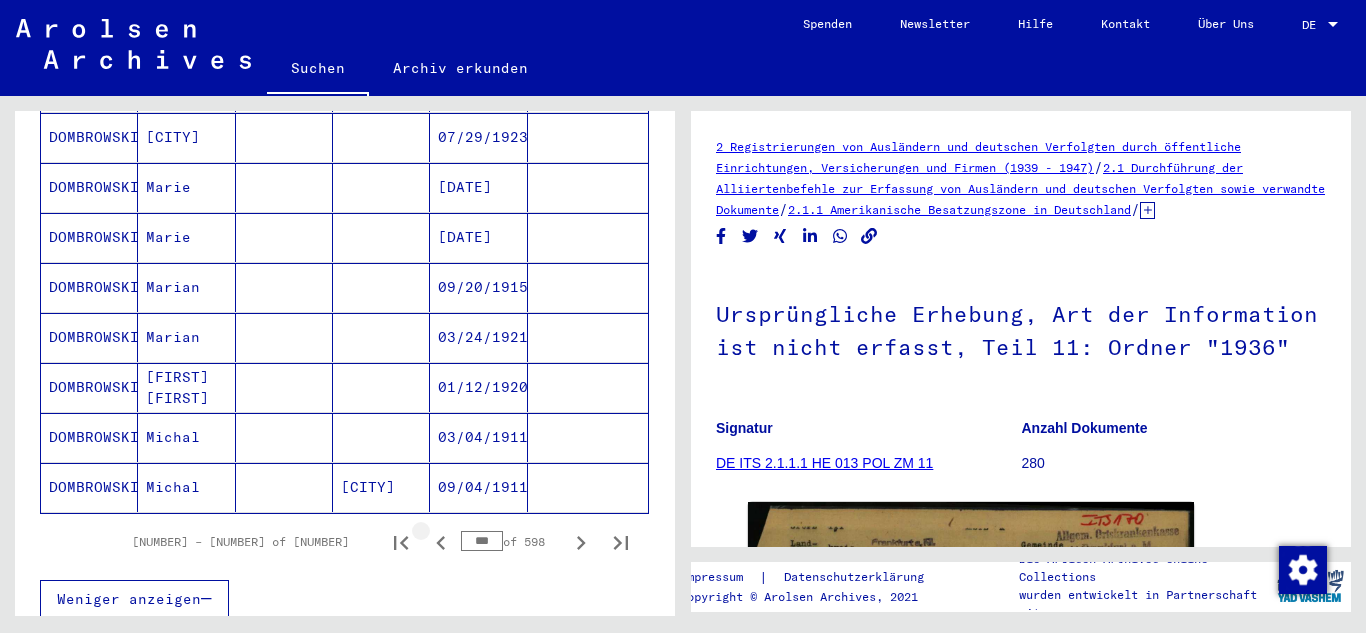 click 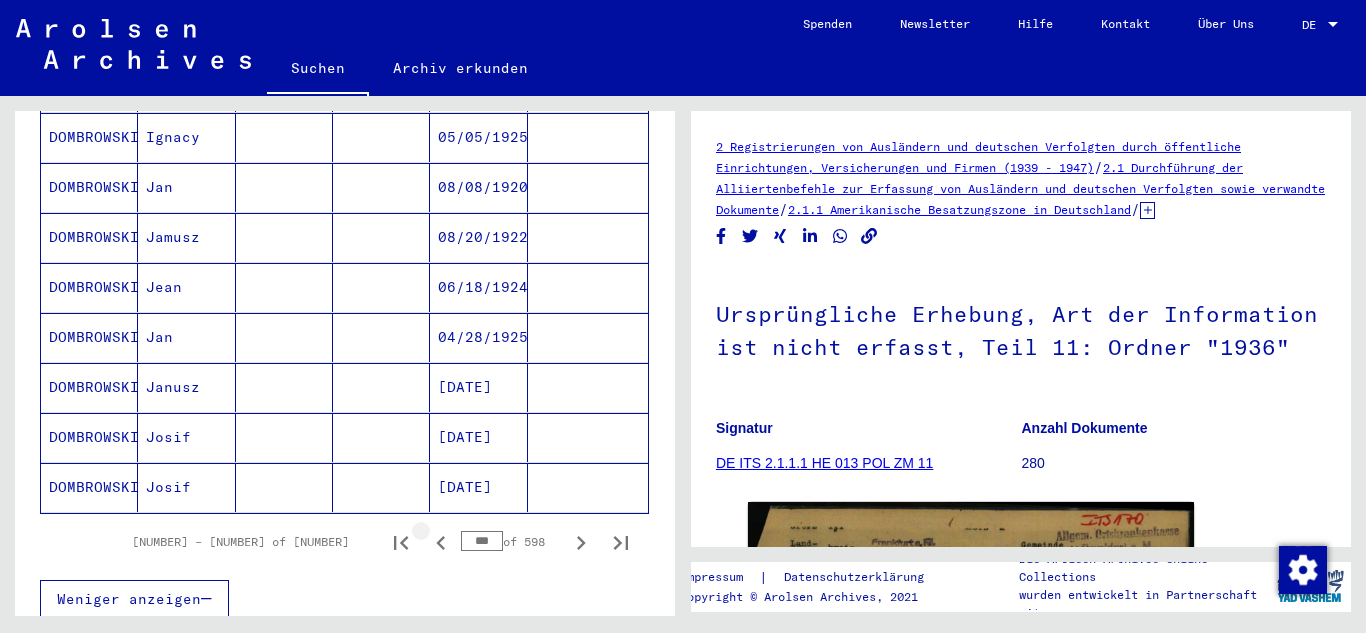 click 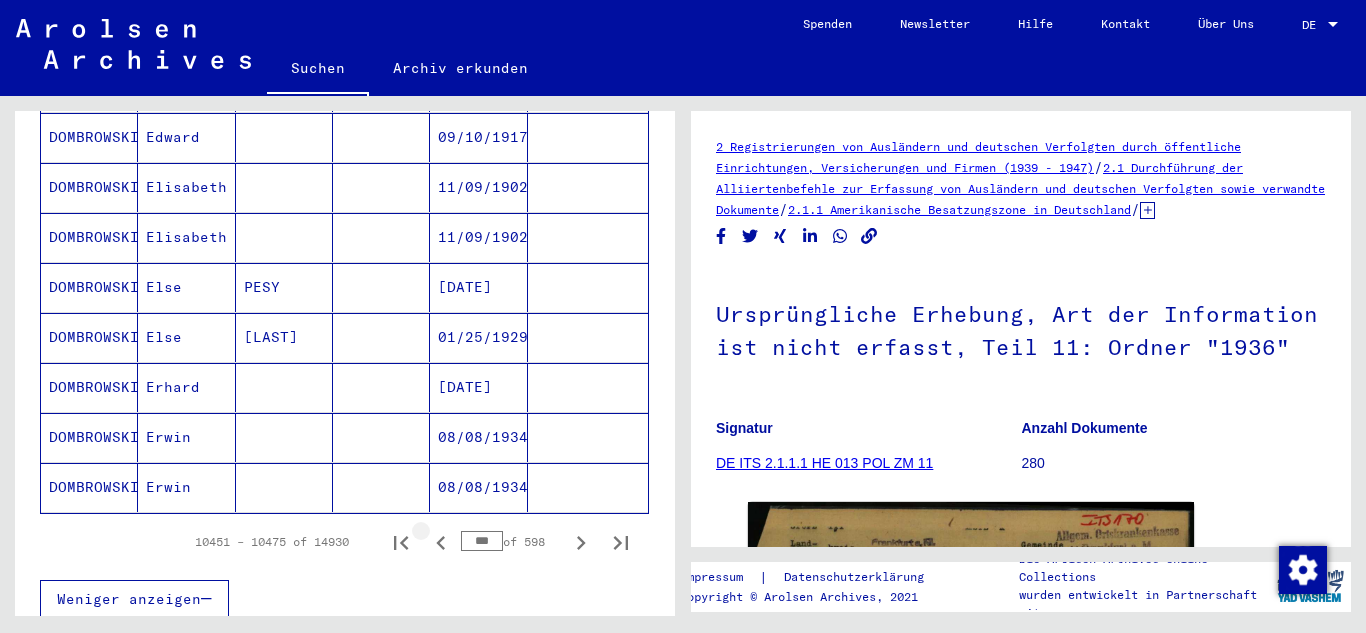click 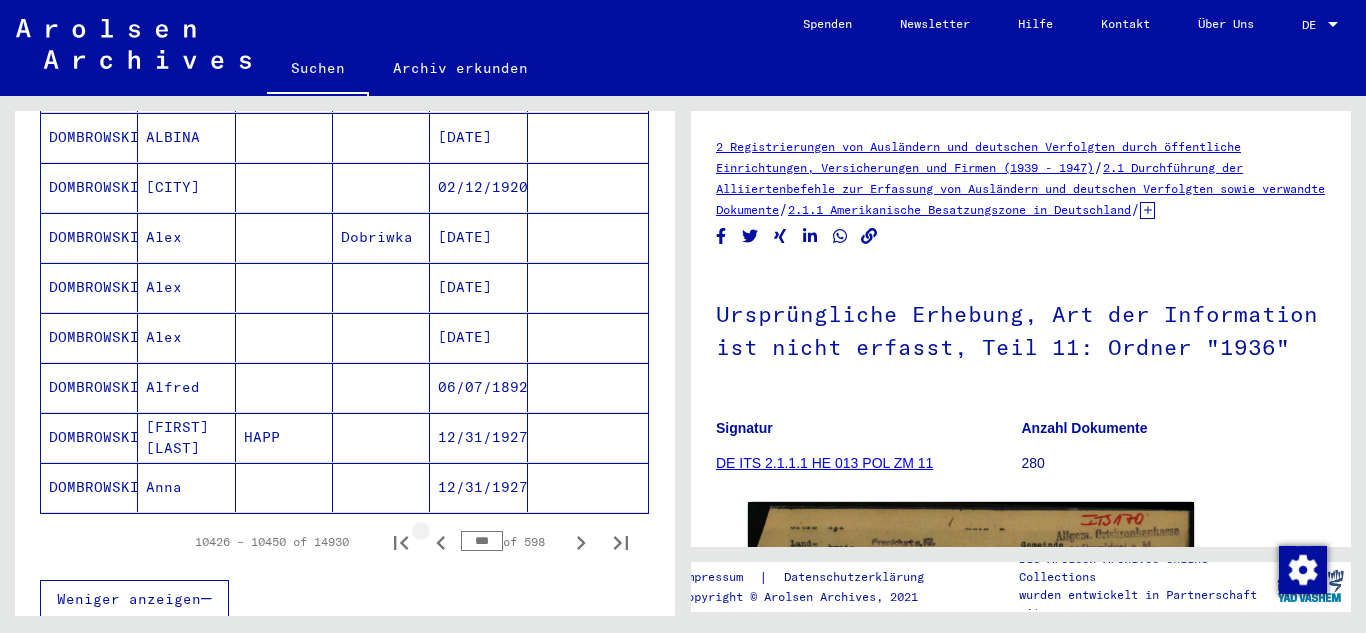 click 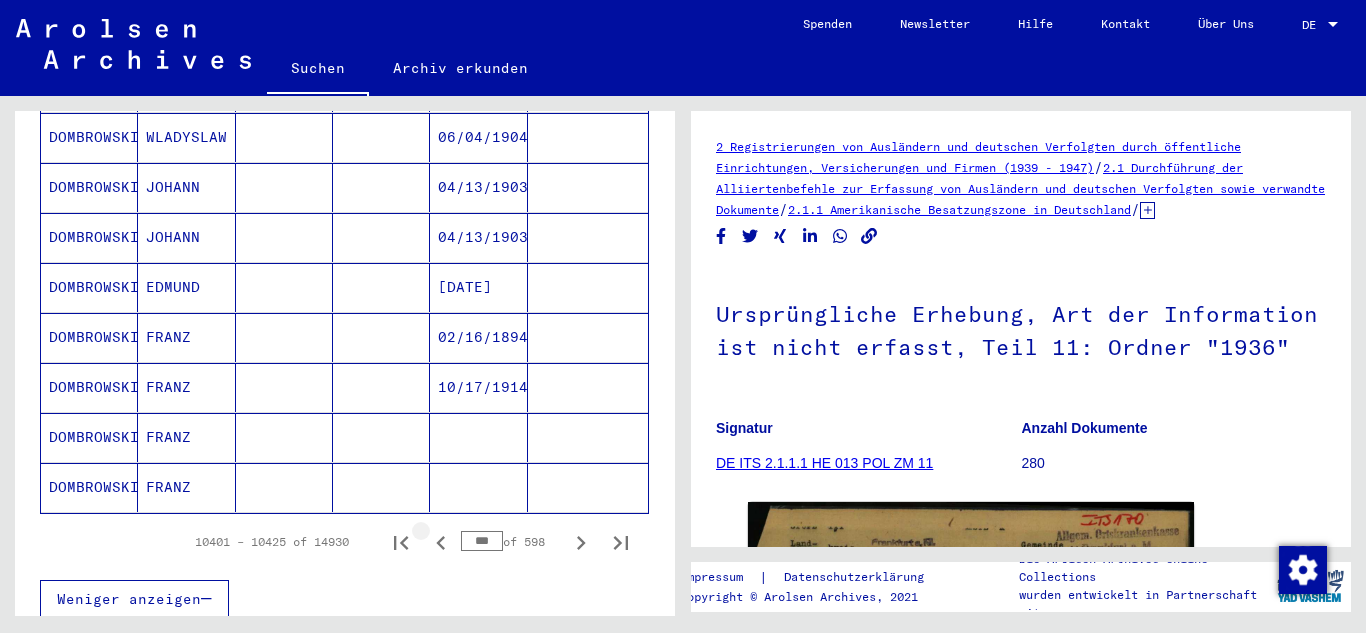click 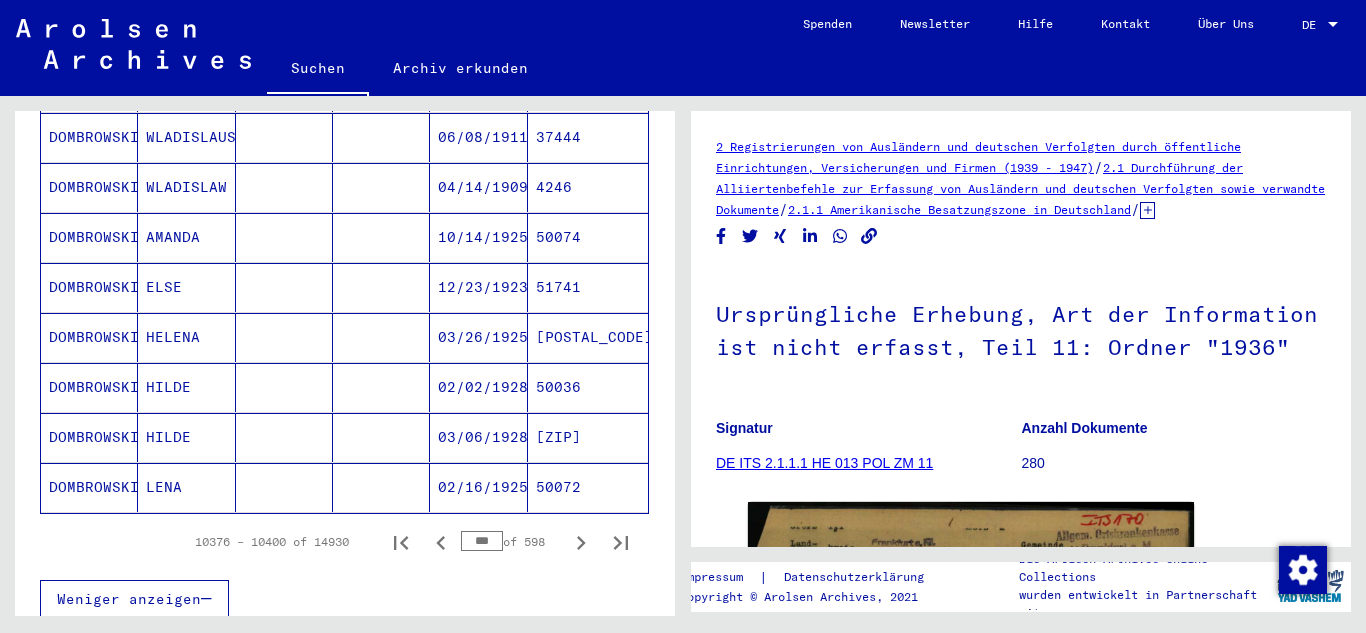 click 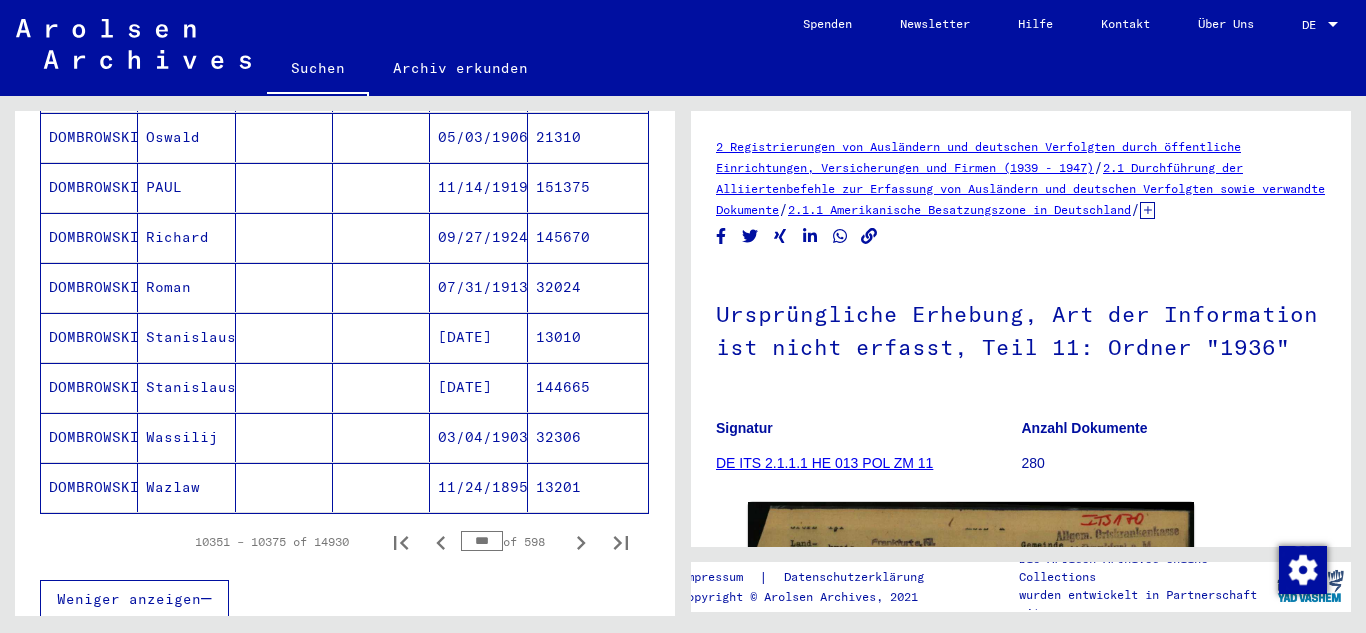 click 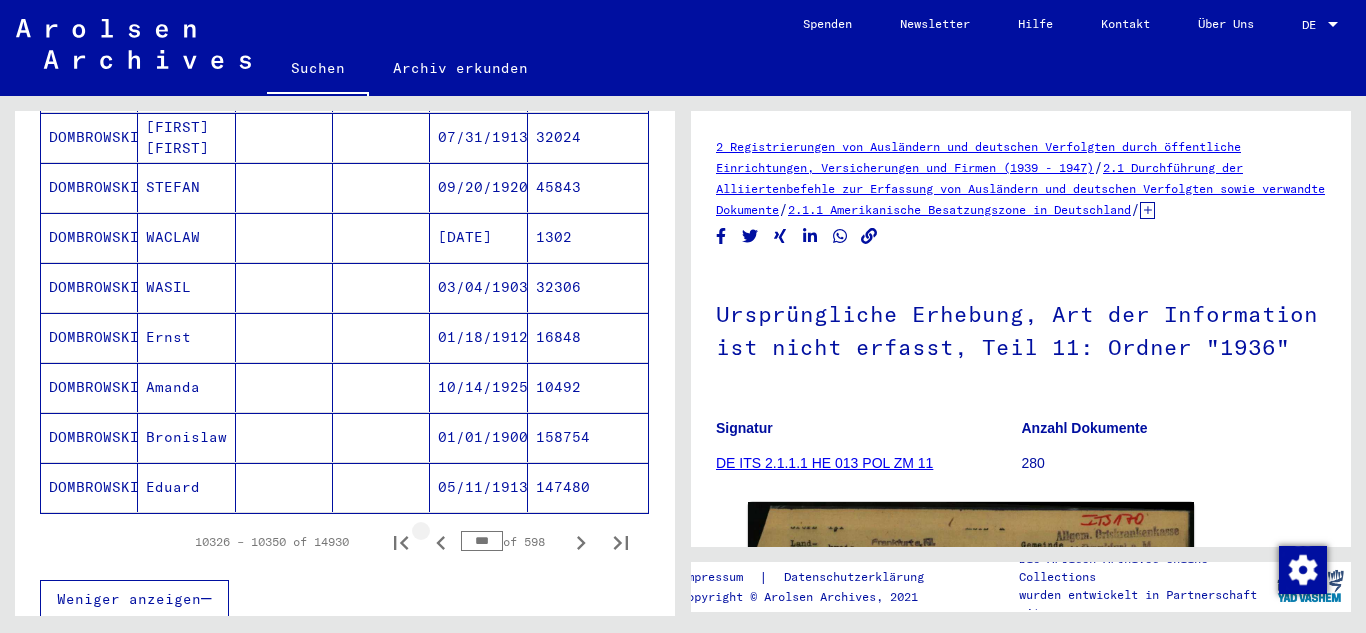 click 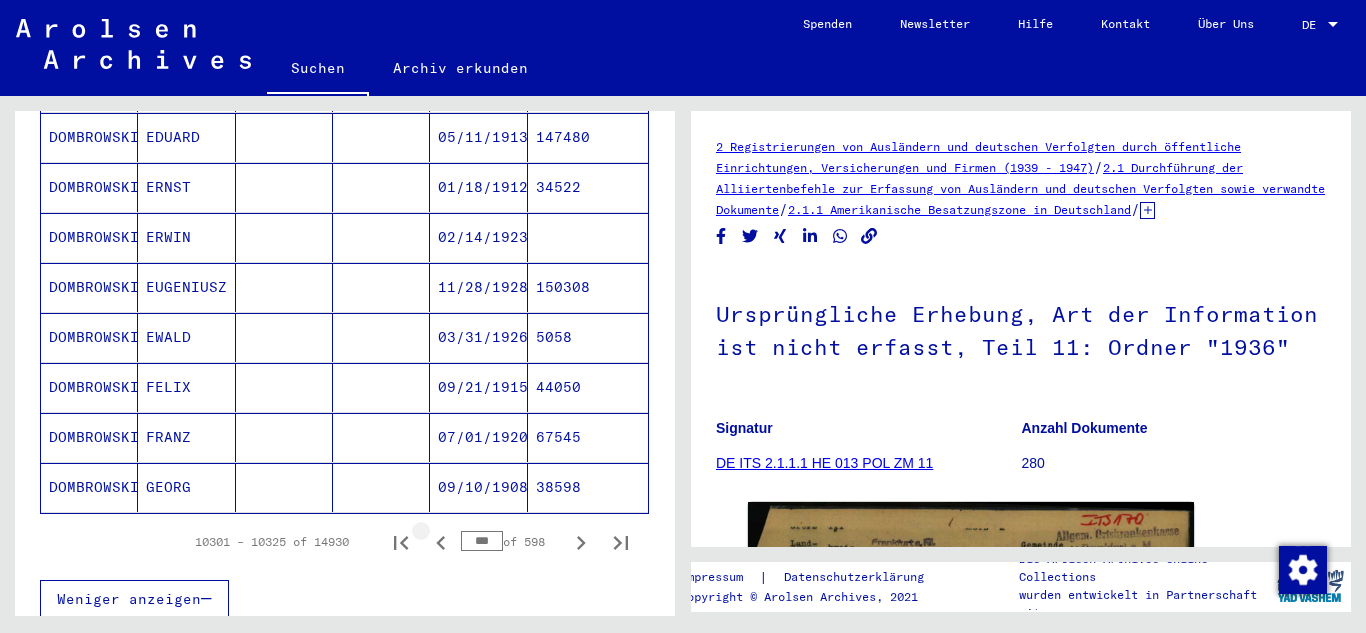 click 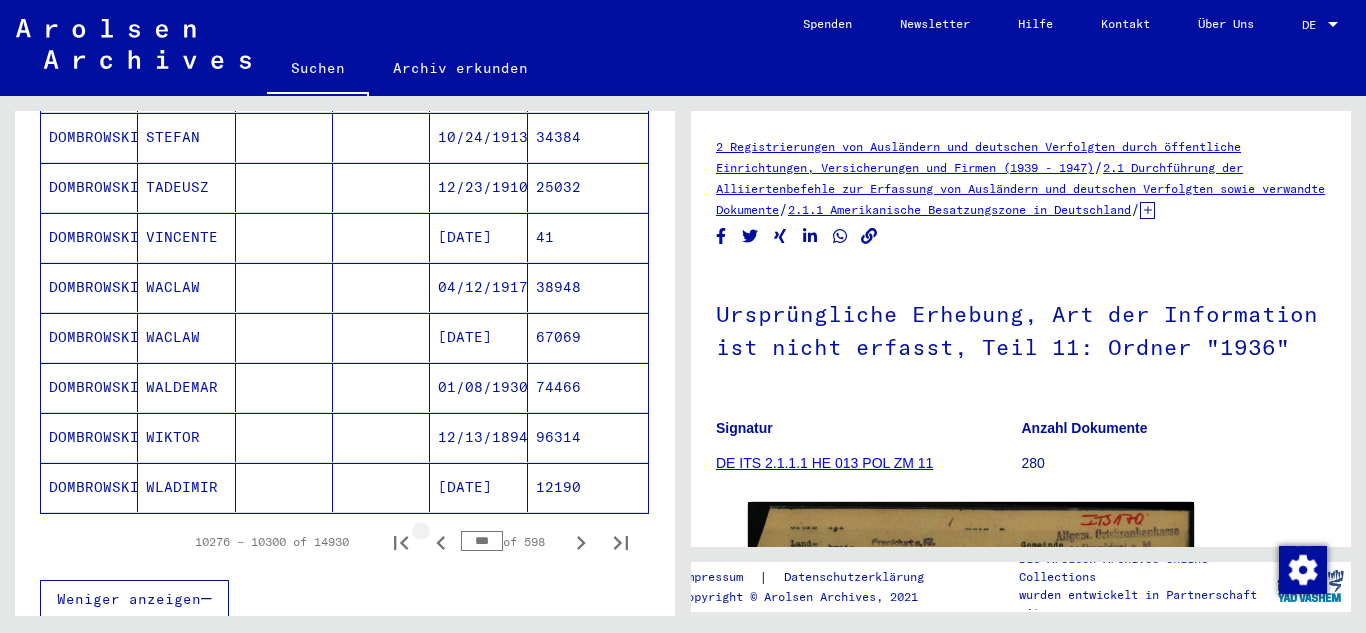 click 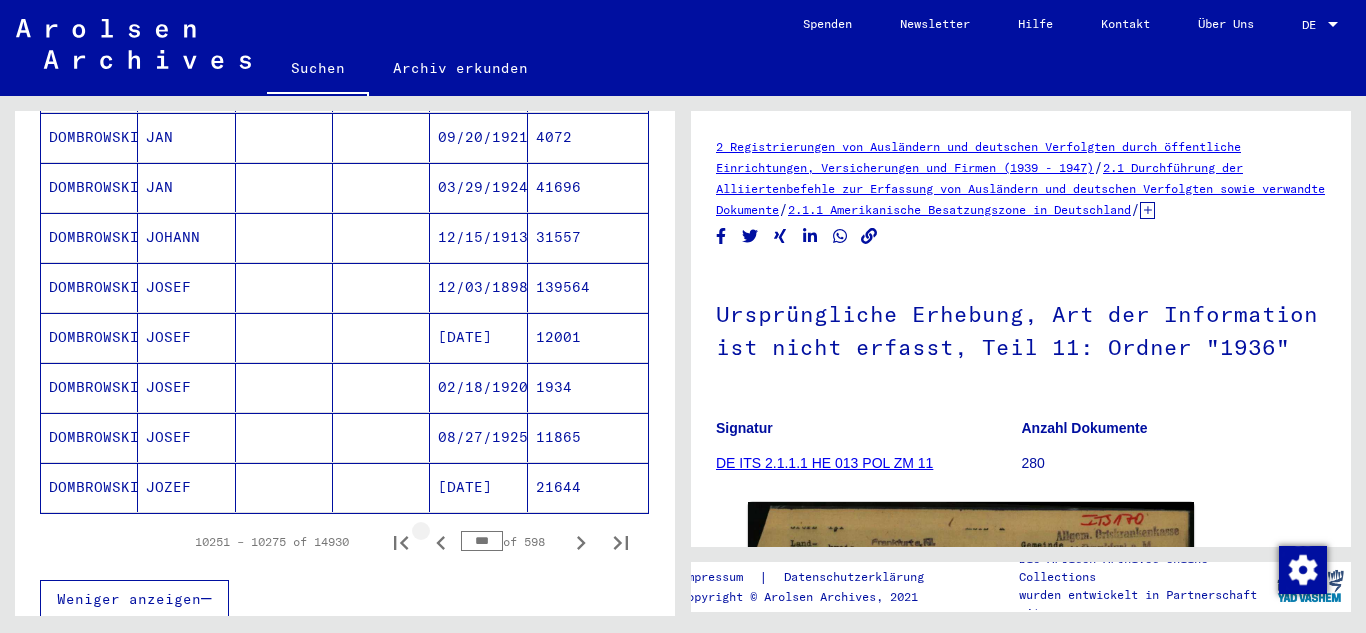 click 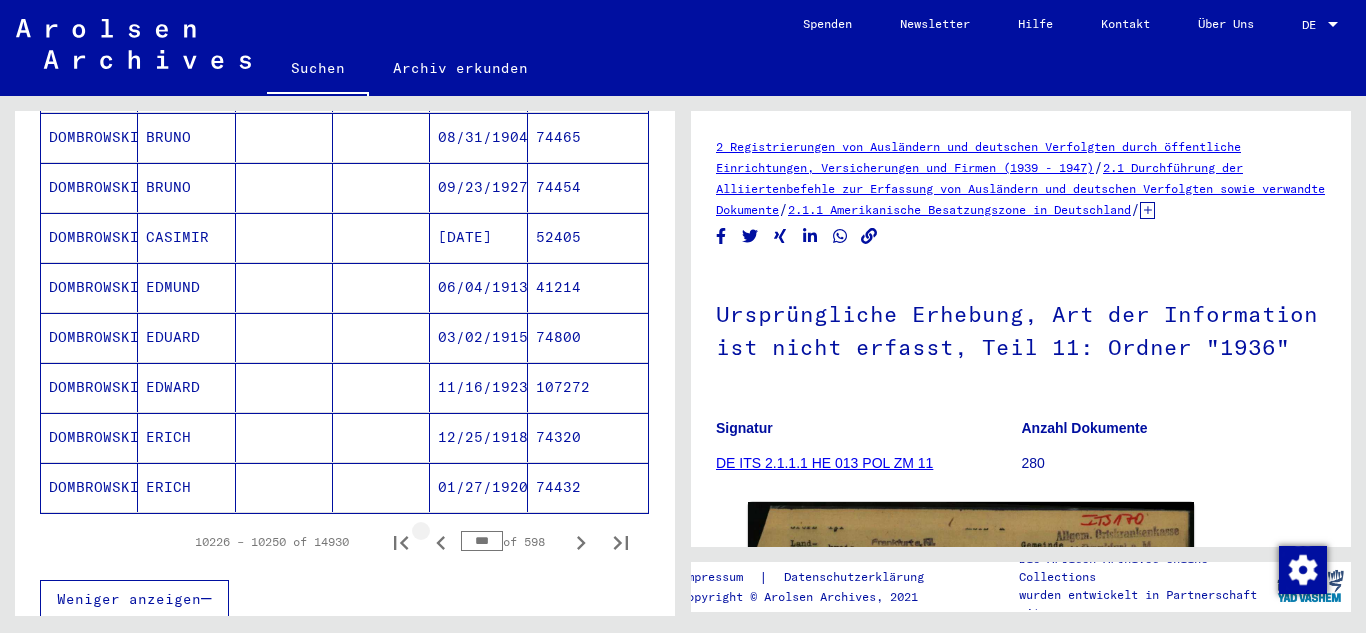 click 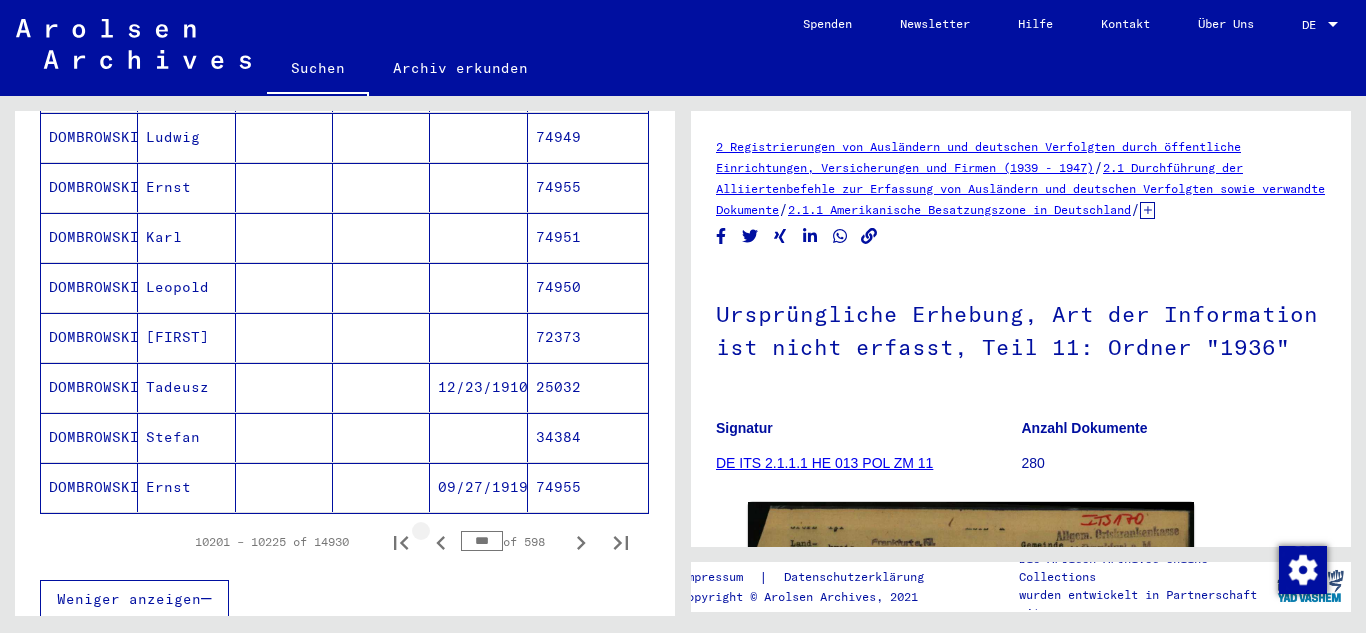 click 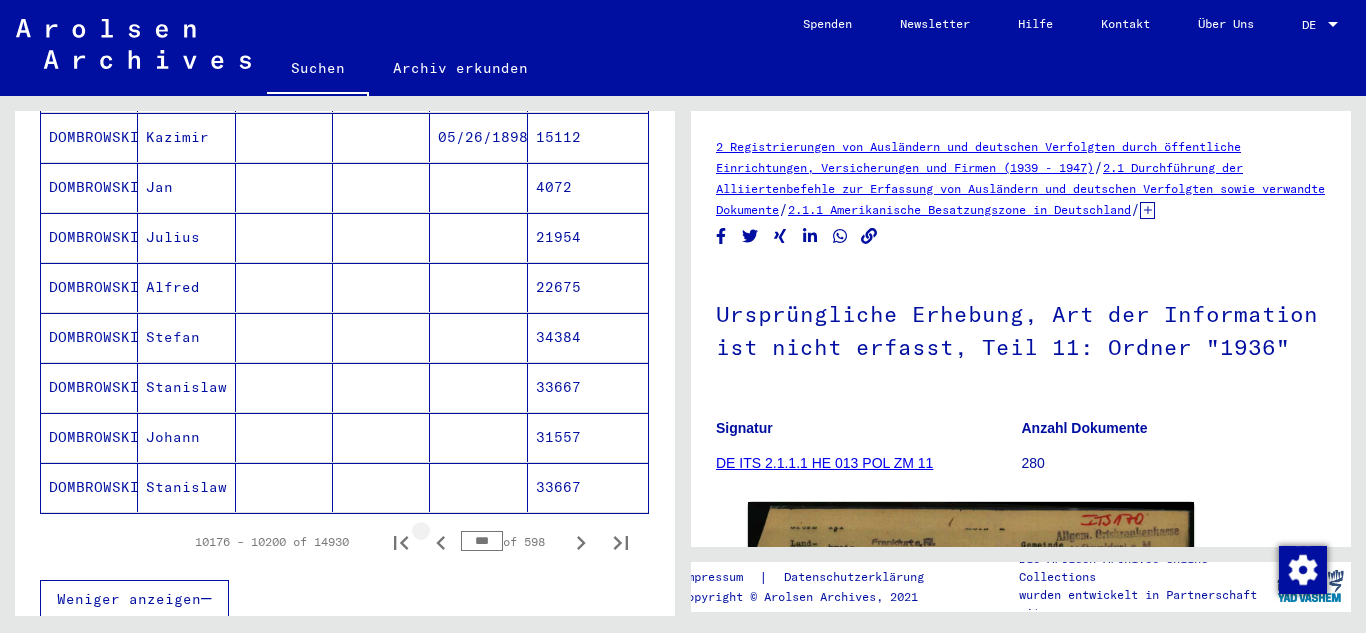 click 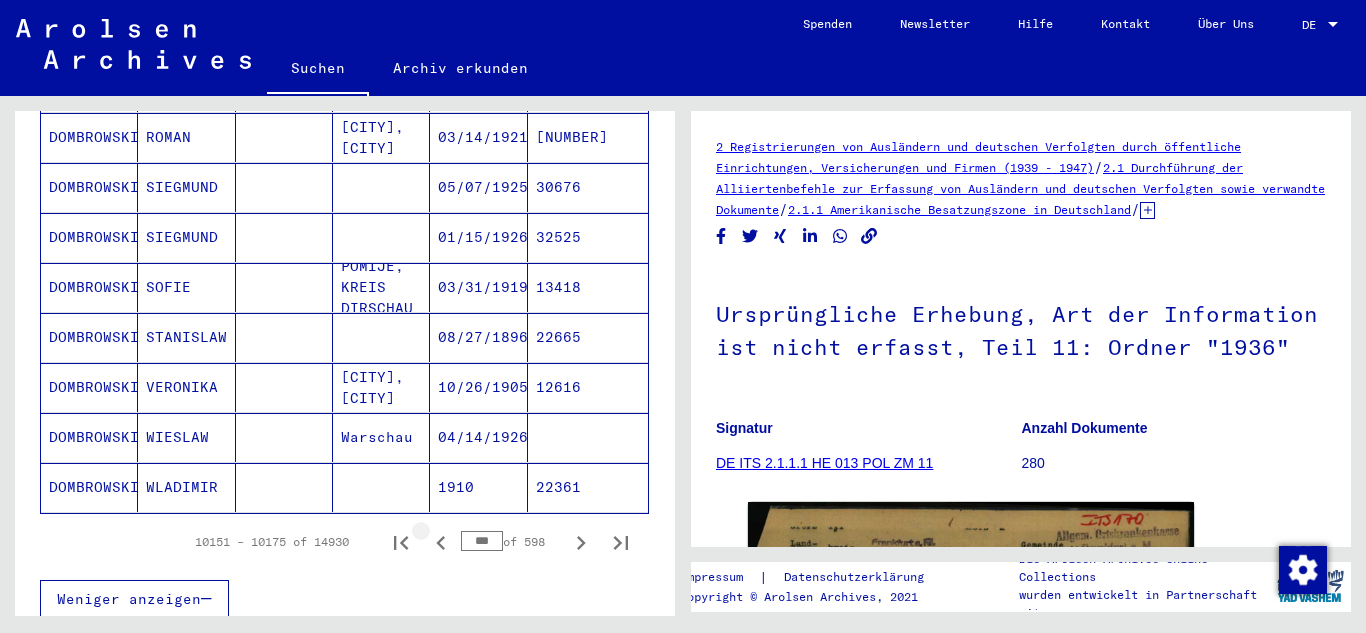 click 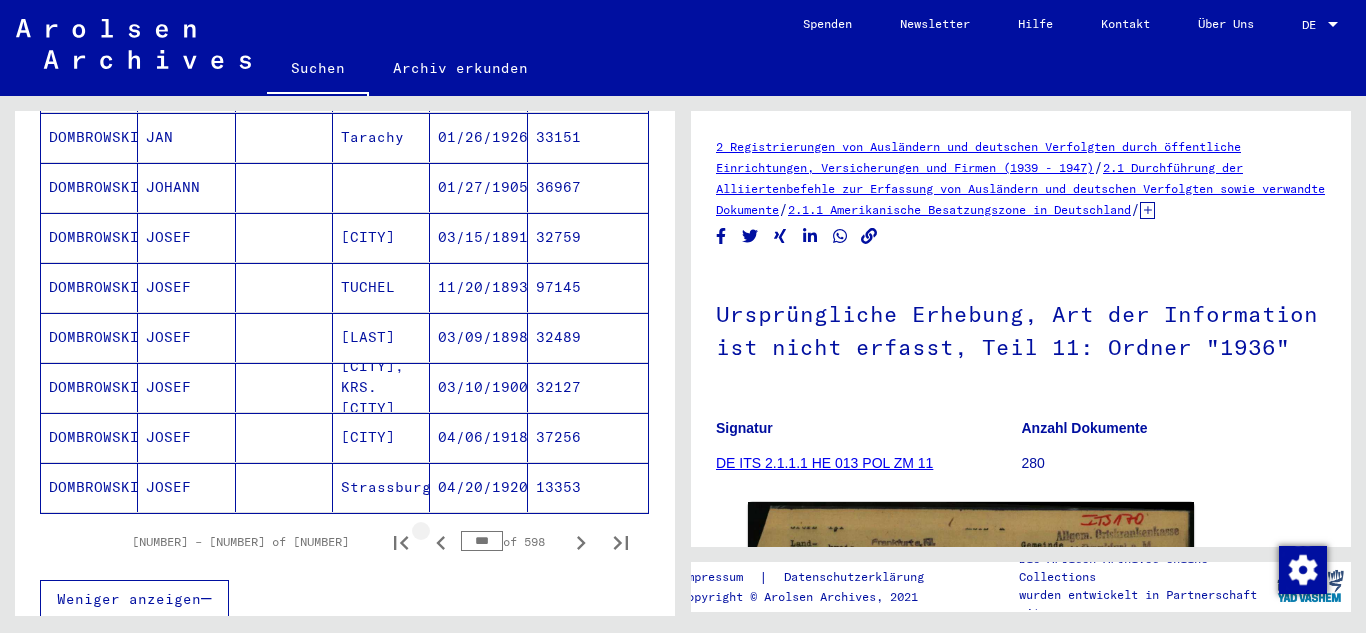 click 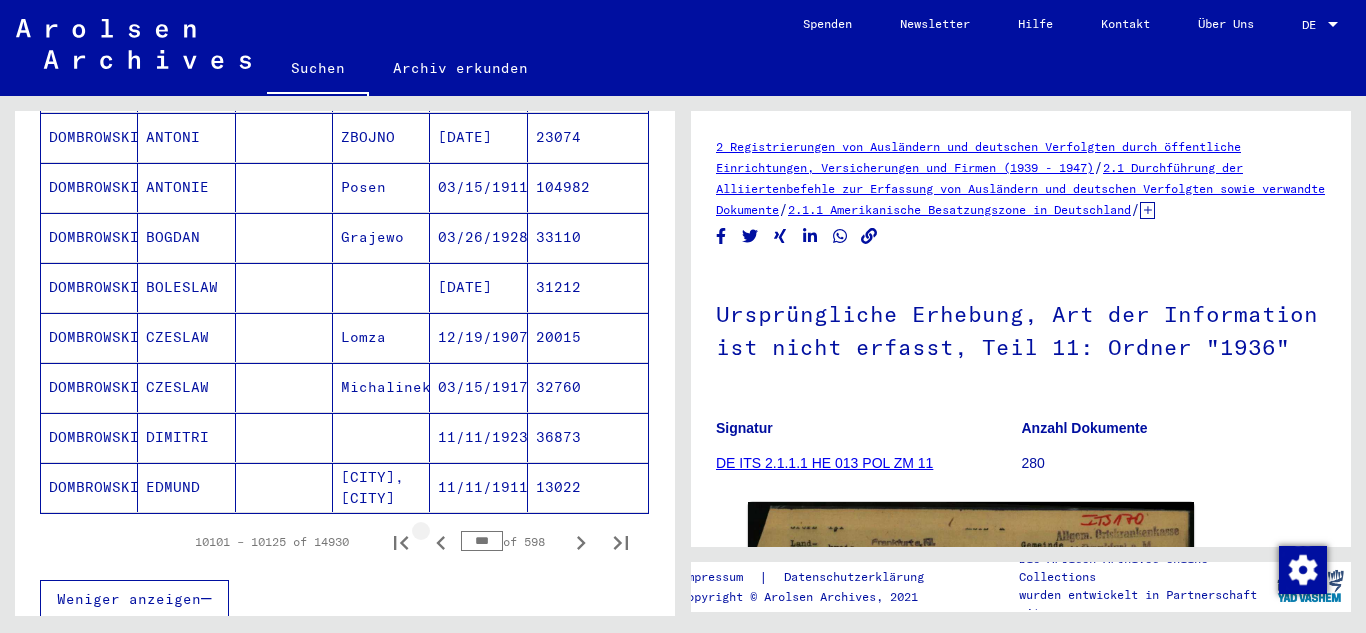 click 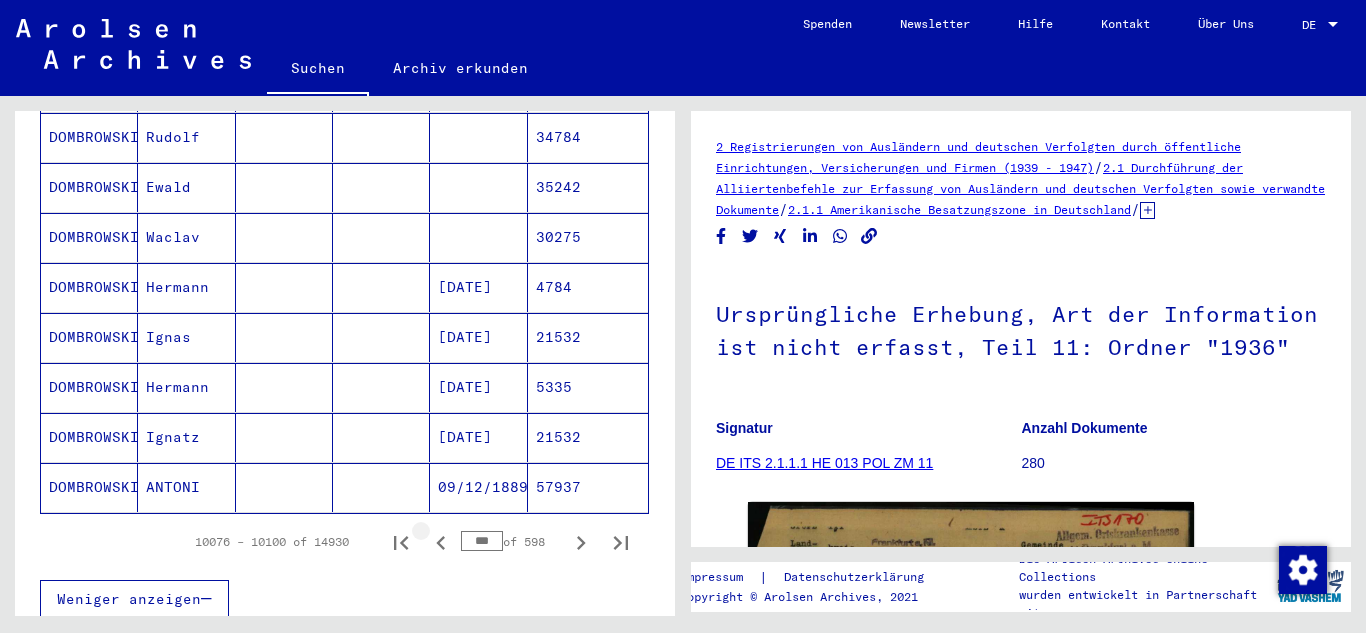 click 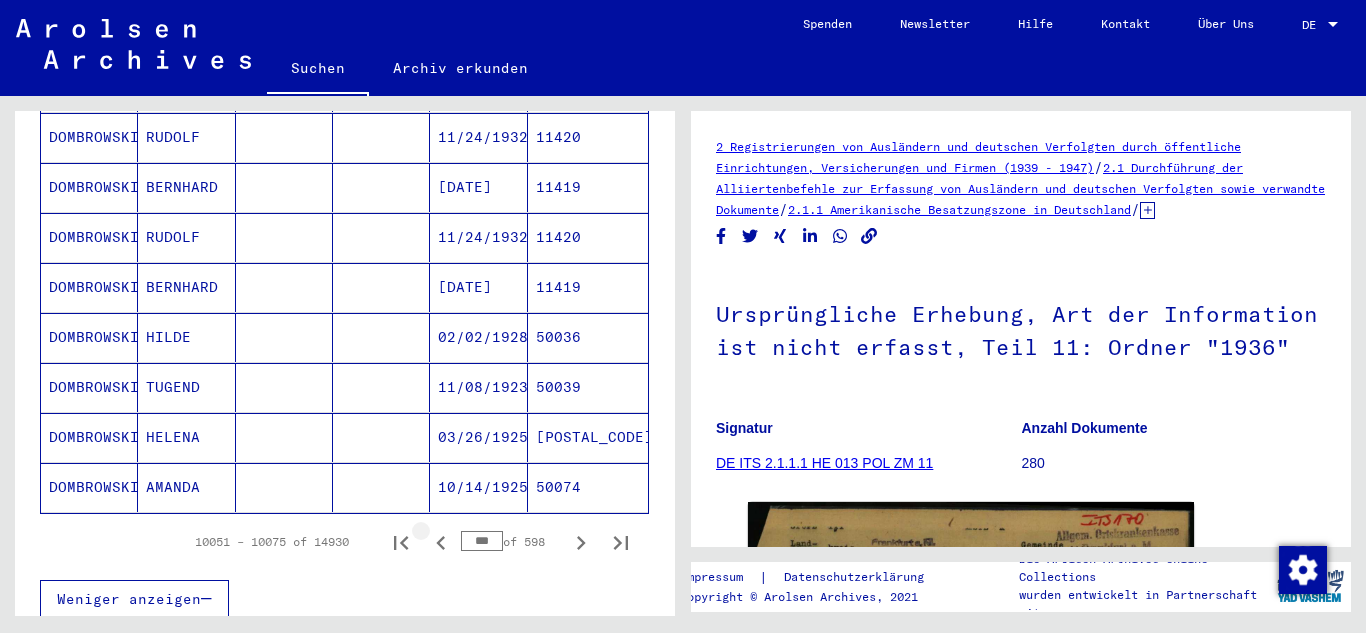 click 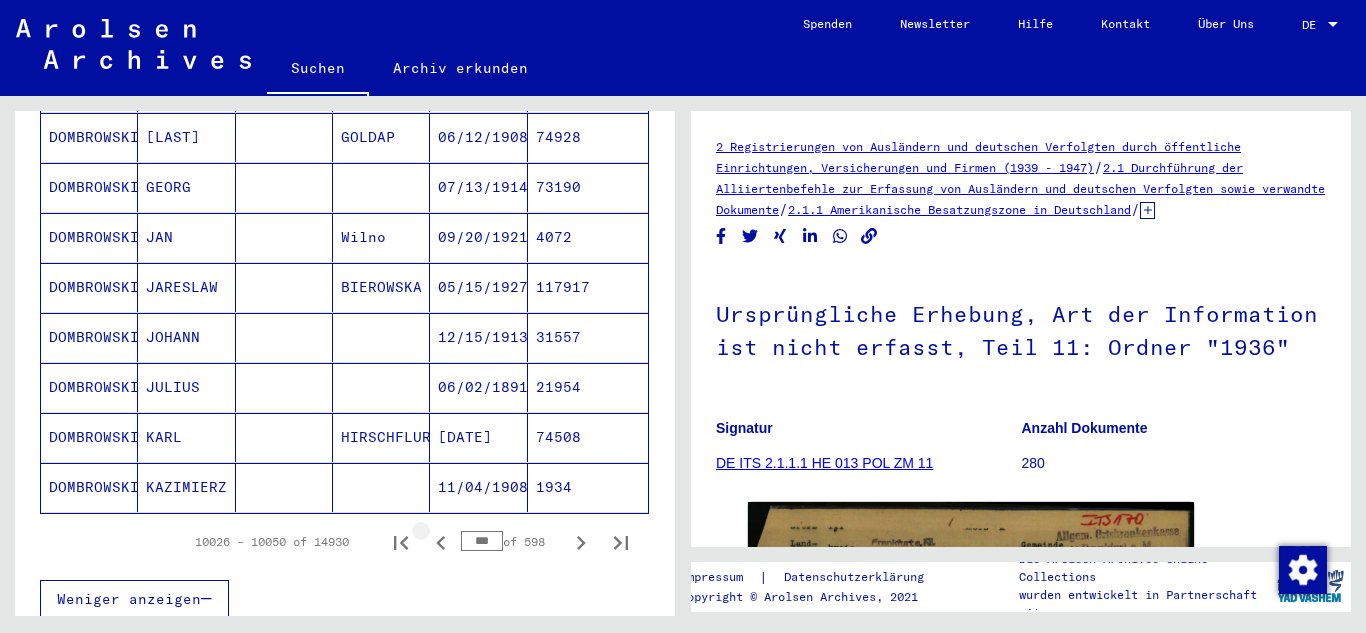 click 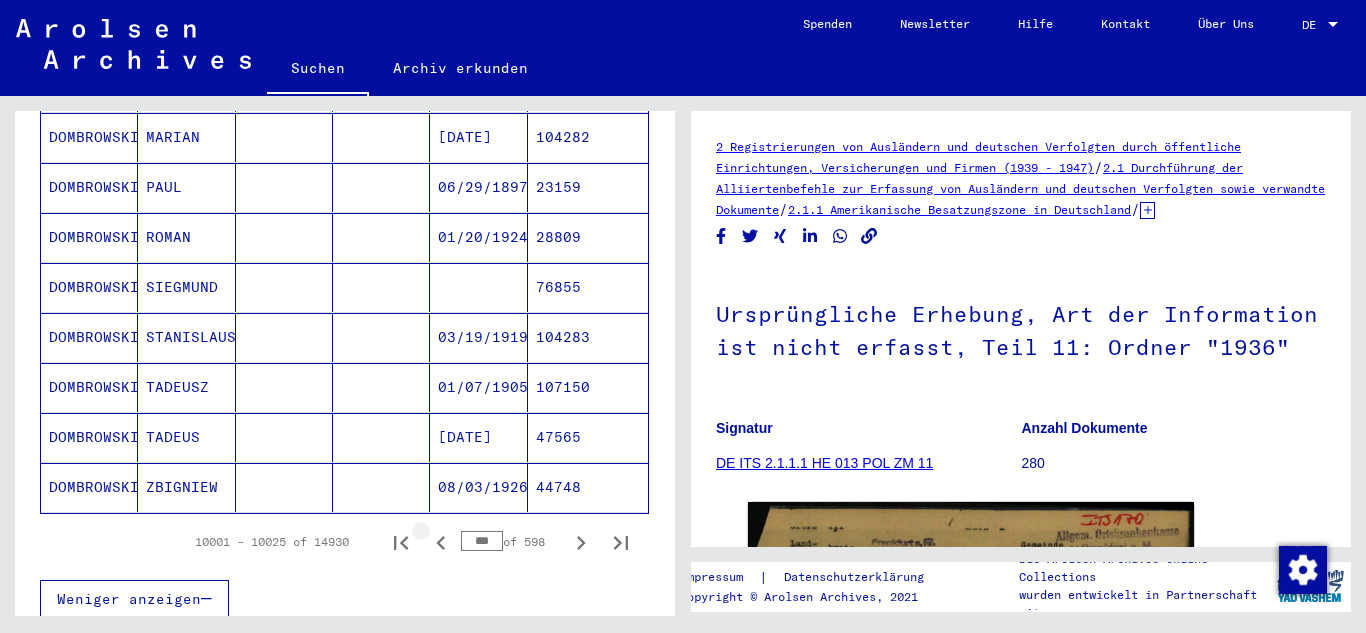 click 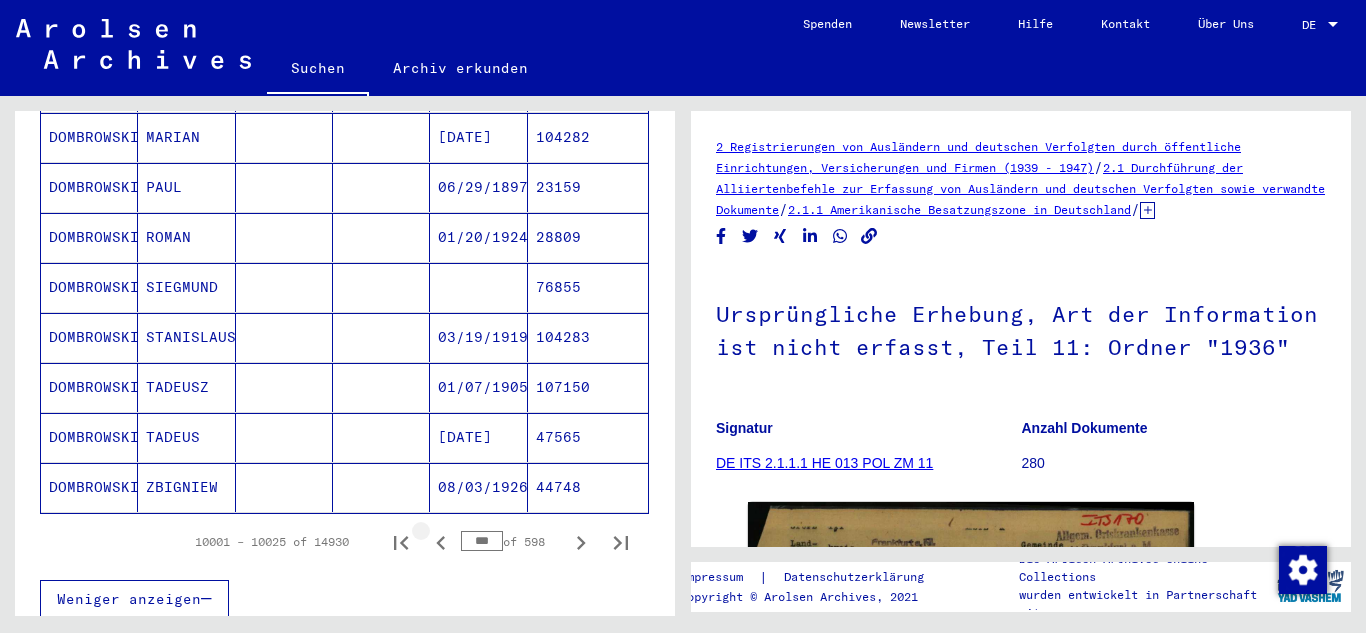 scroll, scrollTop: 1267, scrollLeft: 0, axis: vertical 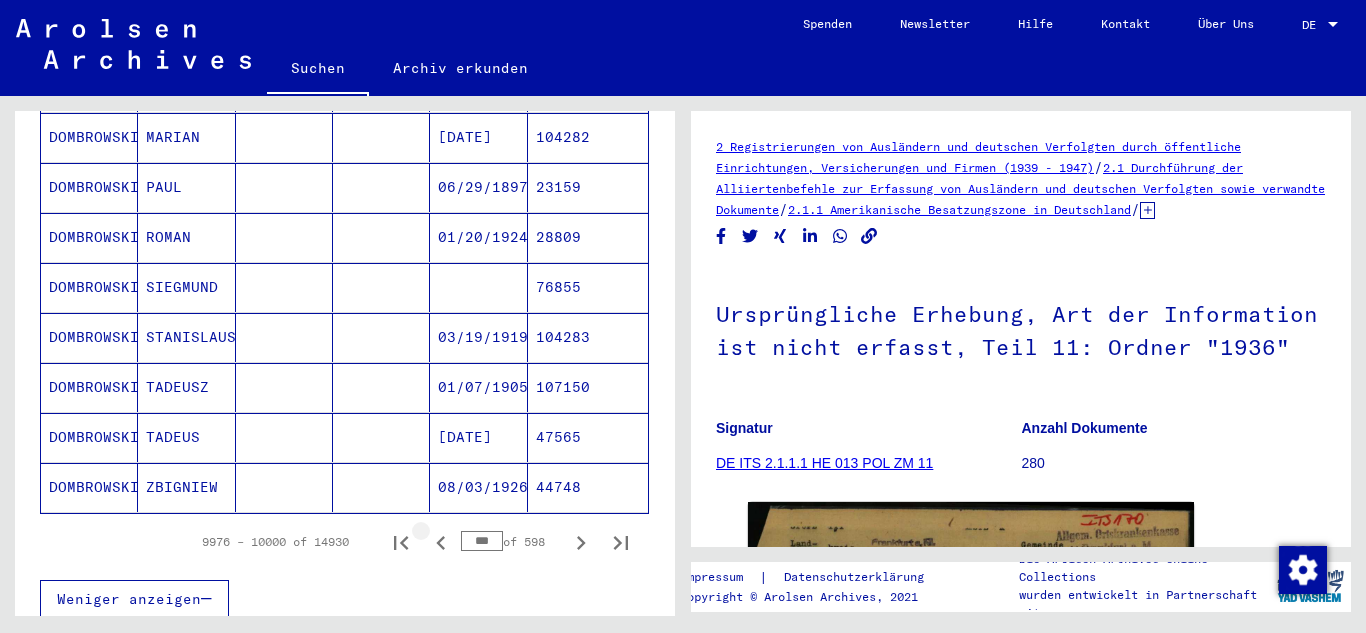 click 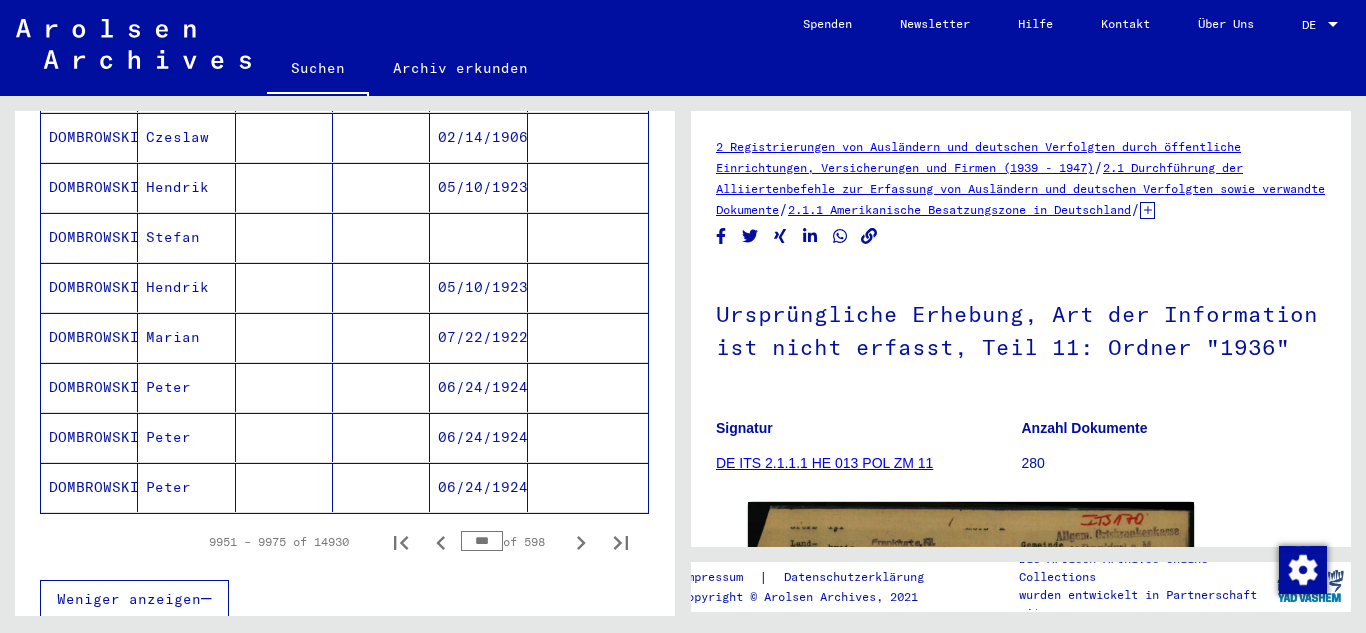 click 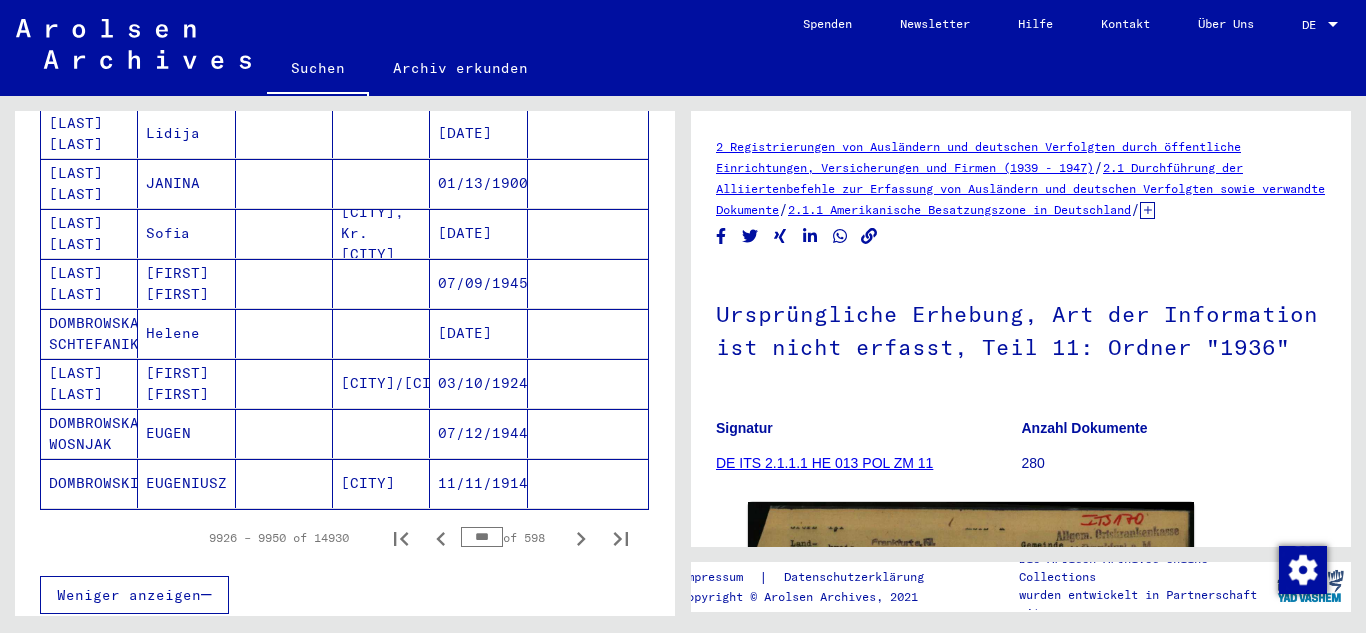 scroll, scrollTop: 1263, scrollLeft: 0, axis: vertical 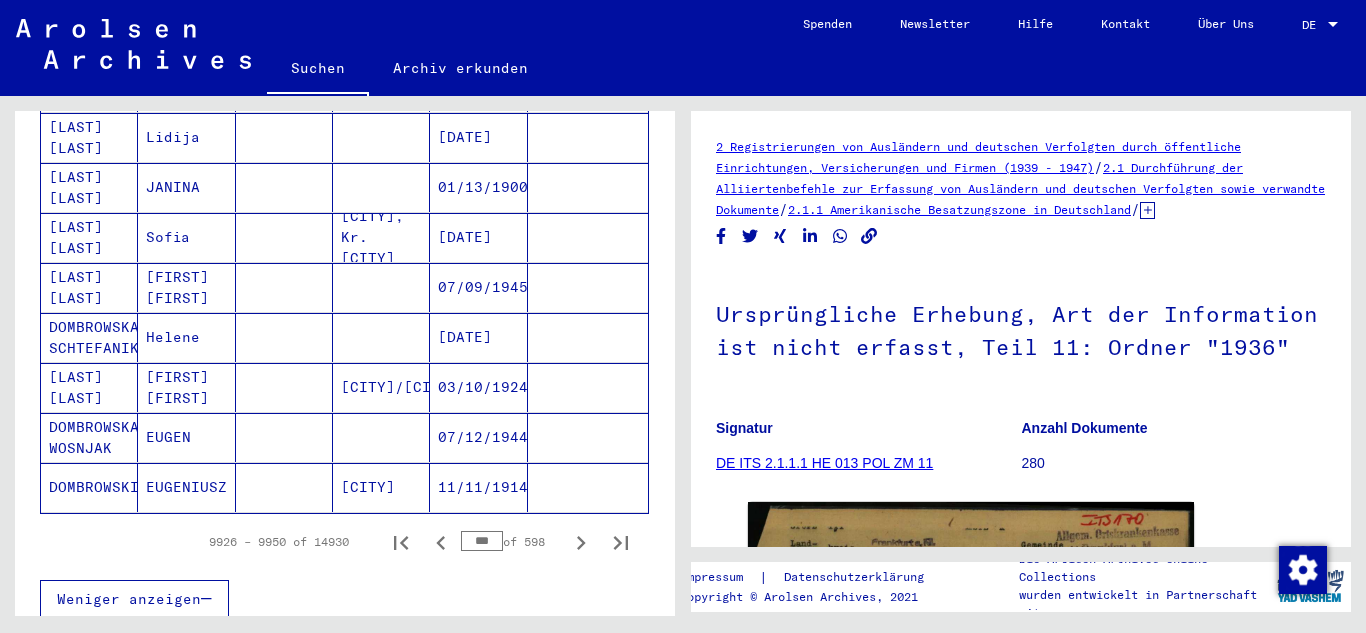 click 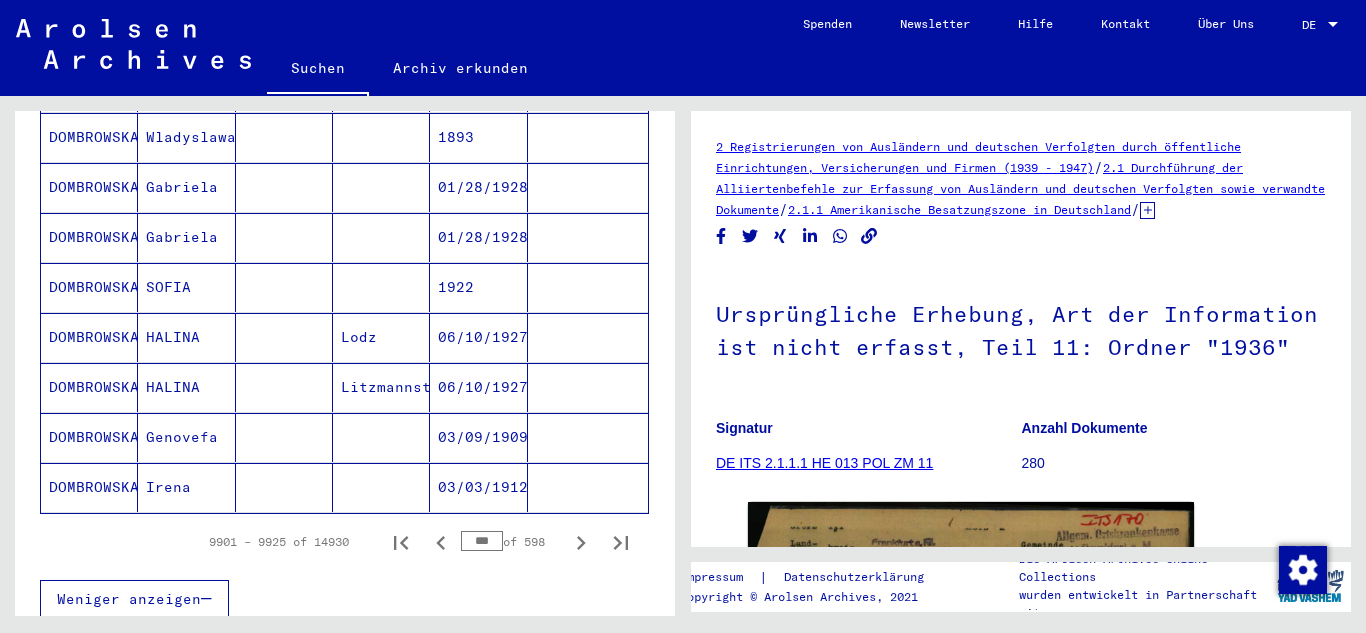 click 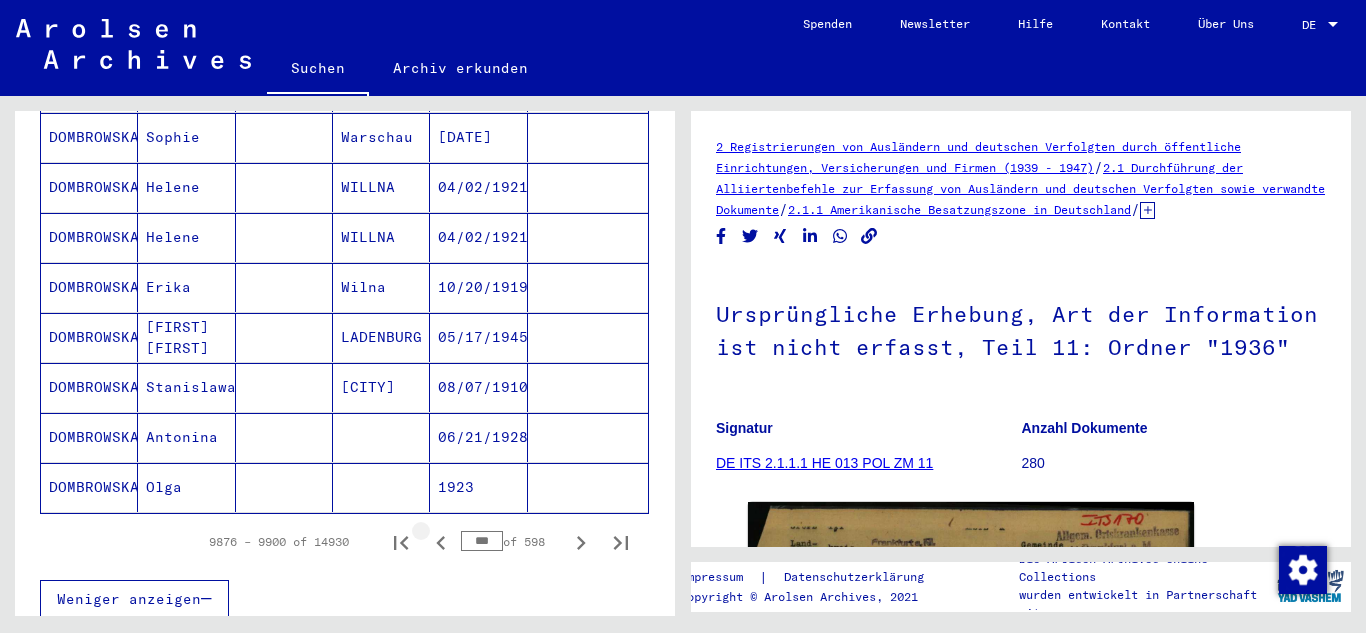 click 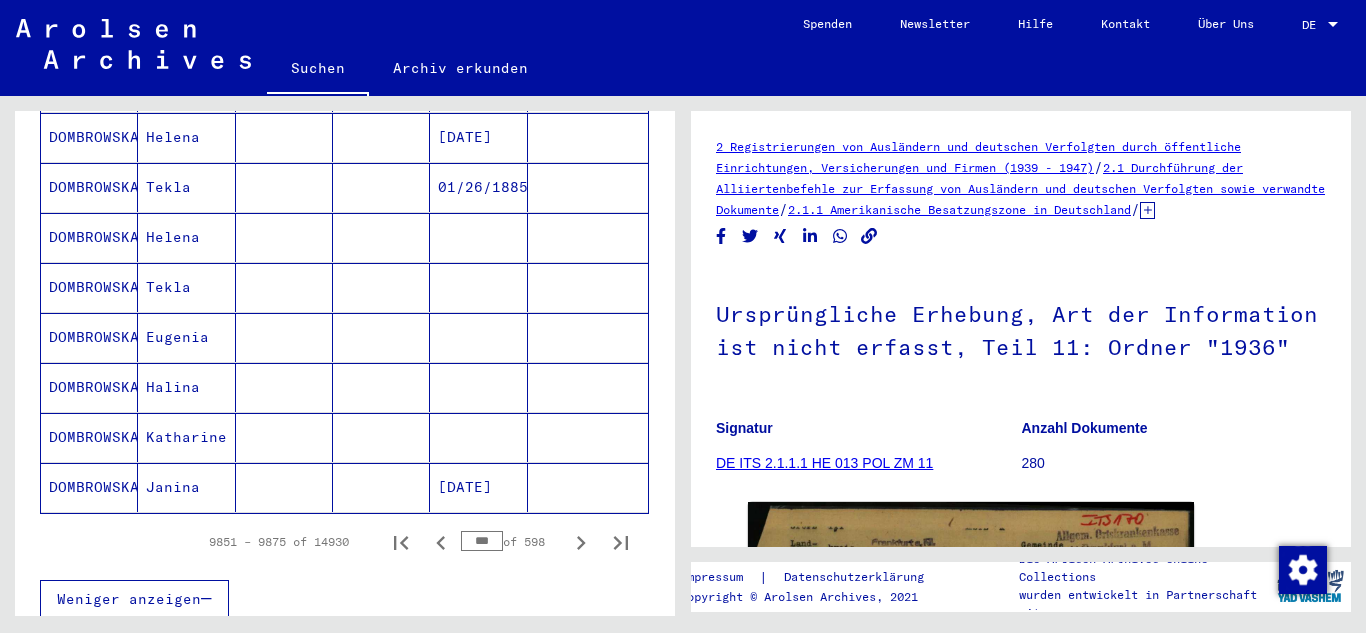 click 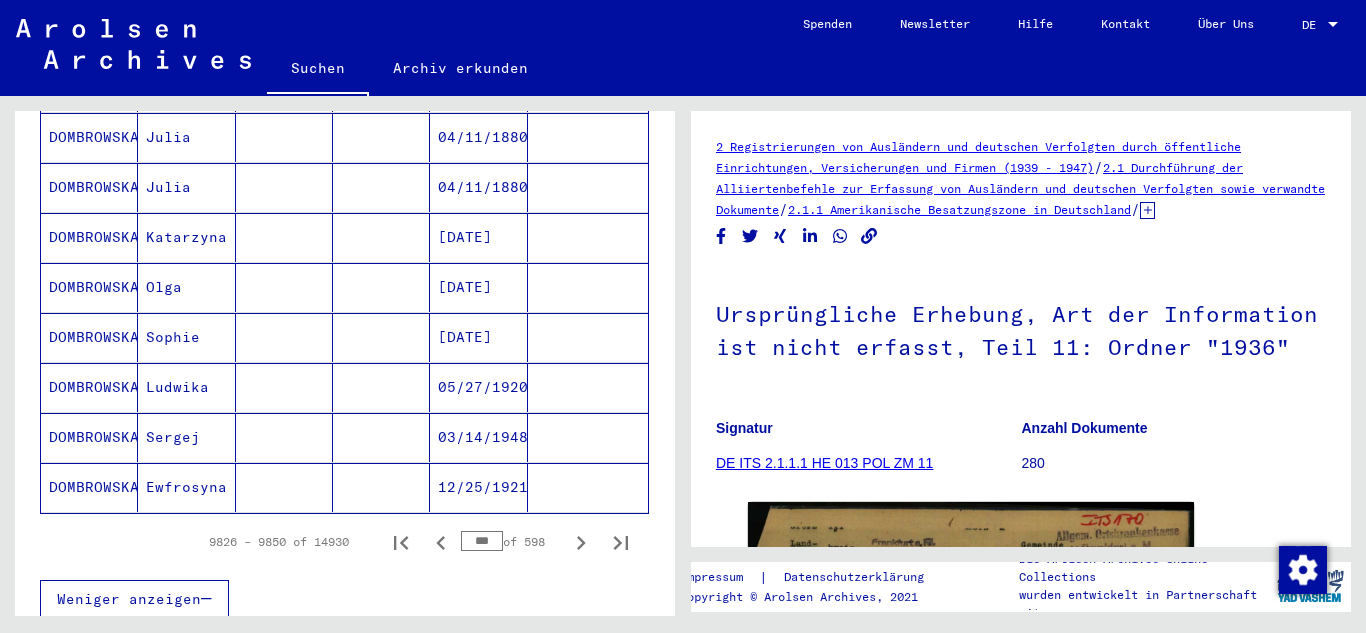 click 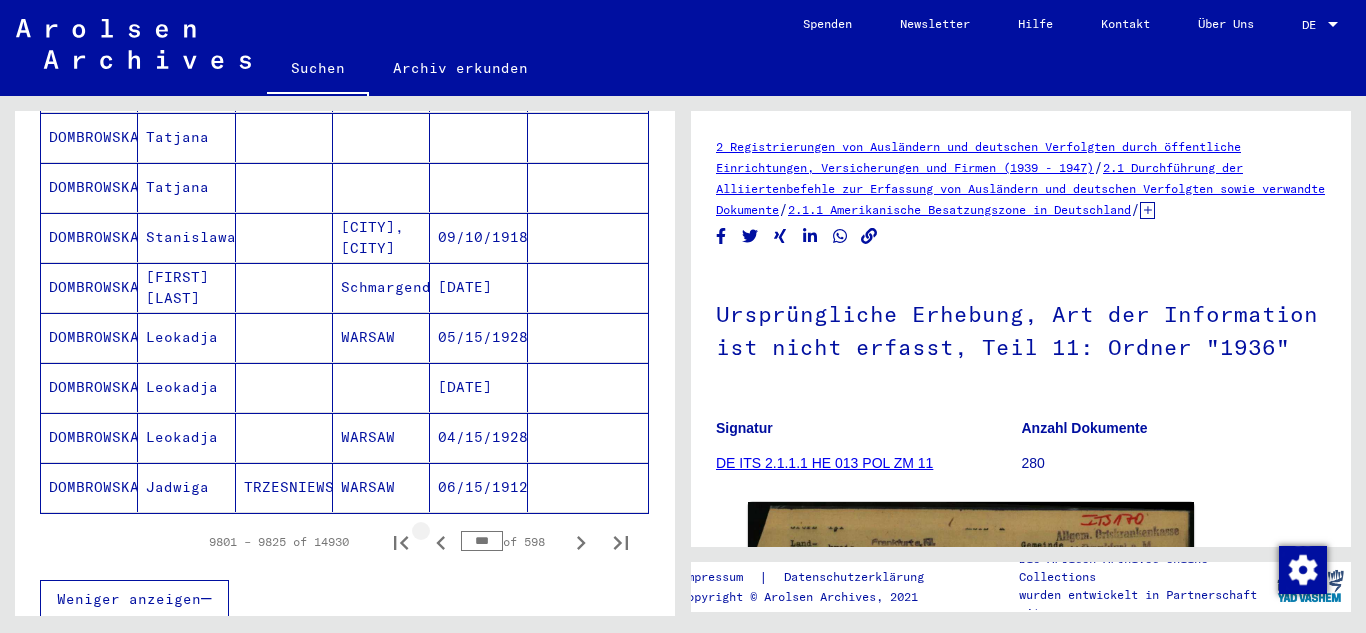 click 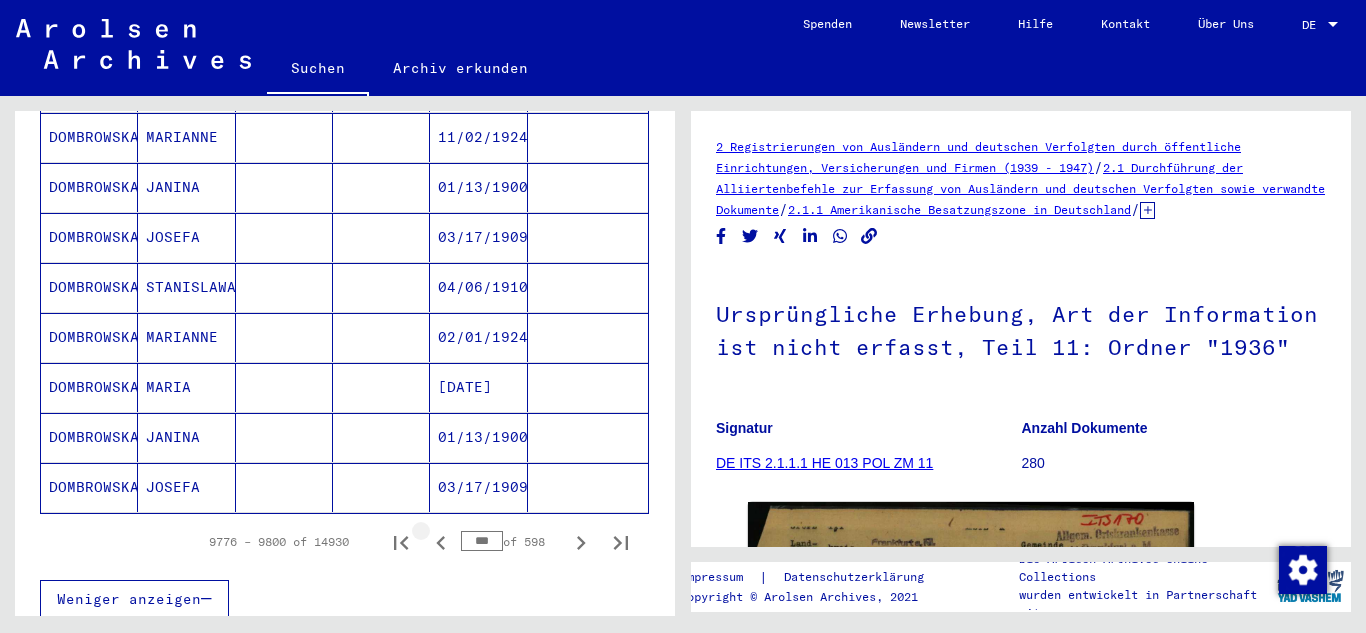 click 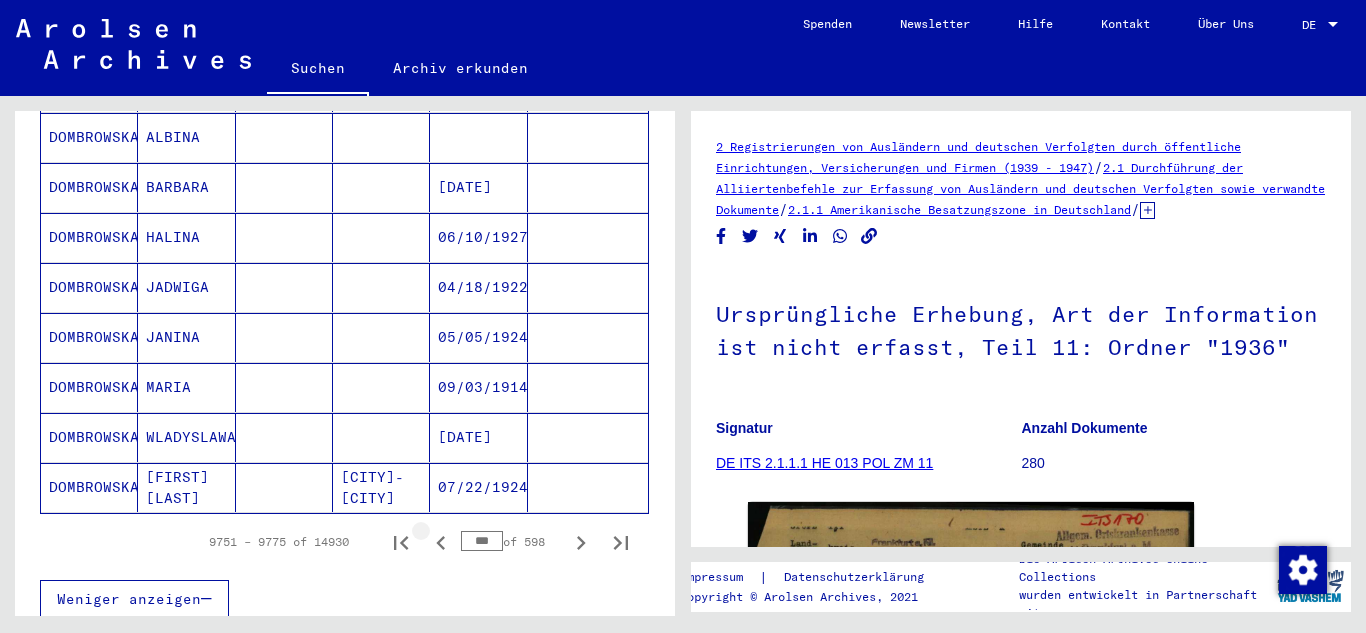 click 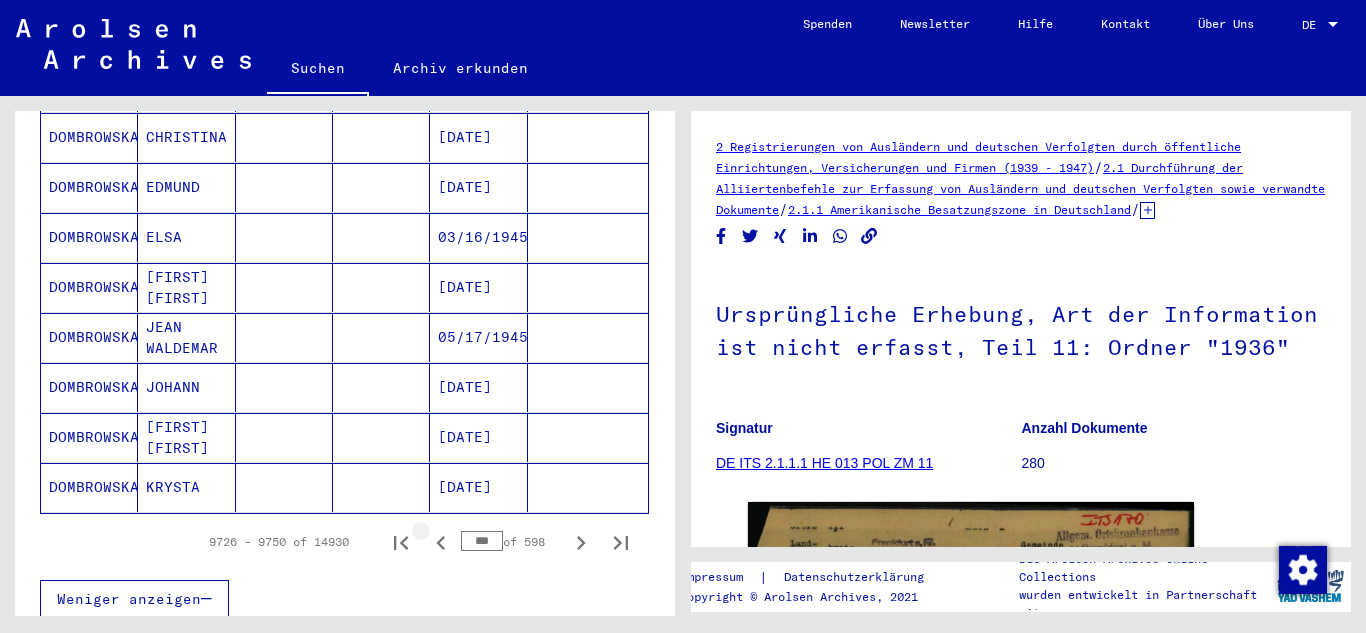 click 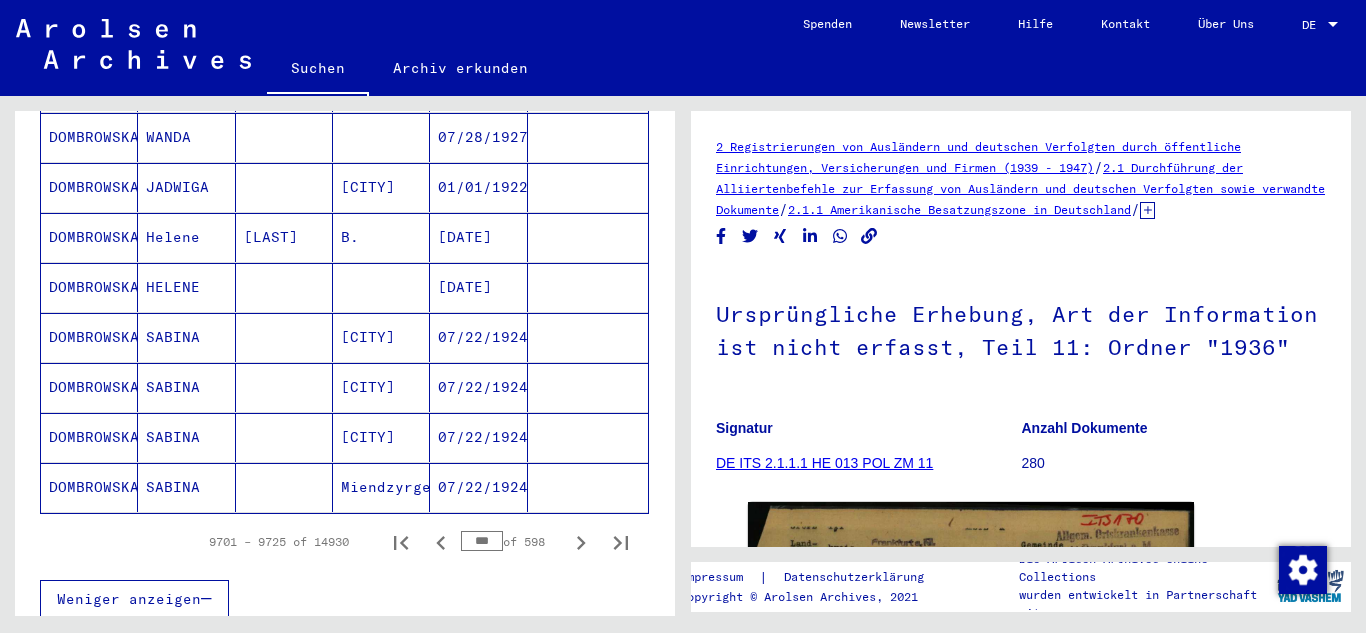 click 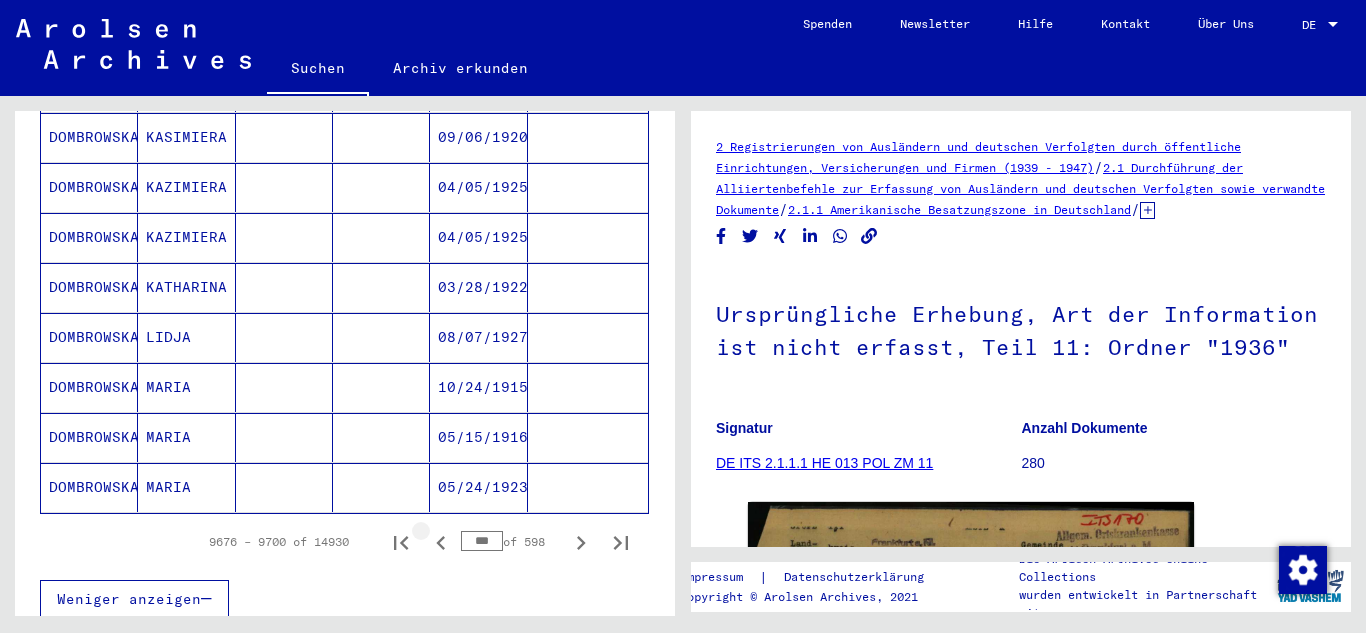 click 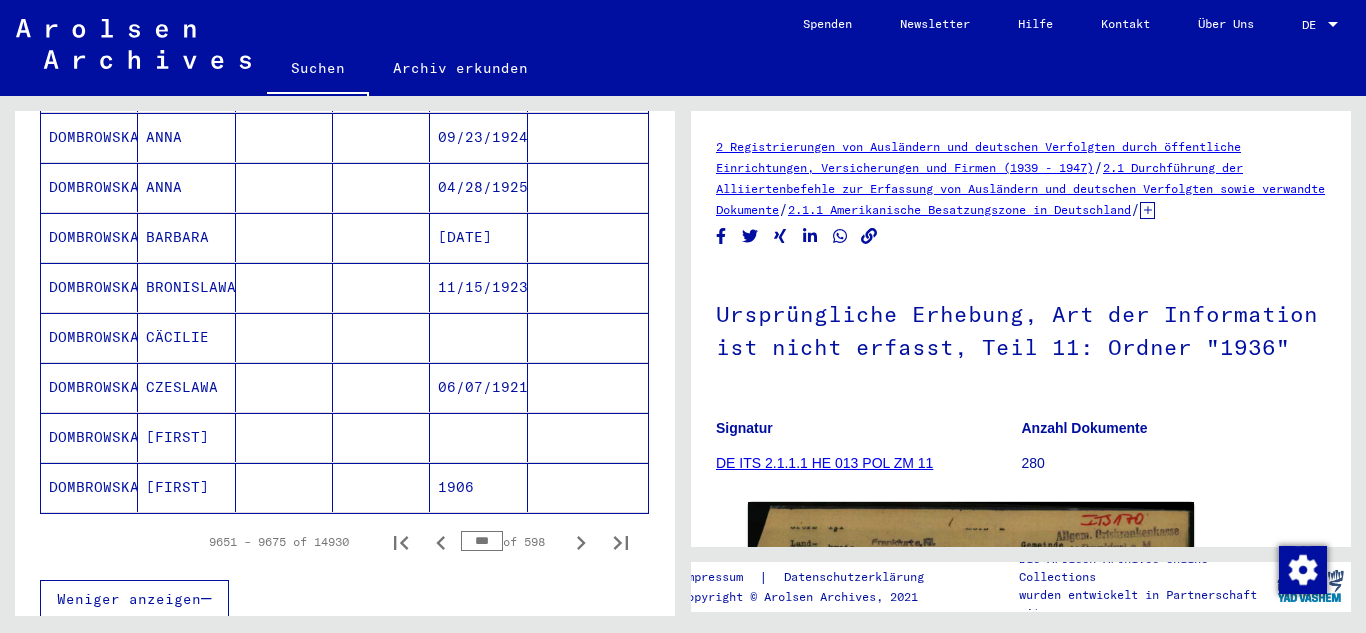 click 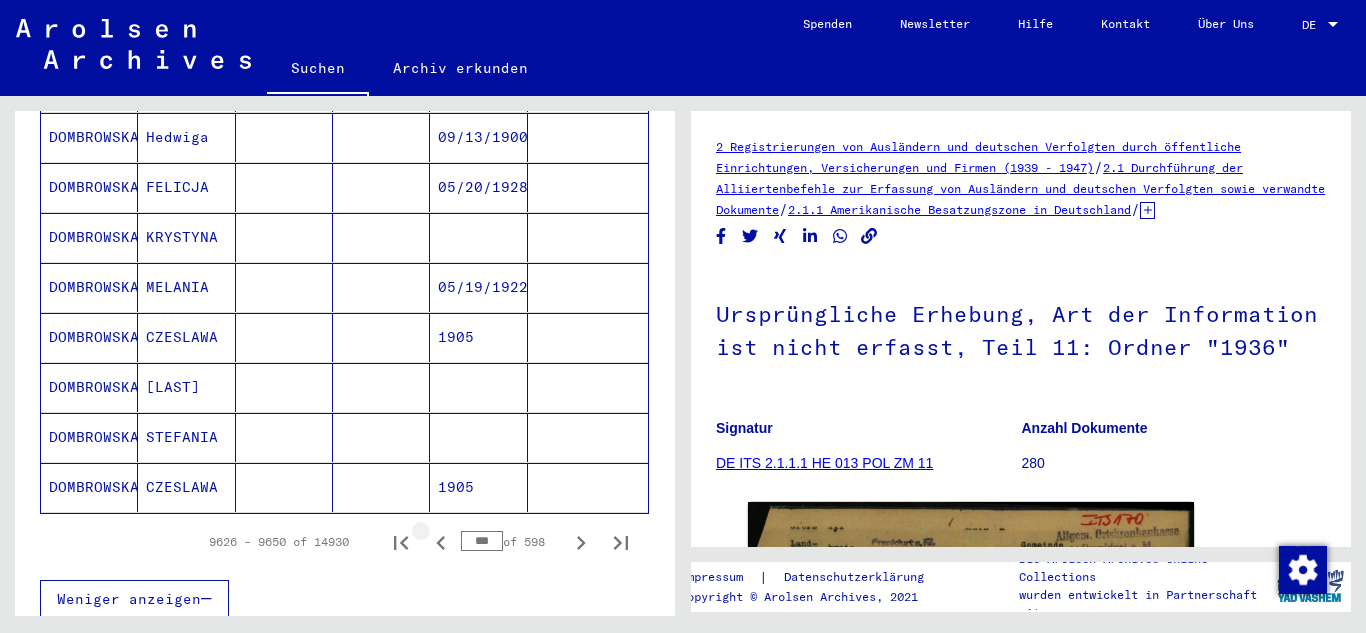 click 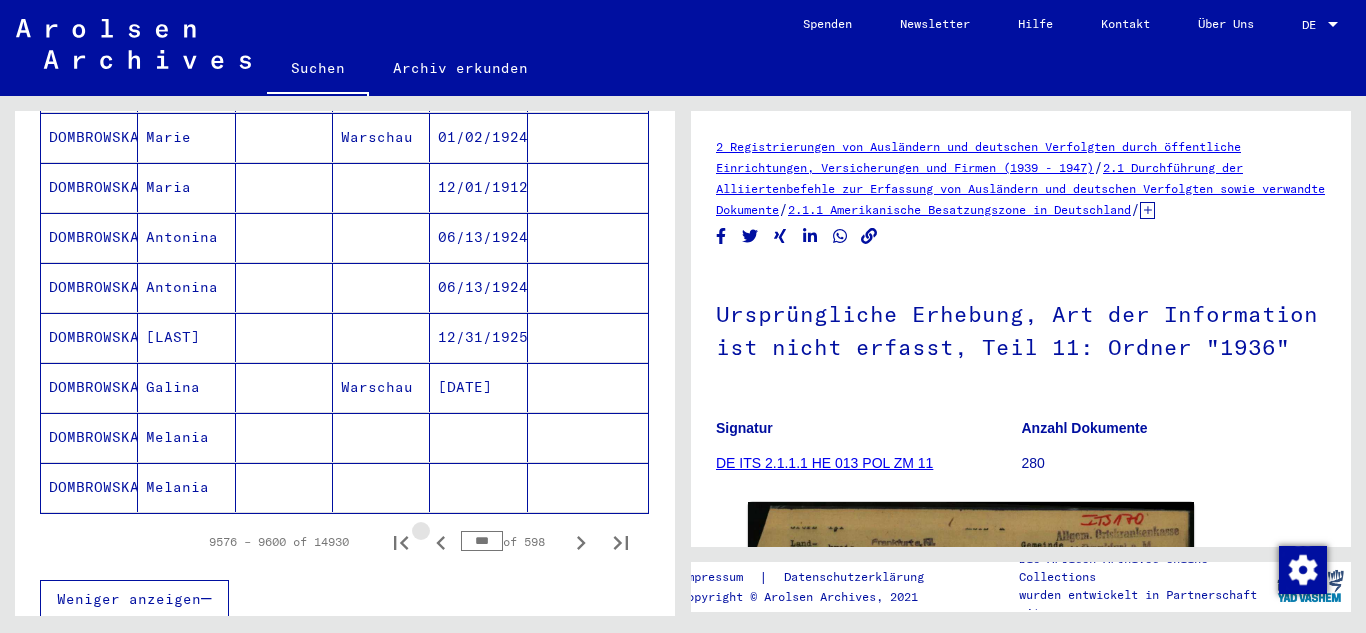click 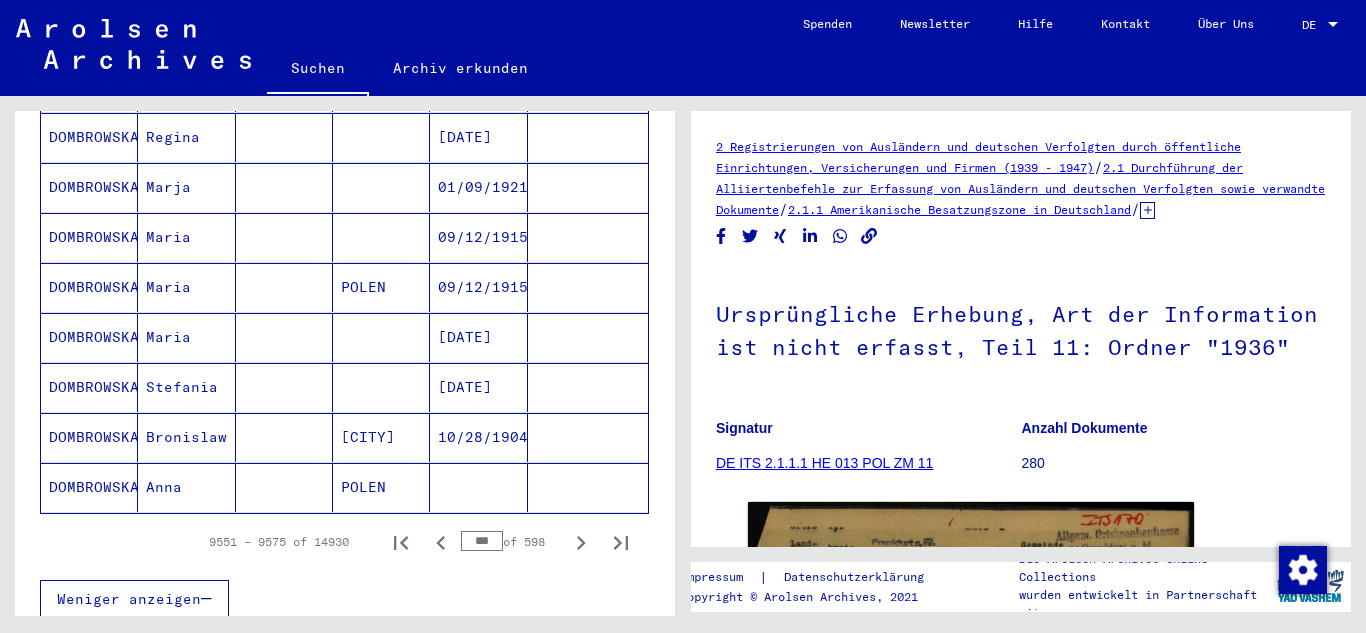 click 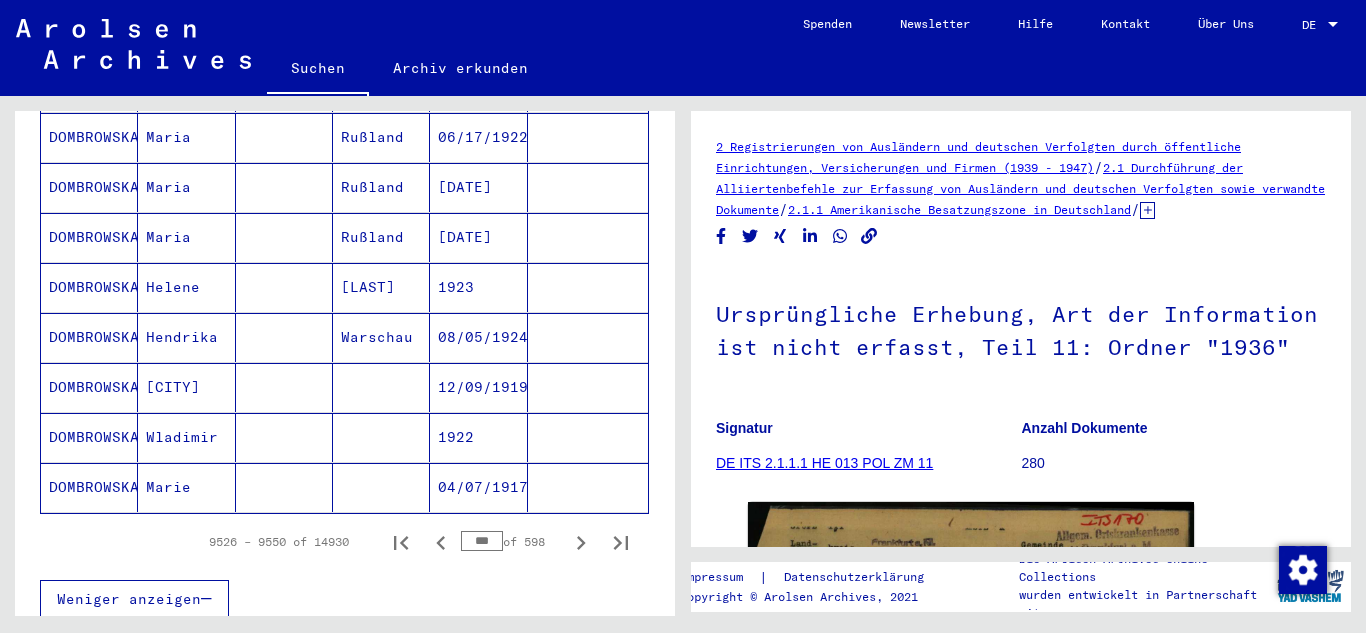 click 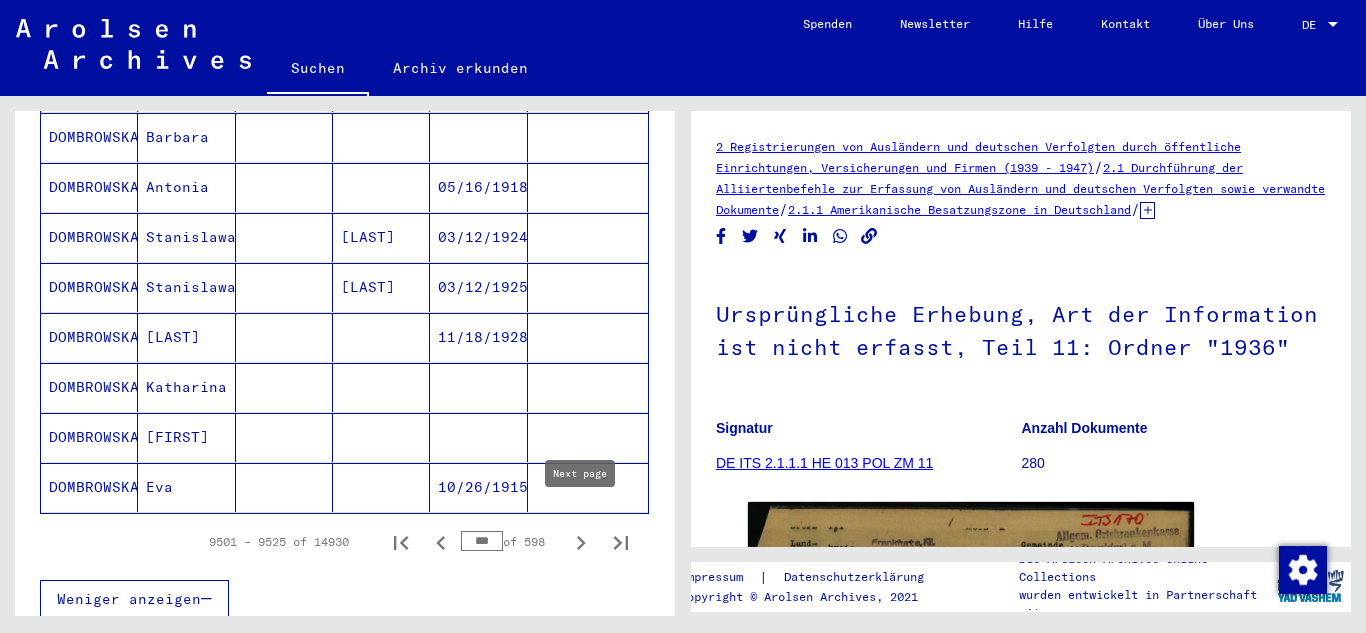 click 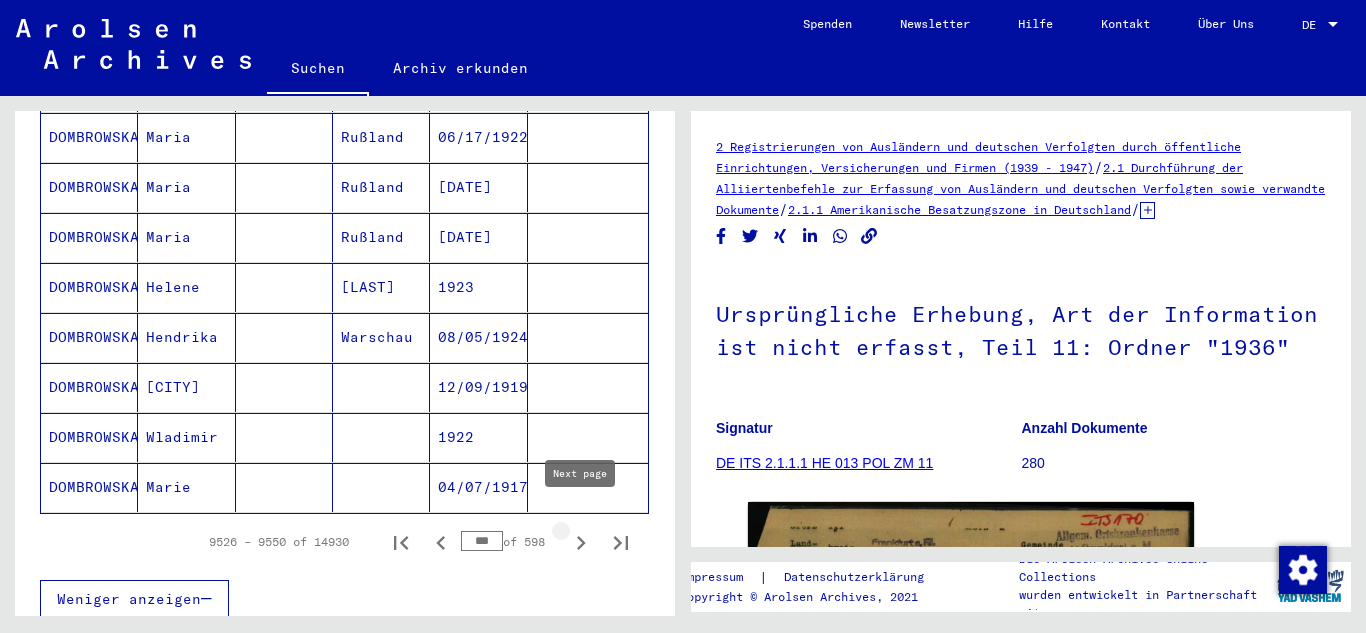 click 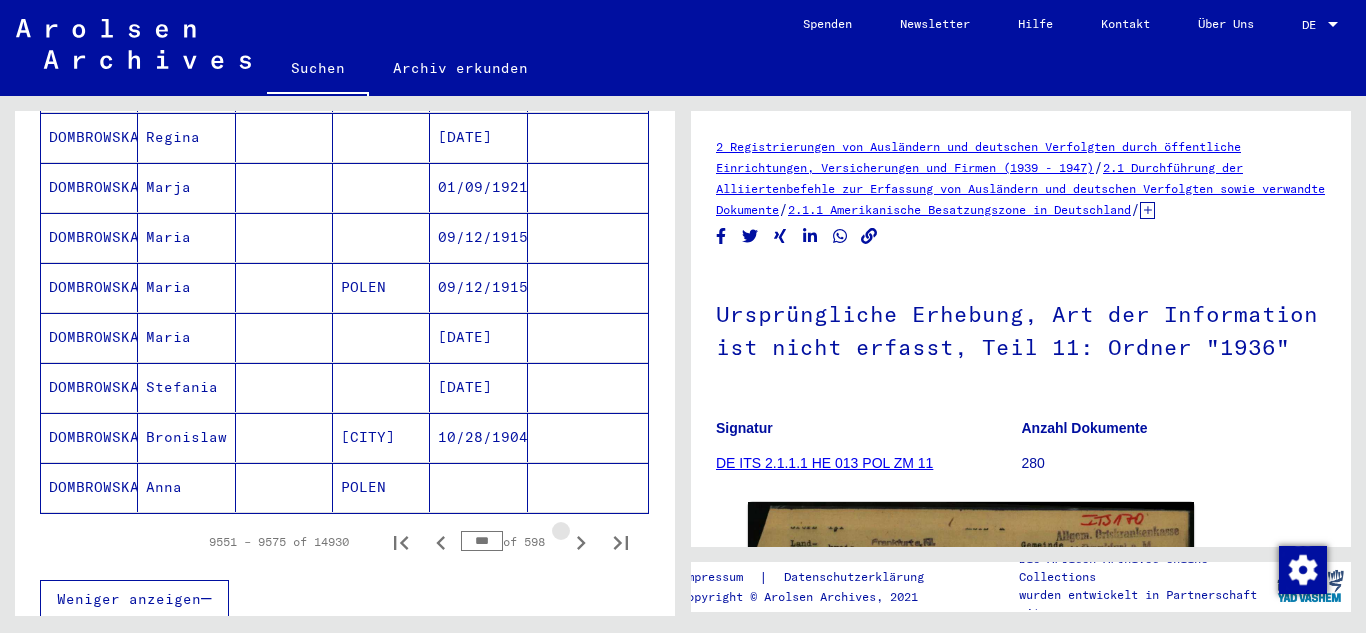 click 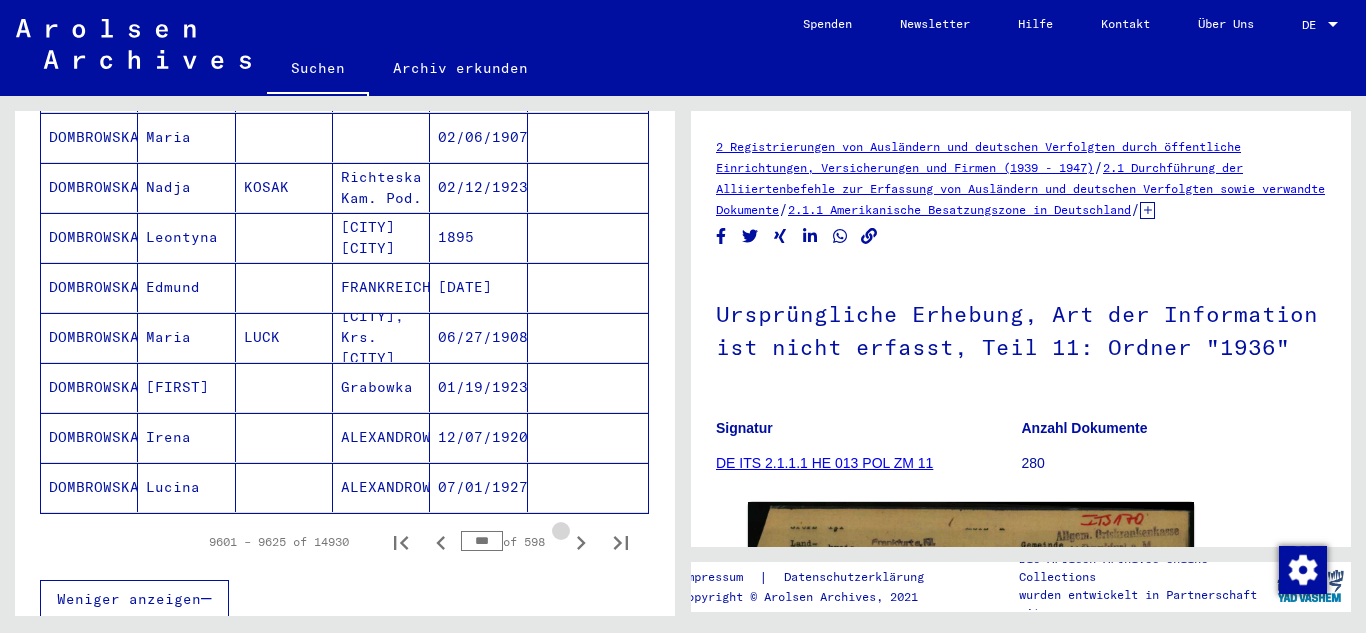 click 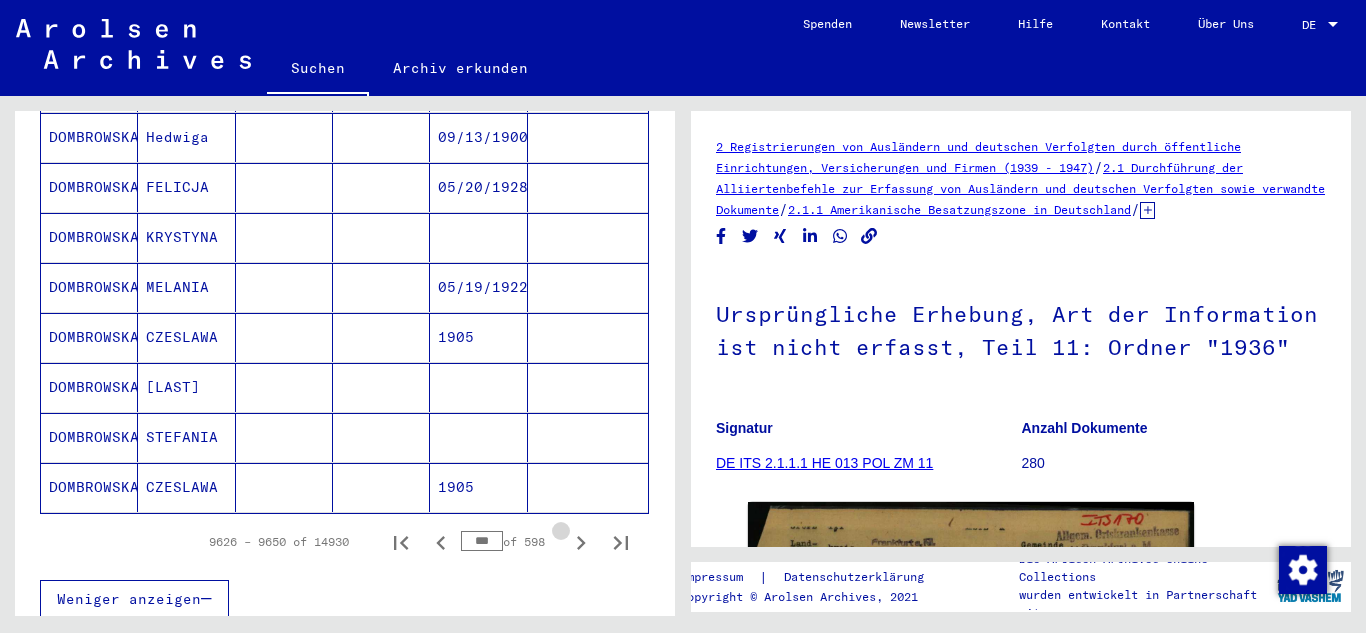 click 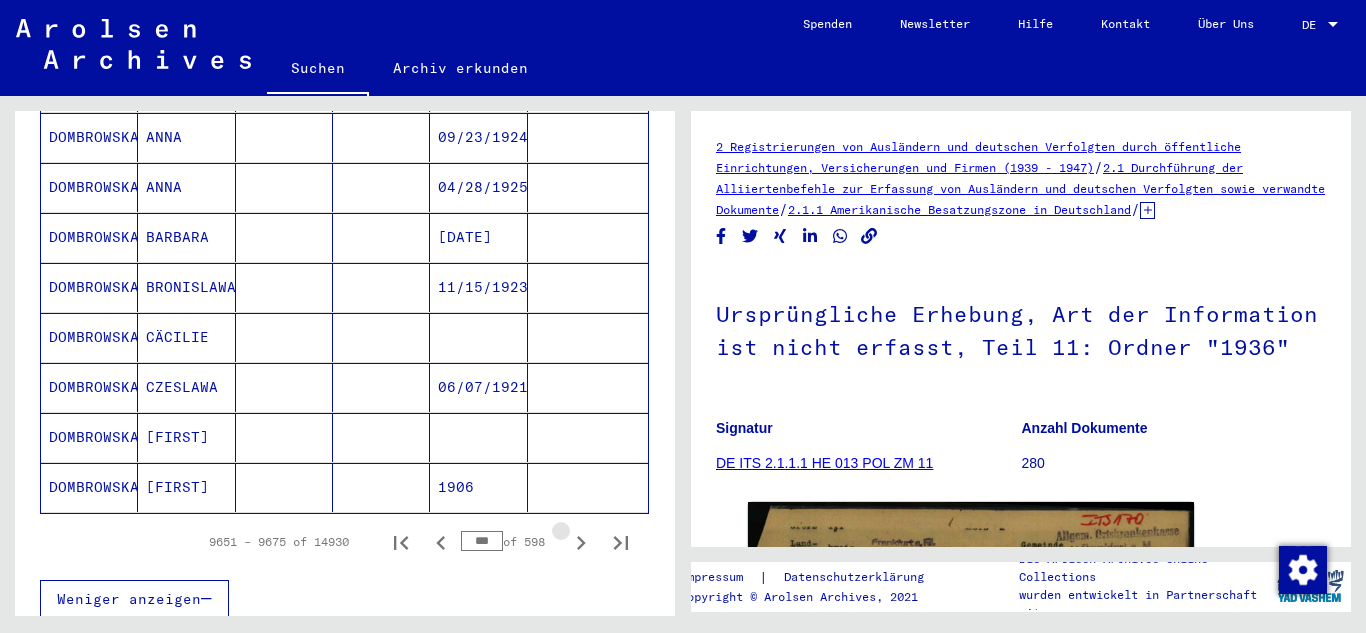 click 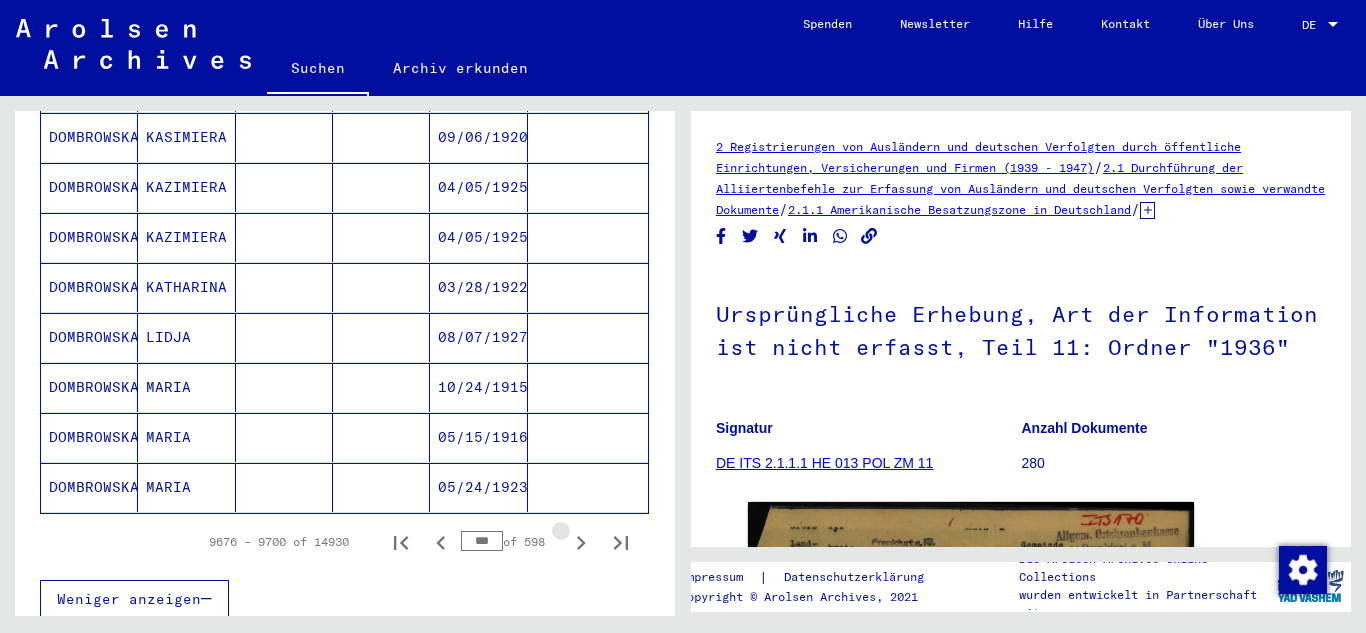 click 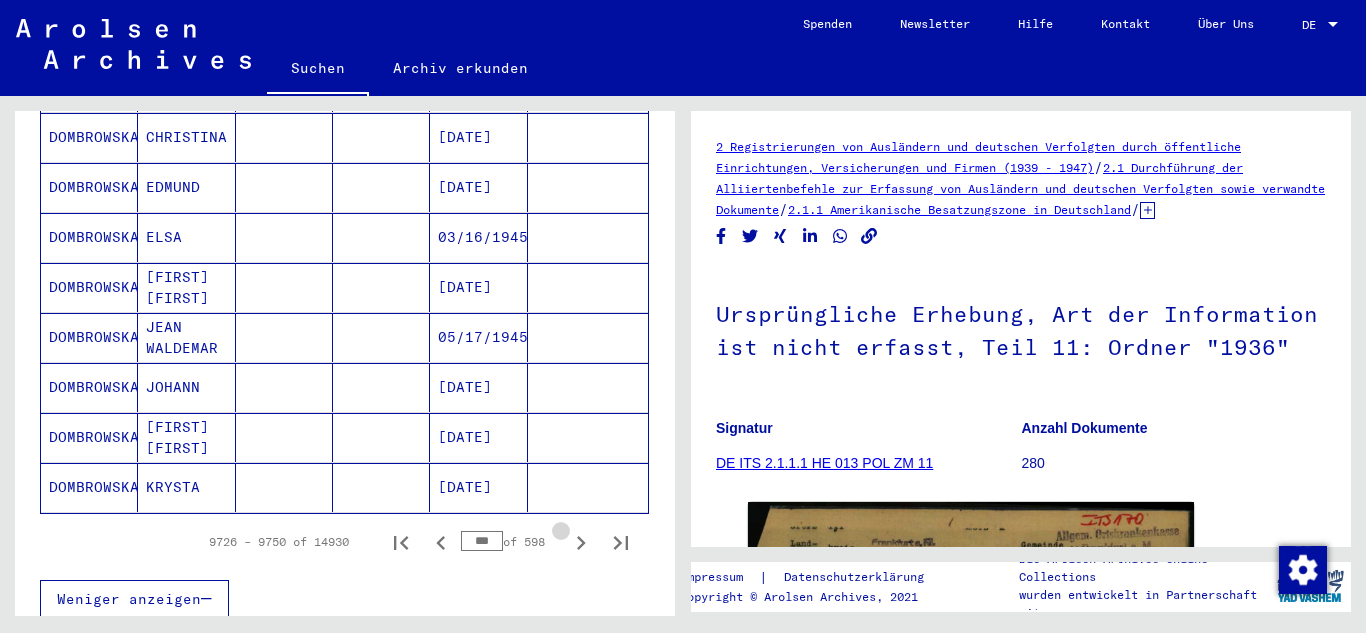 click 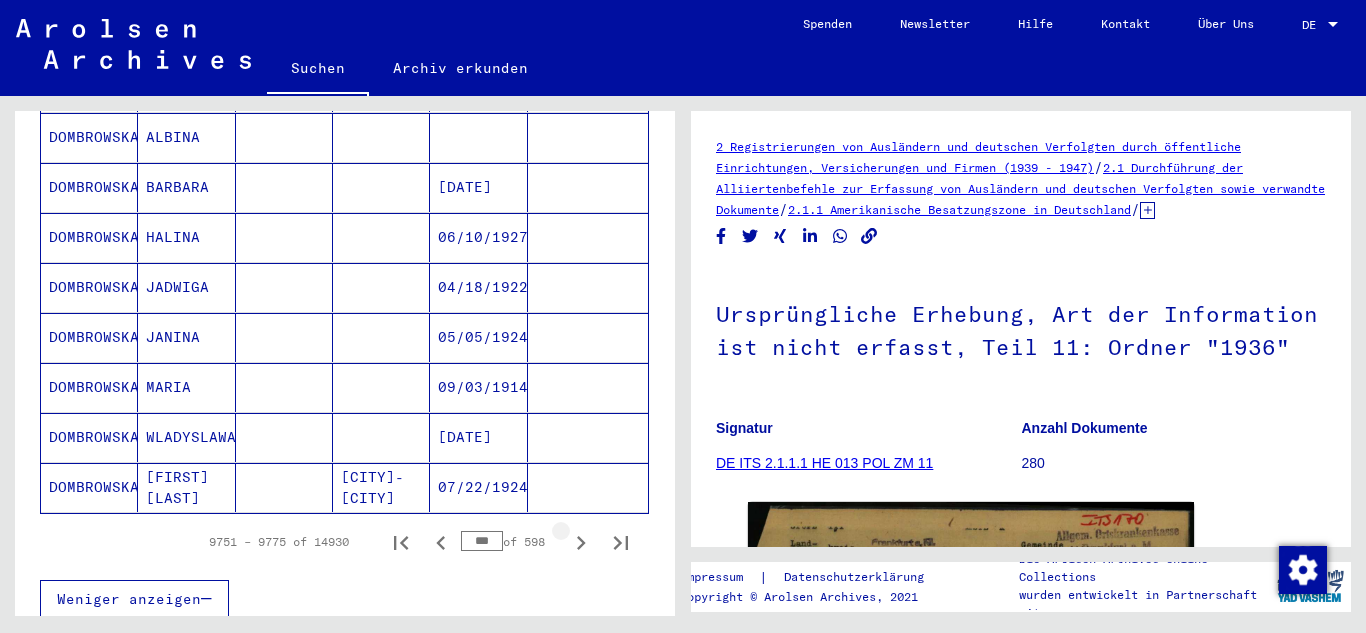 click 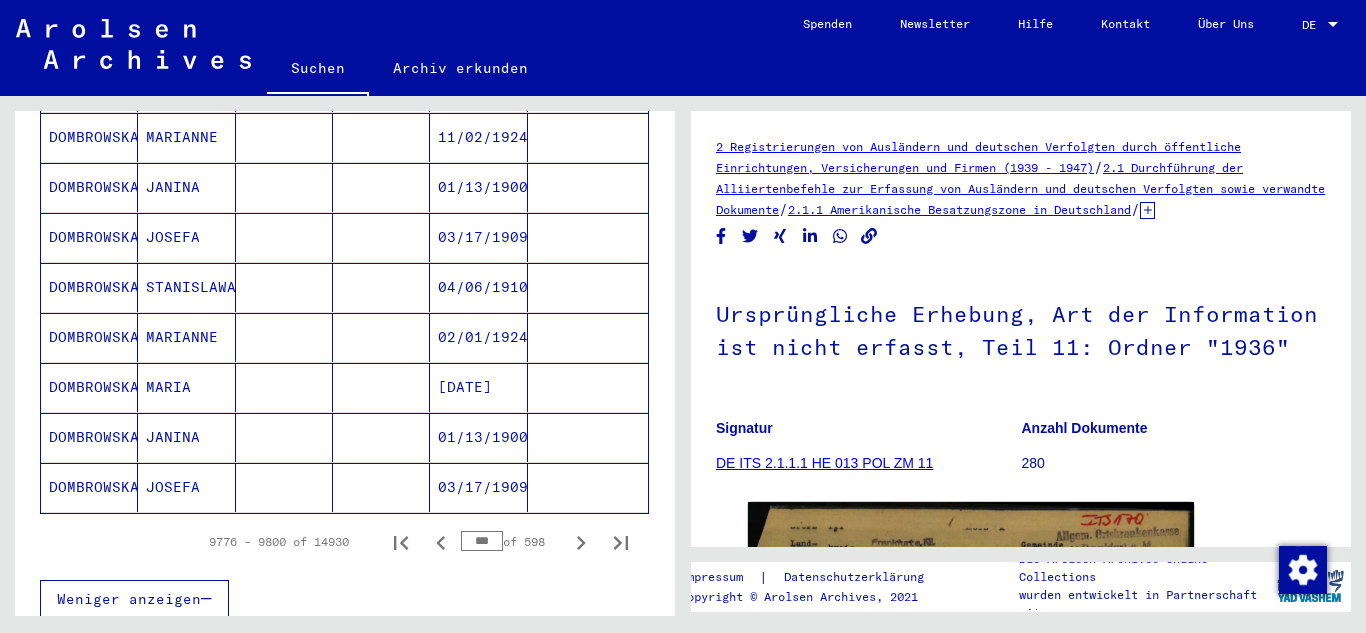 click 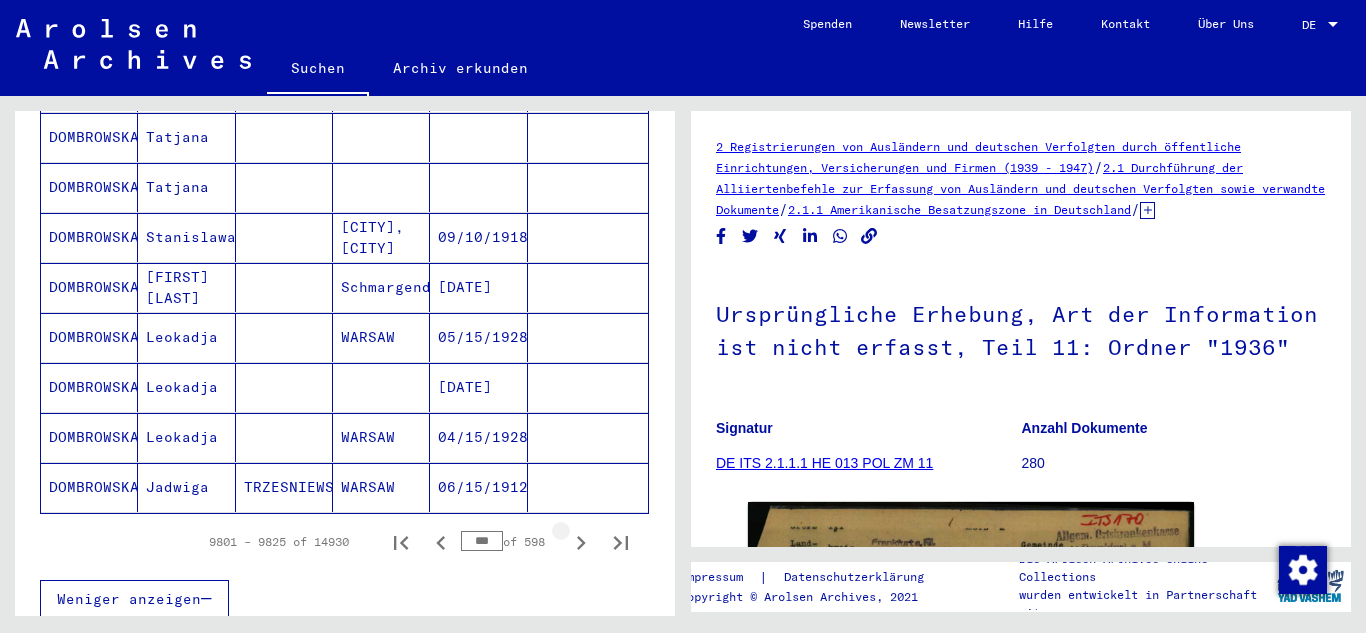 click 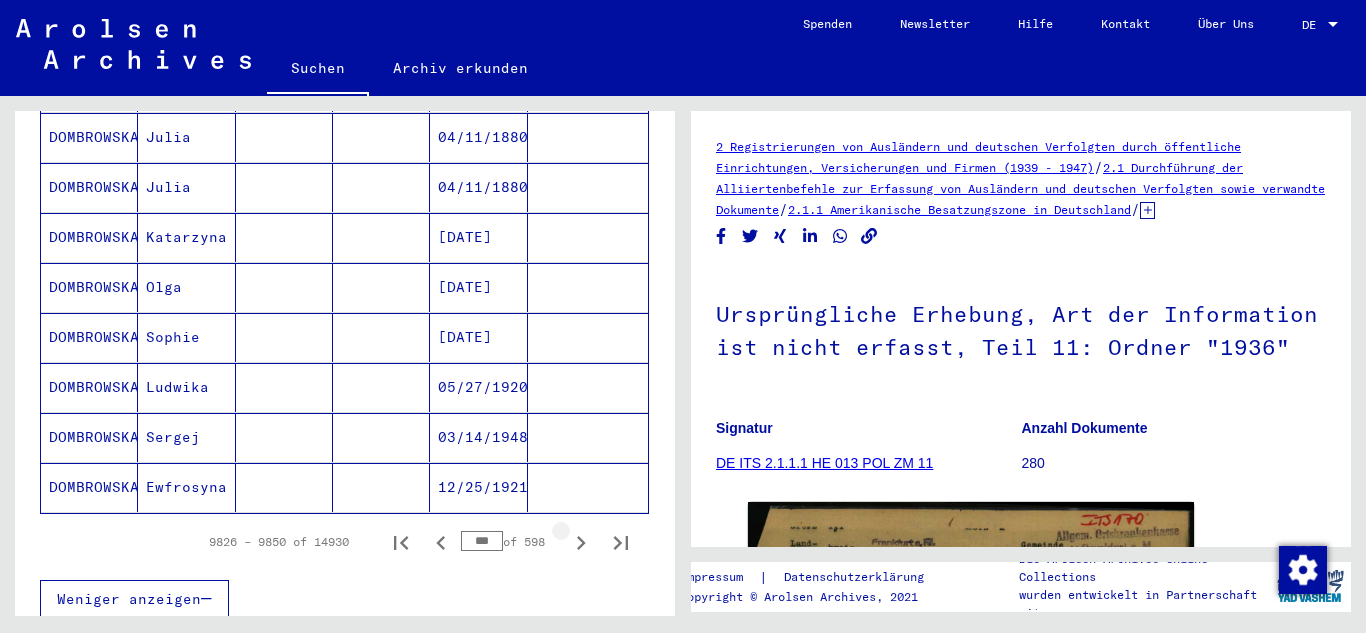 click 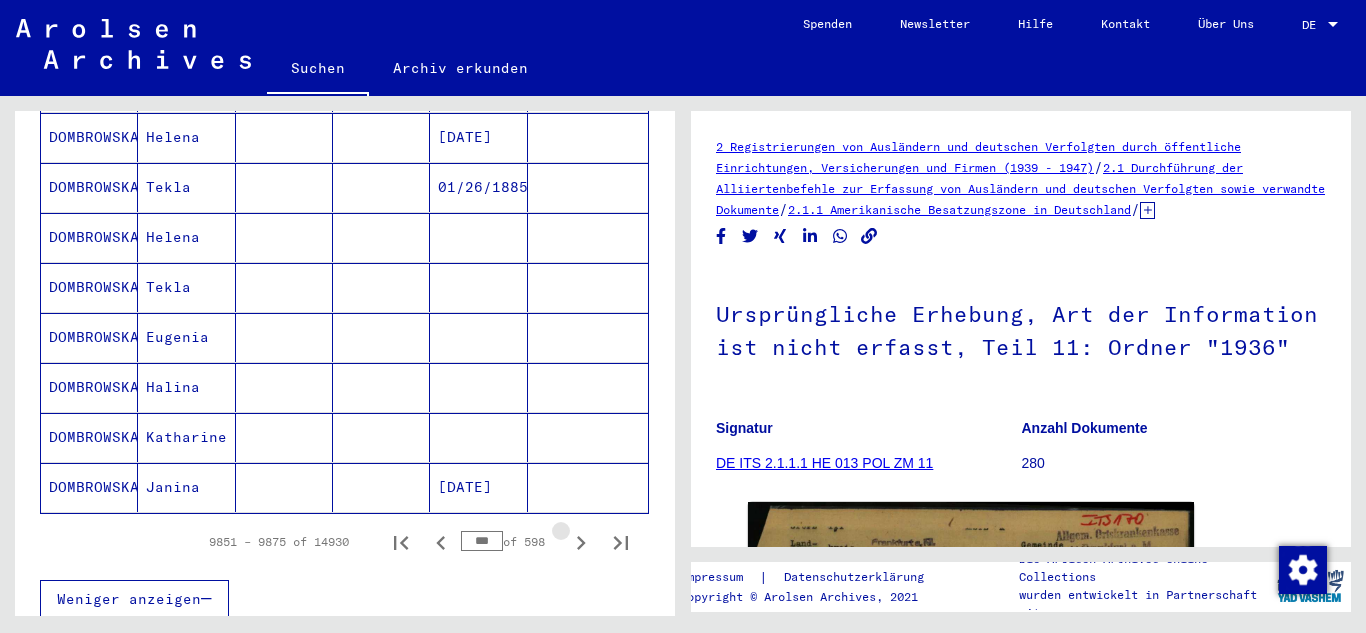 click 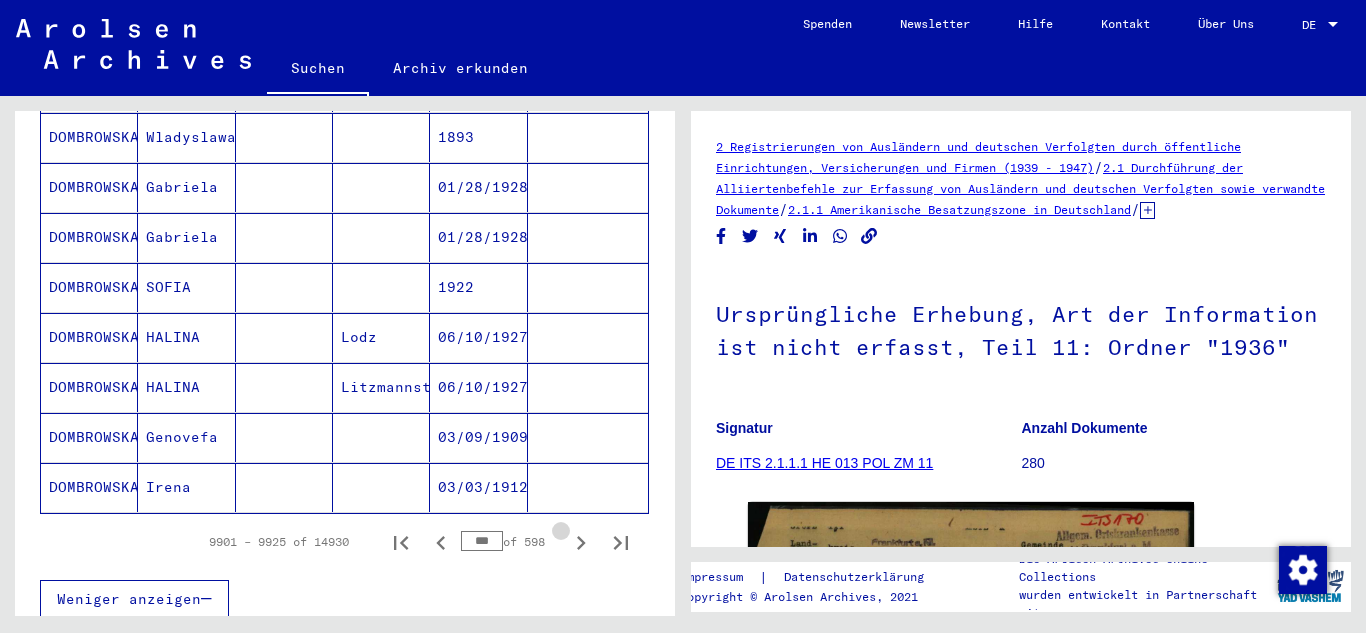 click 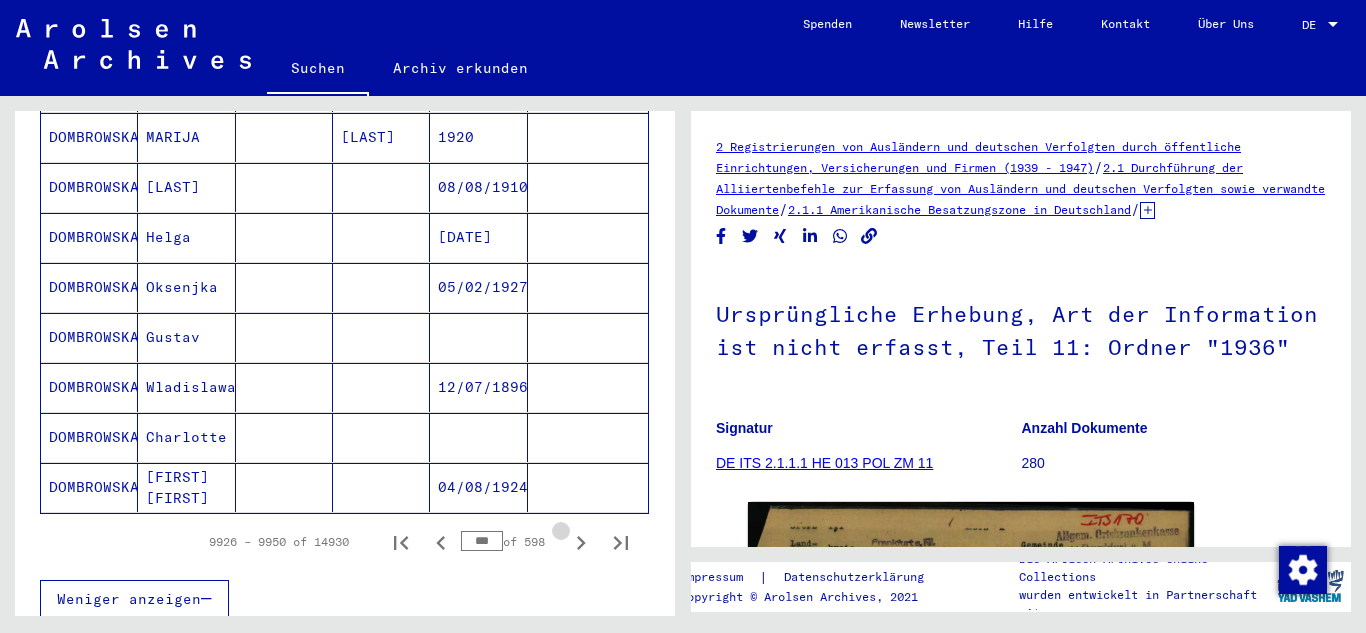 click 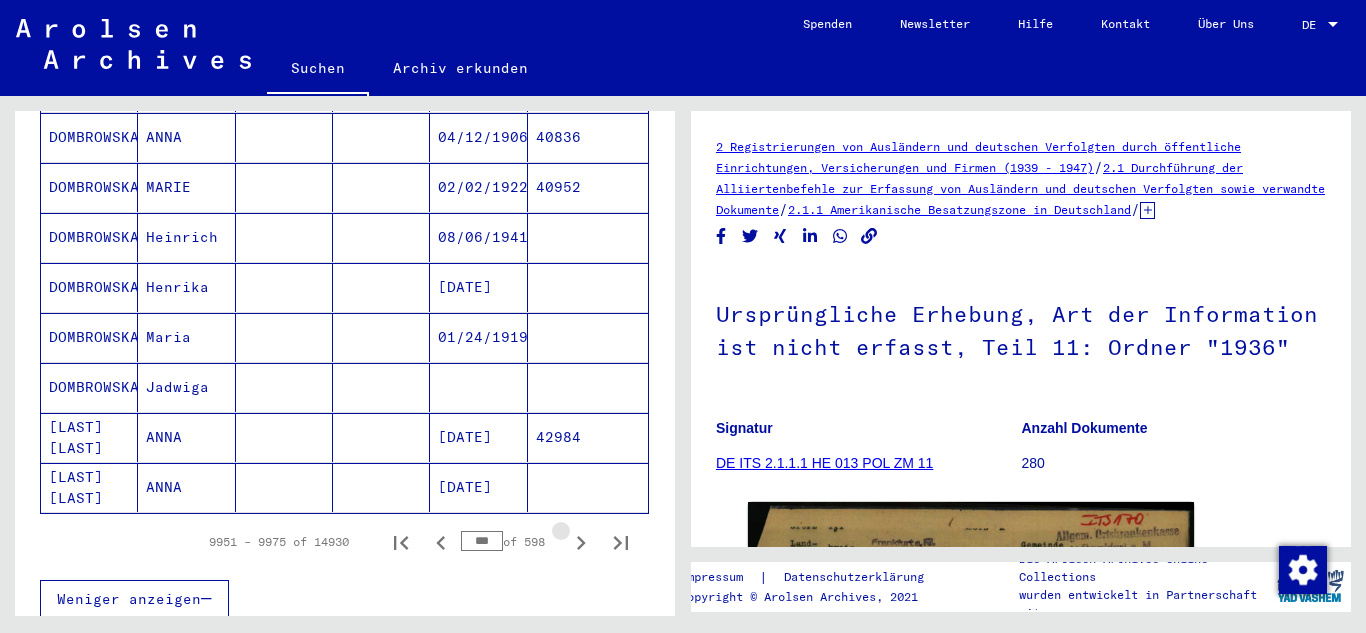 click 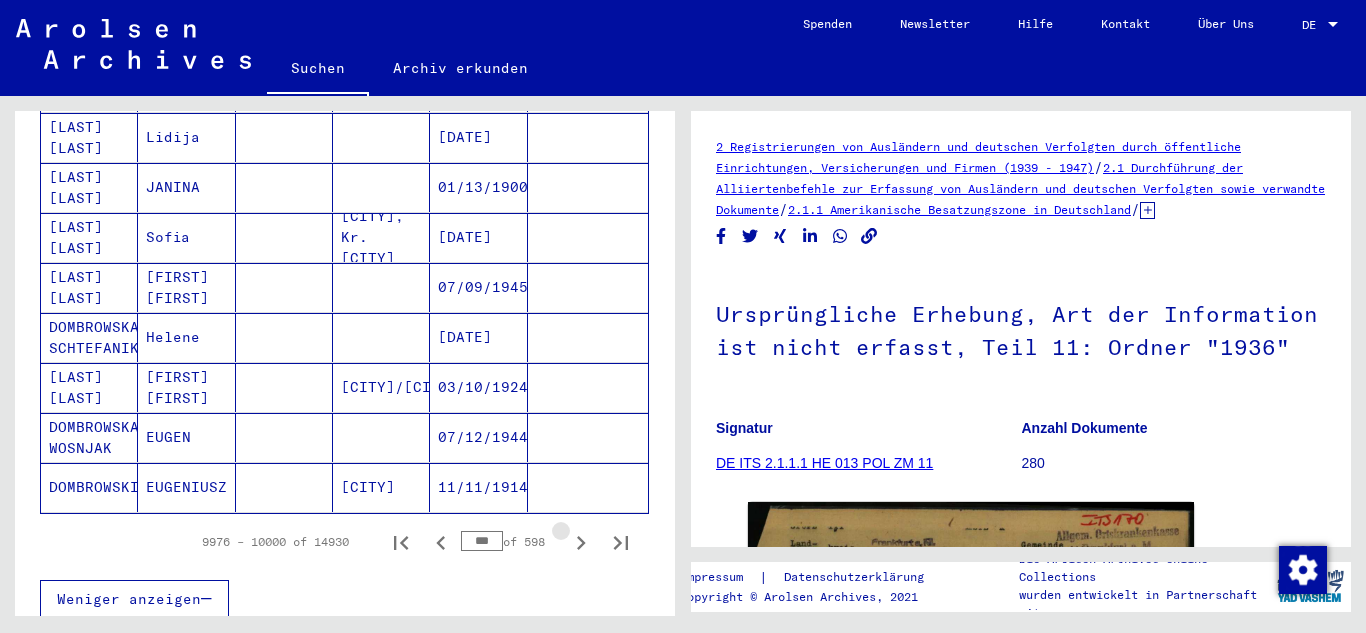 click 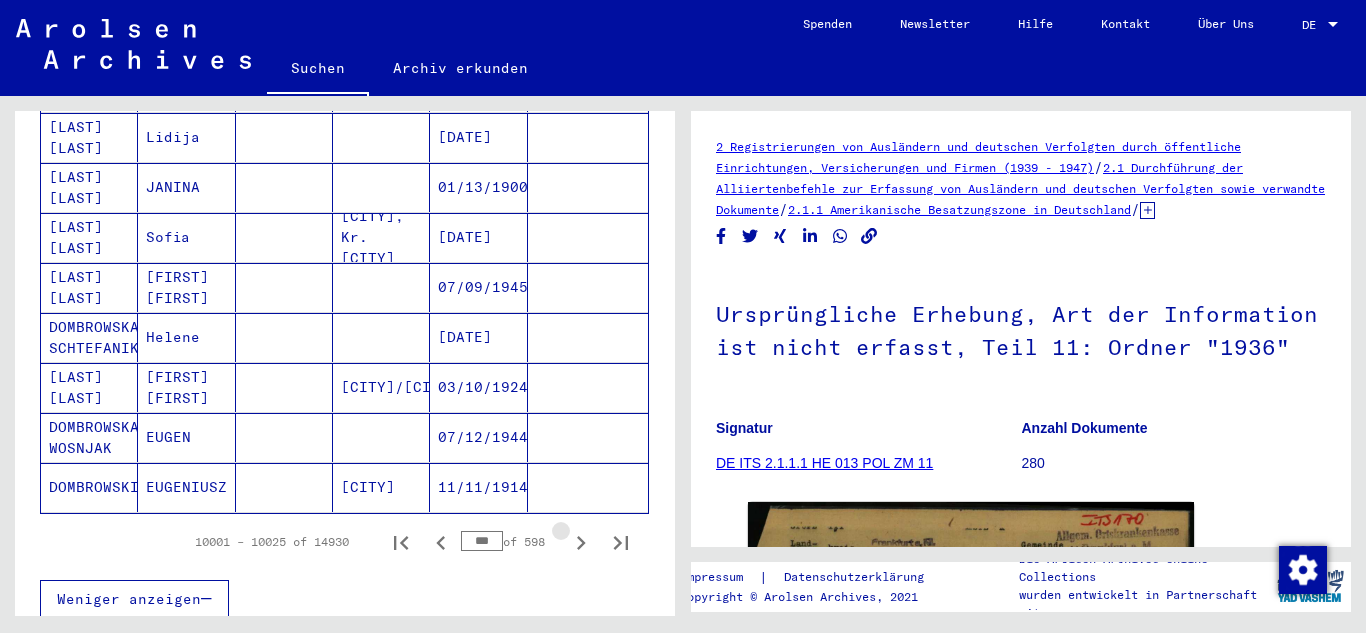 click 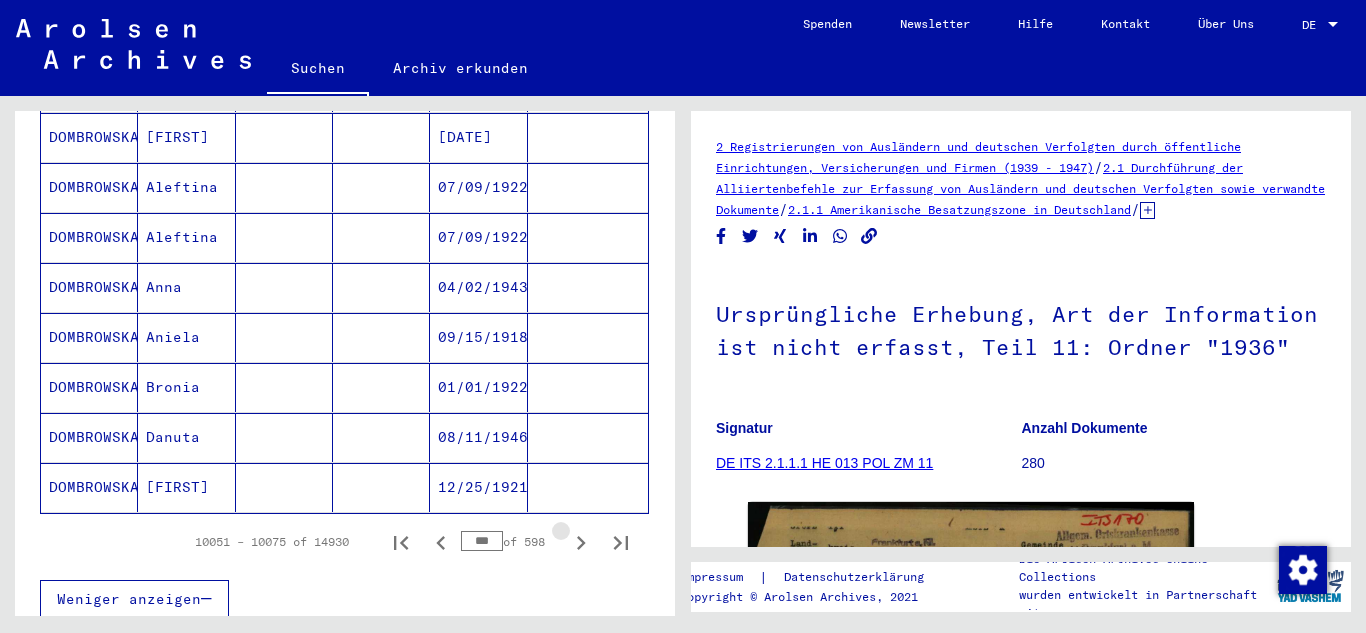 click 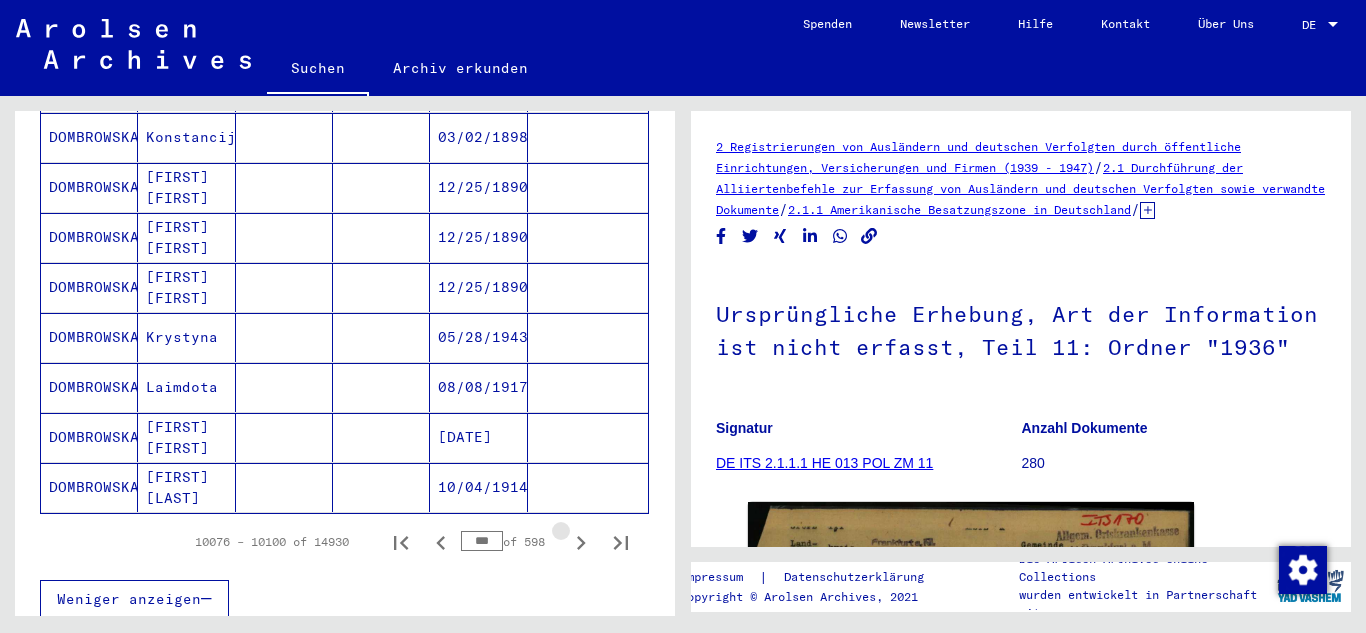 click 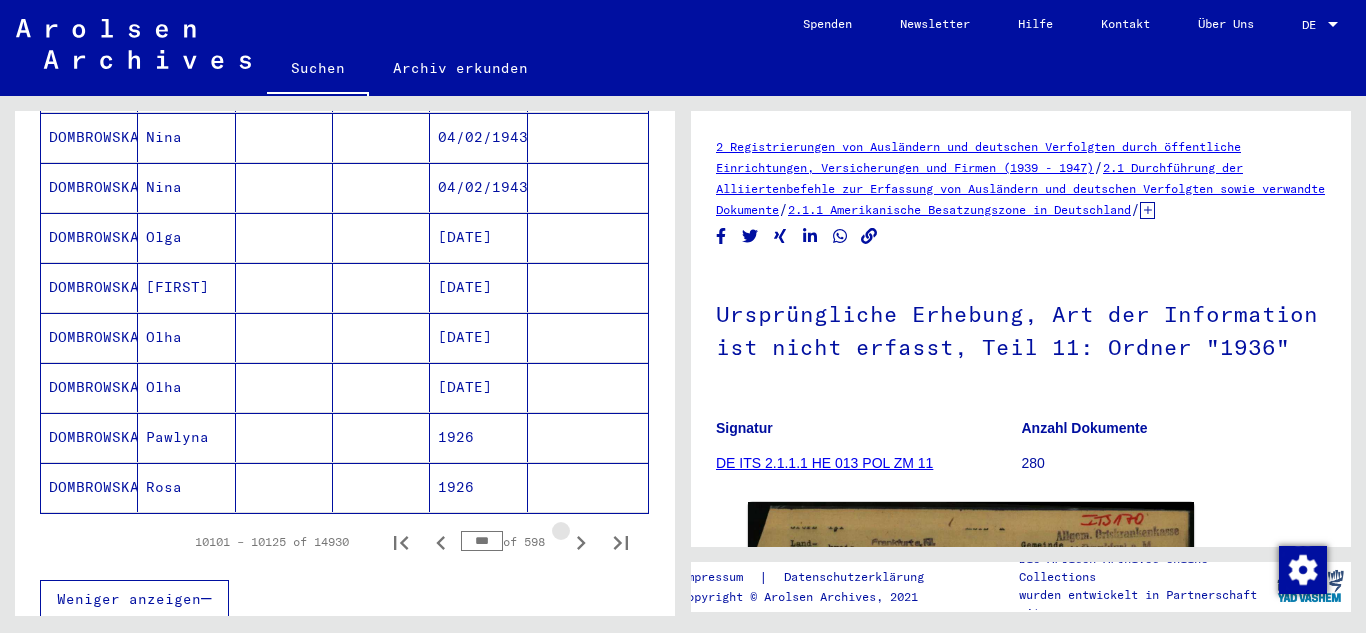 click 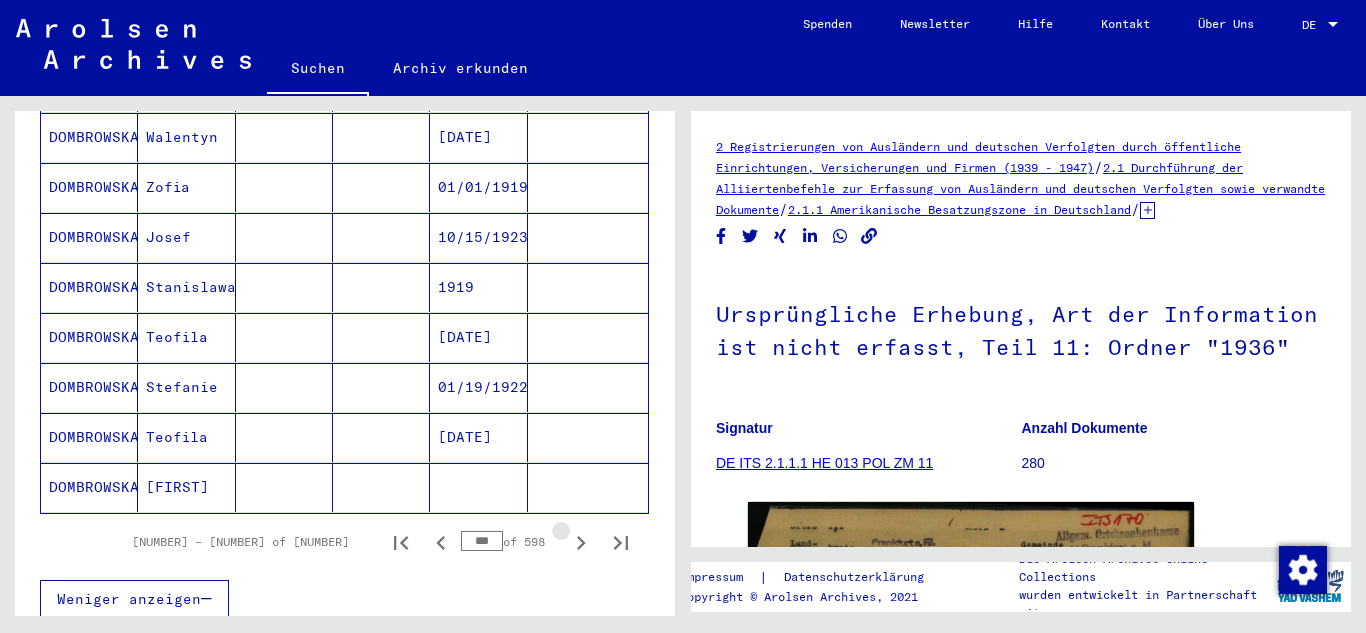 click 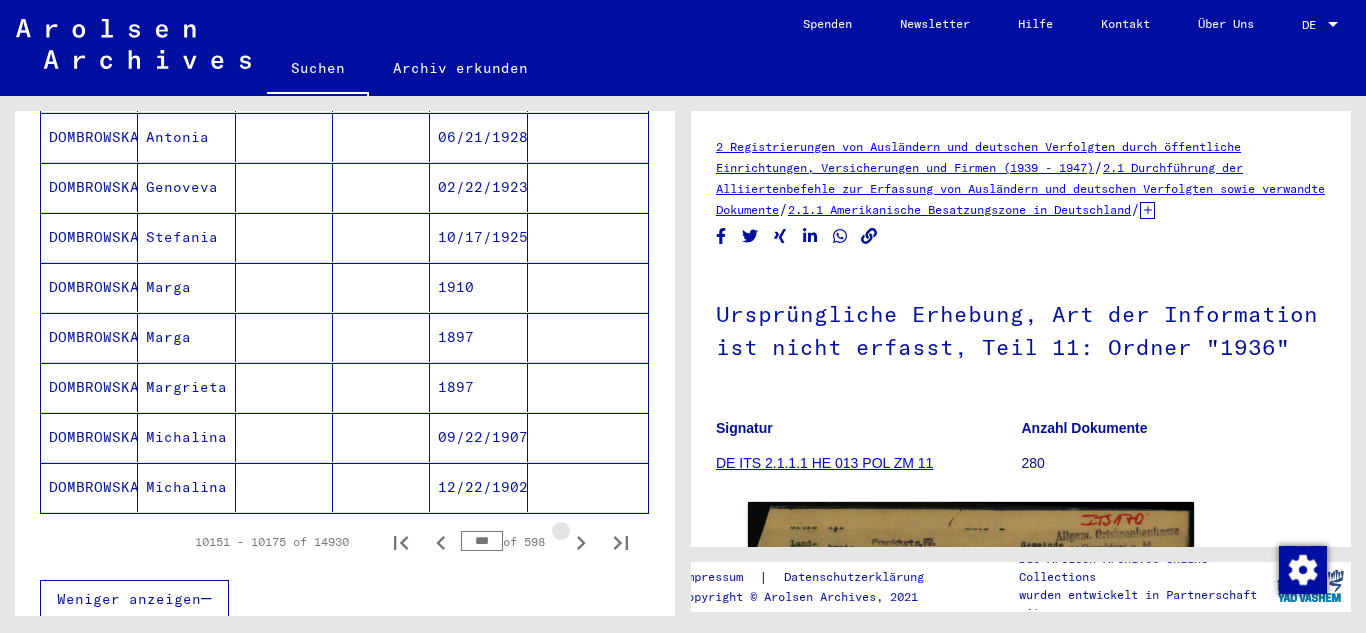 click 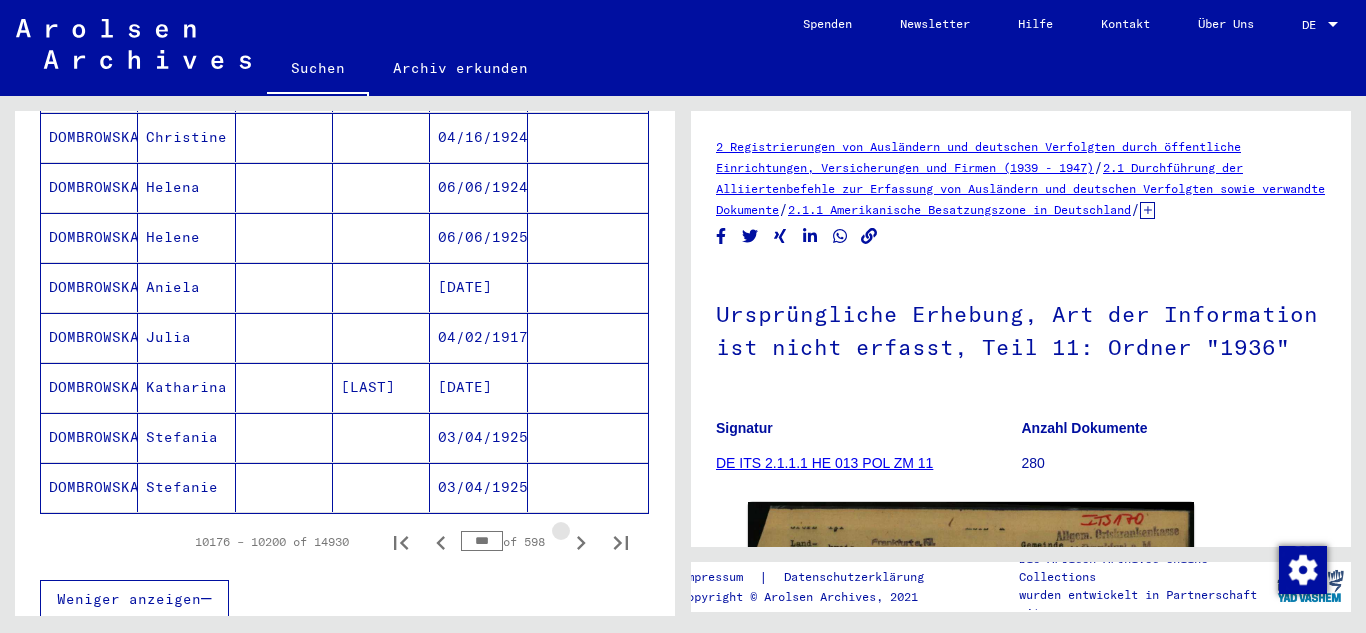 click 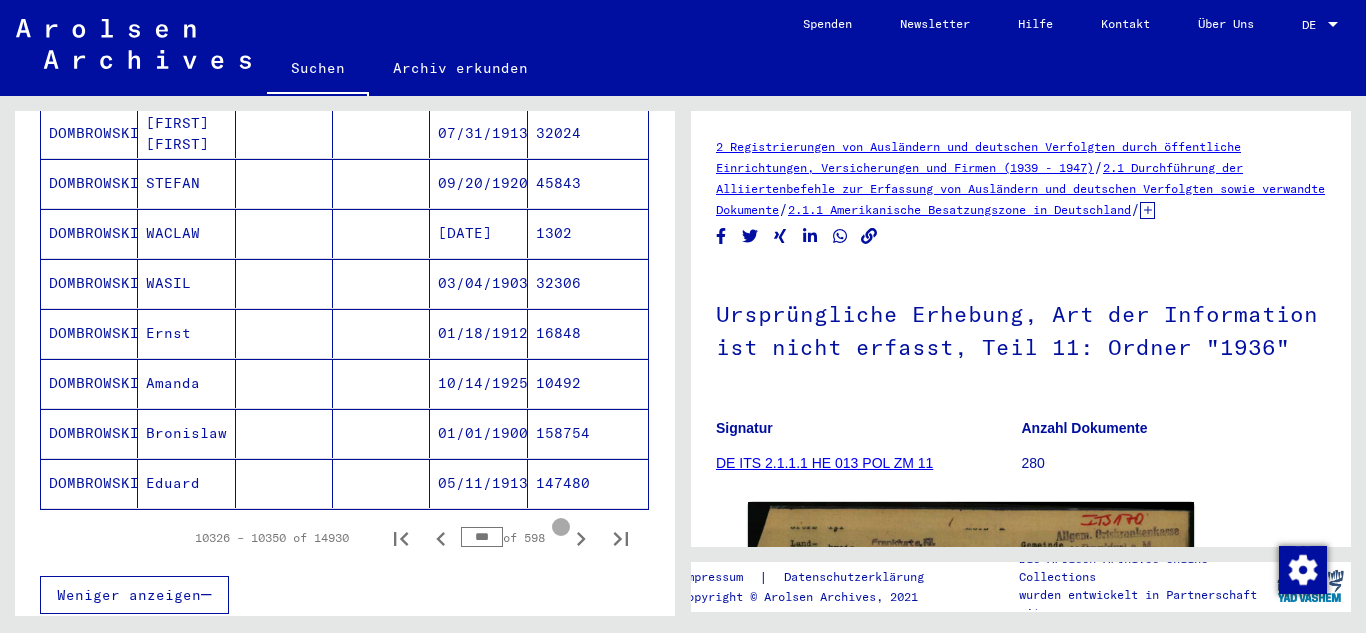 click 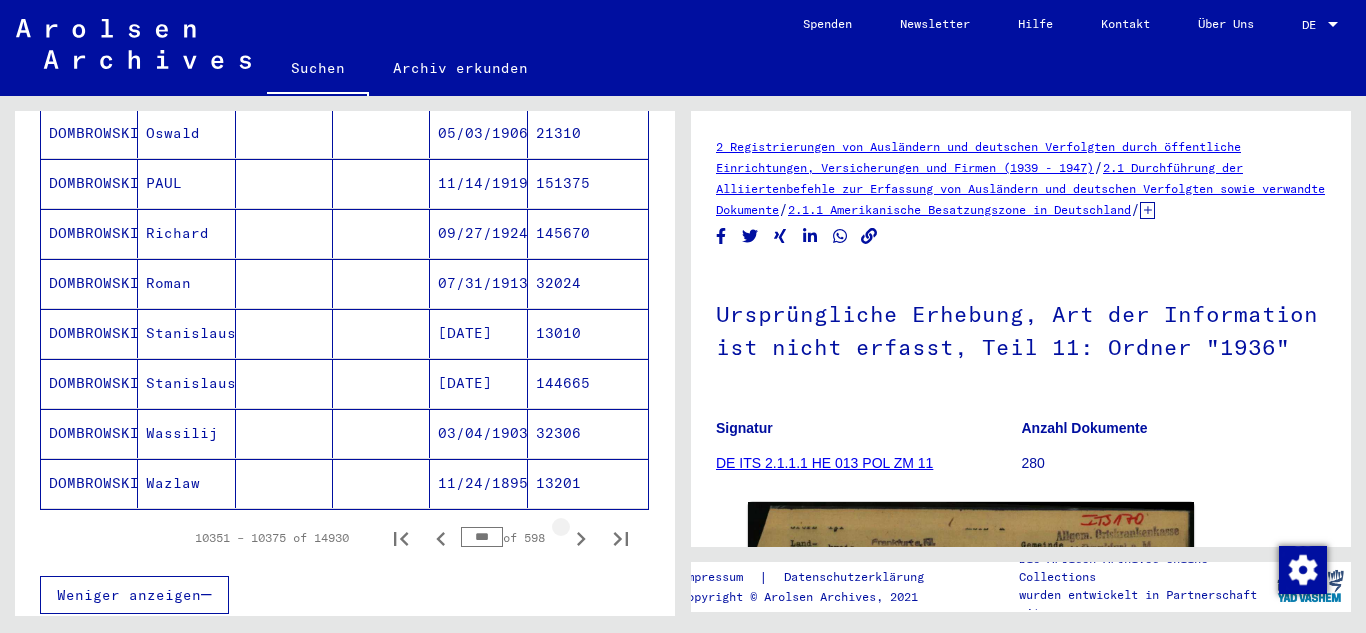 click 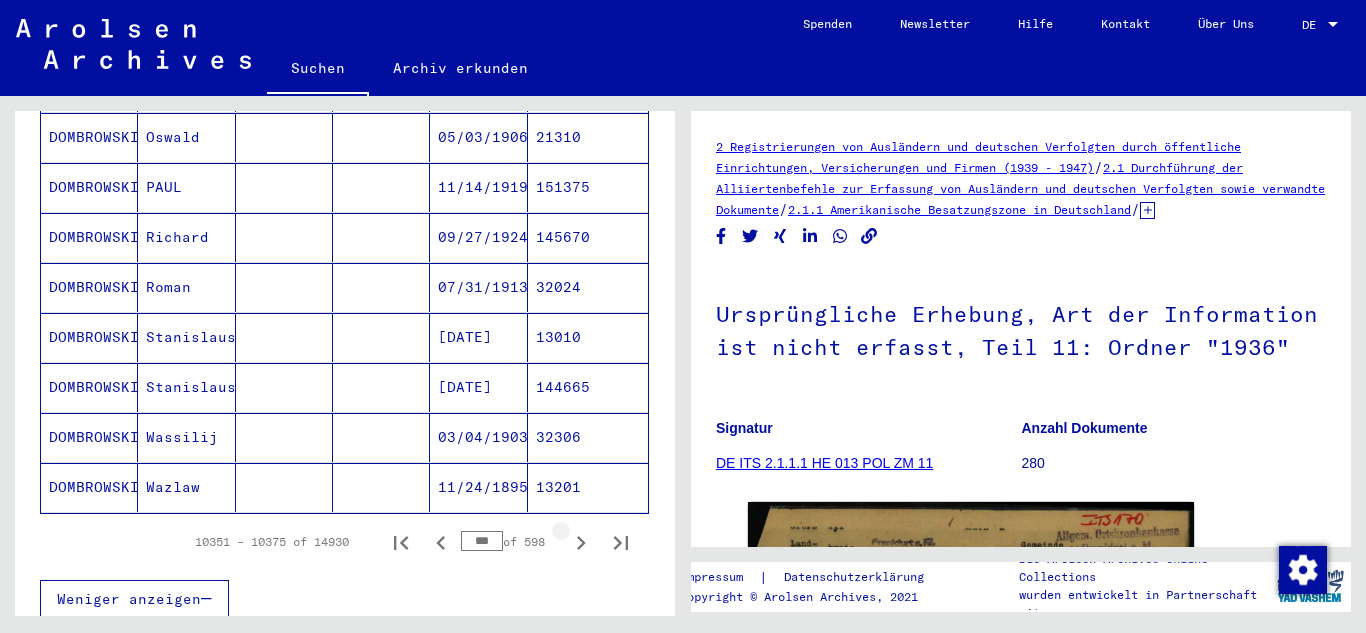 click 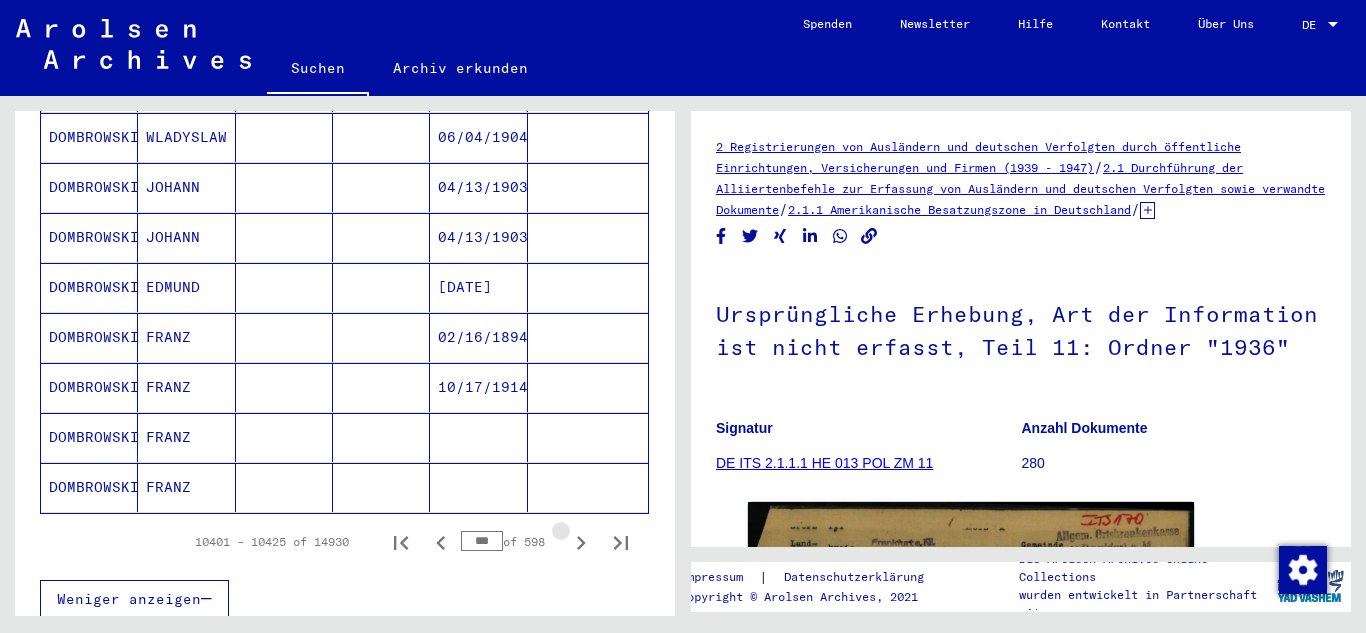 click 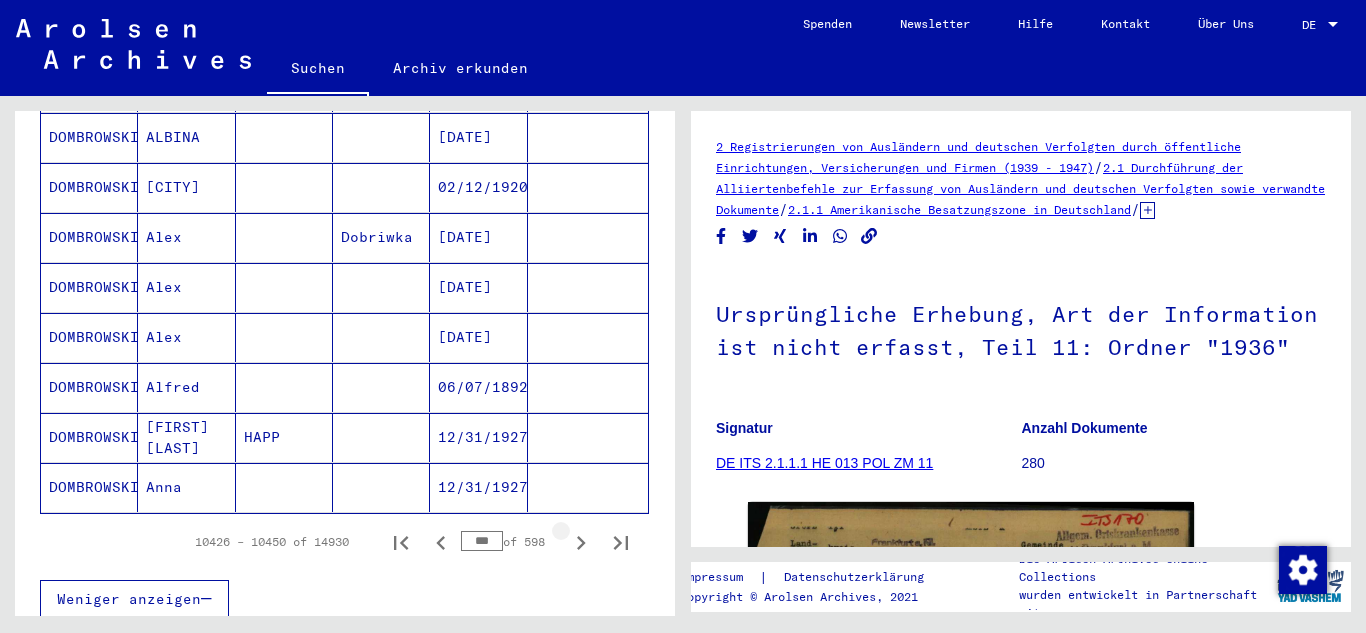 click 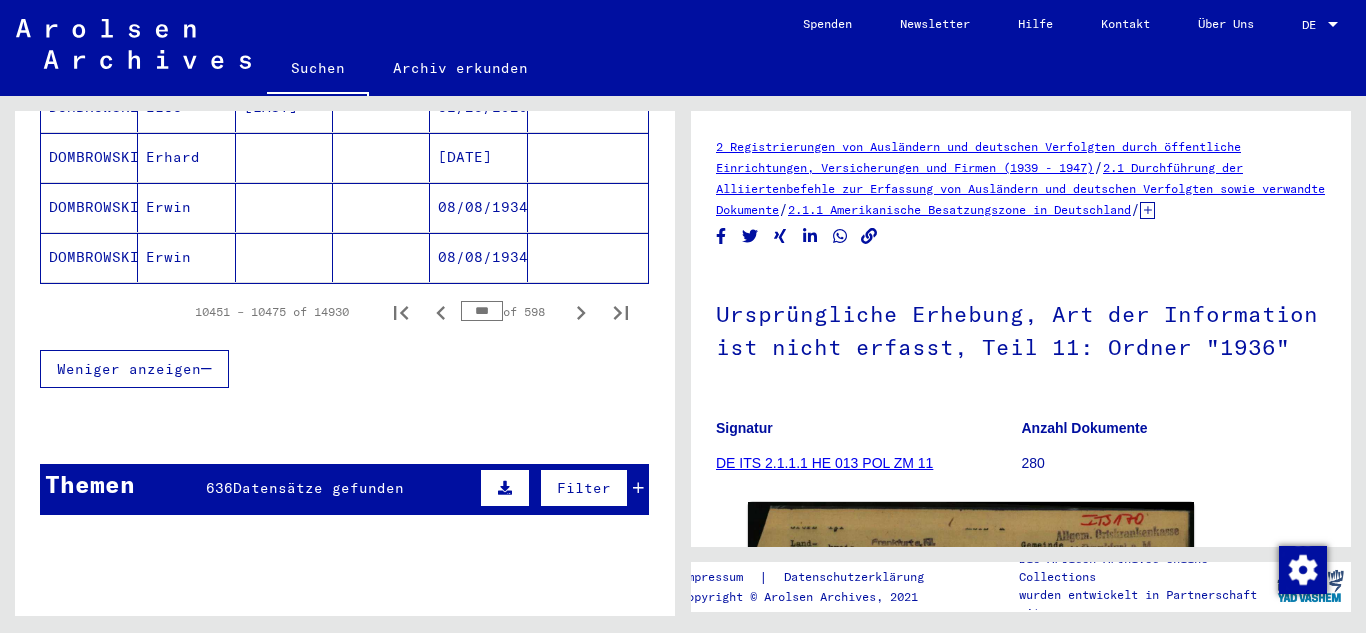 scroll, scrollTop: 1503, scrollLeft: 0, axis: vertical 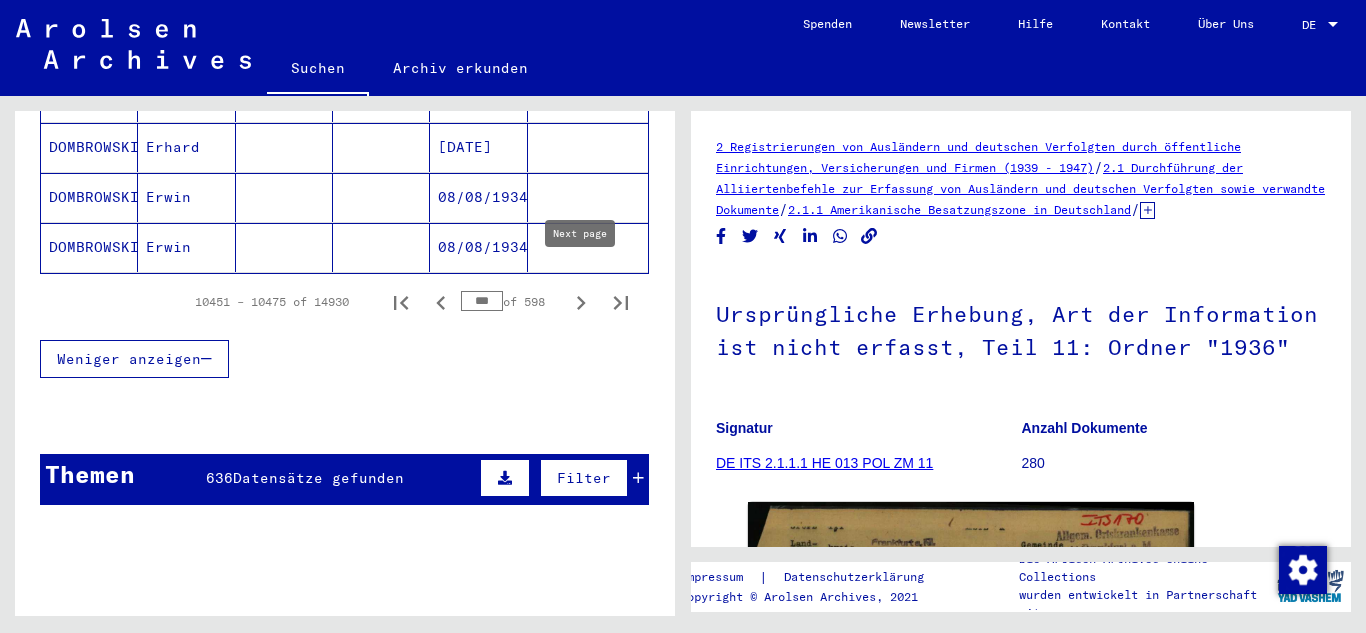 click 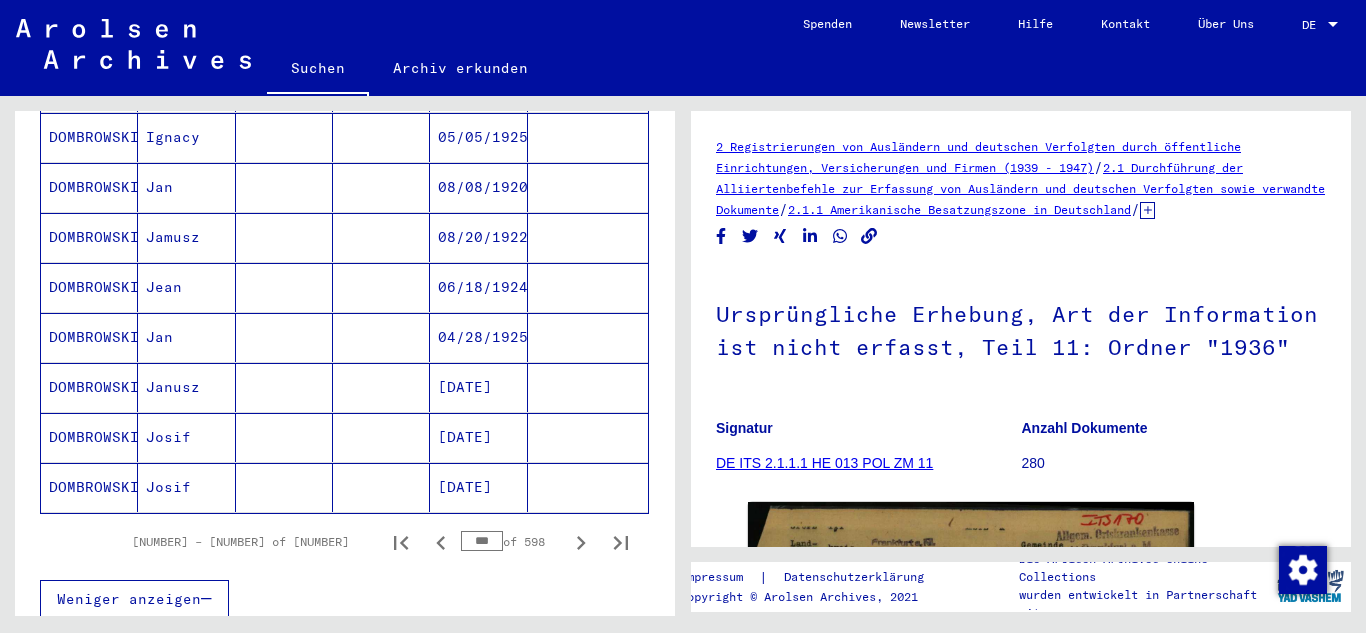scroll, scrollTop: 1303, scrollLeft: 0, axis: vertical 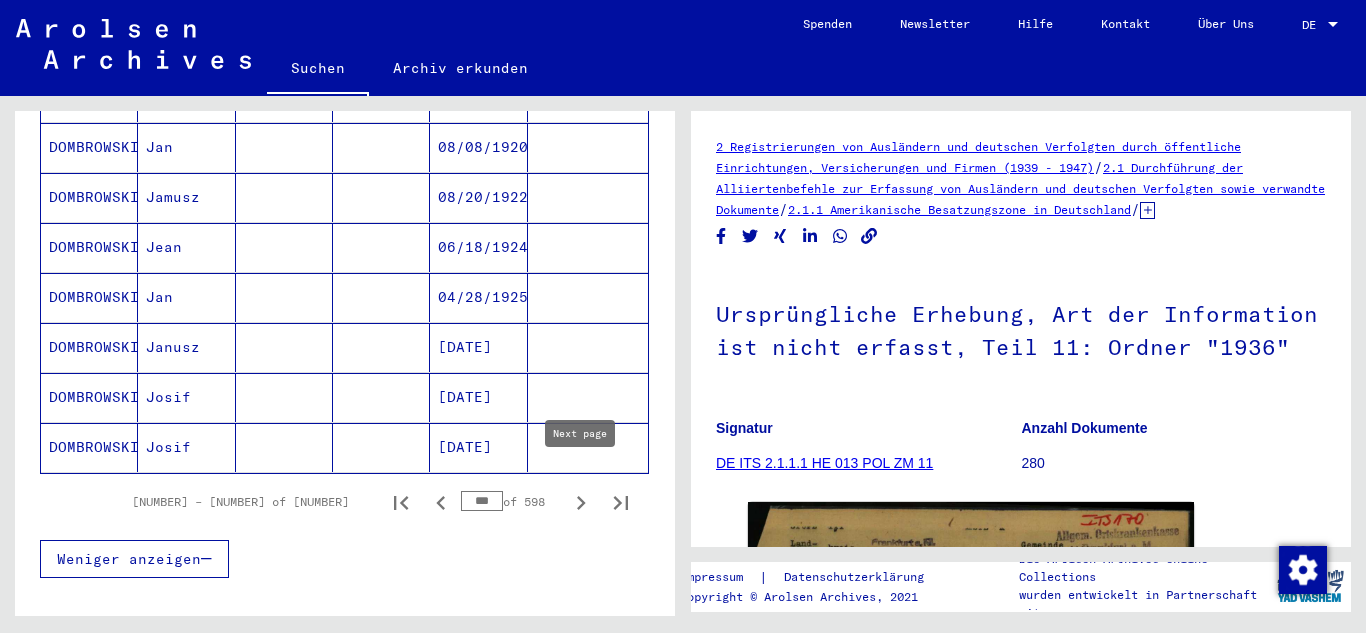 click 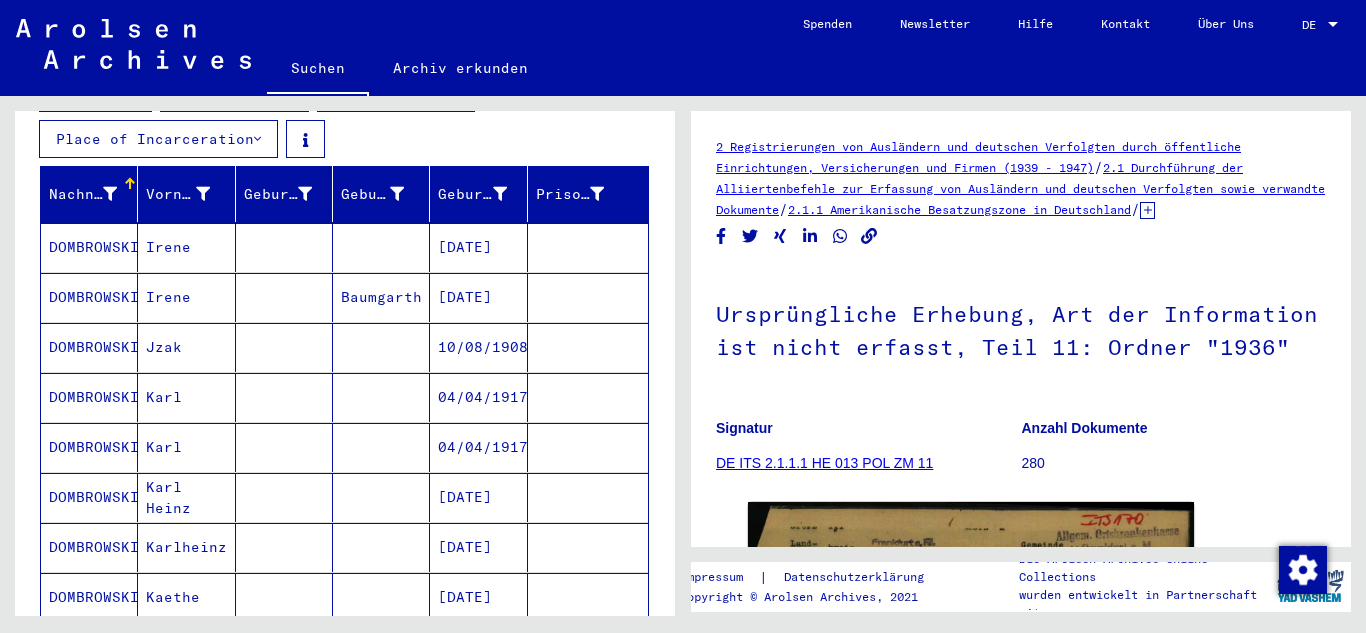 scroll, scrollTop: 263, scrollLeft: 0, axis: vertical 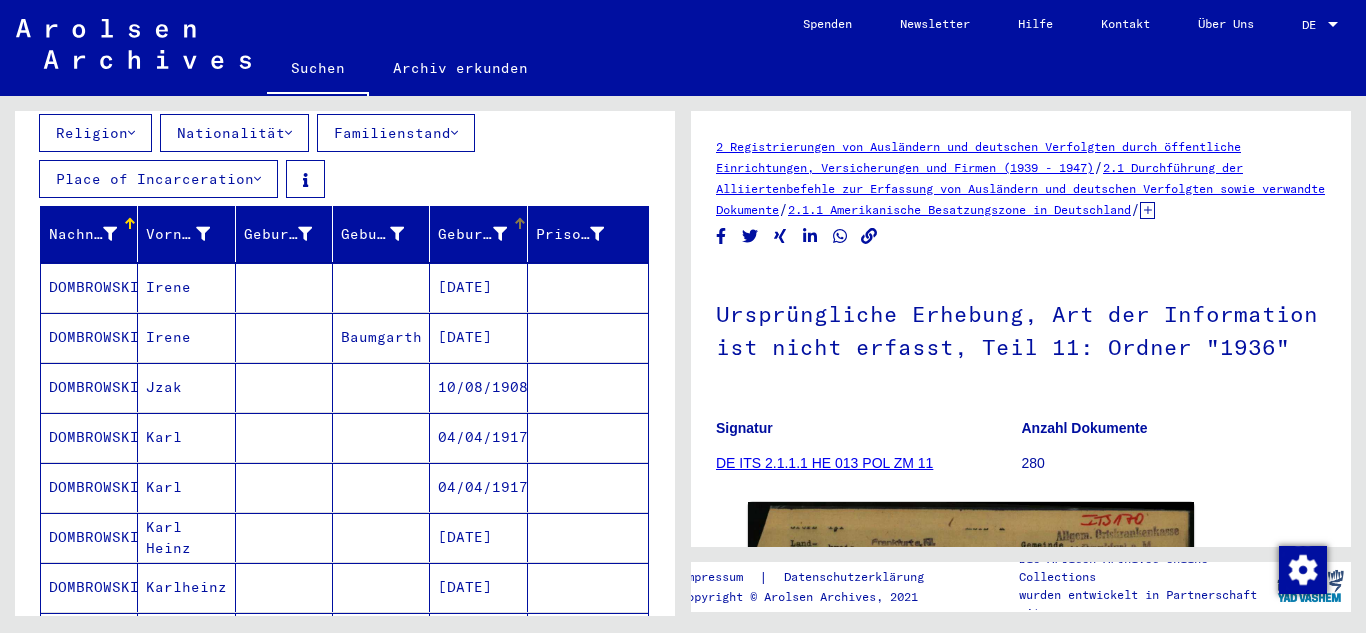 click on "Geburtsdatum" at bounding box center [484, 234] 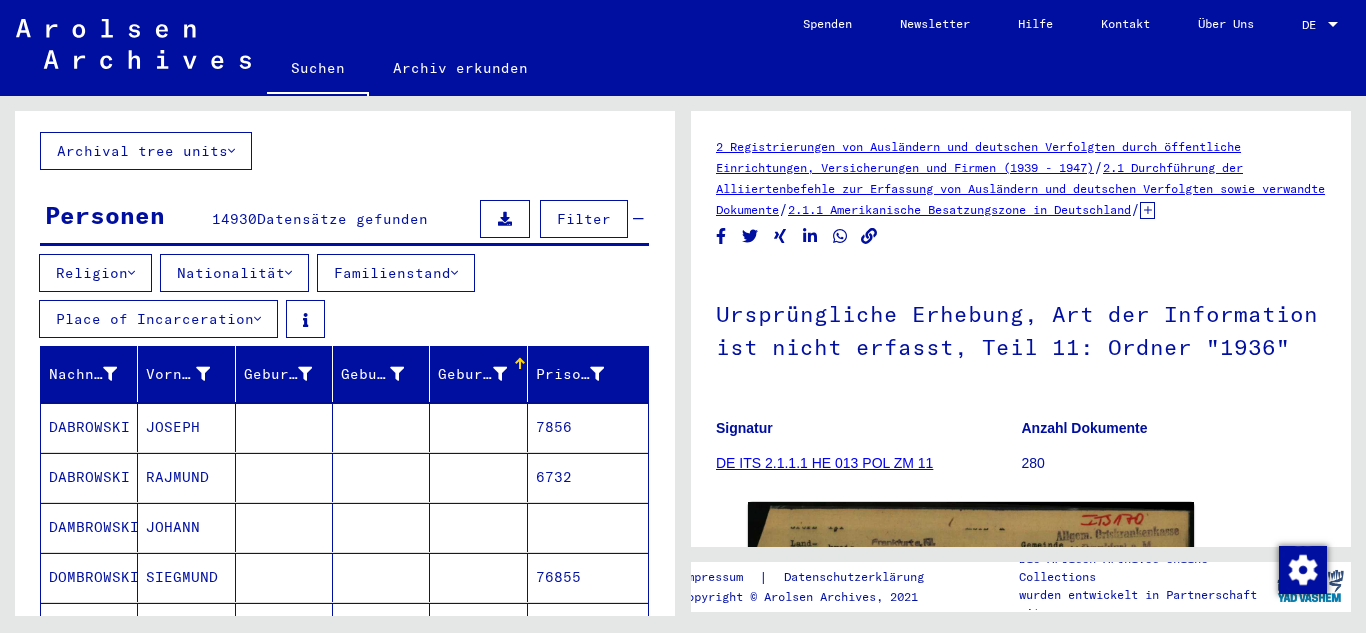 scroll, scrollTop: 103, scrollLeft: 0, axis: vertical 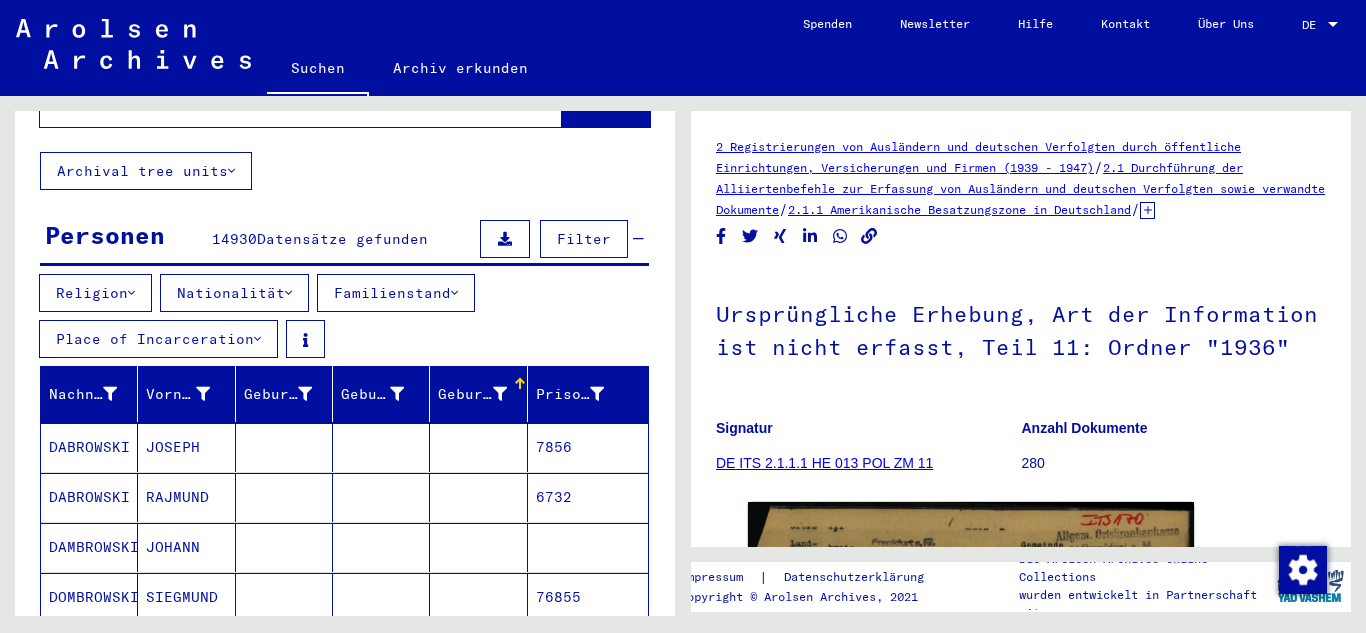click on "Place of Incarceration" at bounding box center (158, 339) 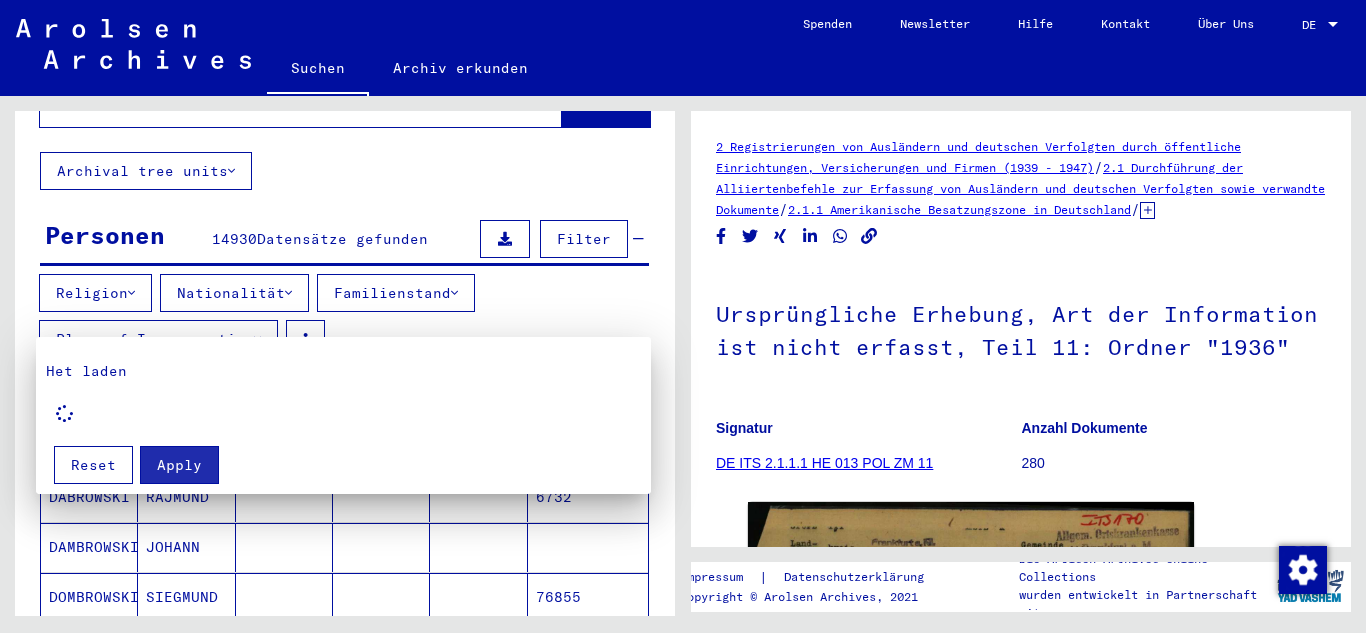type 